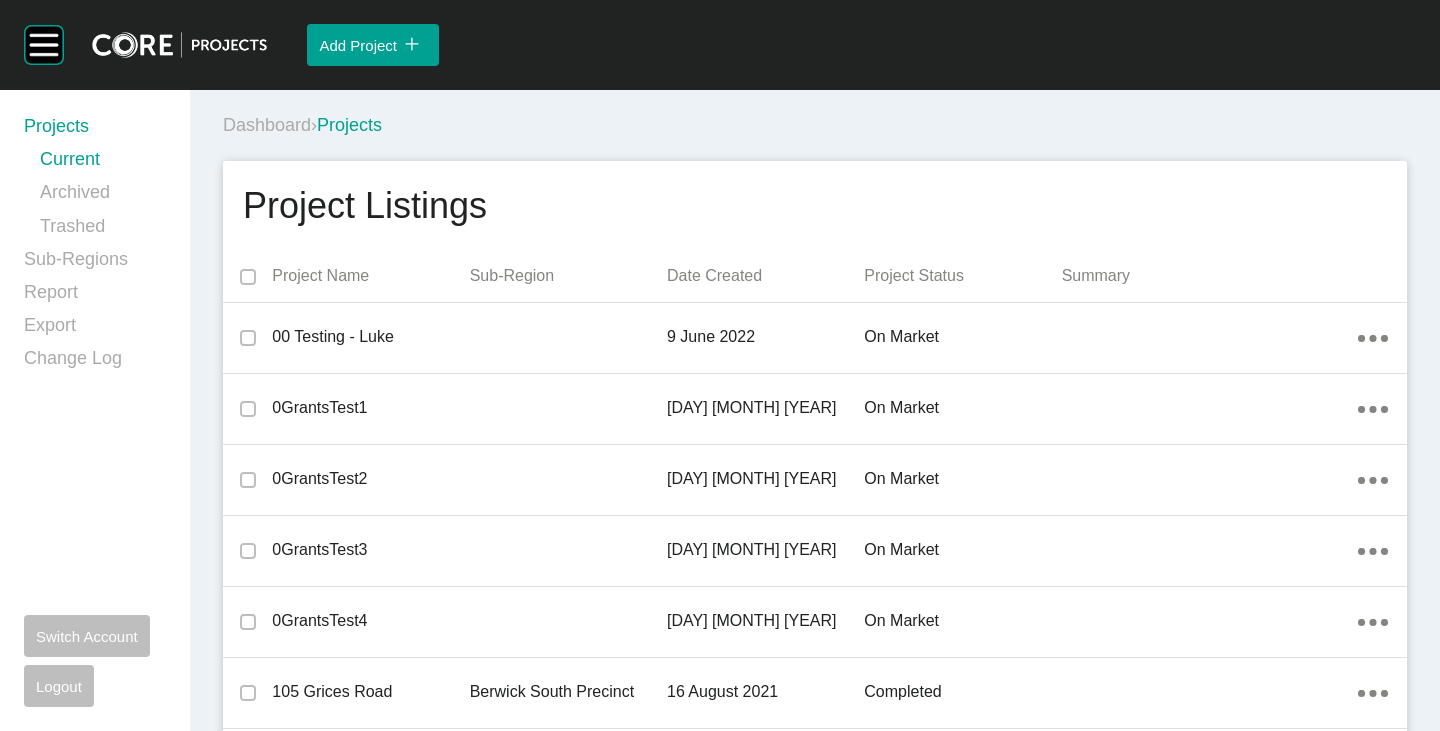 scroll, scrollTop: 0, scrollLeft: 0, axis: both 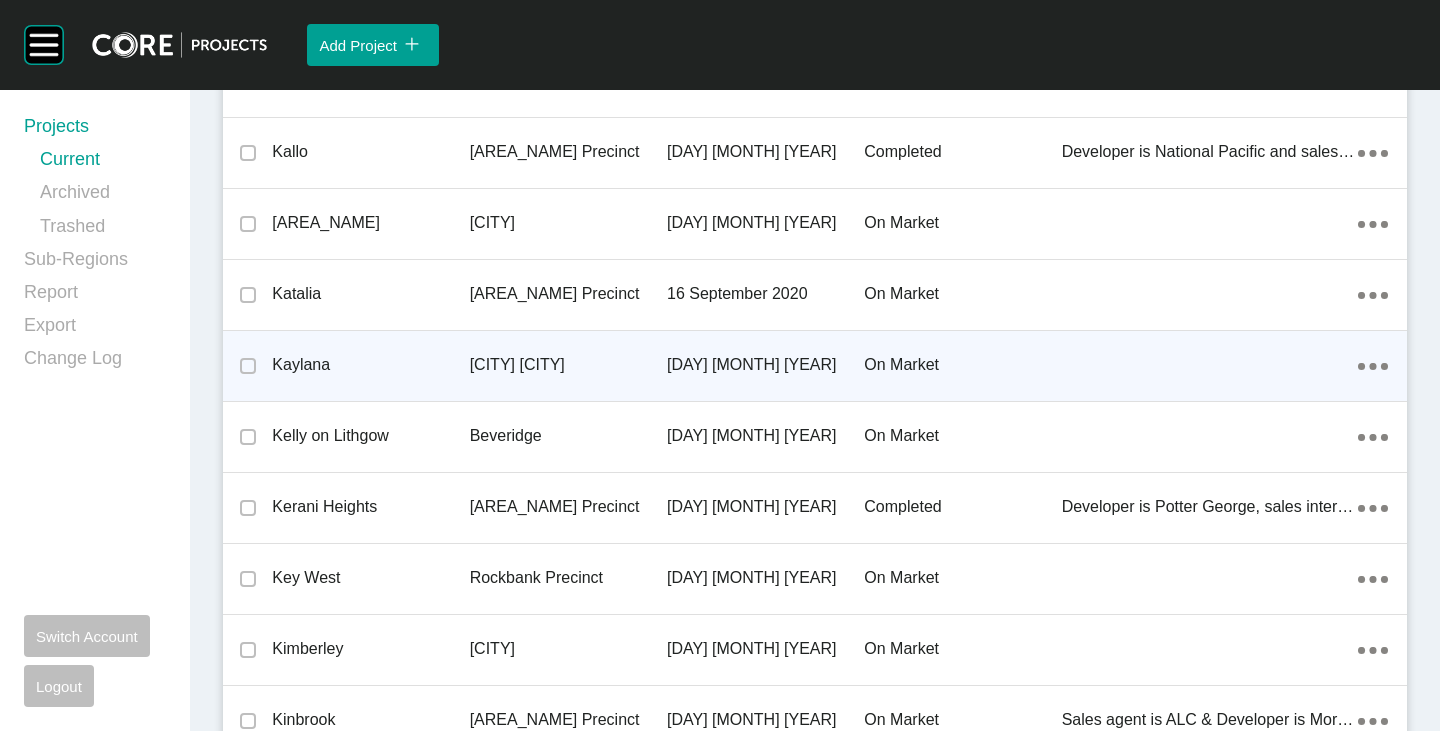 click on "Kaylana" at bounding box center [370, 365] 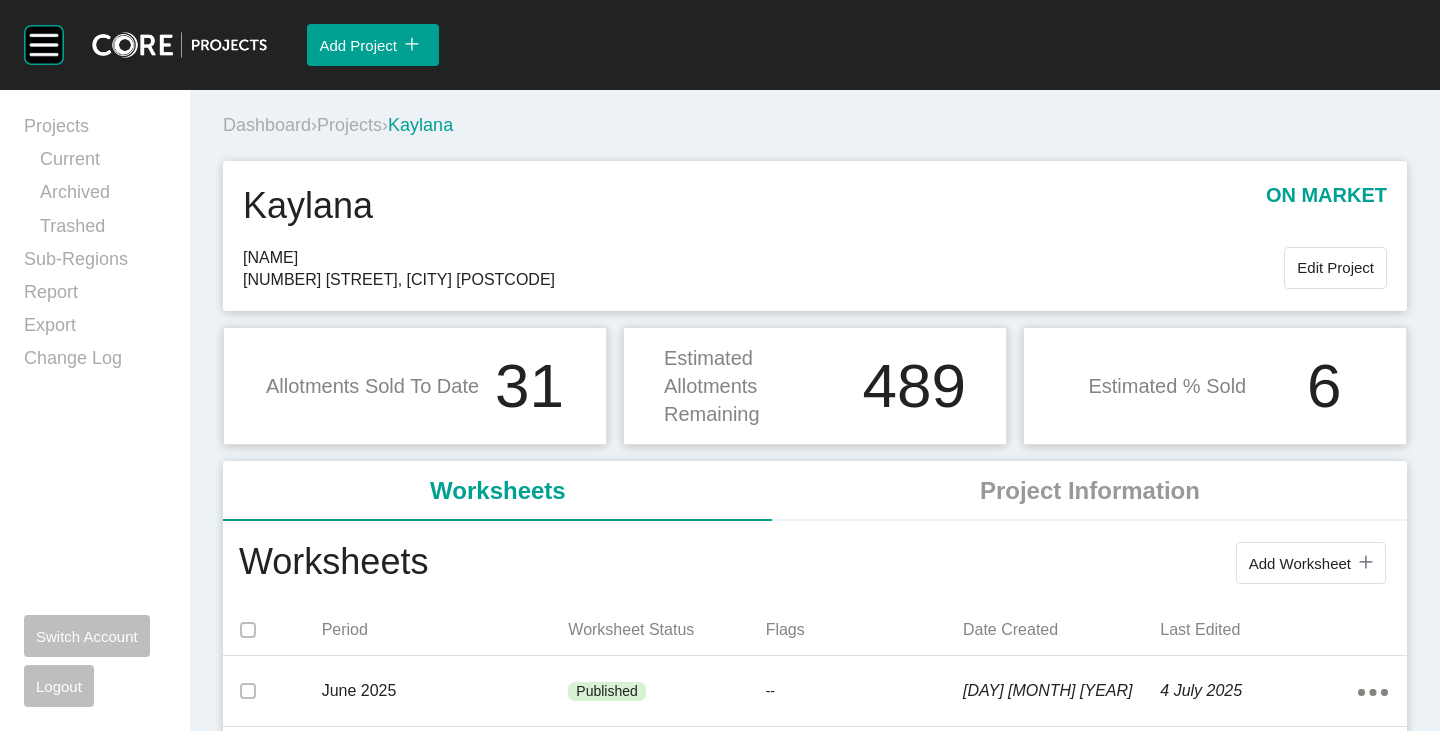 scroll, scrollTop: 100, scrollLeft: 0, axis: vertical 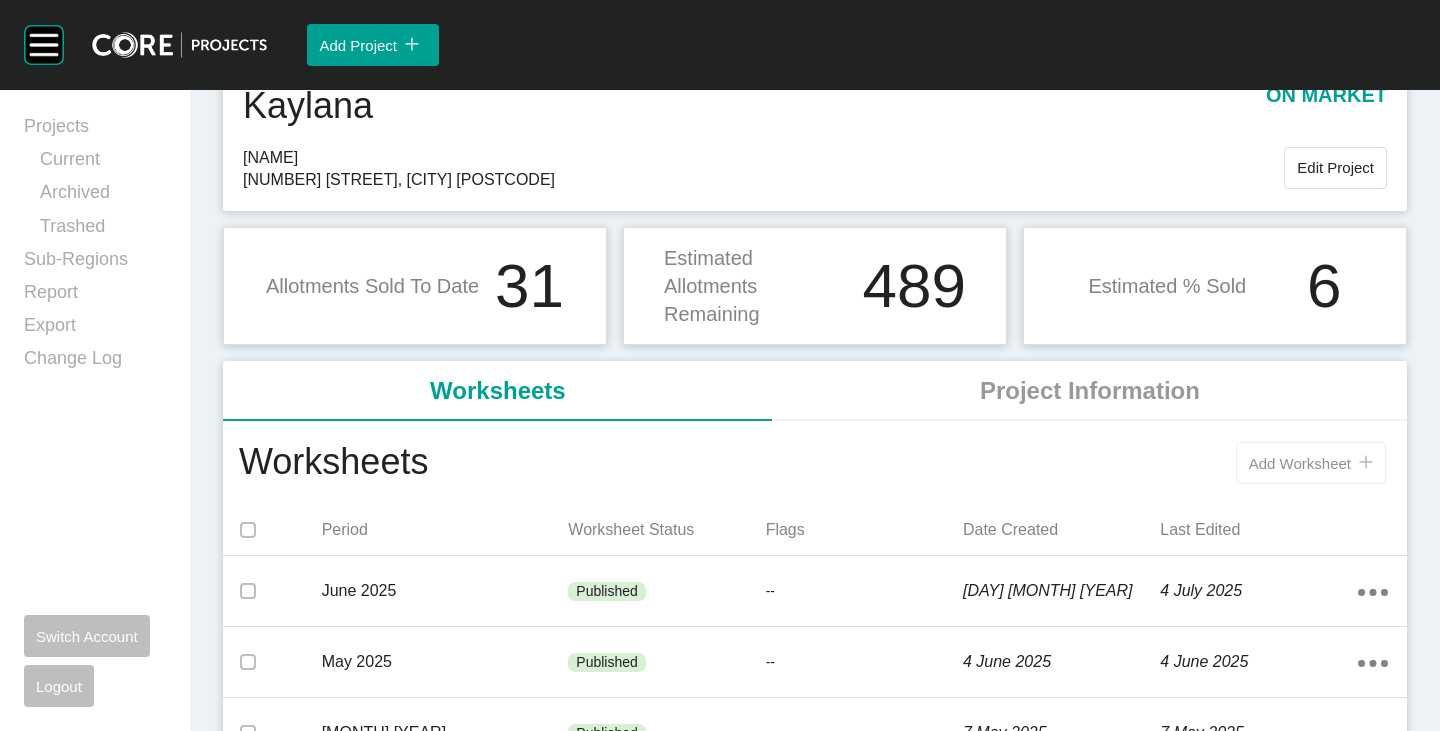 click on "Add Worksheet" at bounding box center (1300, 463) 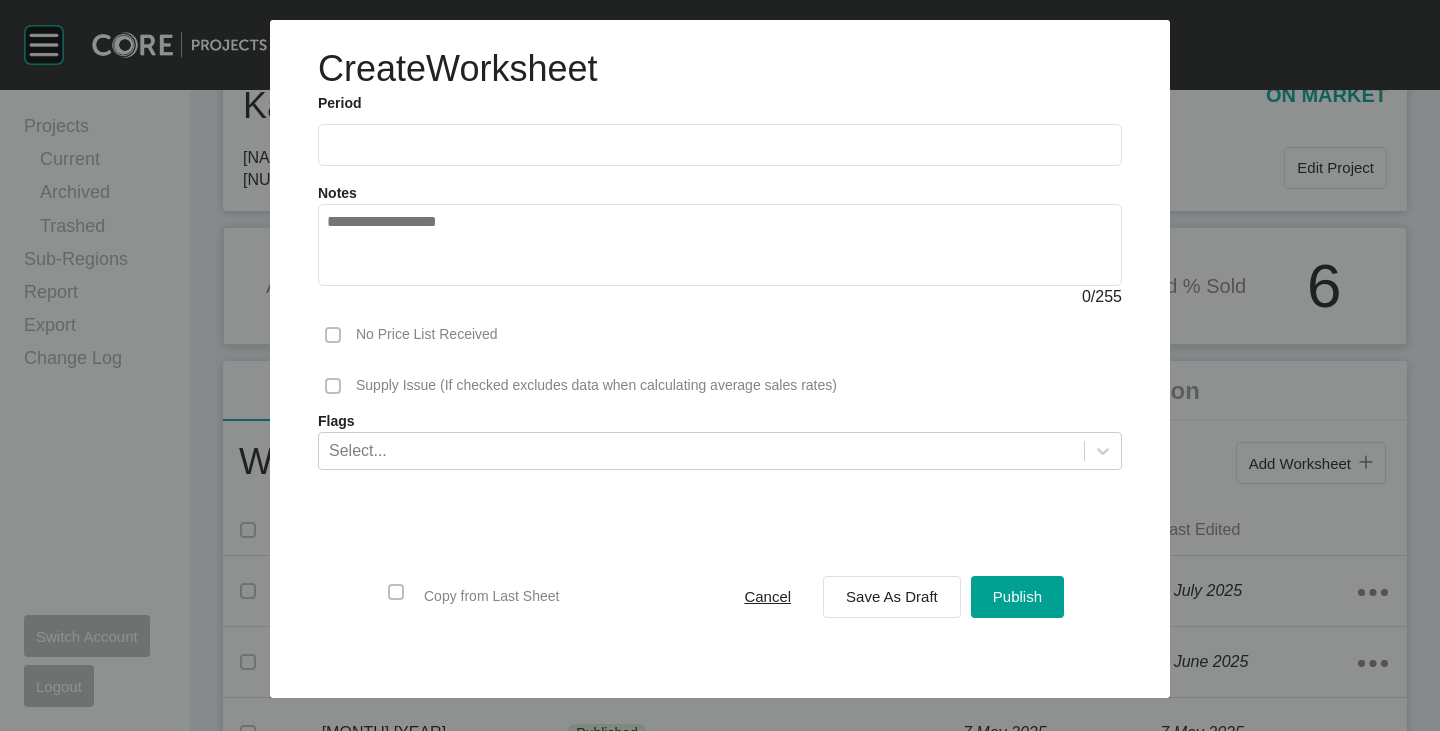 click at bounding box center [720, 144] 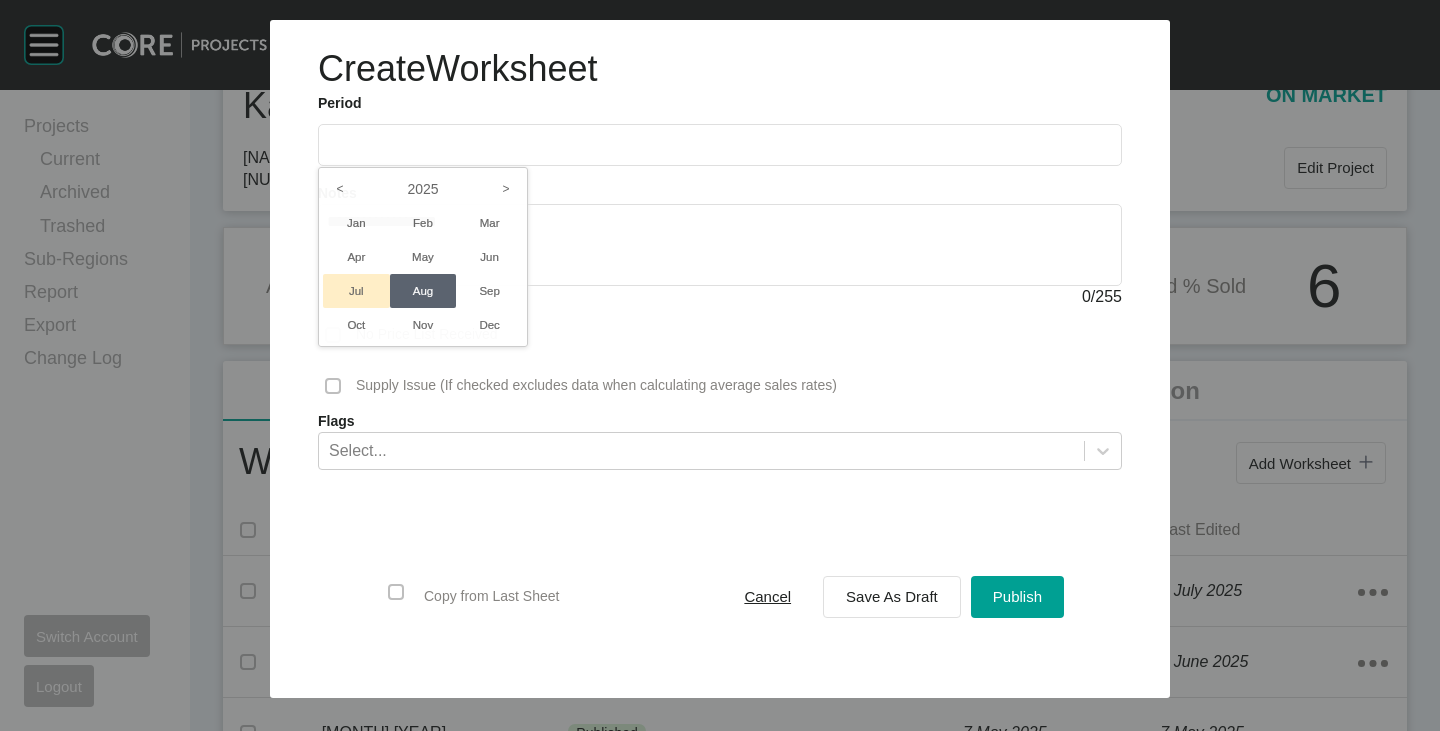 click on "Jul" at bounding box center [356, 291] 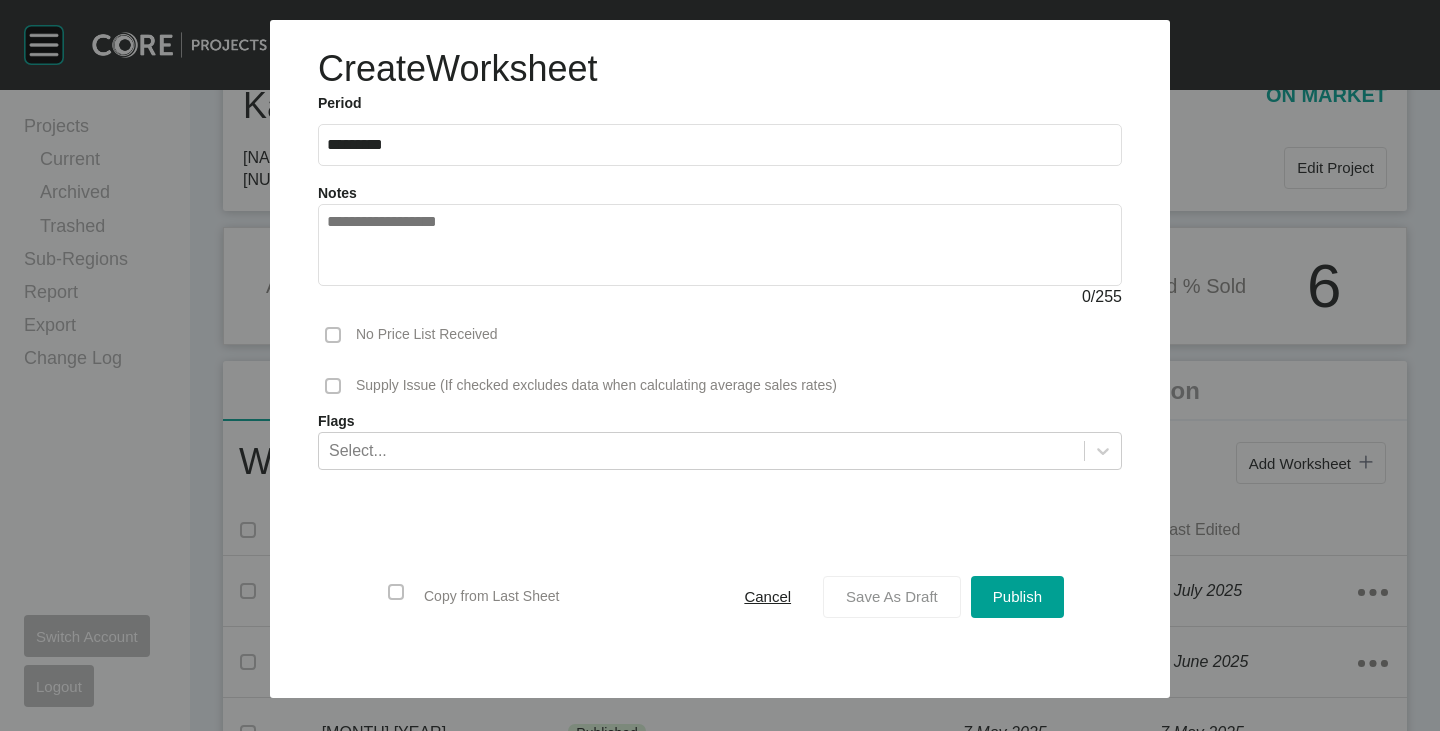 click on "Save As Draft" at bounding box center (892, 596) 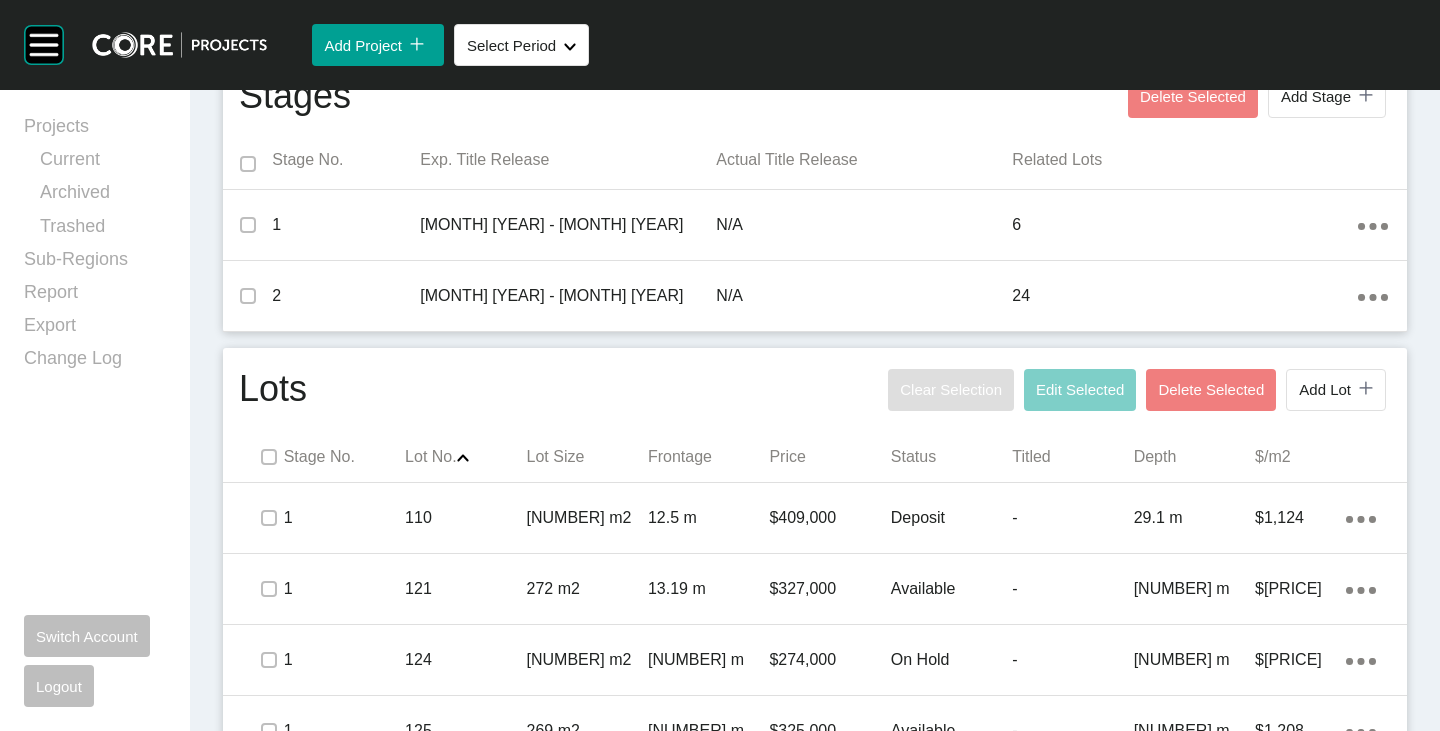 scroll, scrollTop: 800, scrollLeft: 0, axis: vertical 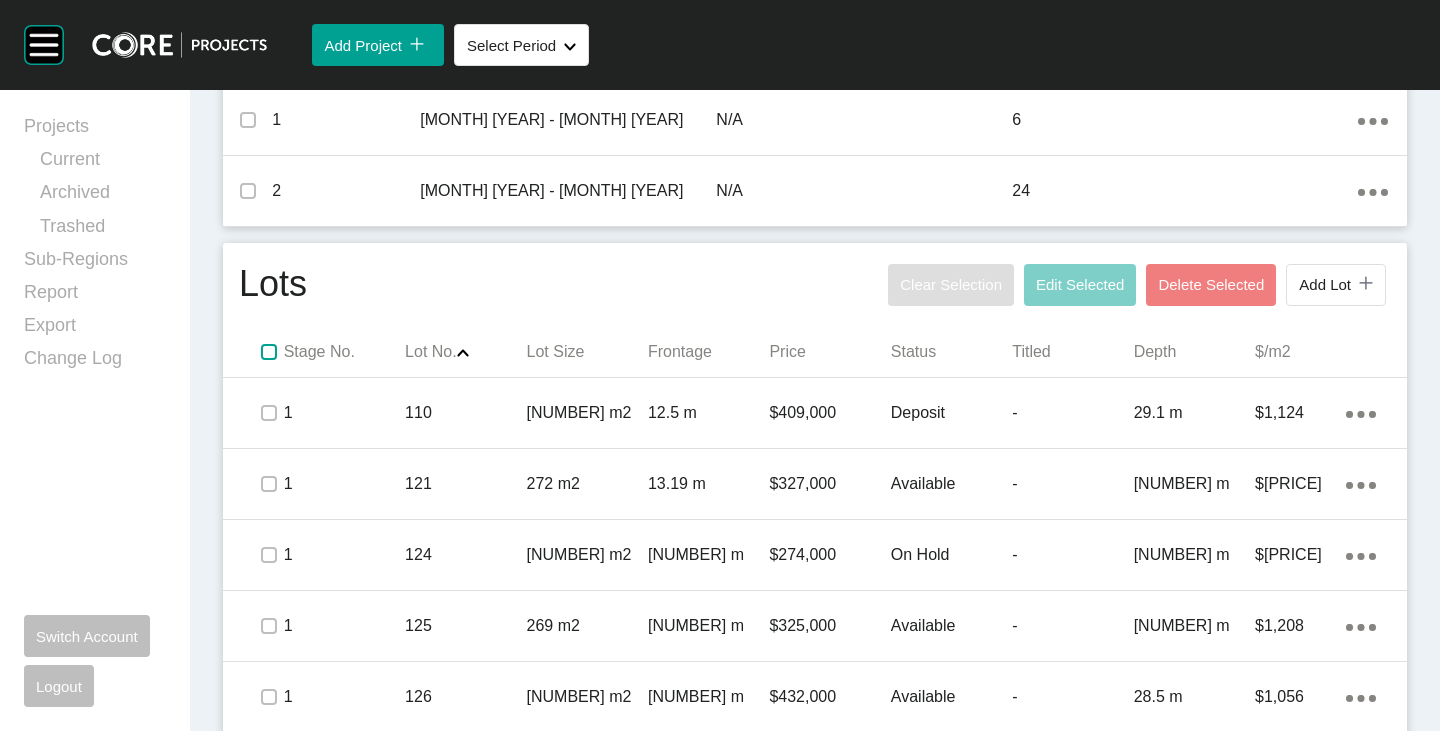 click at bounding box center [269, 352] 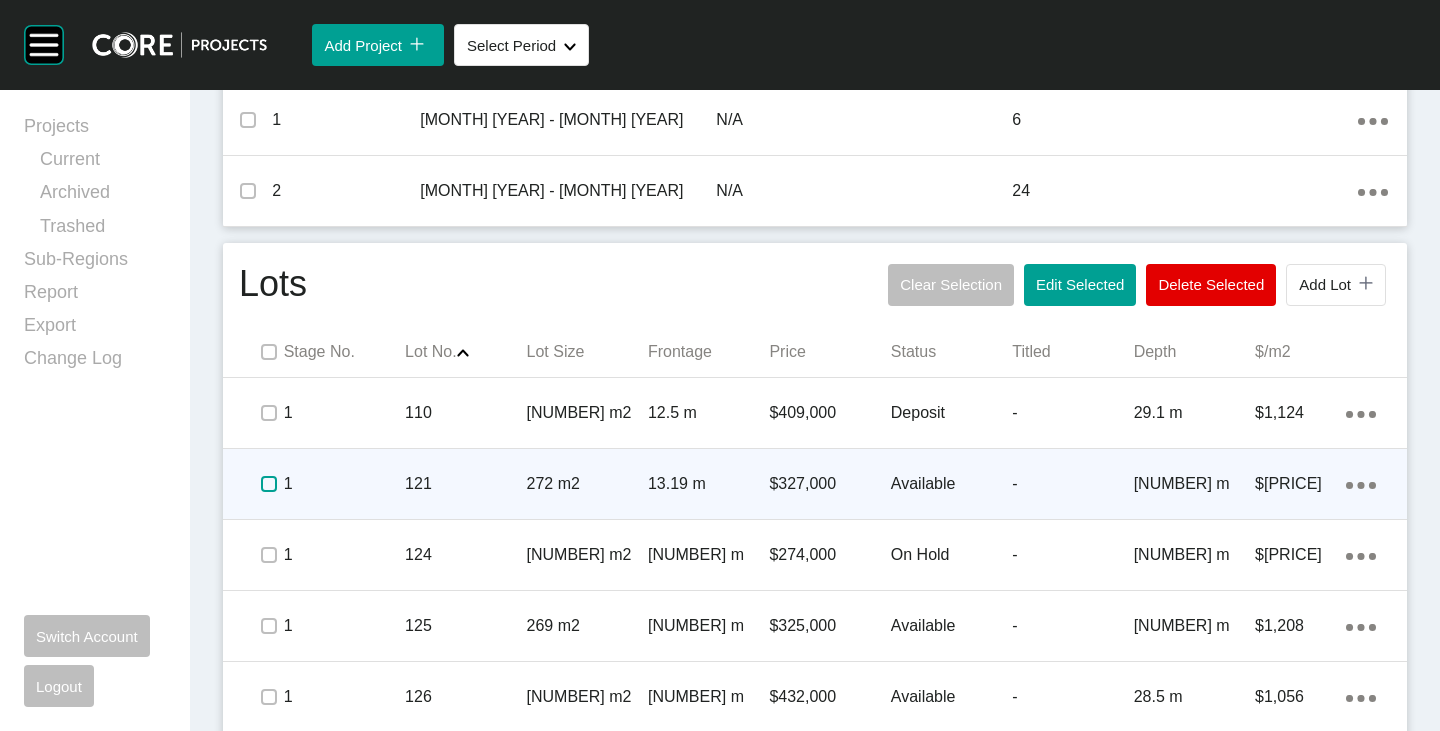 click at bounding box center [269, 484] 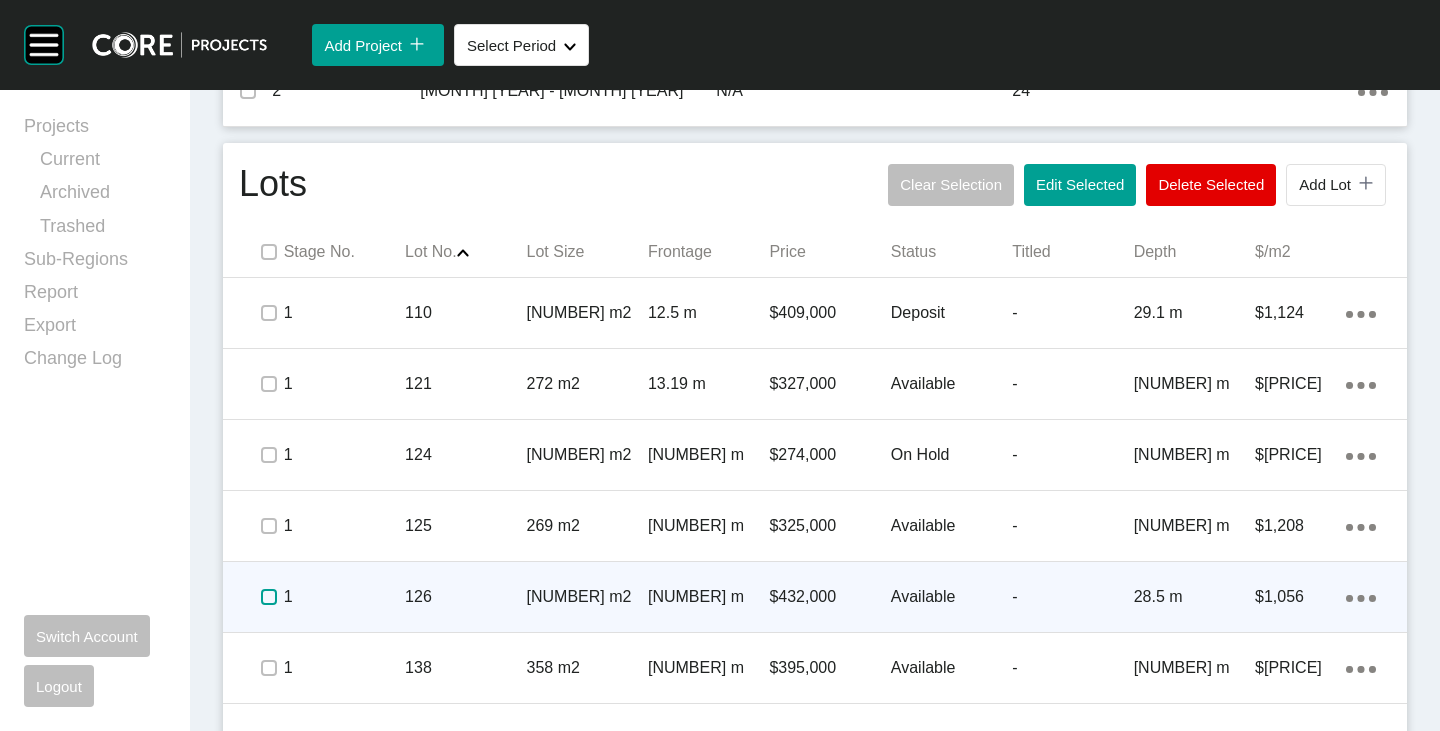 click at bounding box center [269, 597] 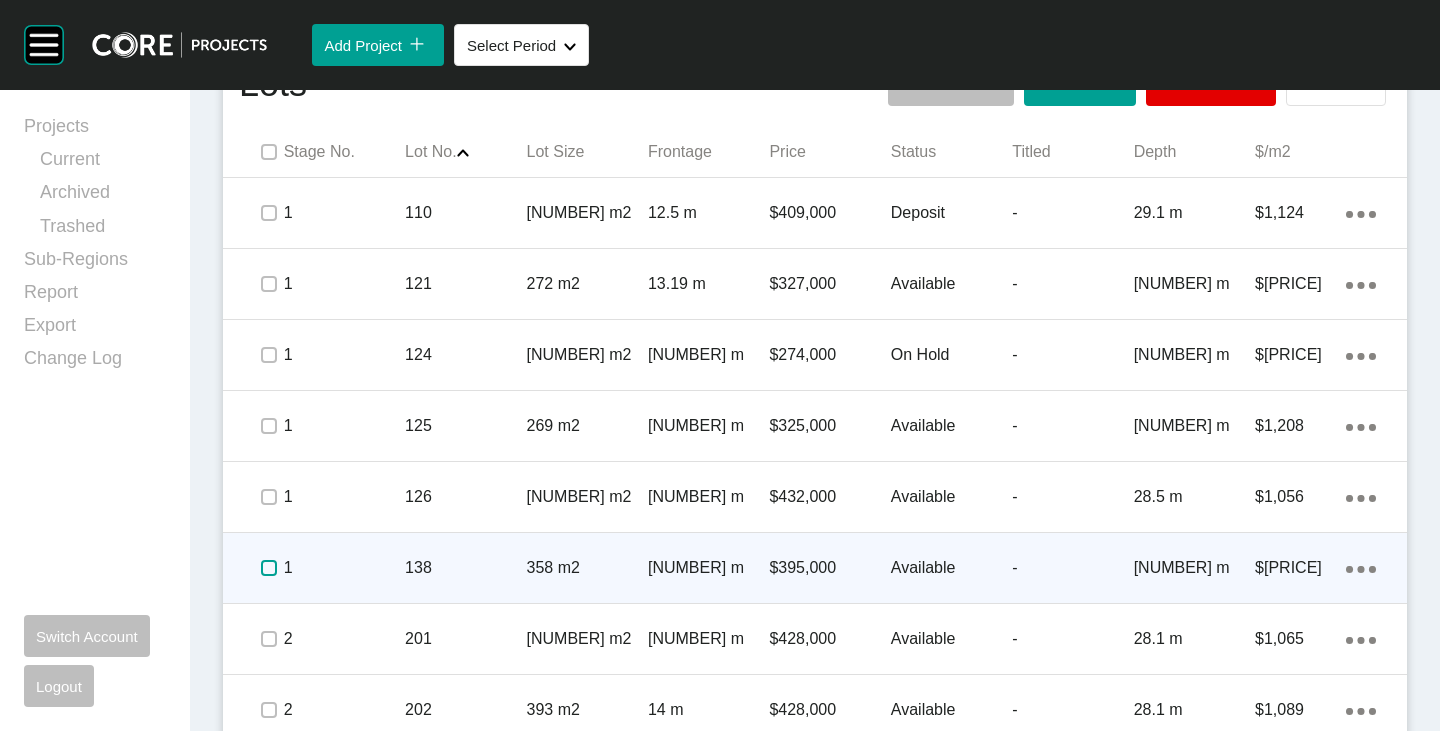 click at bounding box center [269, 568] 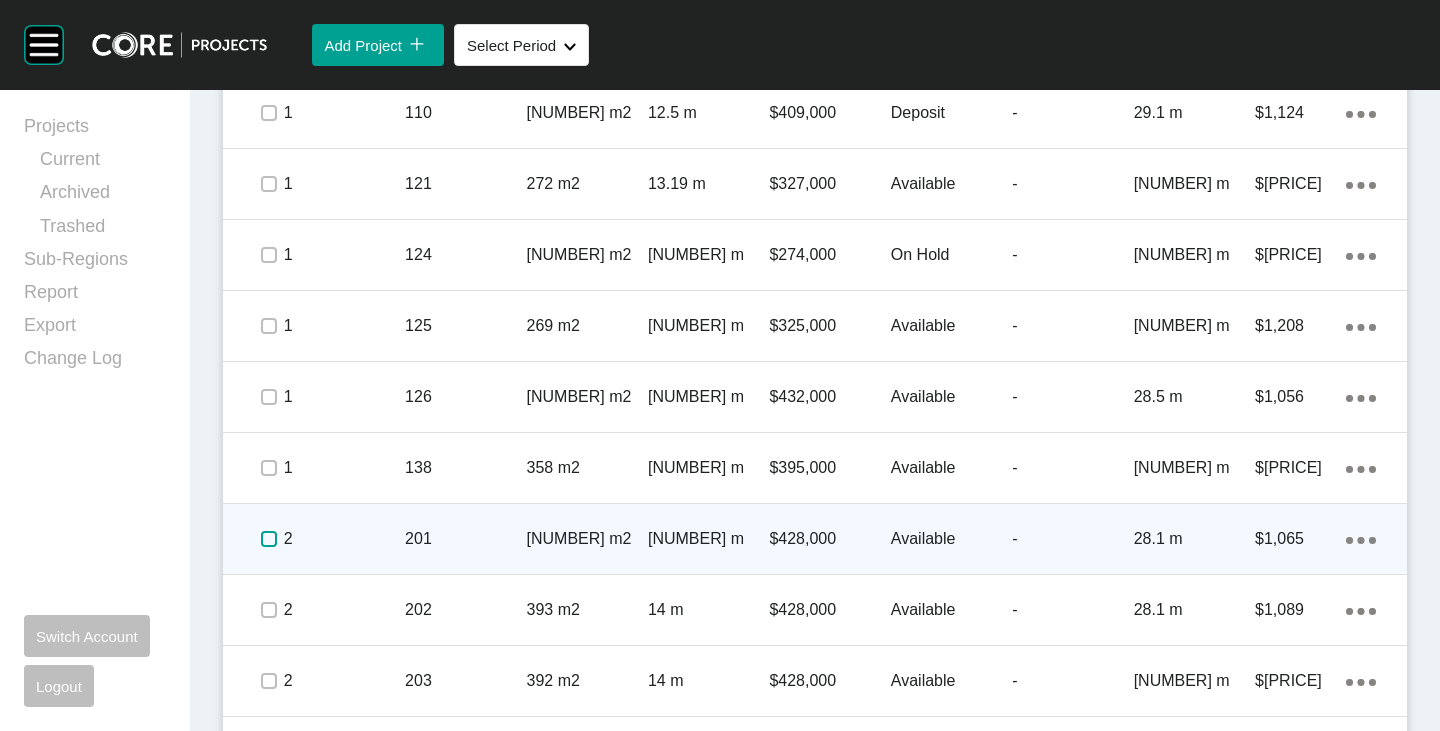 click at bounding box center [269, 539] 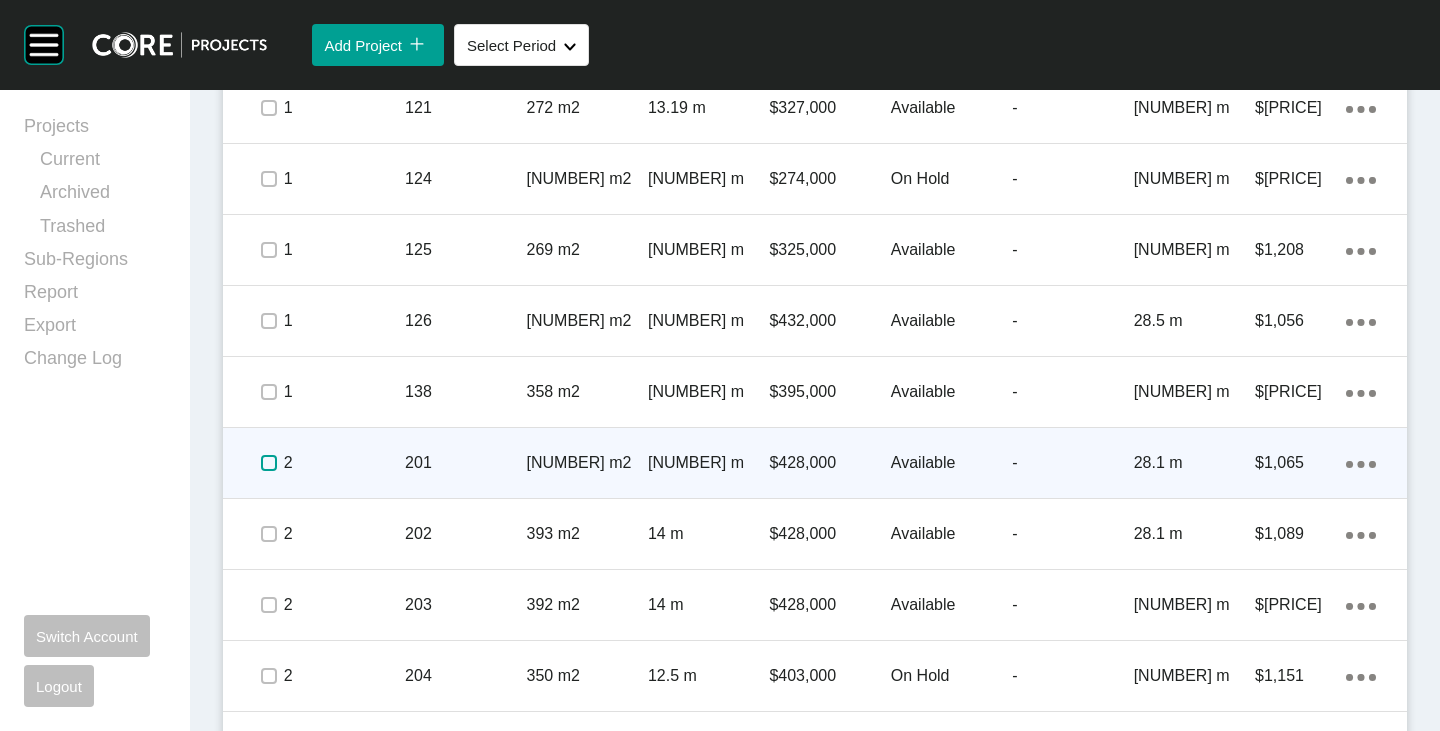 scroll, scrollTop: 1200, scrollLeft: 0, axis: vertical 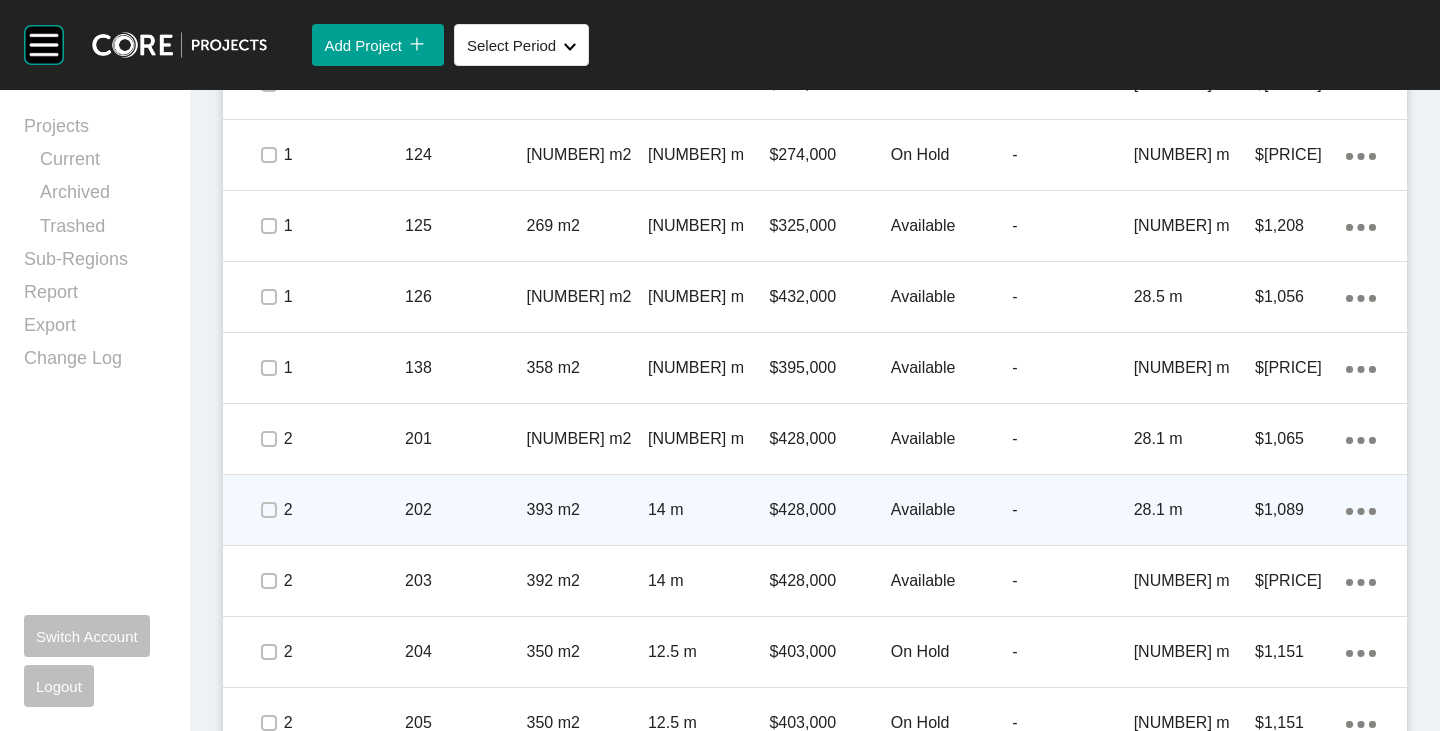 click at bounding box center (268, 510) 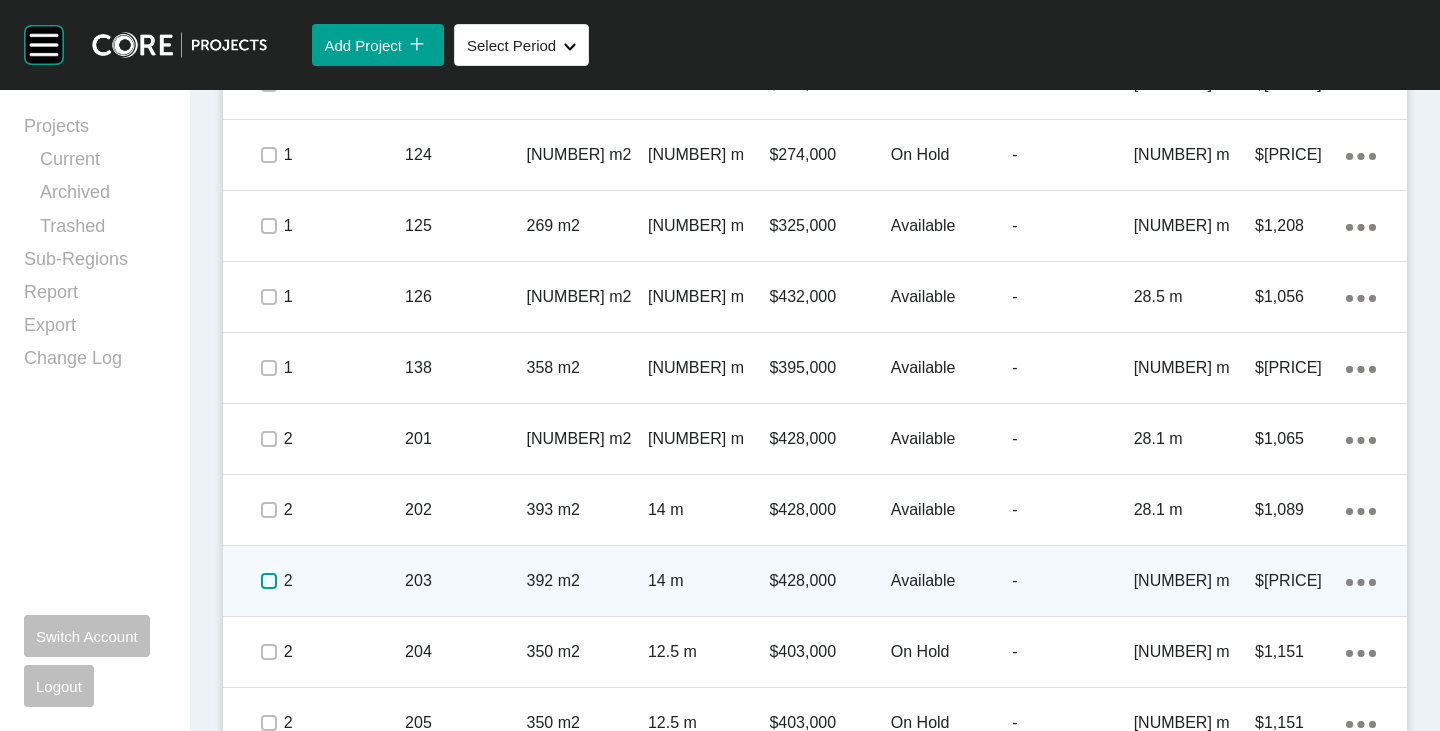 click at bounding box center (269, 581) 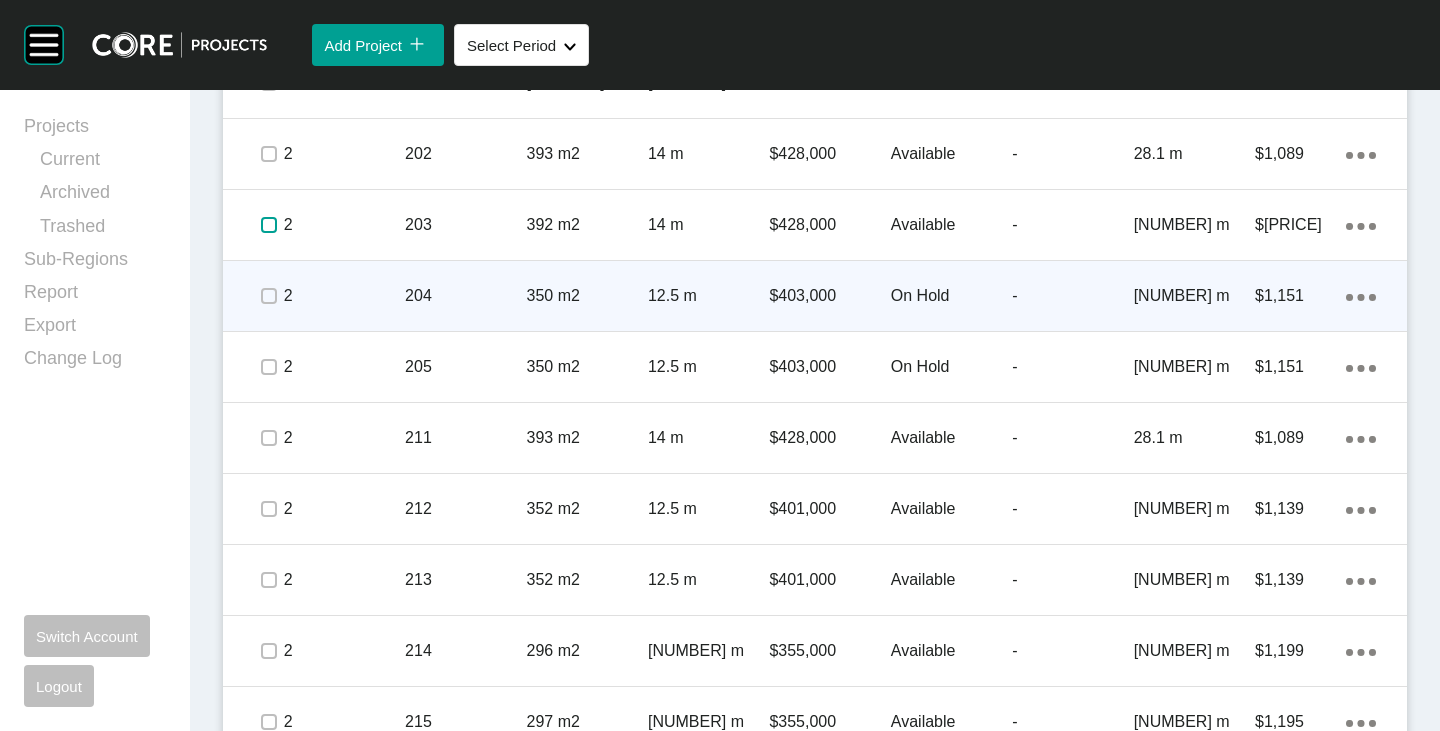 scroll, scrollTop: 1600, scrollLeft: 0, axis: vertical 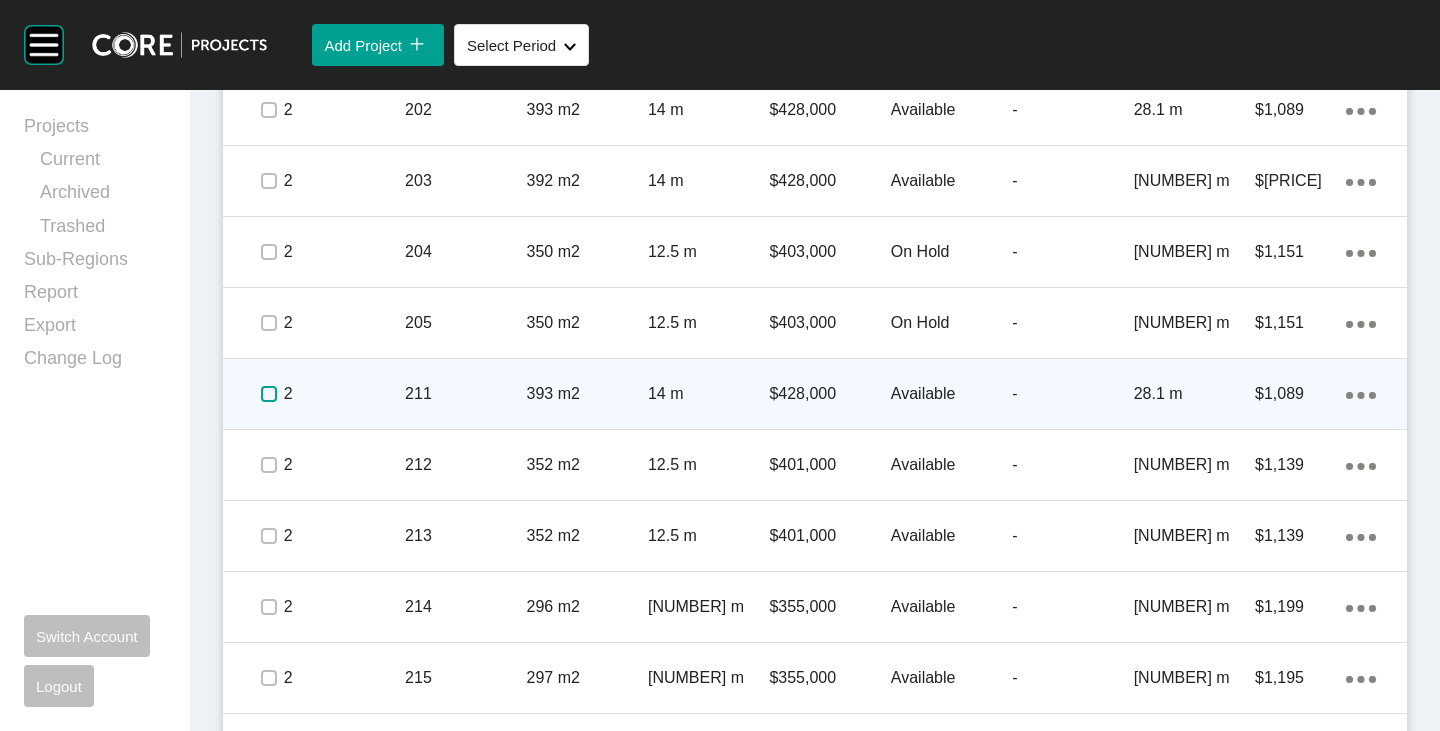 click at bounding box center [269, 394] 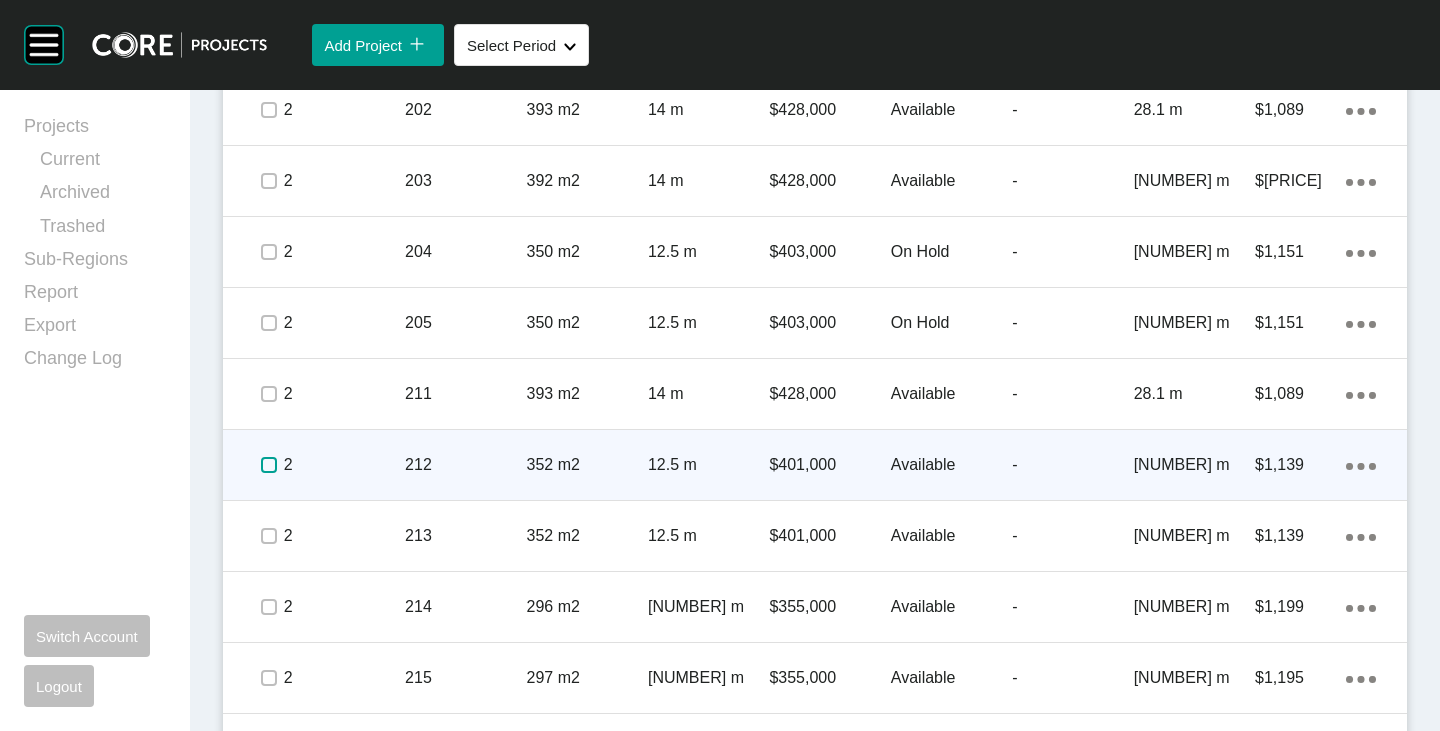 click at bounding box center [269, 465] 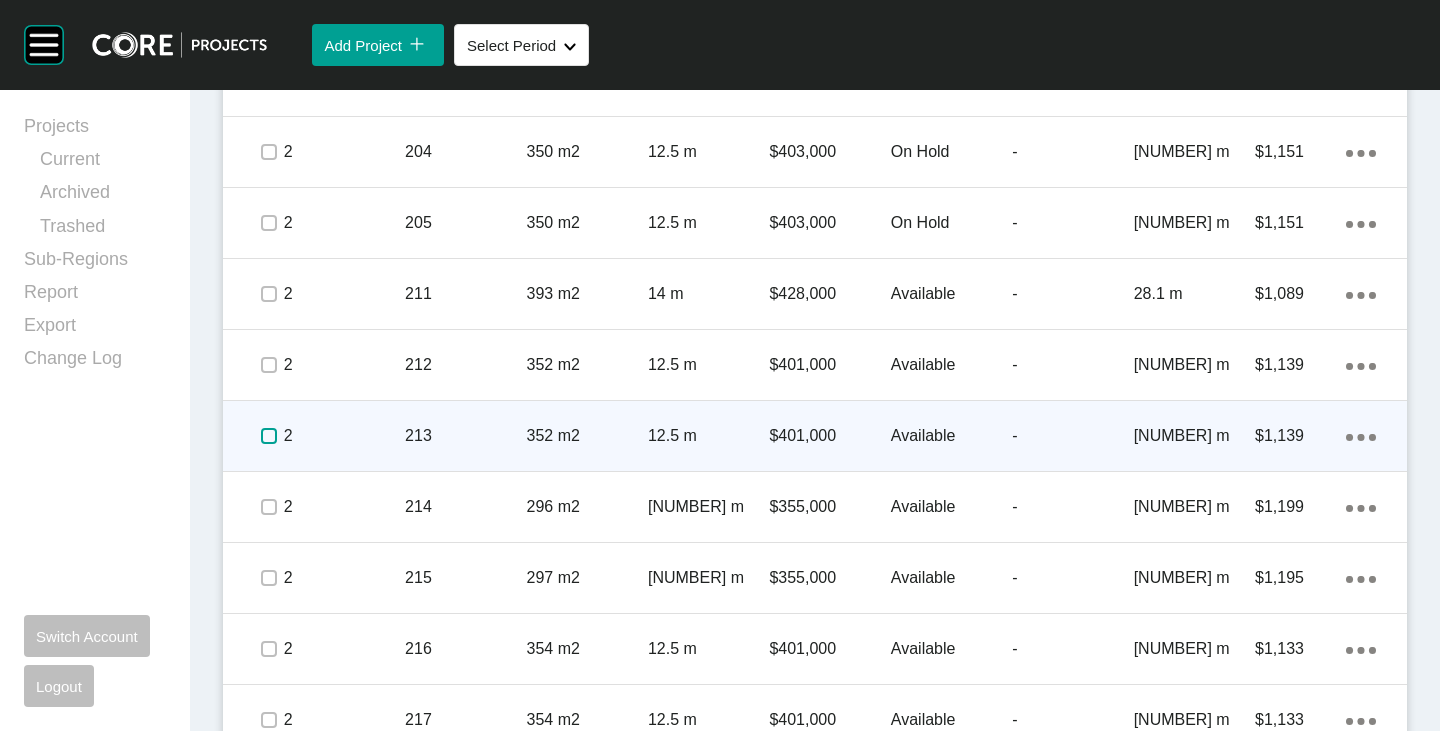 click at bounding box center [269, 436] 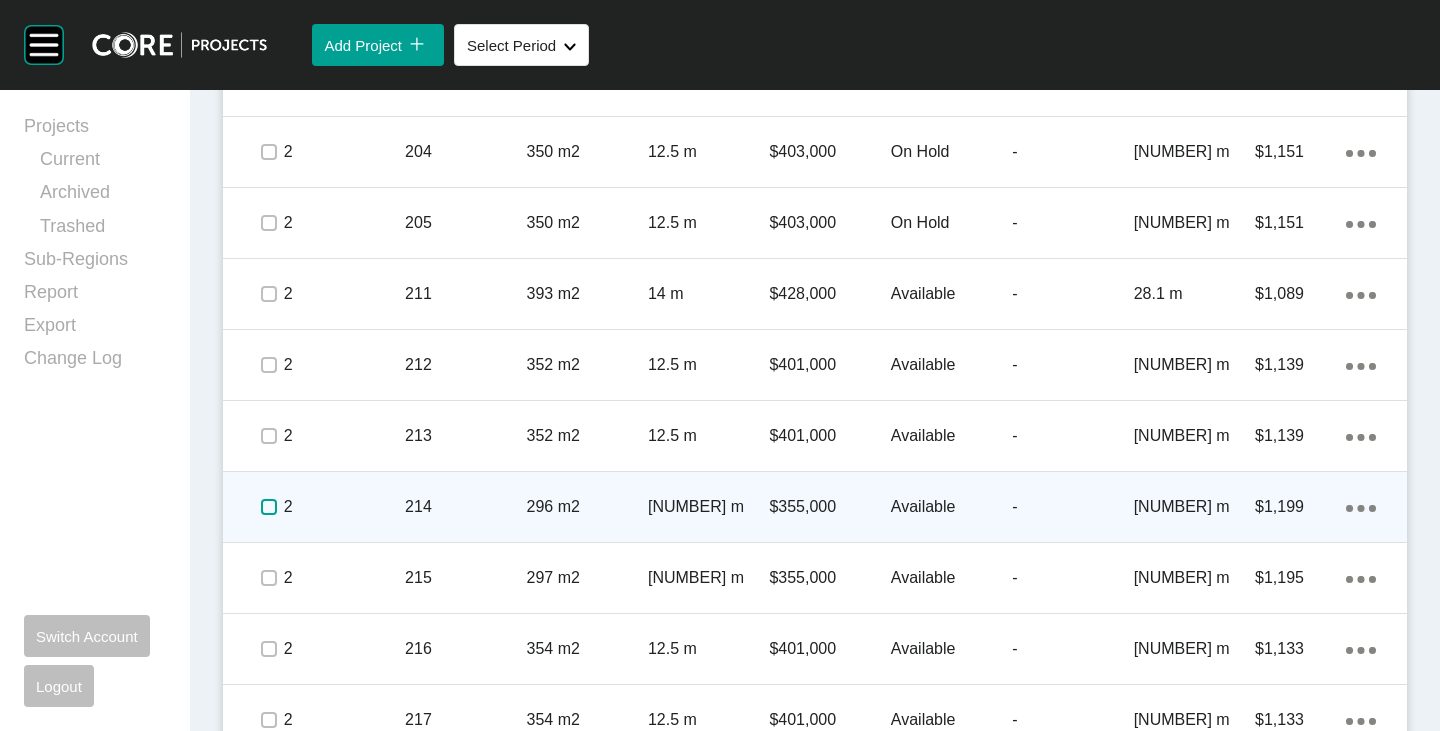 click at bounding box center [269, 507] 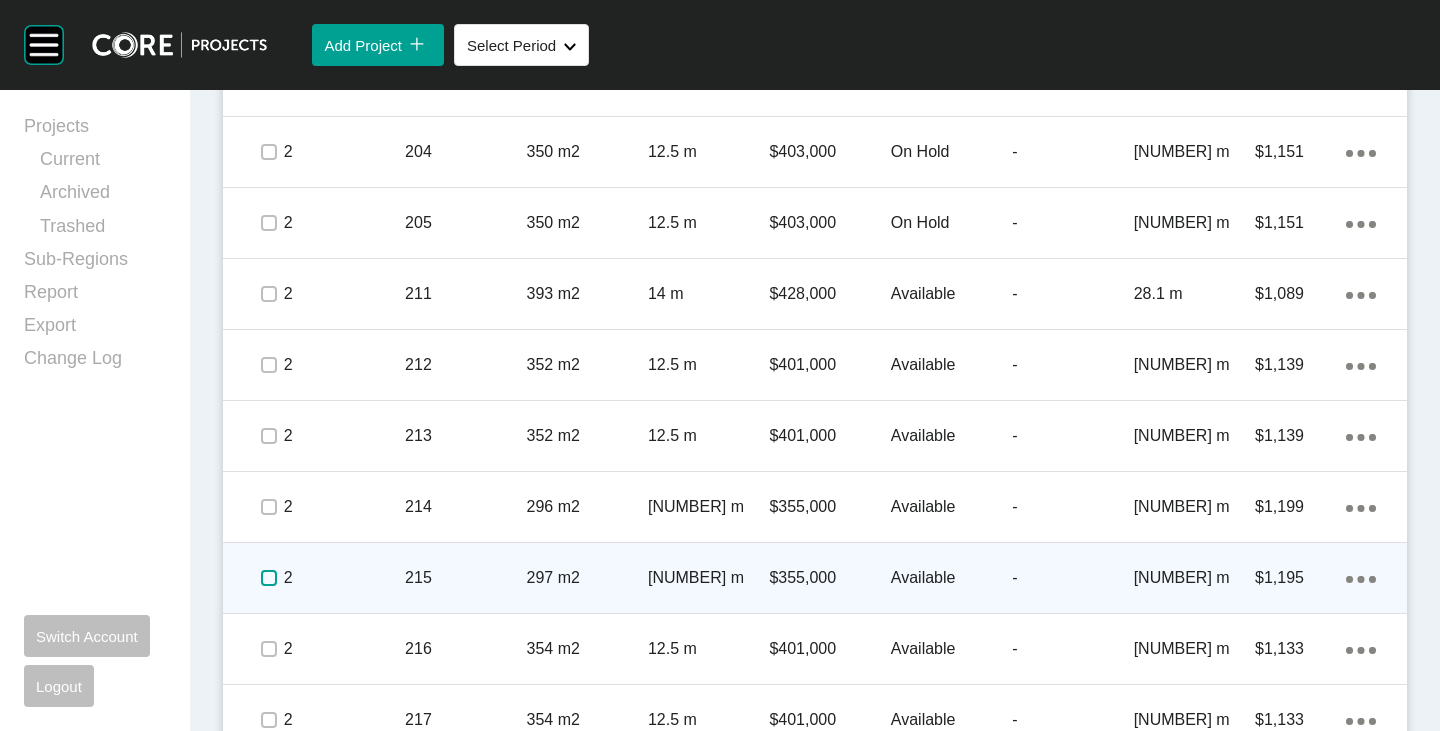 click at bounding box center [269, 578] 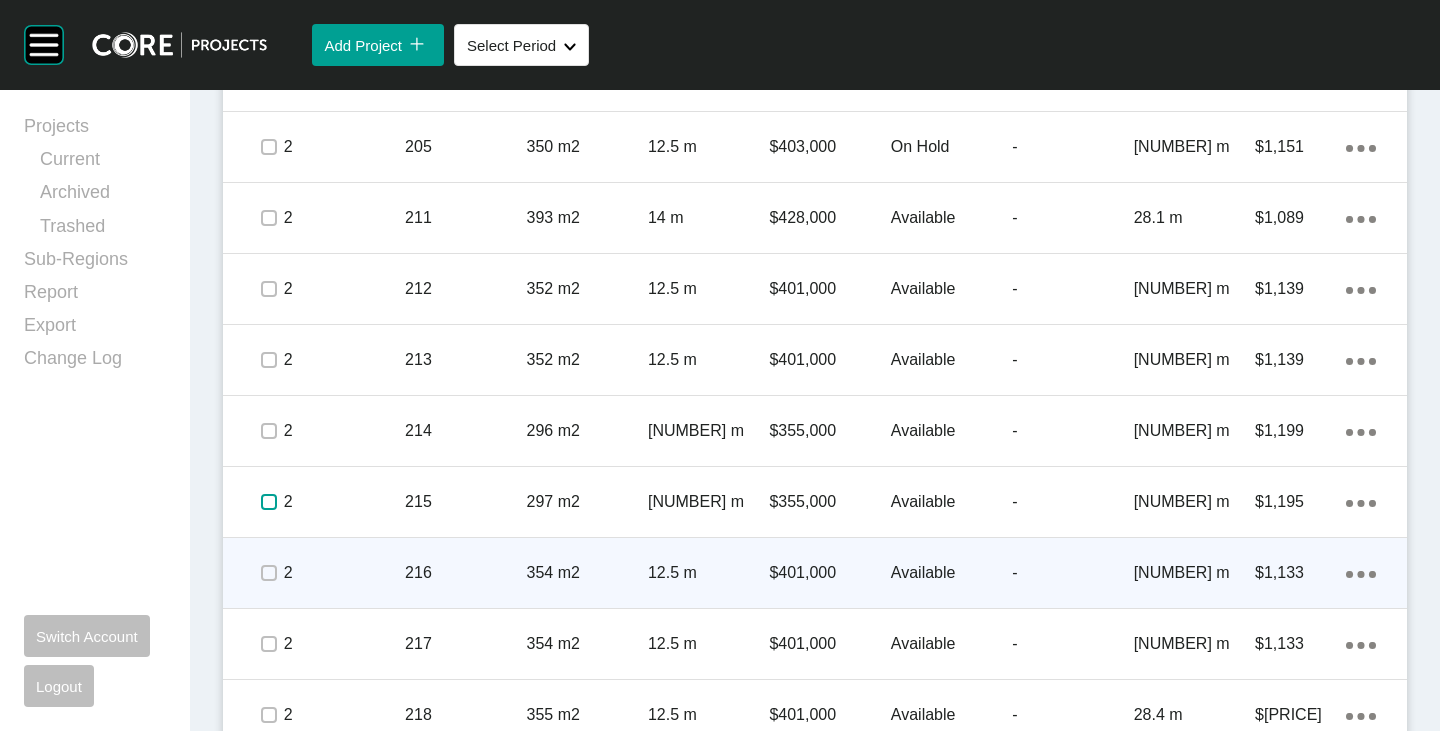 scroll, scrollTop: 1800, scrollLeft: 0, axis: vertical 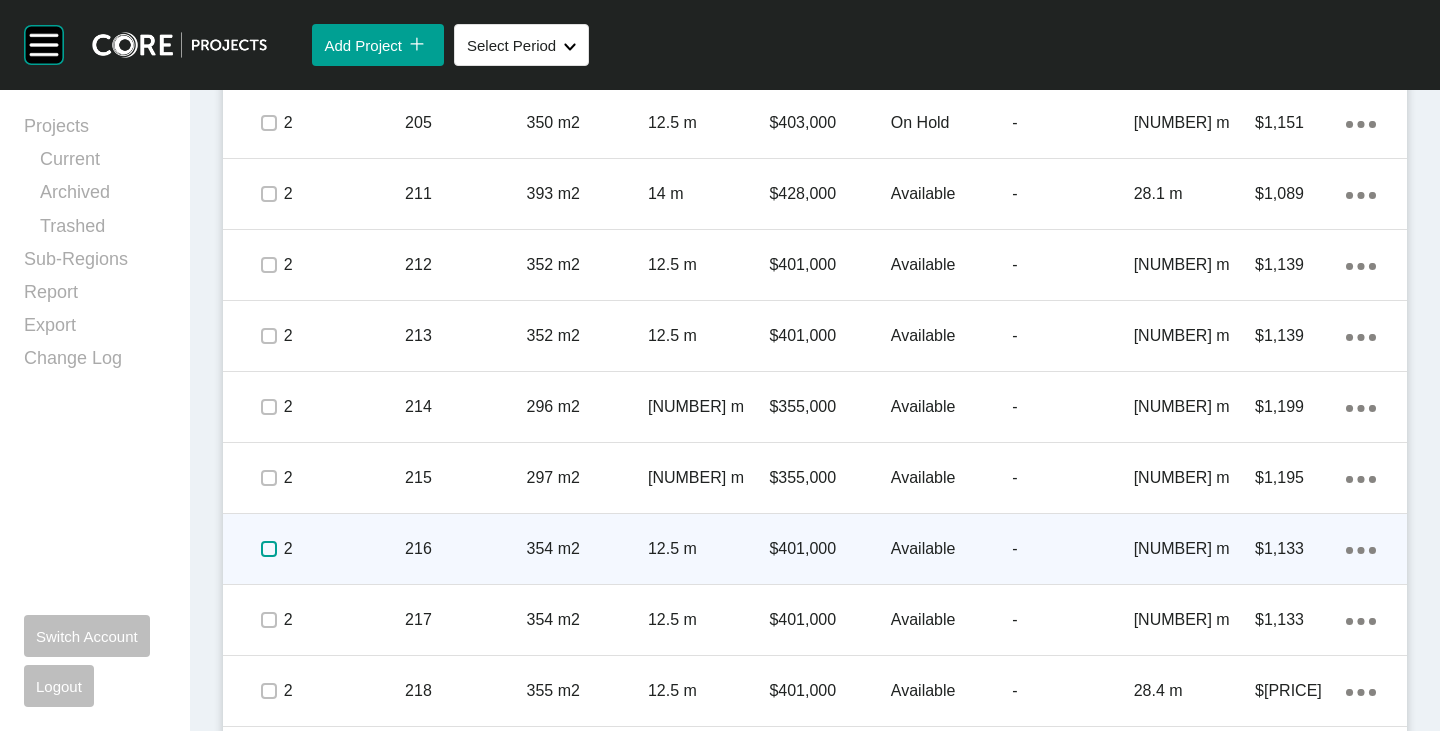 click at bounding box center (269, 549) 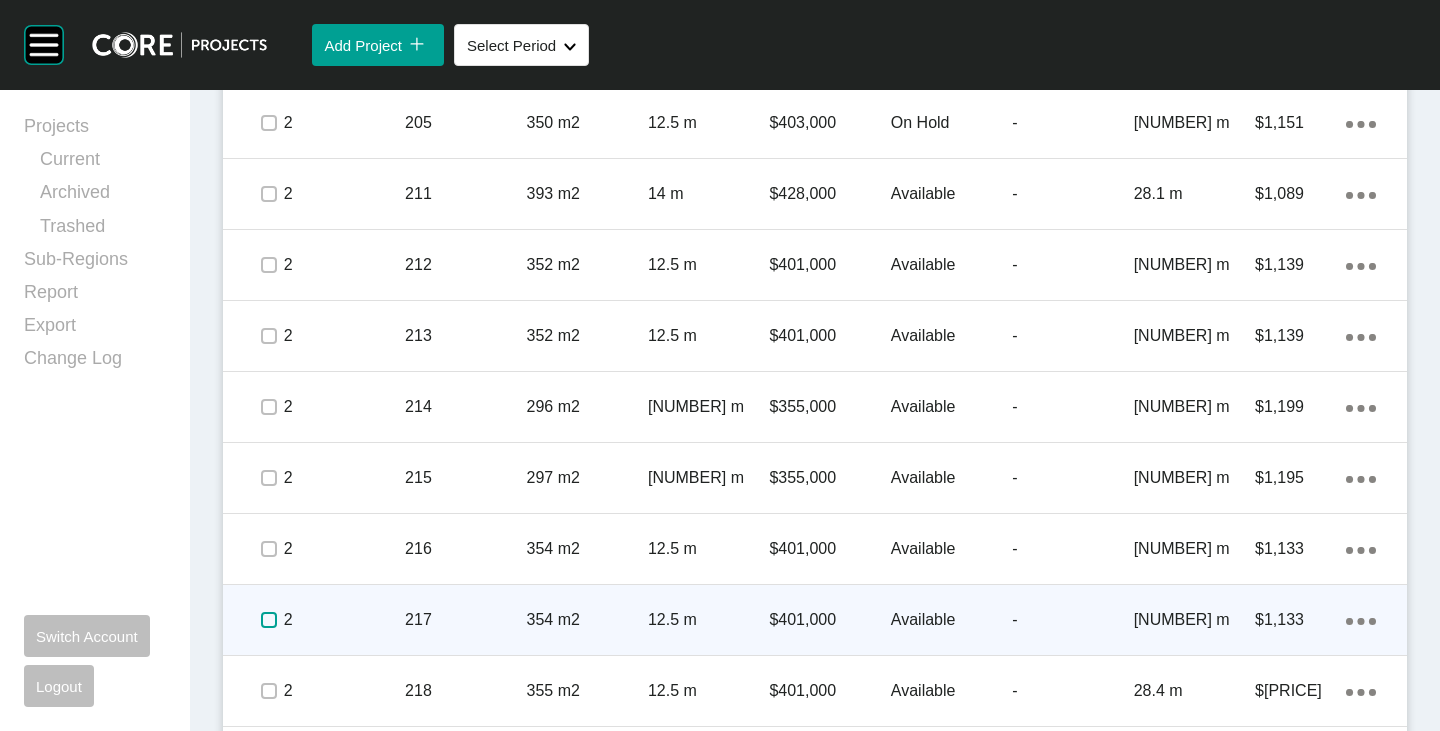click at bounding box center (269, 620) 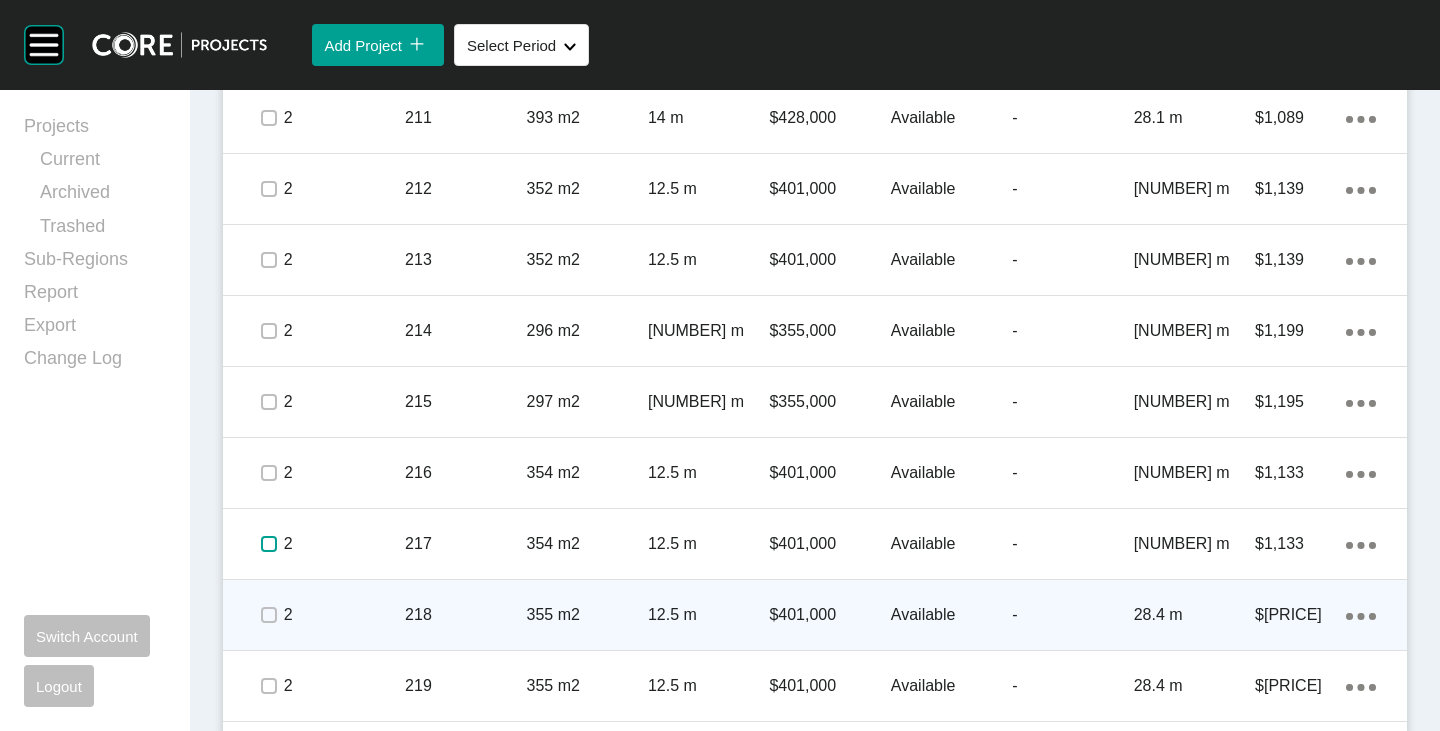 scroll, scrollTop: 1900, scrollLeft: 0, axis: vertical 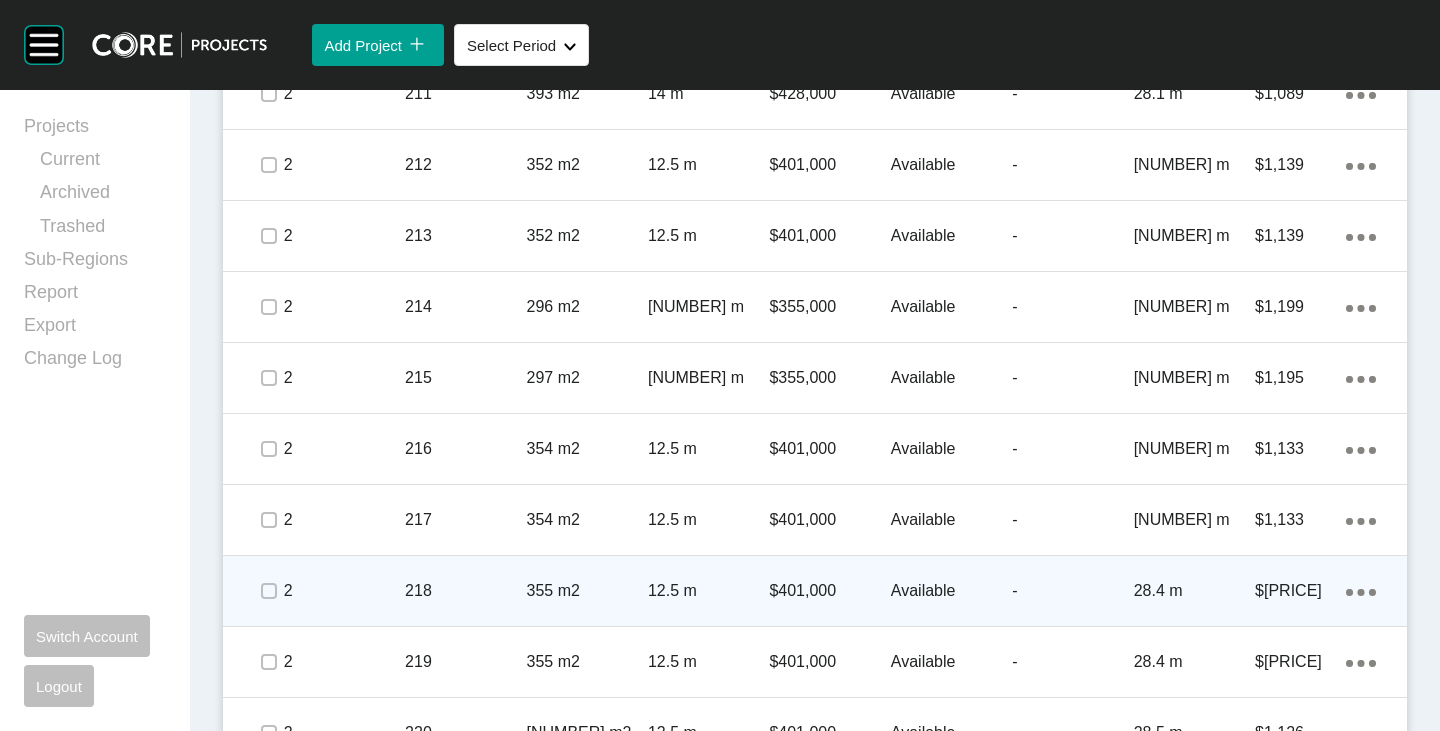 click at bounding box center [268, 591] 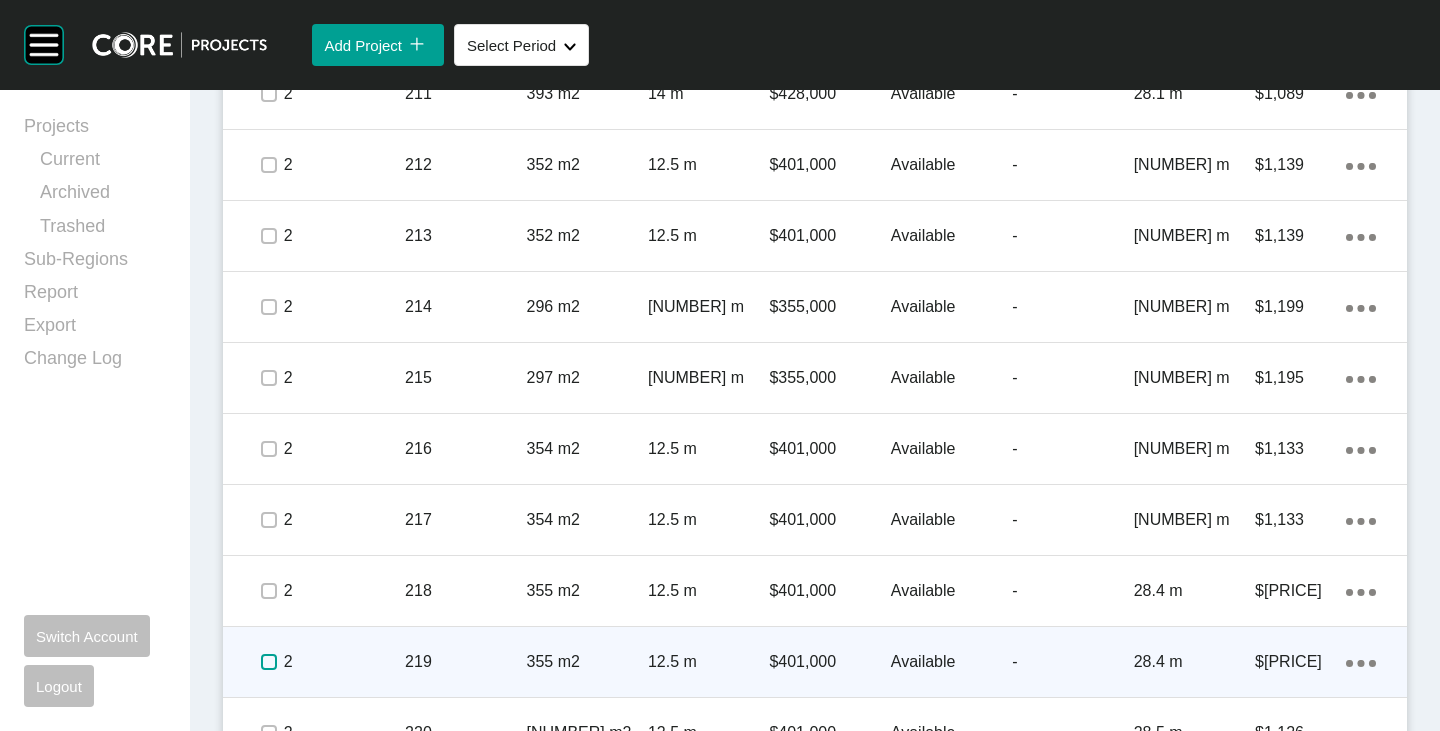 click at bounding box center [269, 662] 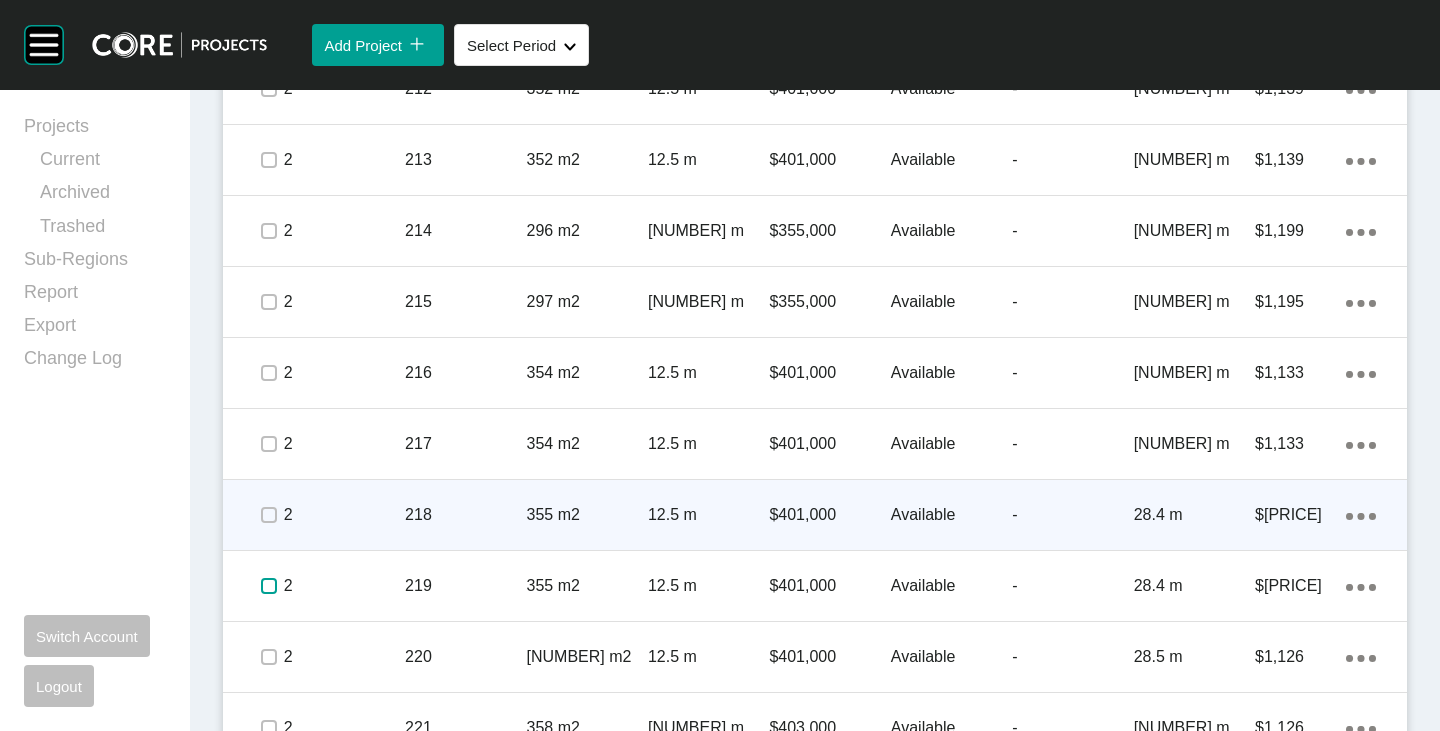 scroll, scrollTop: 2000, scrollLeft: 0, axis: vertical 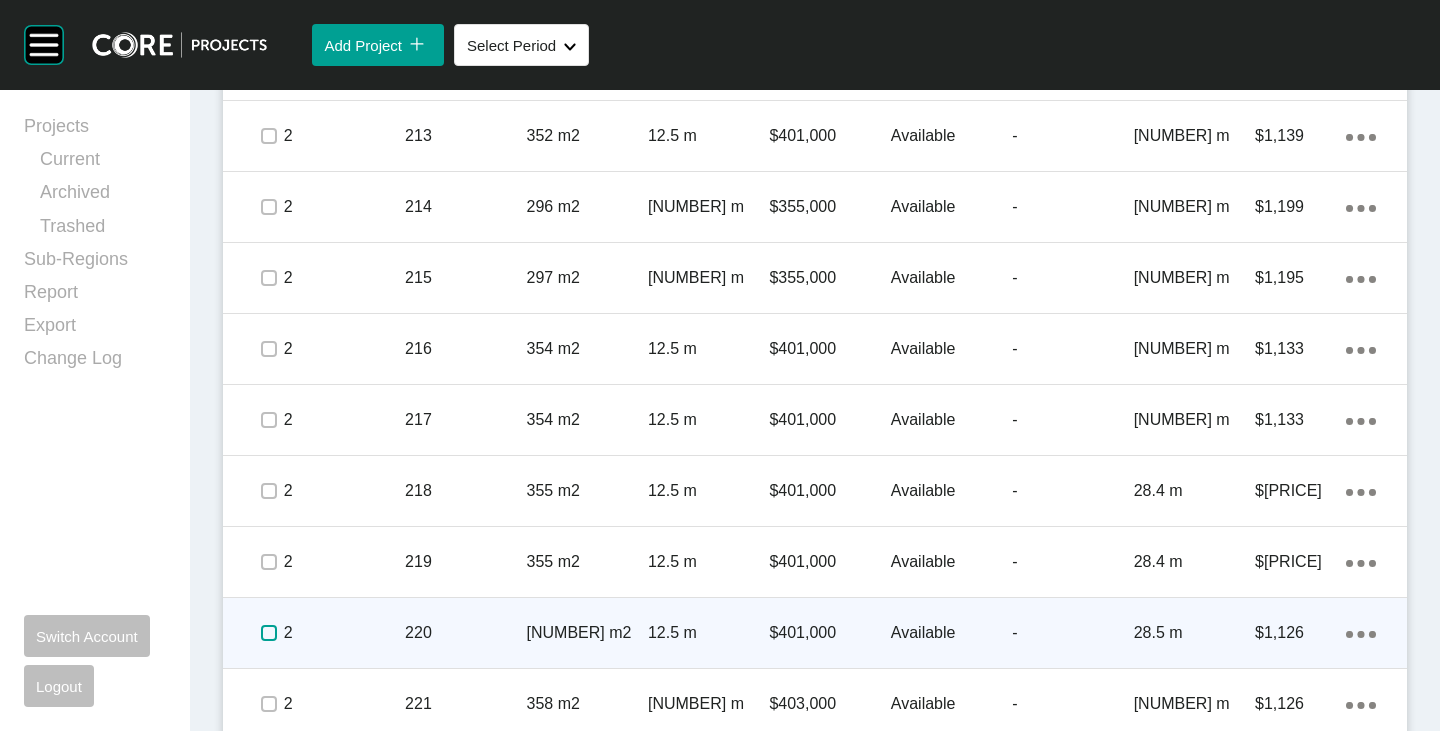 click at bounding box center (269, 633) 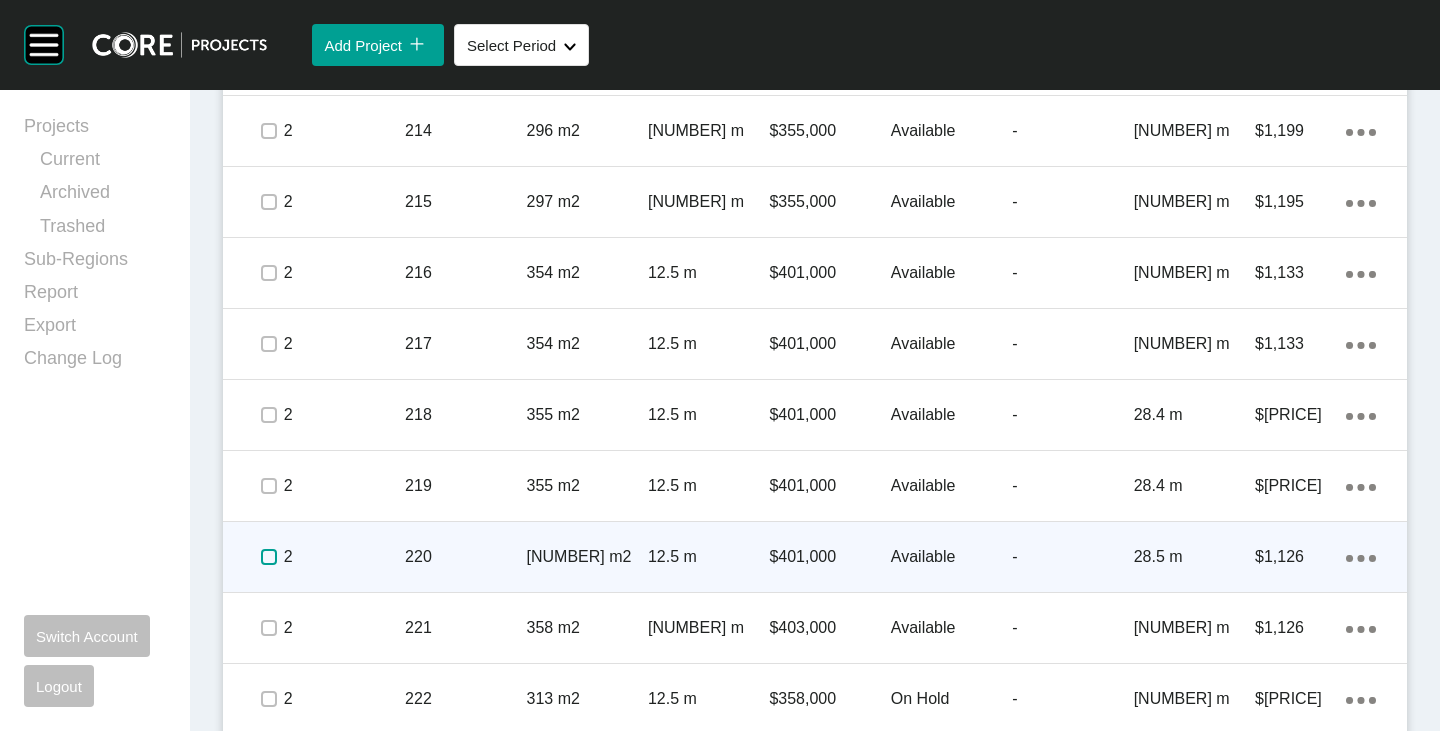 scroll, scrollTop: 2100, scrollLeft: 0, axis: vertical 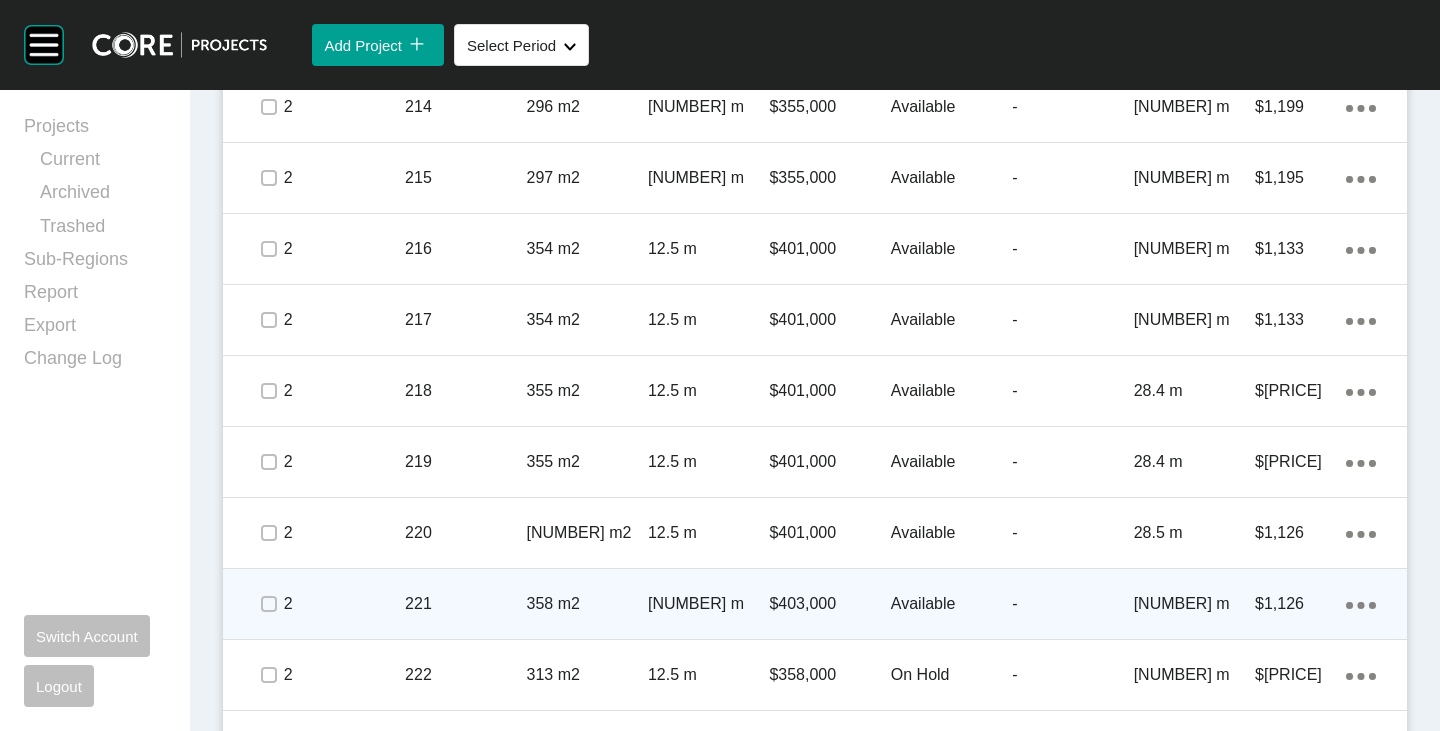 click at bounding box center (268, 604) 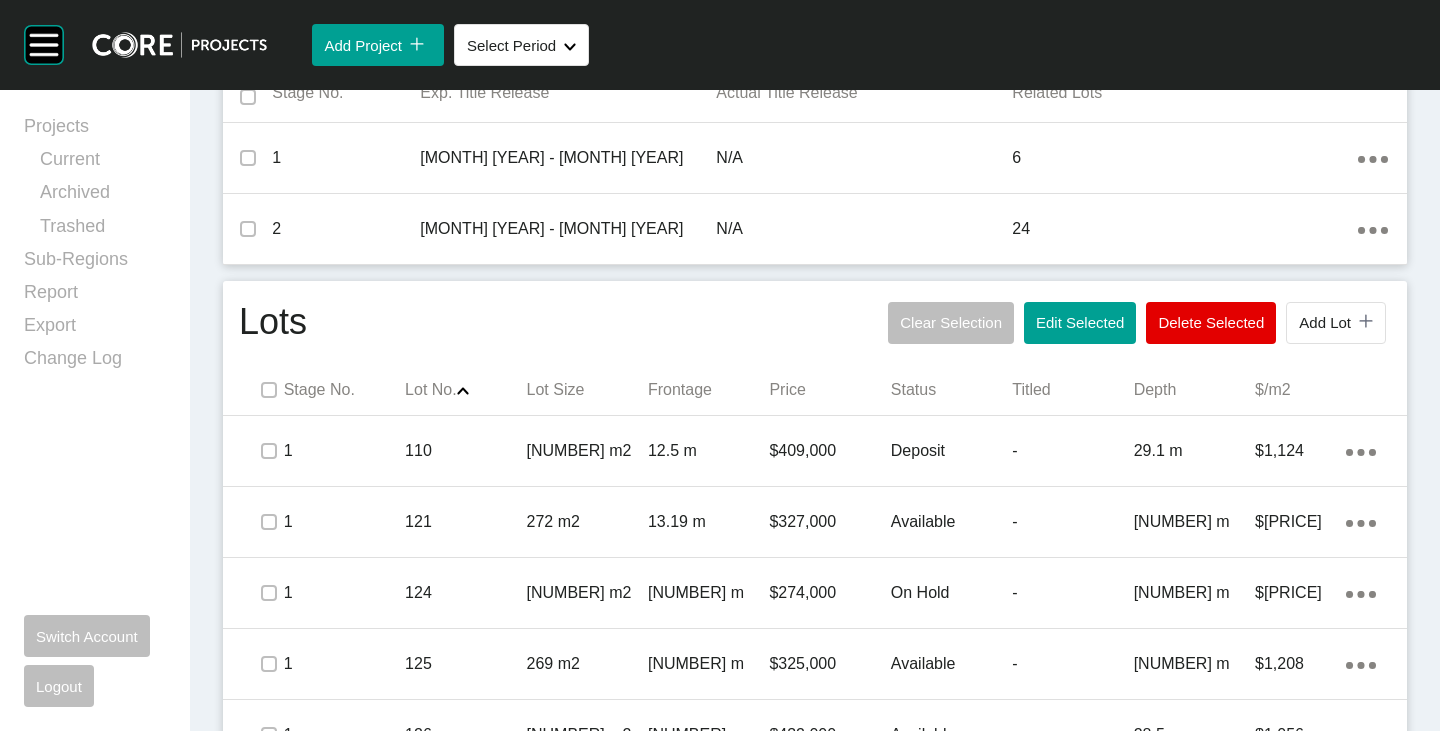 scroll, scrollTop: 685, scrollLeft: 0, axis: vertical 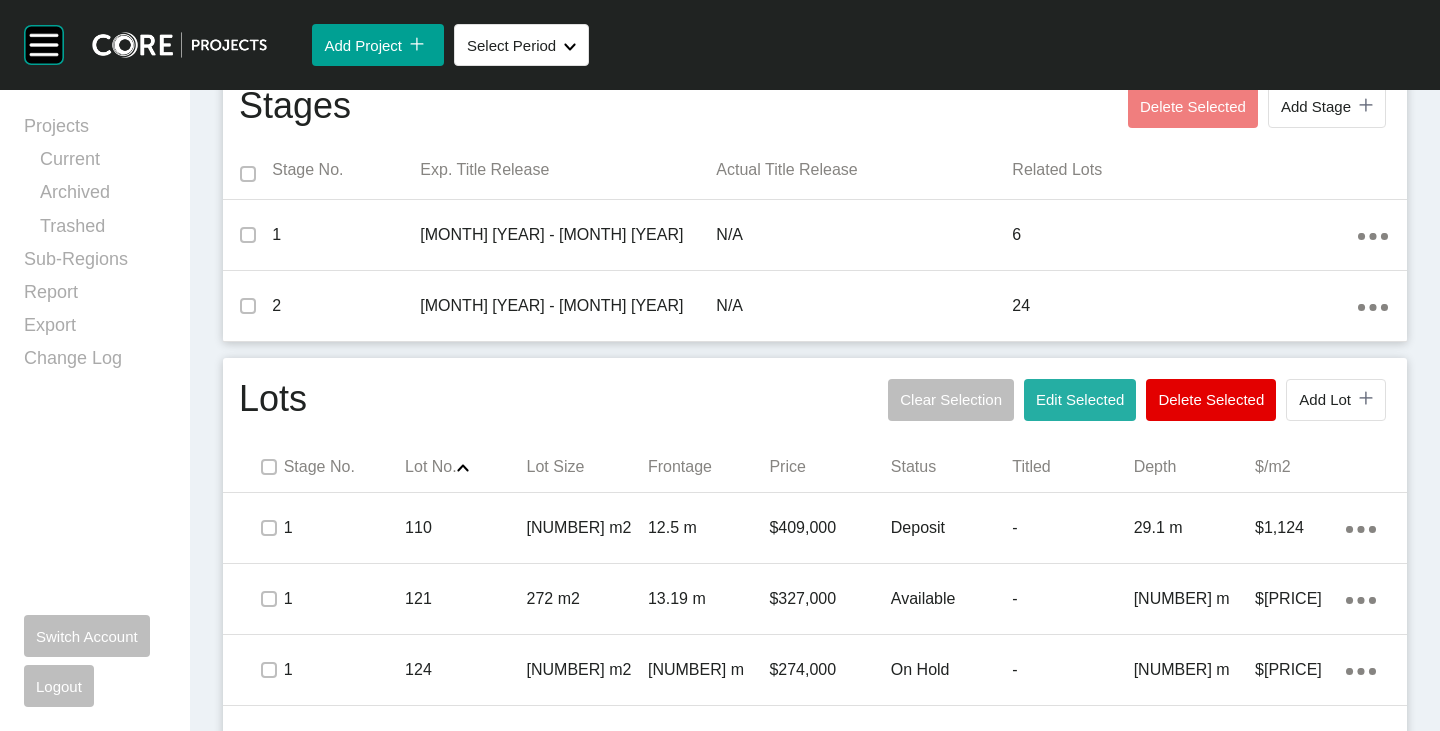 click on "Edit Selected" at bounding box center (1080, 400) 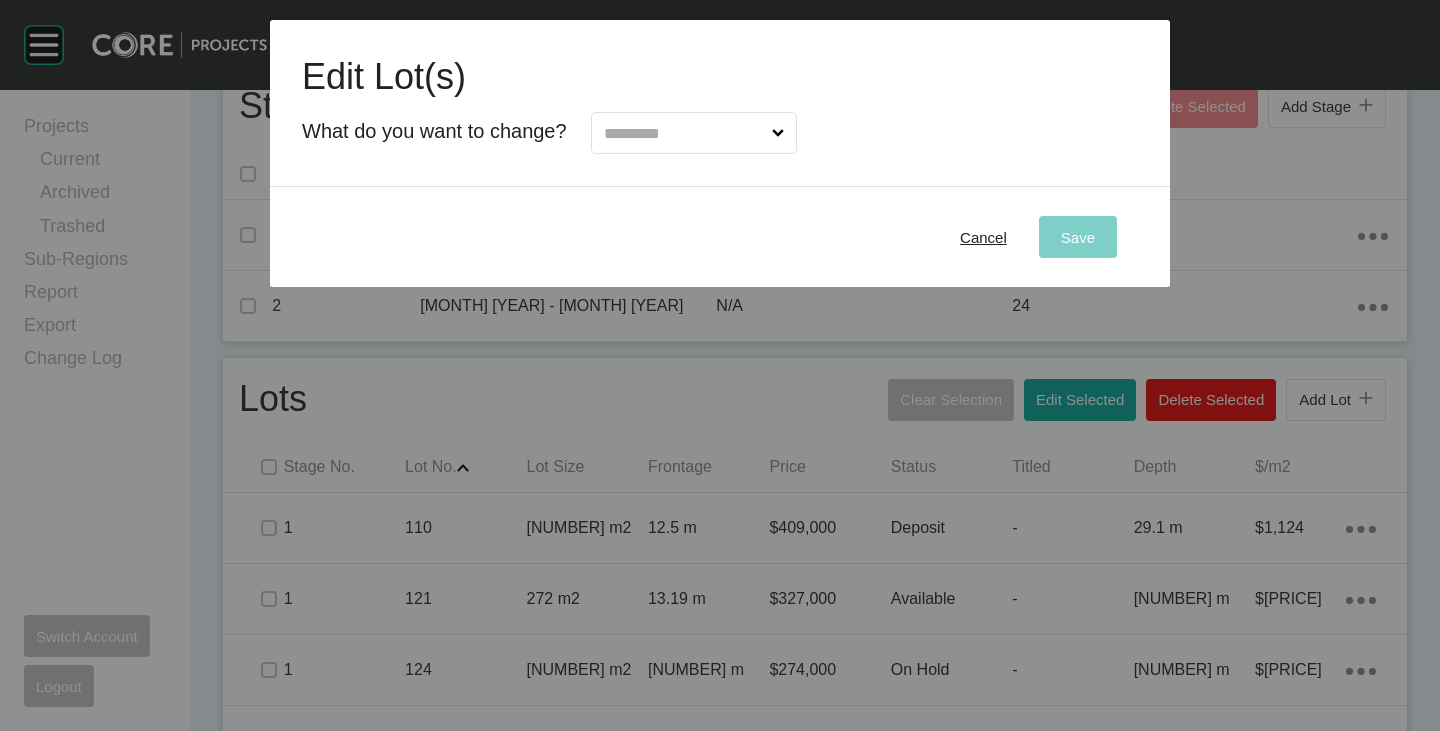 click at bounding box center [684, 133] 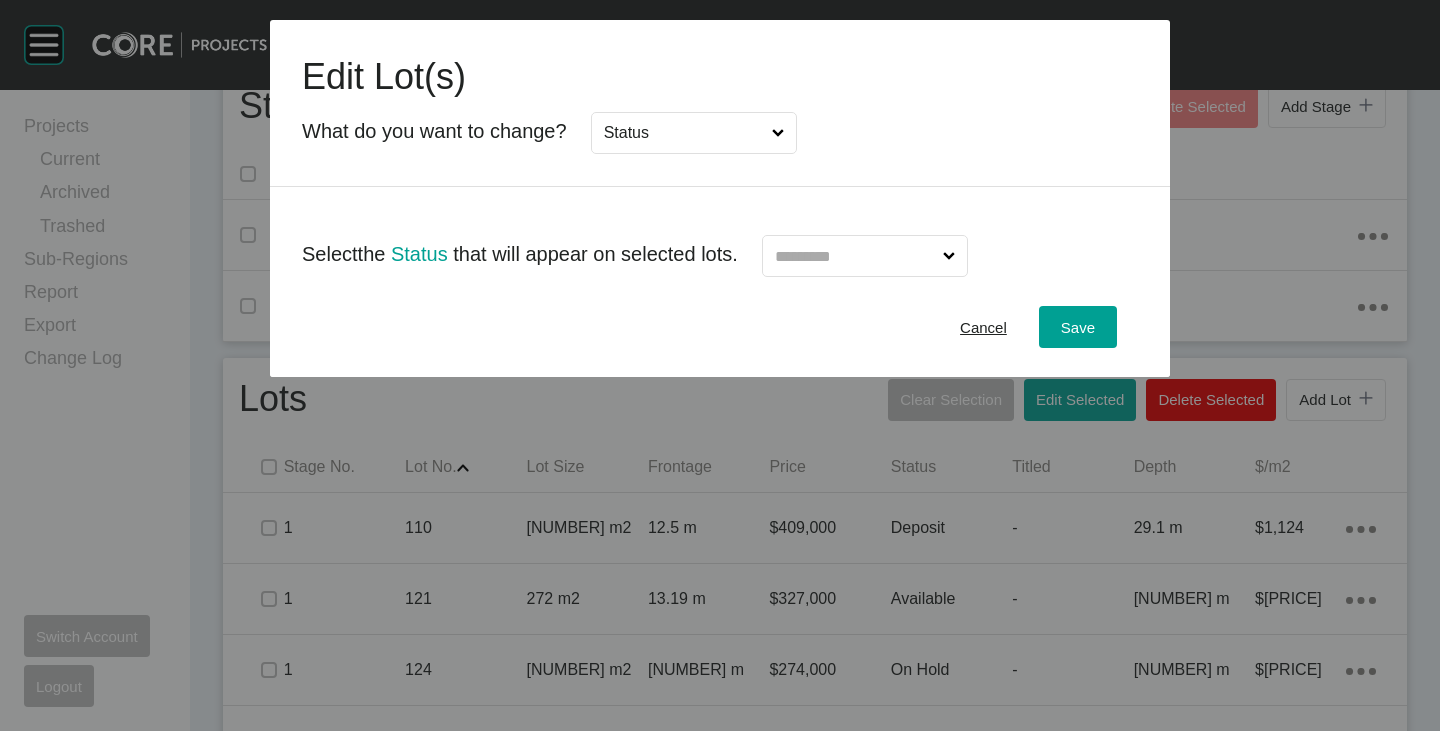 click at bounding box center (855, 256) 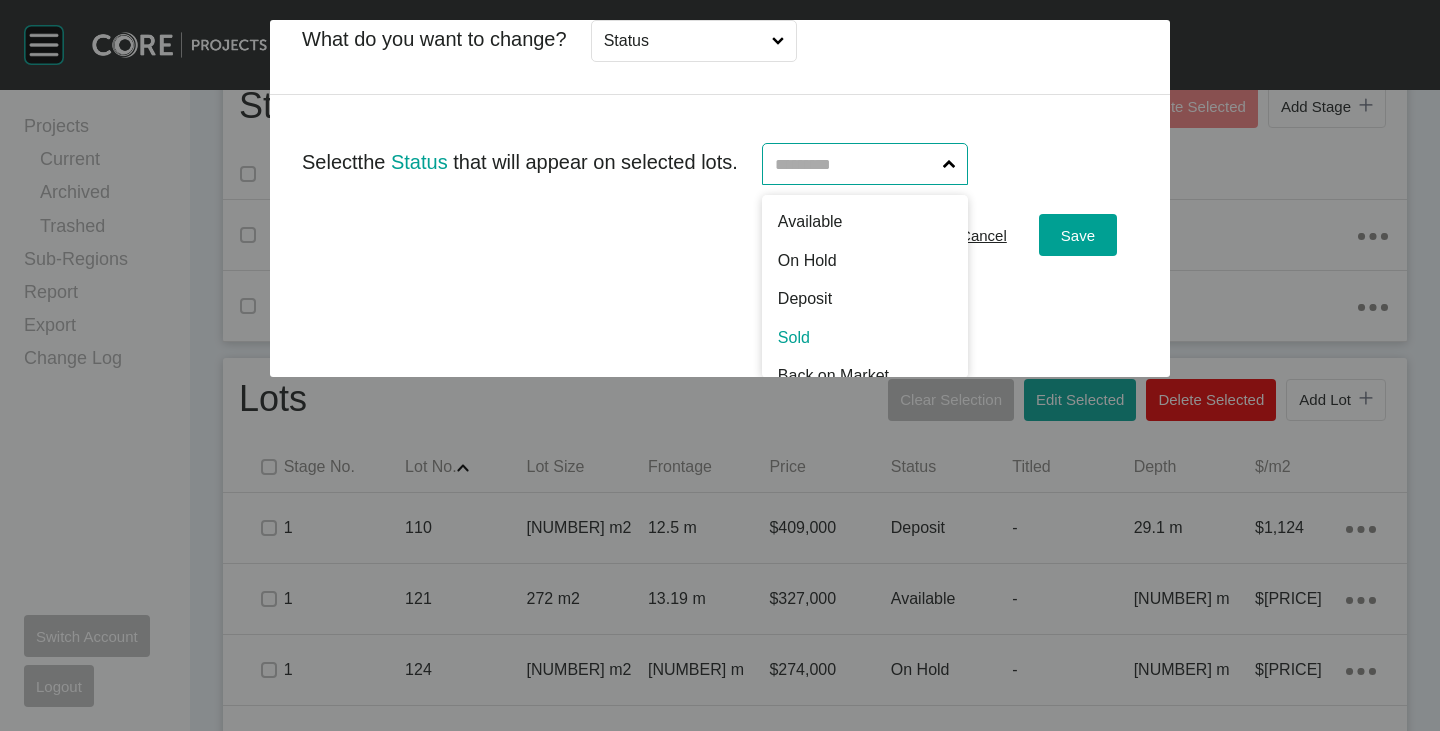 scroll, scrollTop: 0, scrollLeft: 0, axis: both 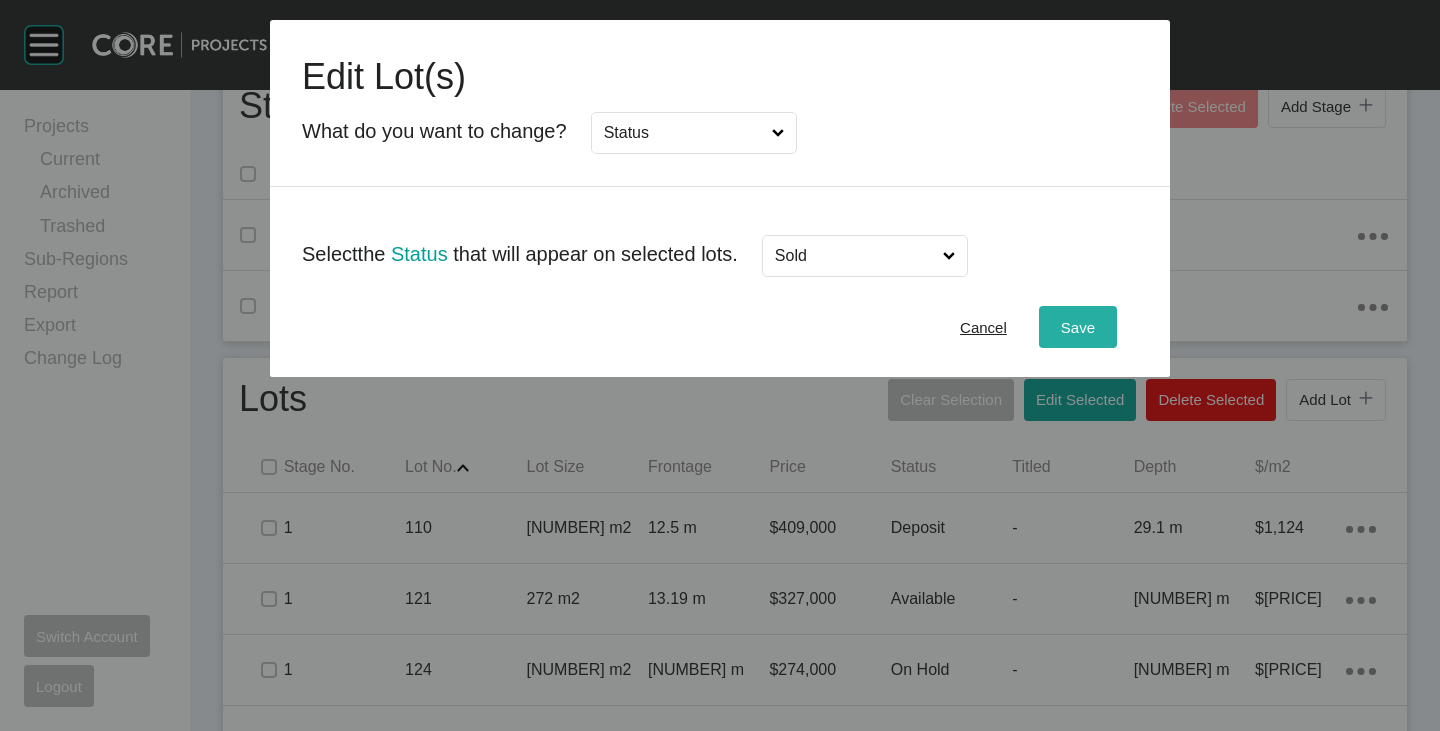 click on "Save" at bounding box center (1078, 327) 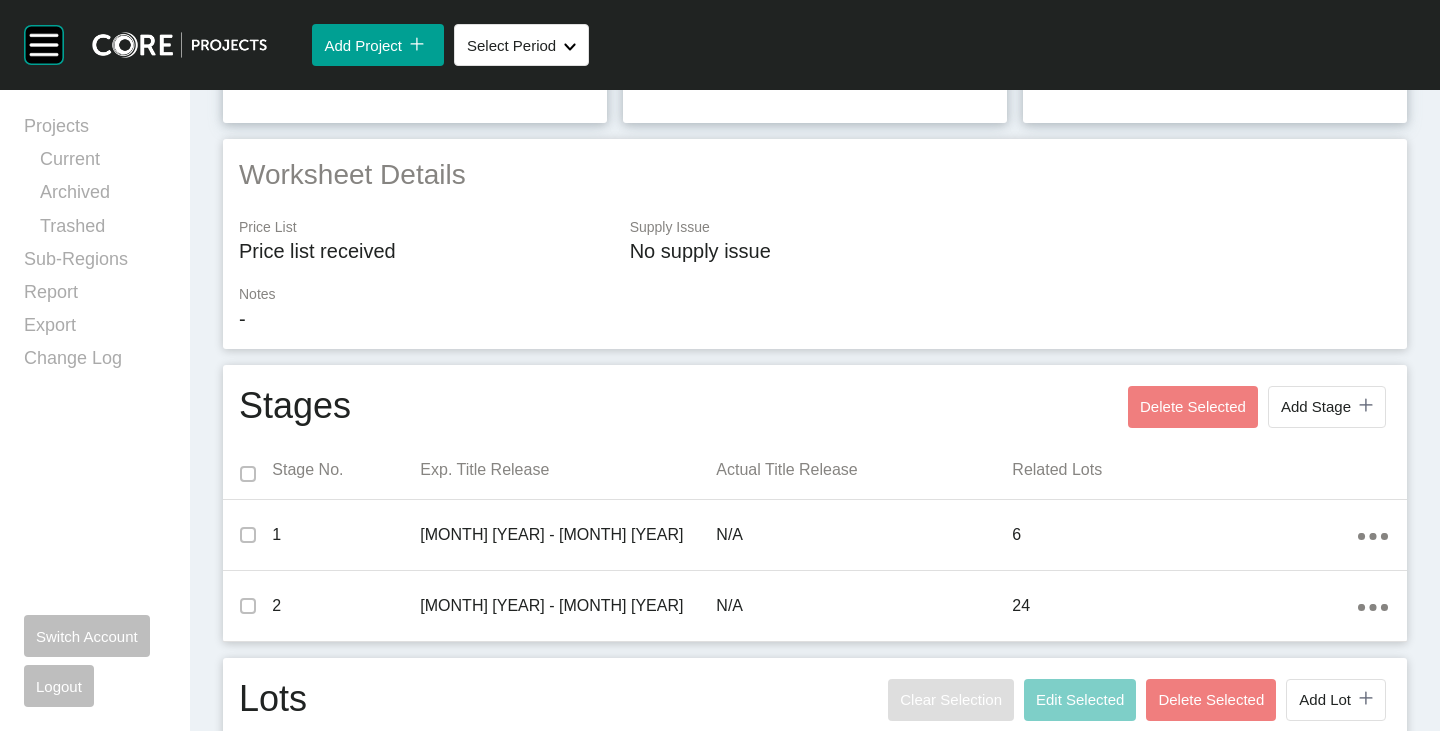 scroll, scrollTop: 885, scrollLeft: 0, axis: vertical 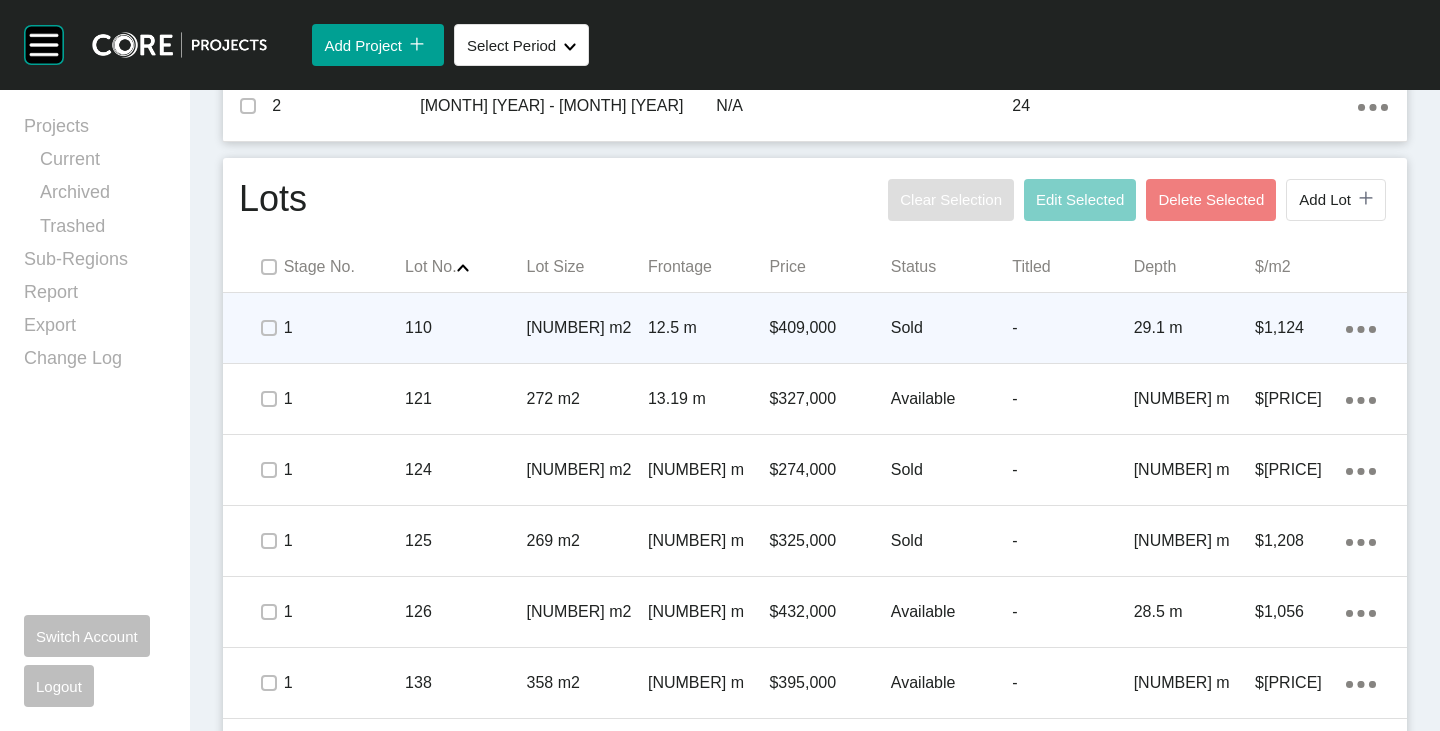 click on "Sold" at bounding box center [951, 328] 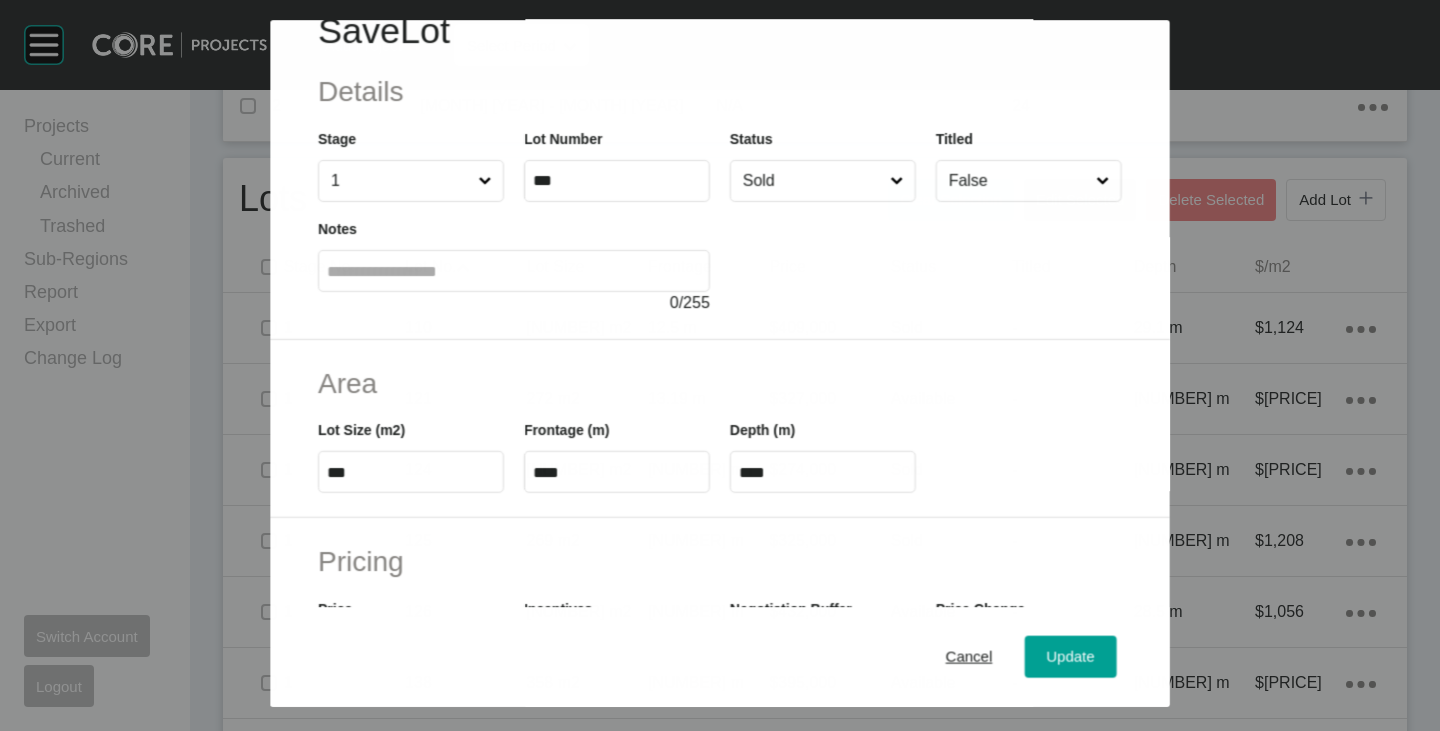 scroll, scrollTop: 200, scrollLeft: 0, axis: vertical 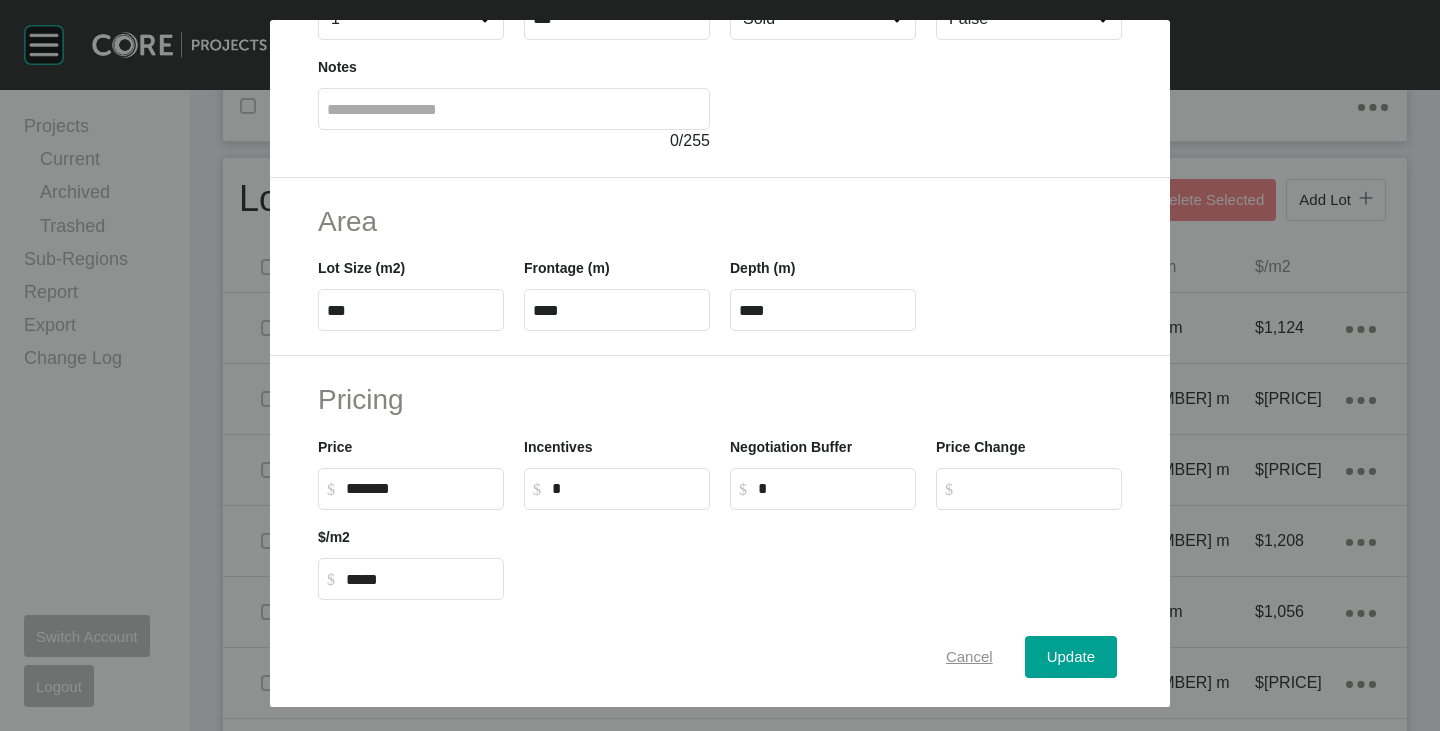 click on "Cancel" at bounding box center (969, 657) 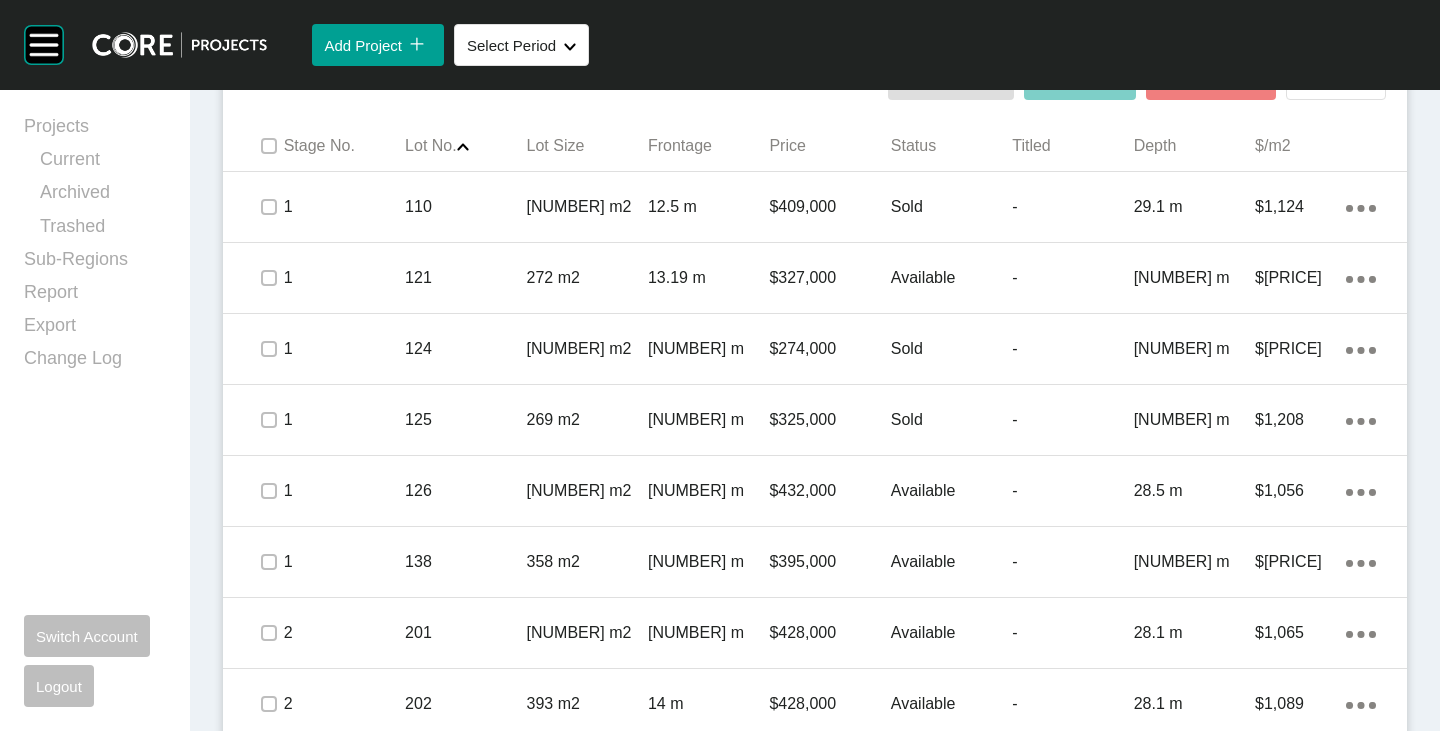scroll, scrollTop: 1003, scrollLeft: 0, axis: vertical 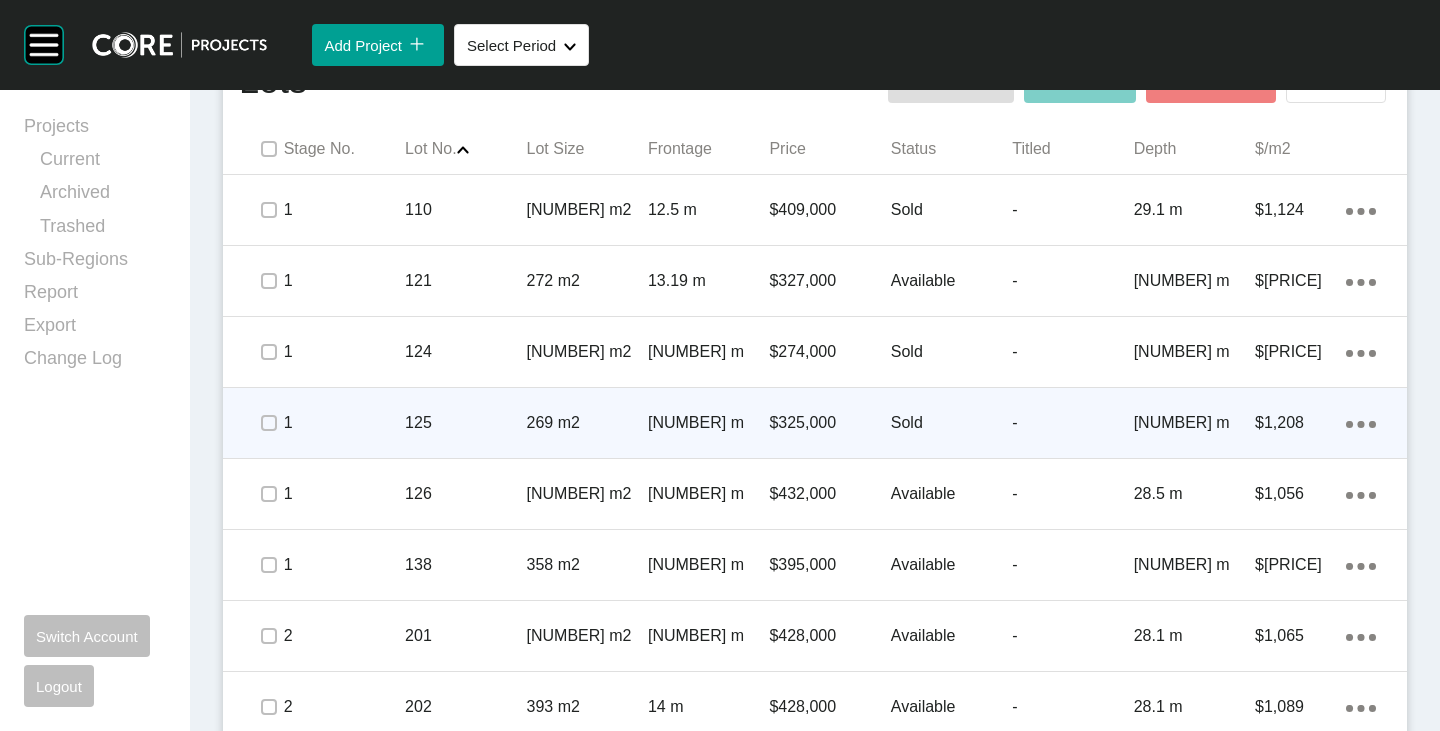 click on "$325,000" at bounding box center [829, 423] 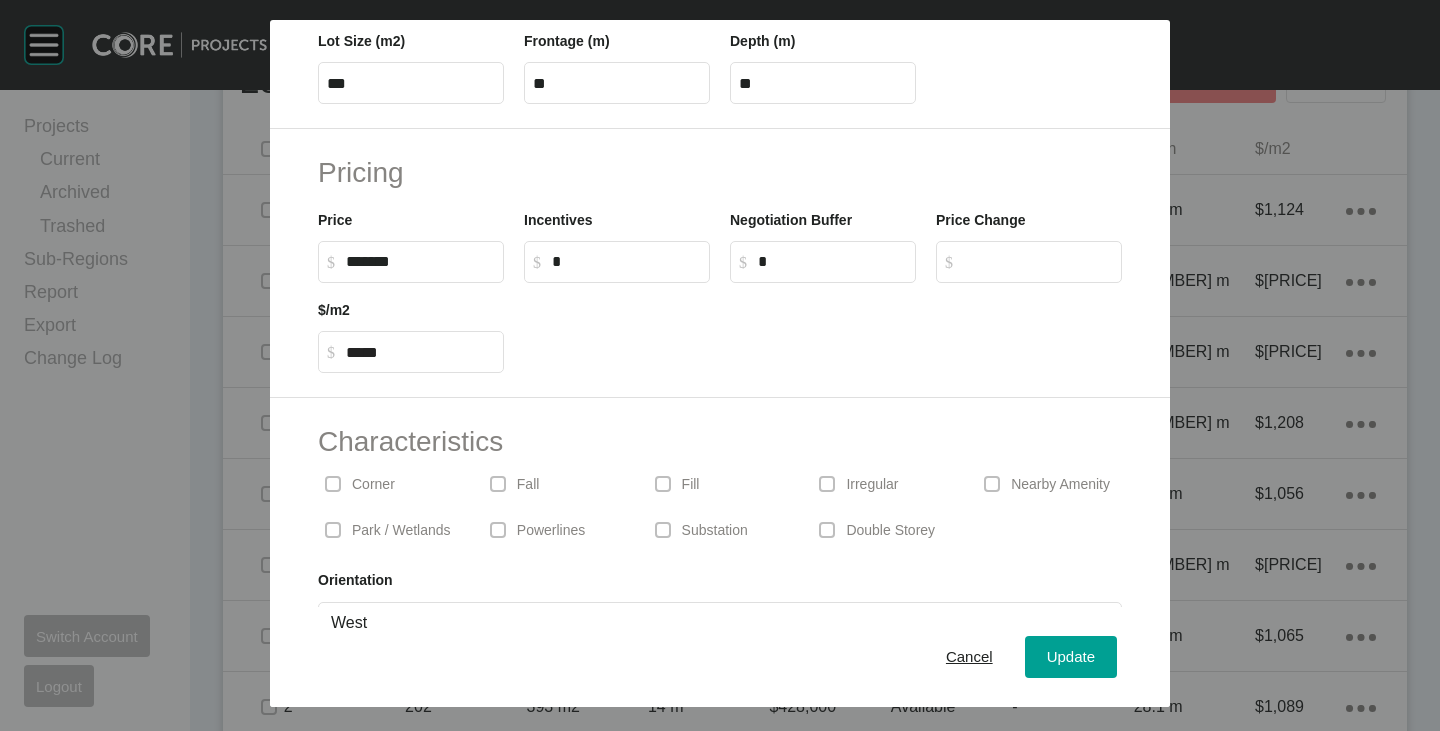 scroll, scrollTop: 489, scrollLeft: 0, axis: vertical 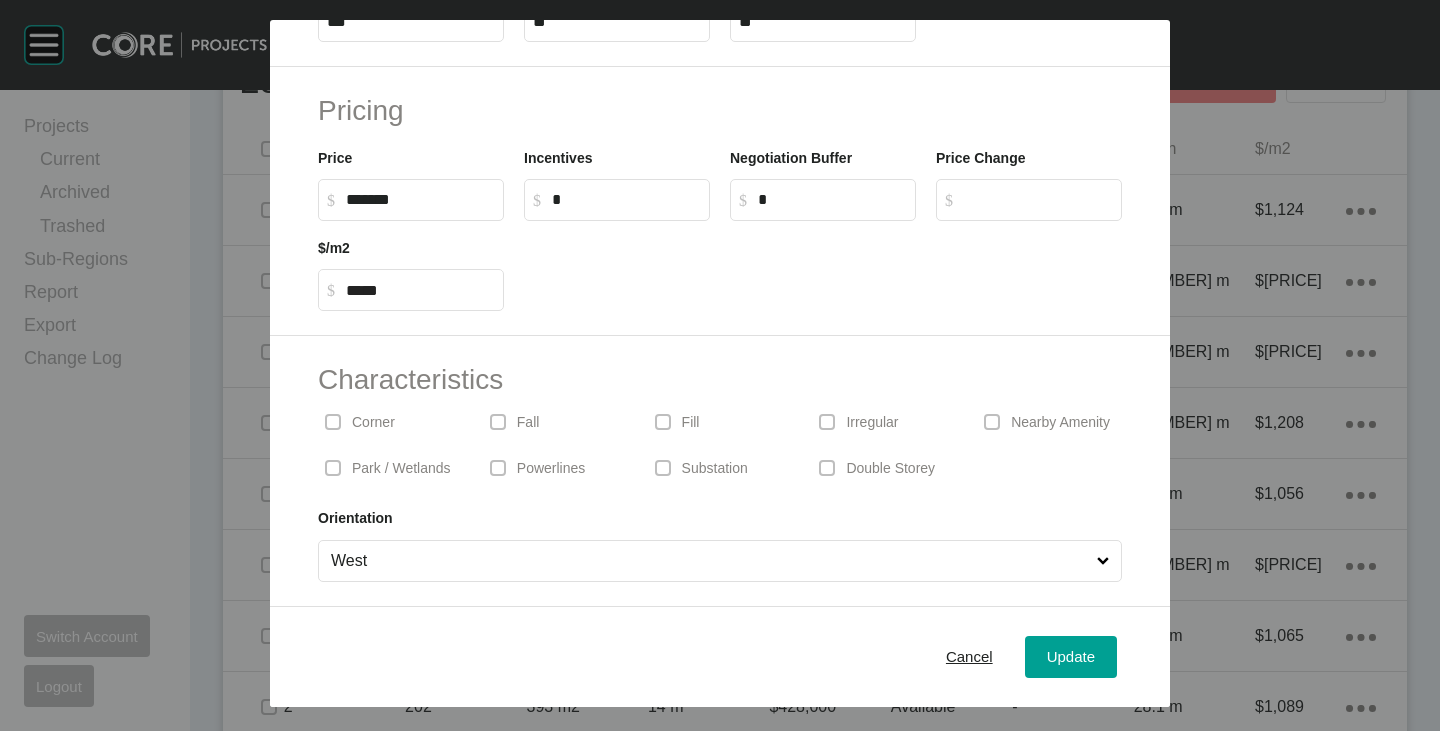 drag, startPoint x: 1095, startPoint y: 384, endPoint x: 1084, endPoint y: 380, distance: 11.7046995 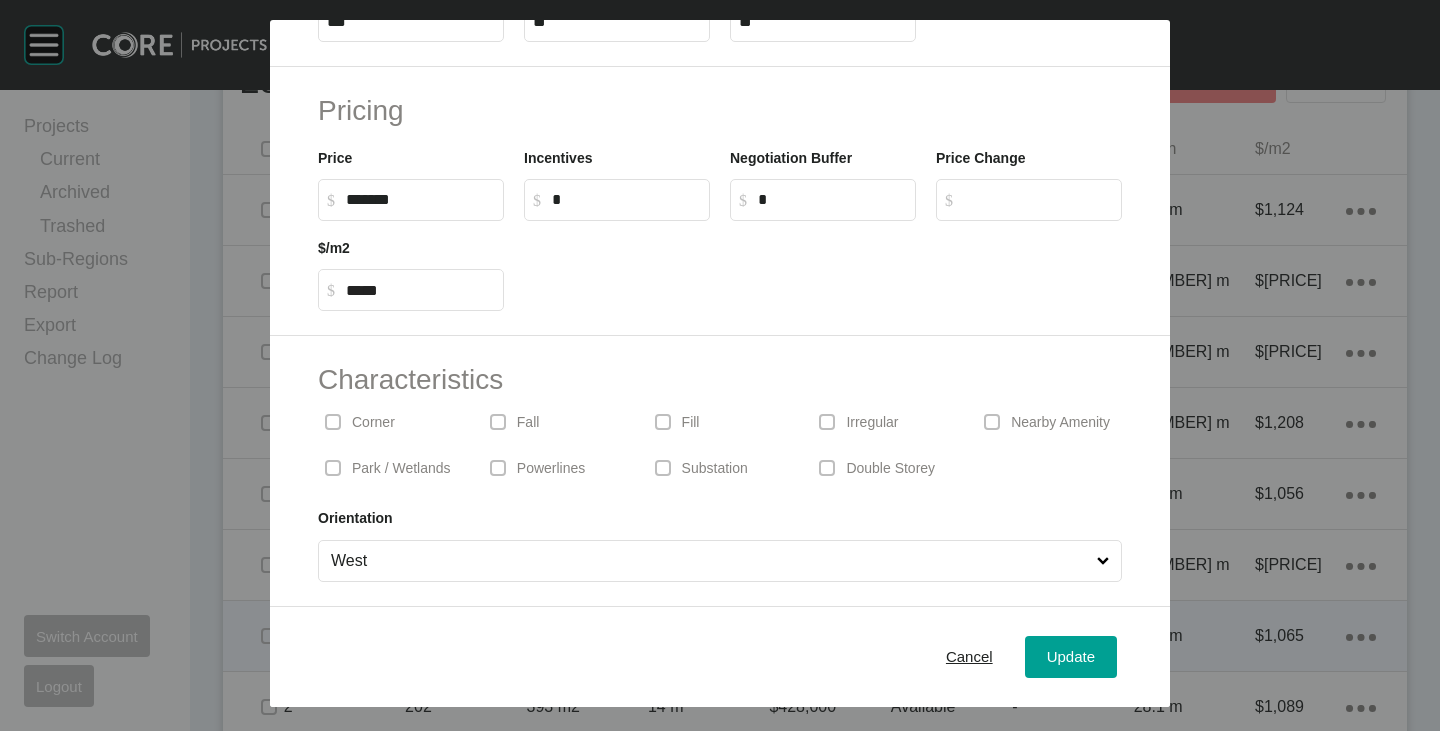 click on "Cancel" at bounding box center [969, 656] 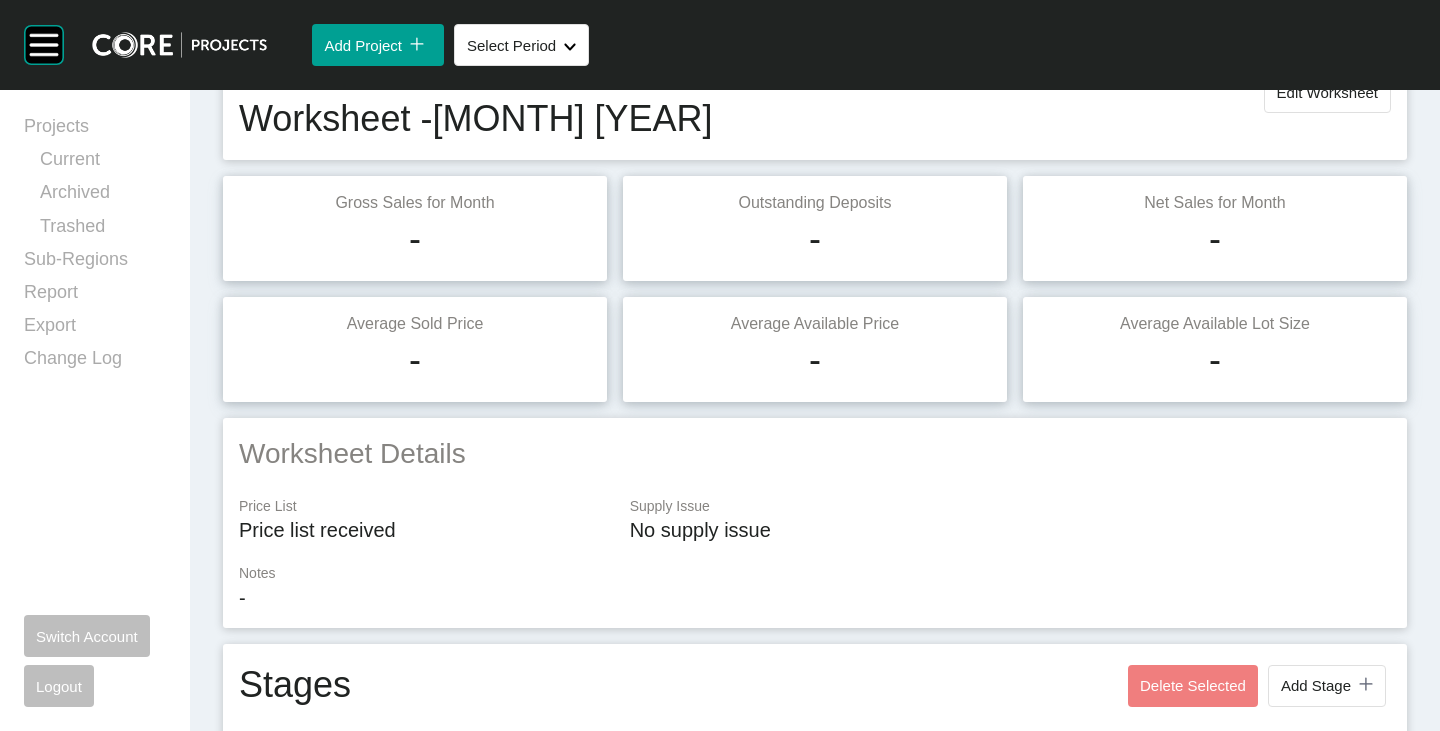 scroll, scrollTop: 0, scrollLeft: 0, axis: both 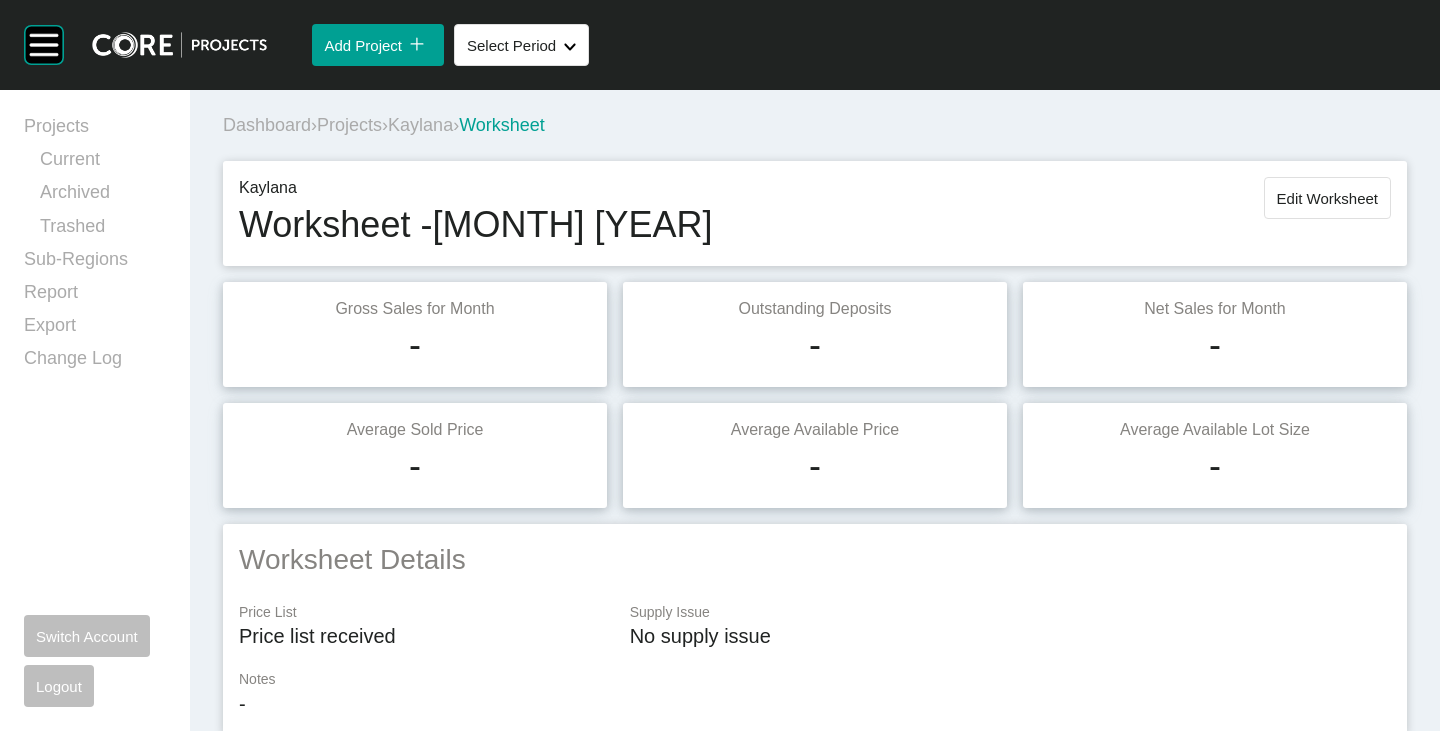 click on "Edit Worksheet" at bounding box center (1327, 198) 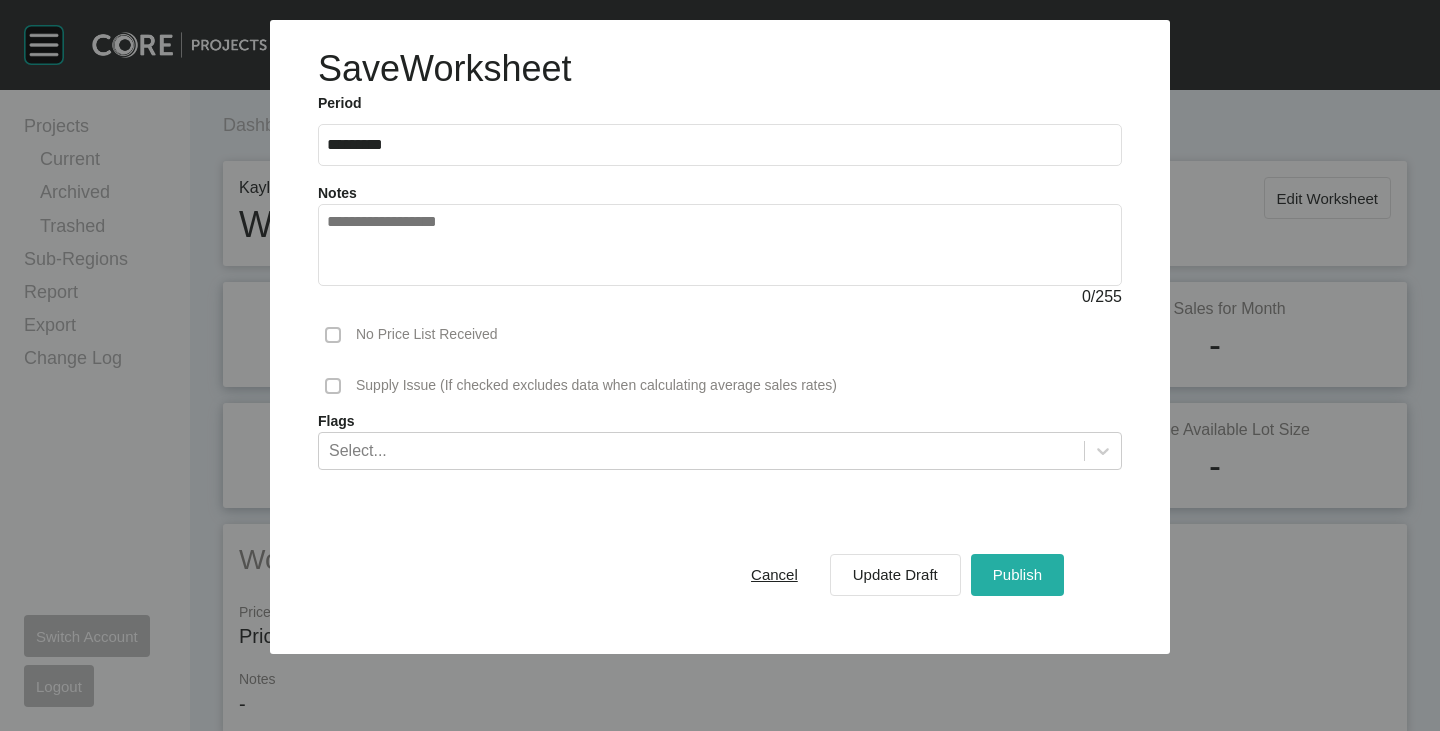 click on "Publish" at bounding box center (1017, 574) 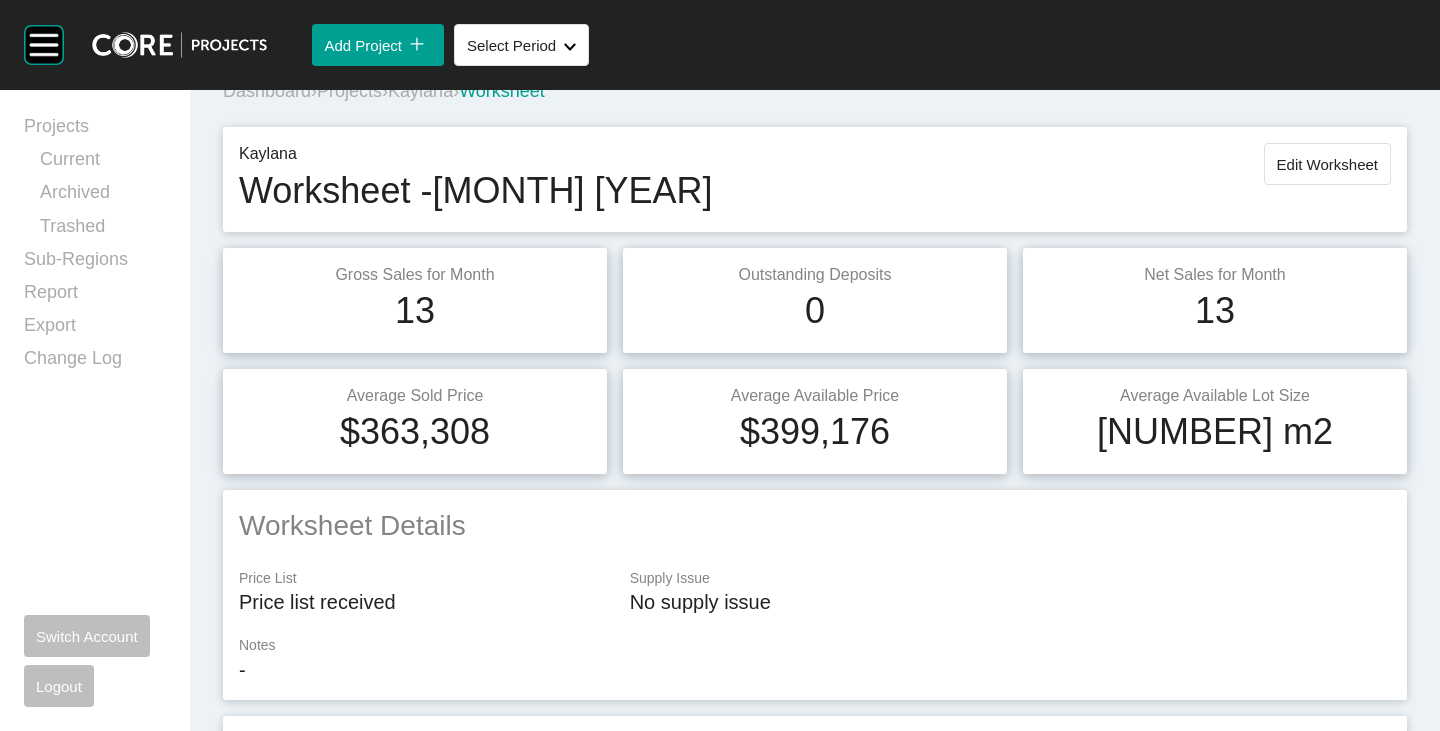 scroll, scrollTop: 0, scrollLeft: 0, axis: both 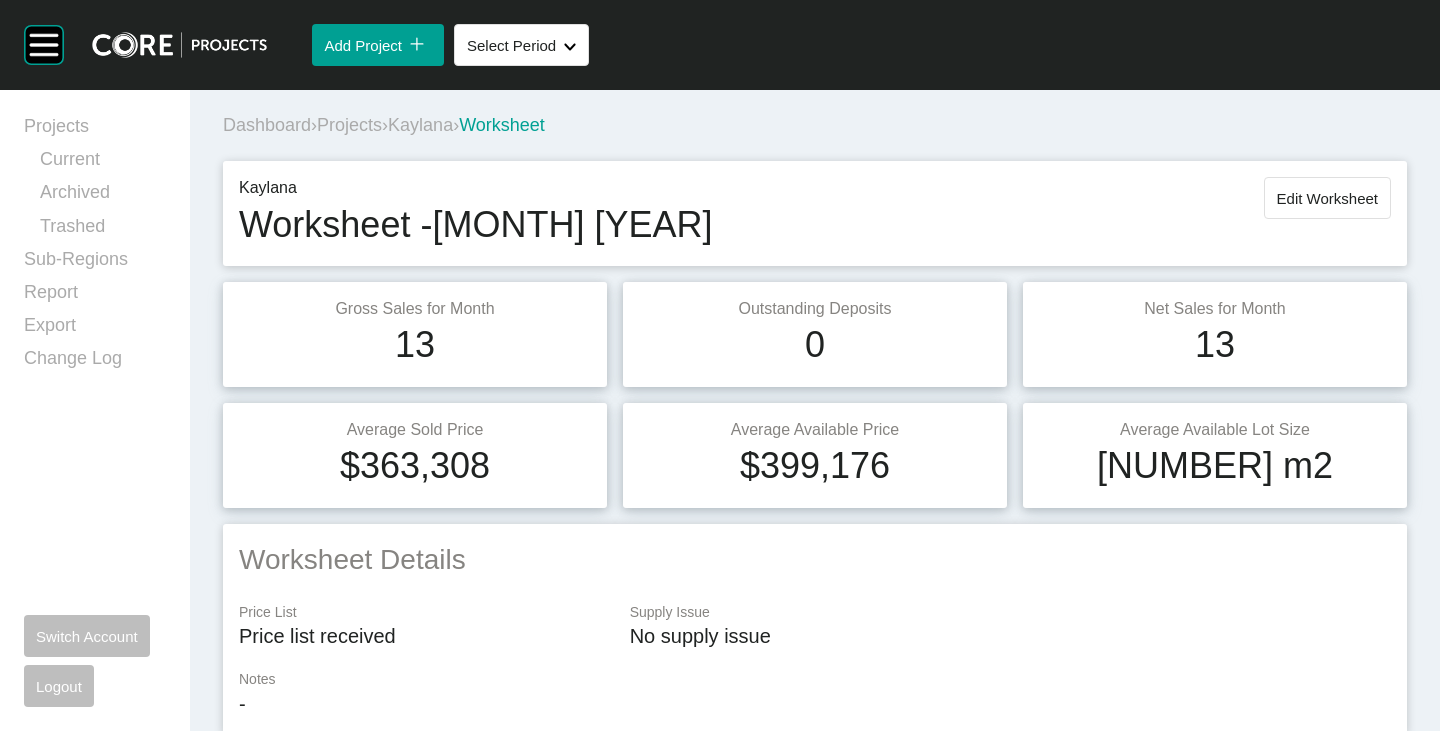 click on "Kaylana" at bounding box center [420, 125] 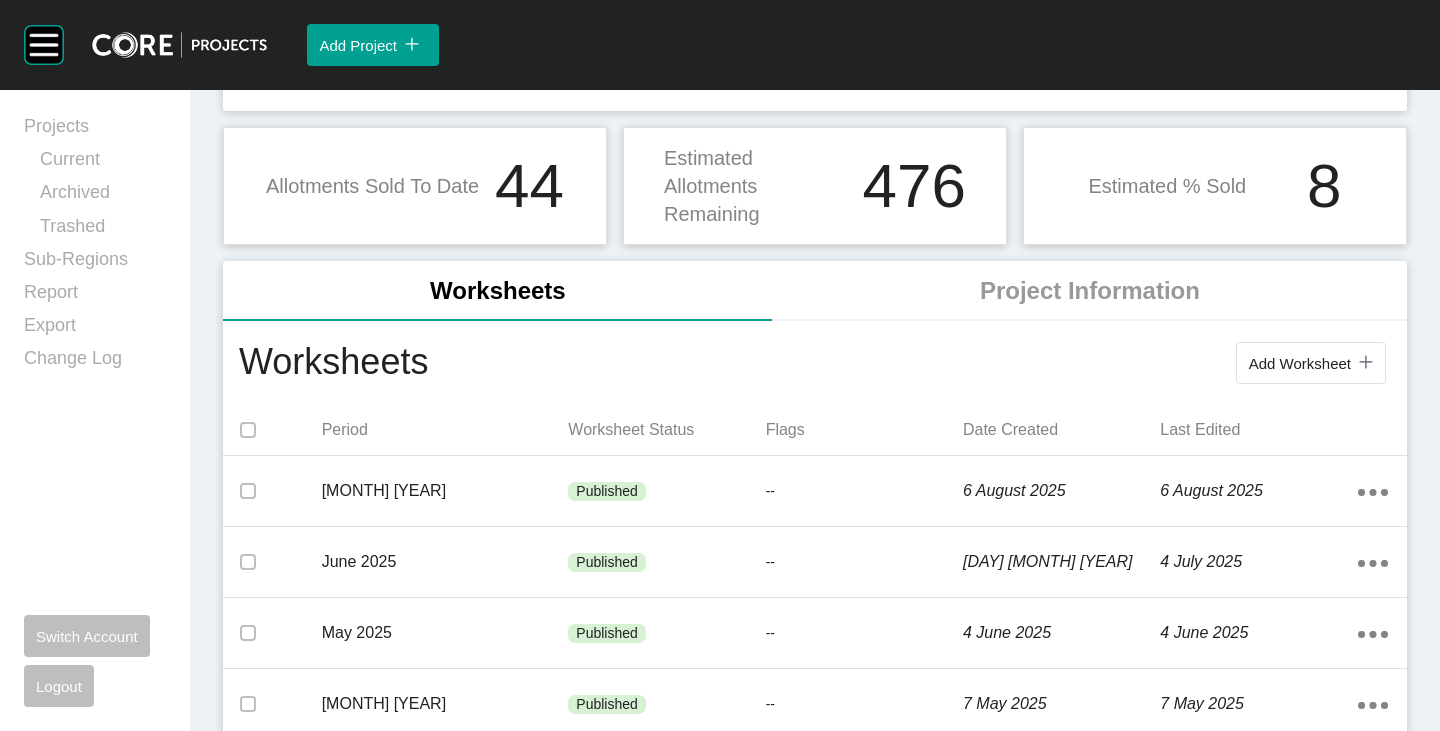 scroll, scrollTop: 0, scrollLeft: 0, axis: both 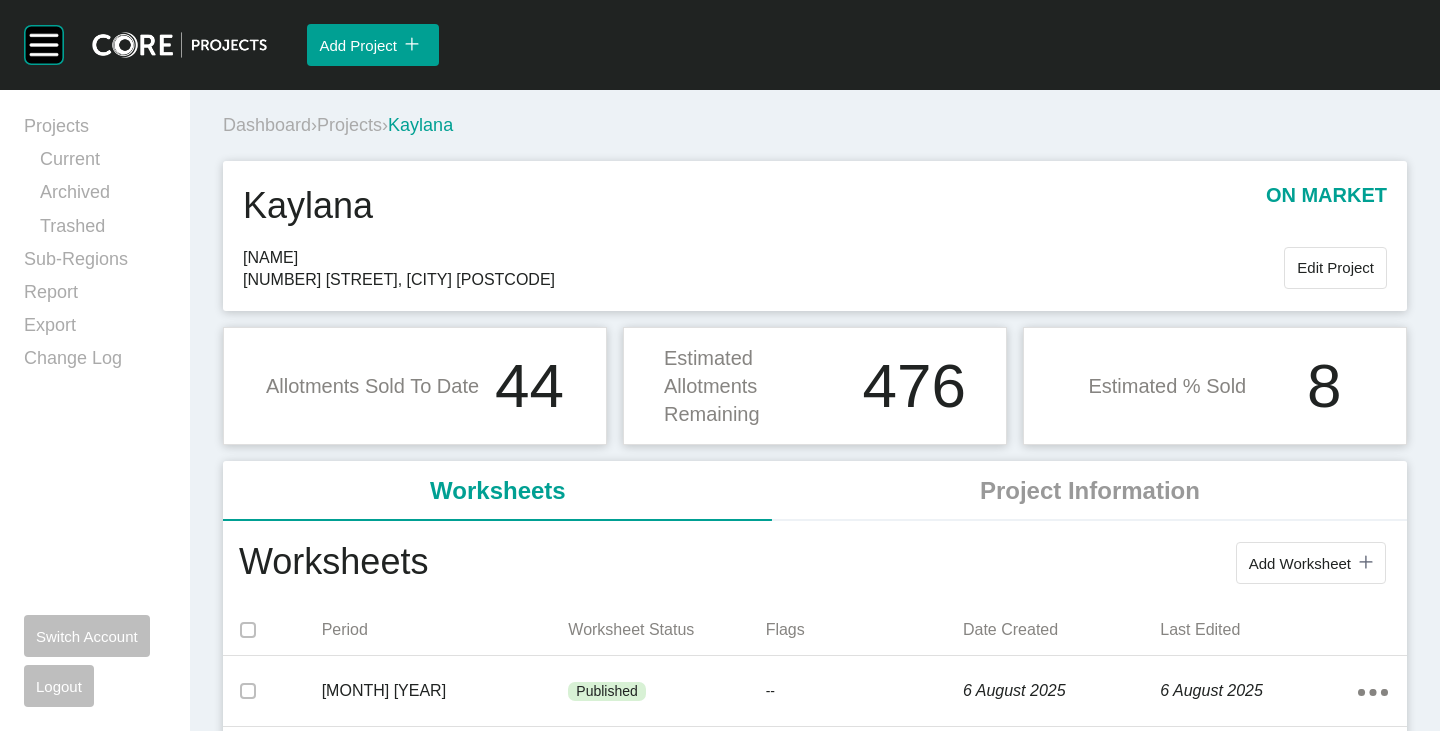 click on "Projects" at bounding box center (349, 125) 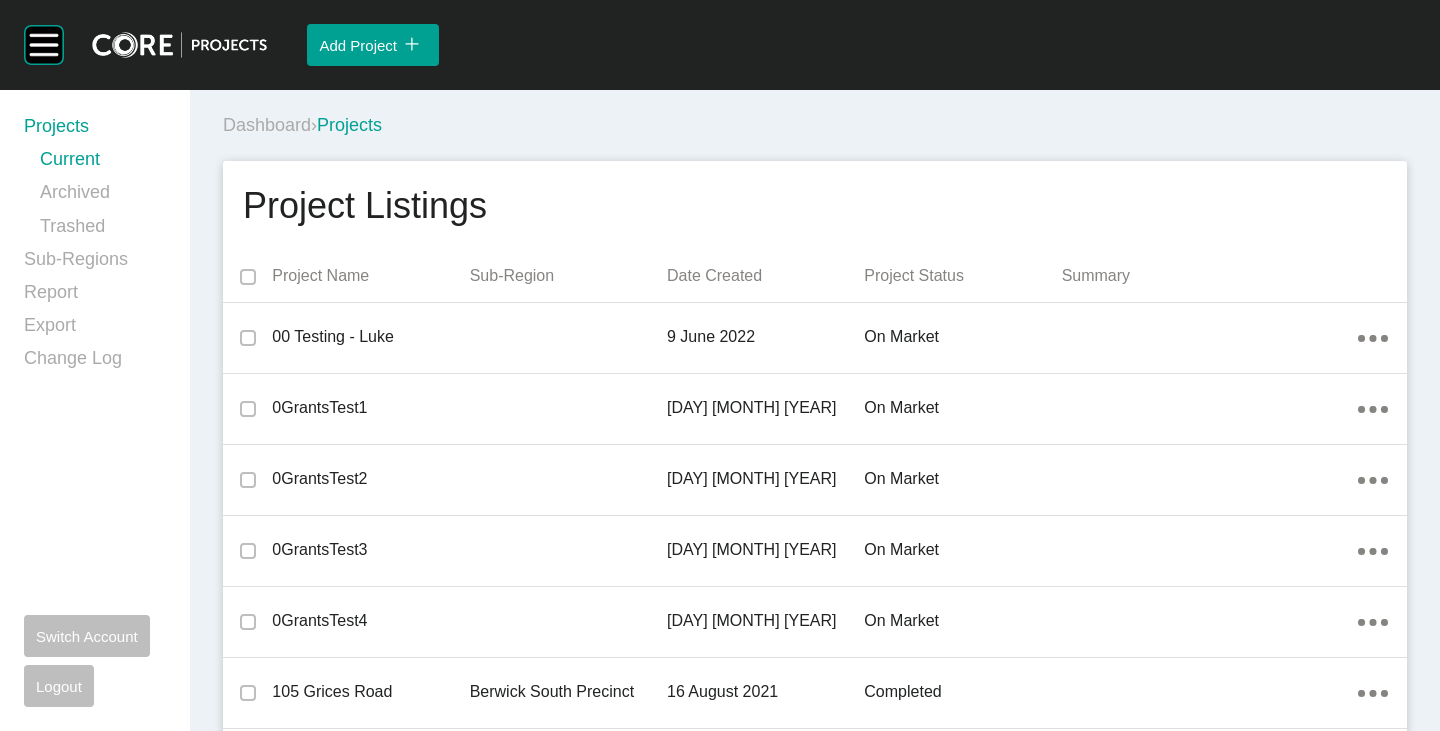 click on "Dashboard  ›  Projects" at bounding box center (819, 125) 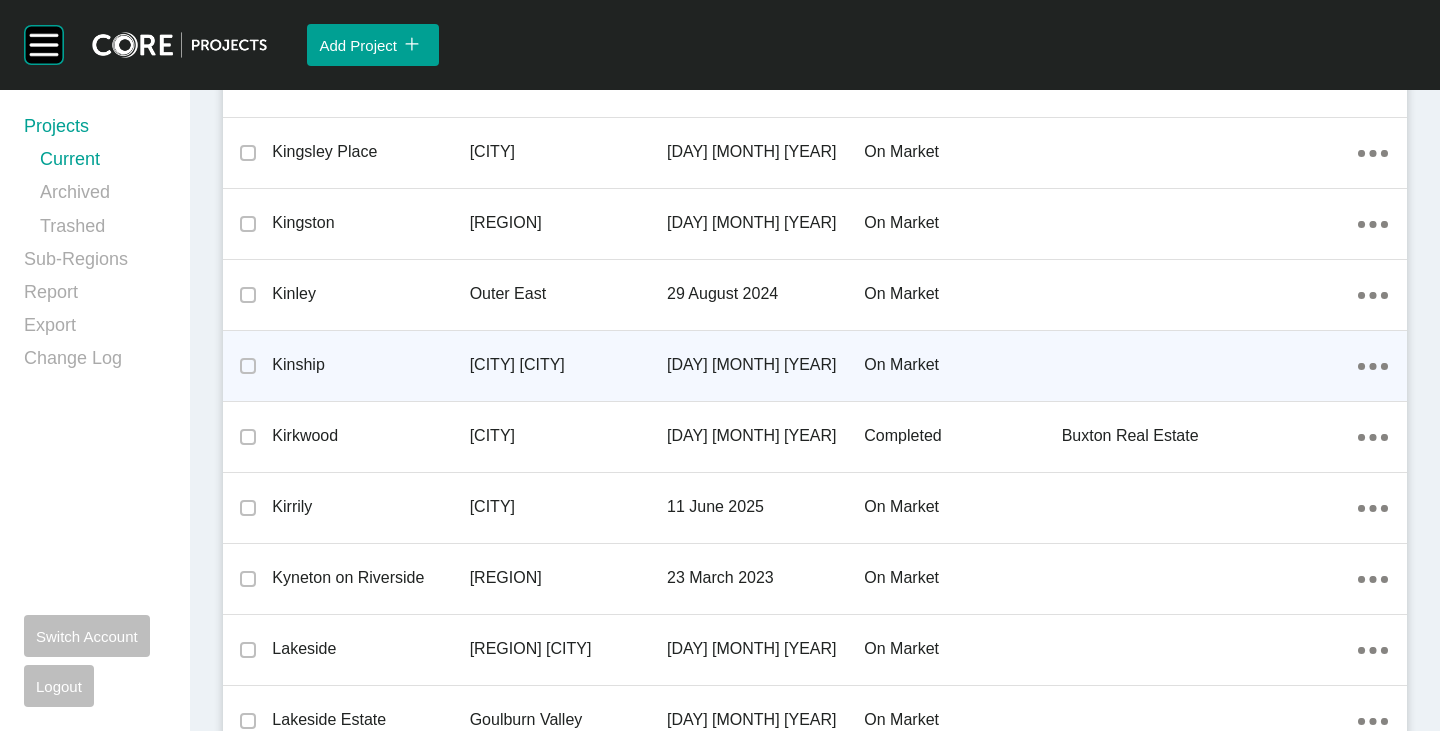 click on "Kinship" at bounding box center [370, 365] 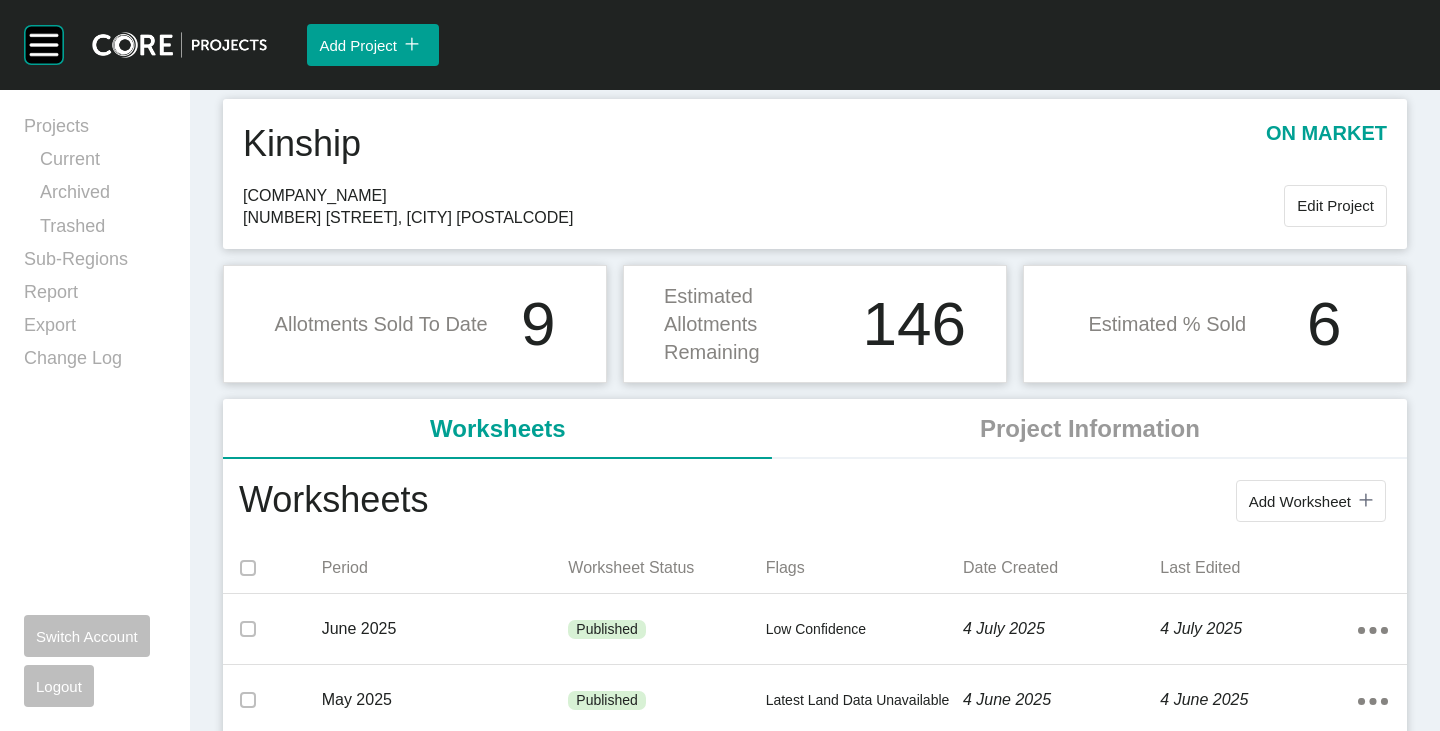 scroll, scrollTop: 100, scrollLeft: 0, axis: vertical 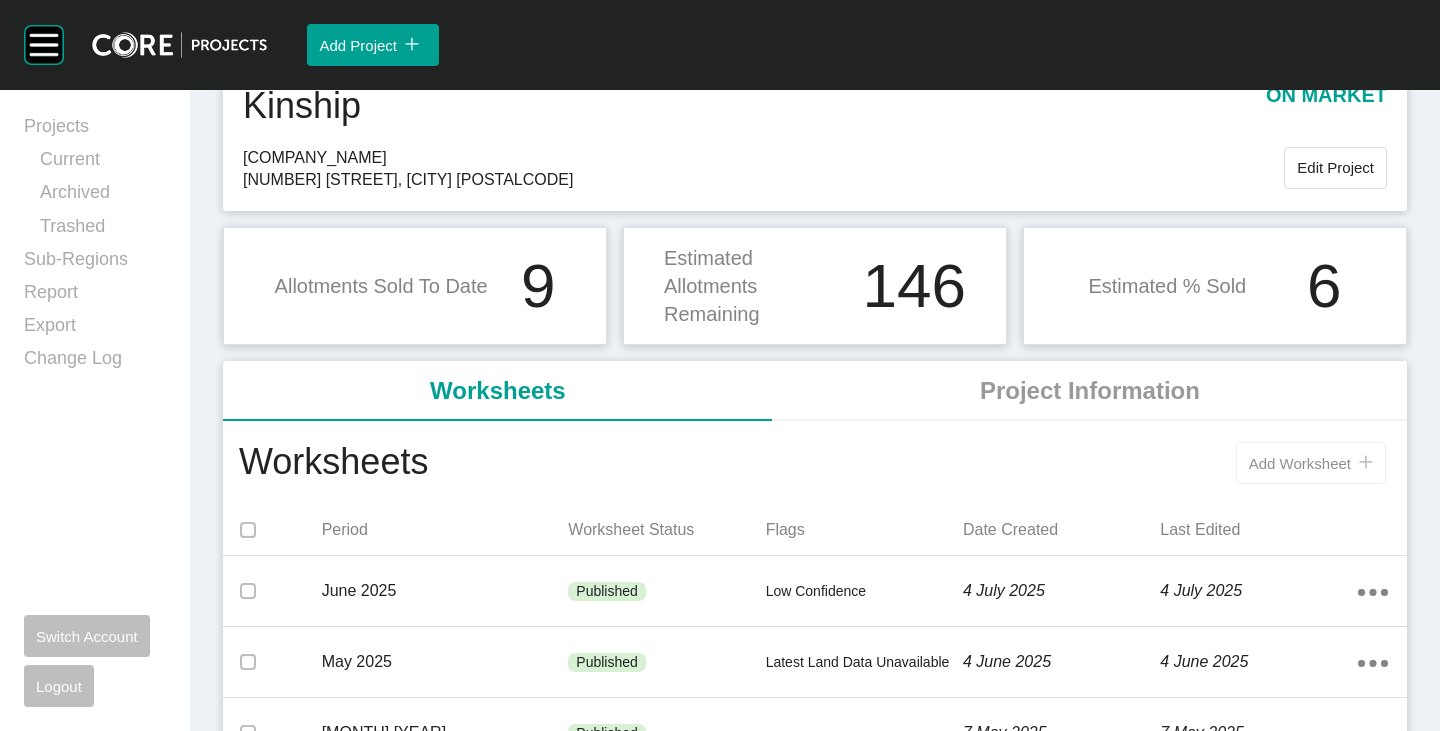 click on "Add Worksheet" at bounding box center (1300, 463) 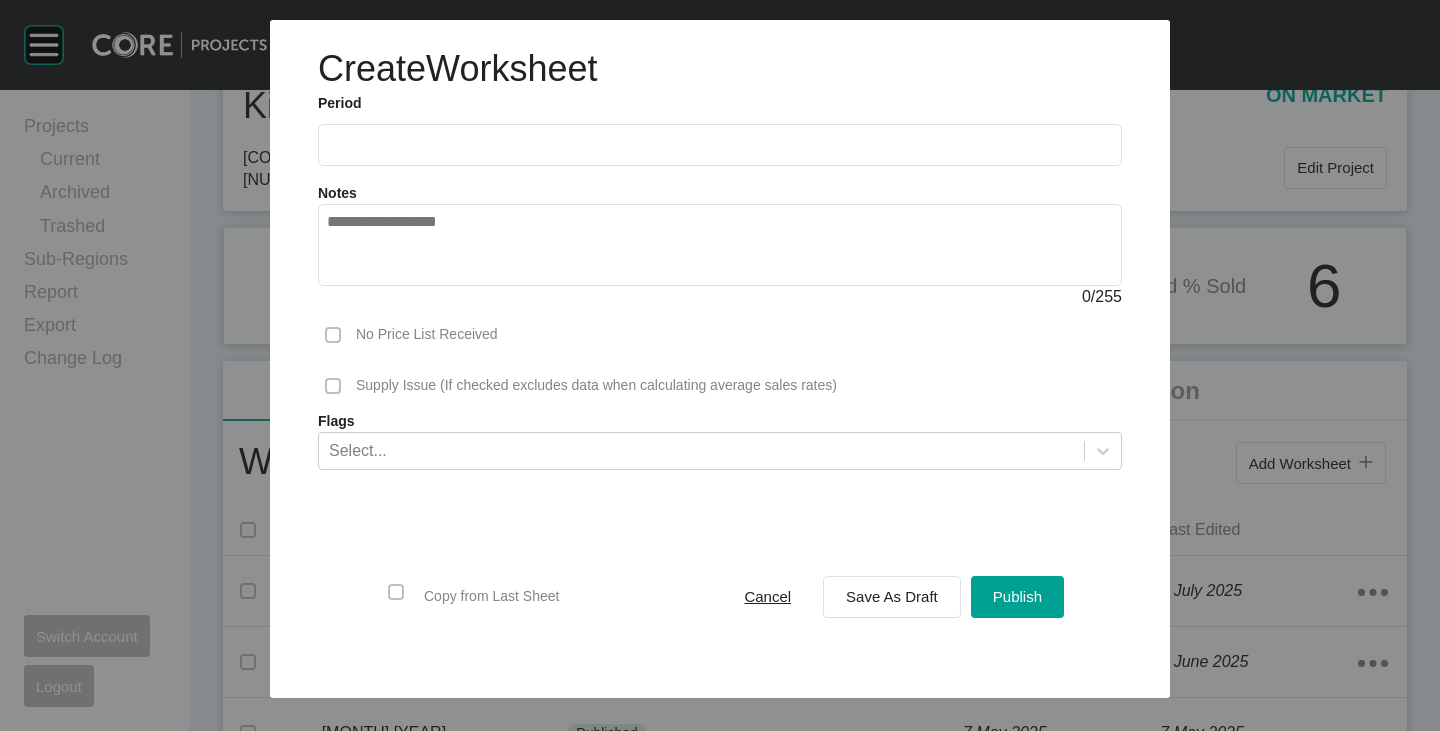 click at bounding box center (720, 144) 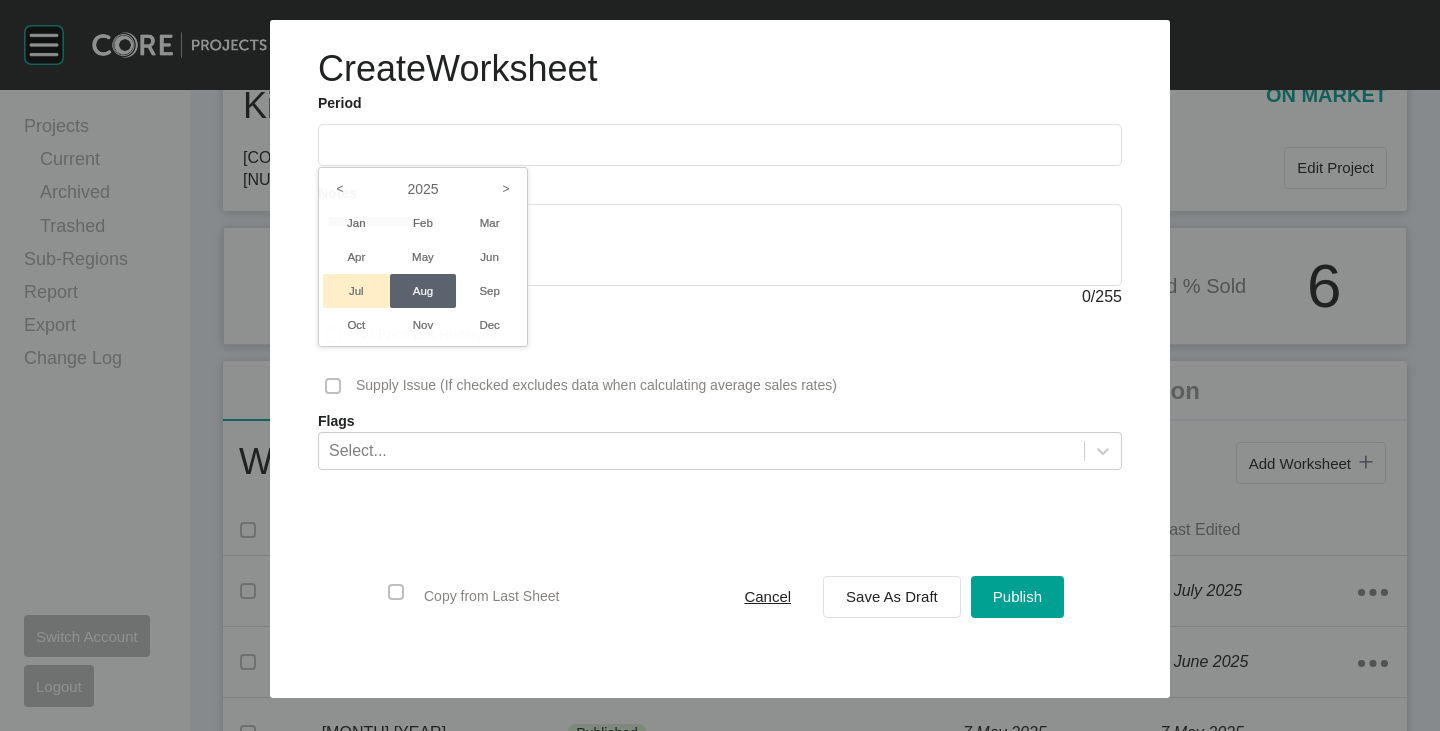 click on "Jul" at bounding box center (356, 291) 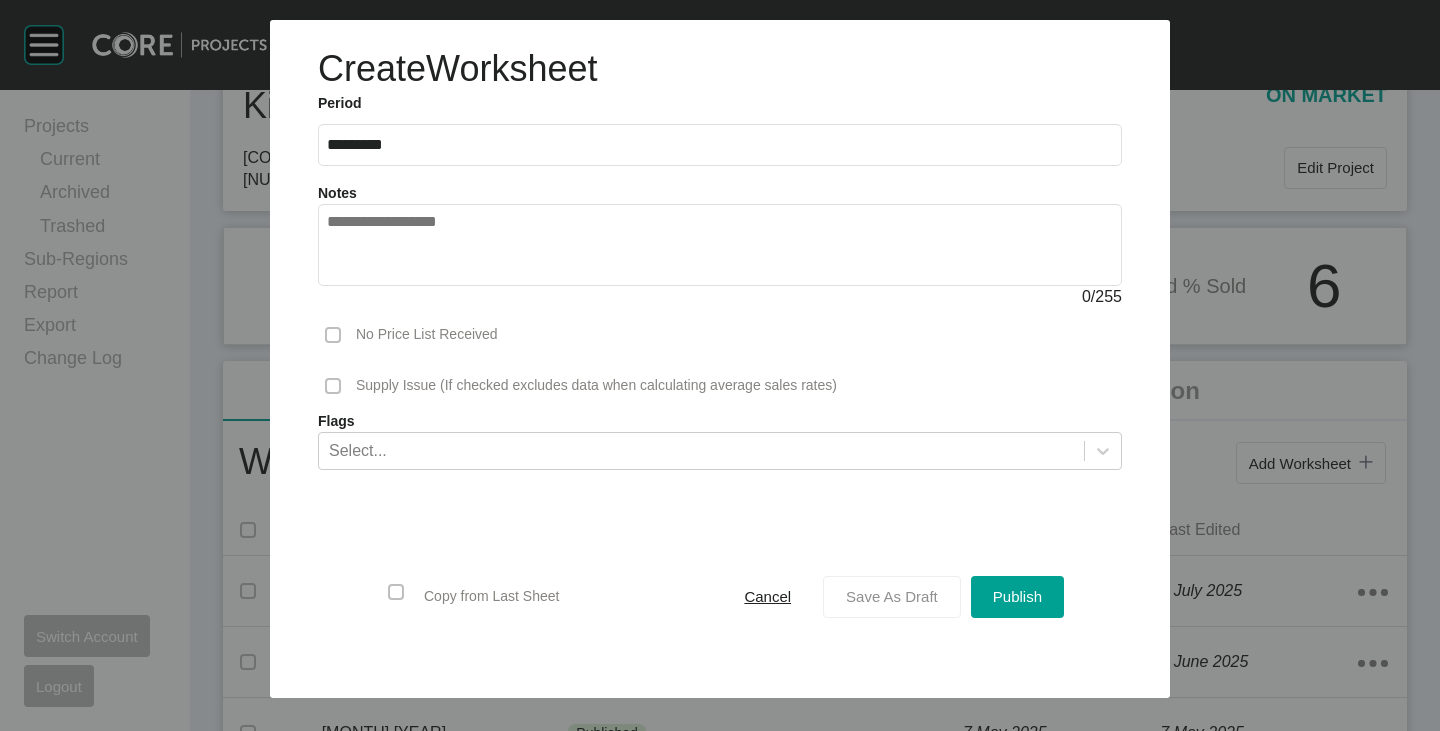 click on "Save As Draft" at bounding box center [892, 596] 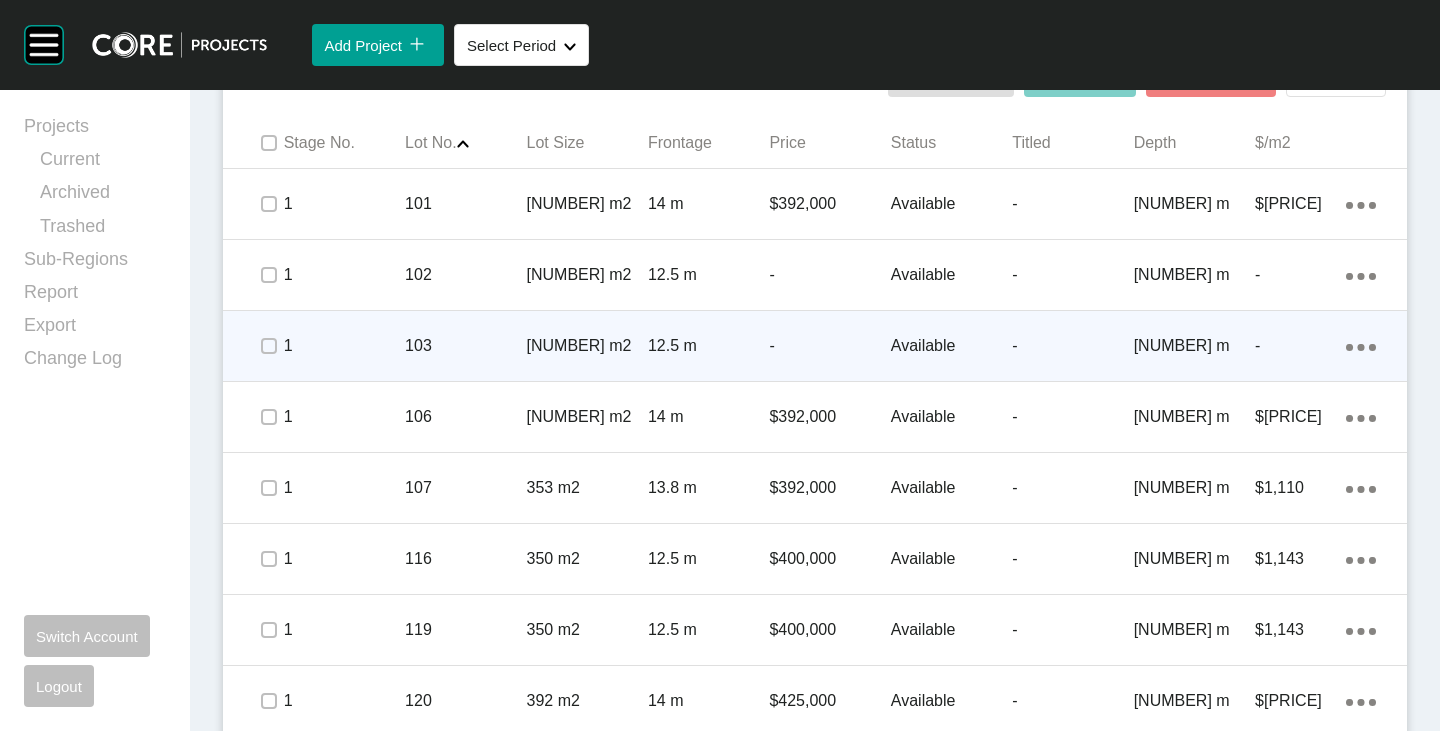 scroll, scrollTop: 1033, scrollLeft: 0, axis: vertical 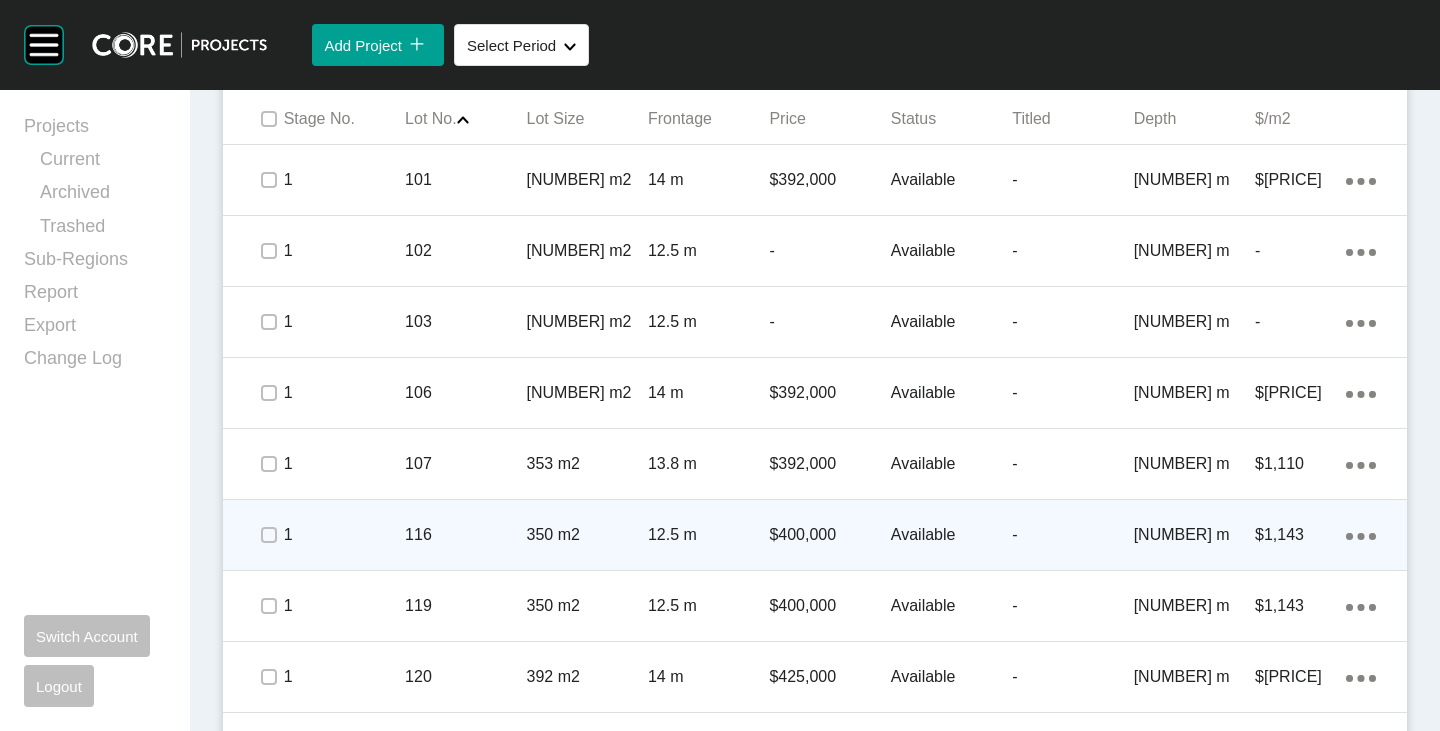 click on "$400,000" at bounding box center [829, 535] 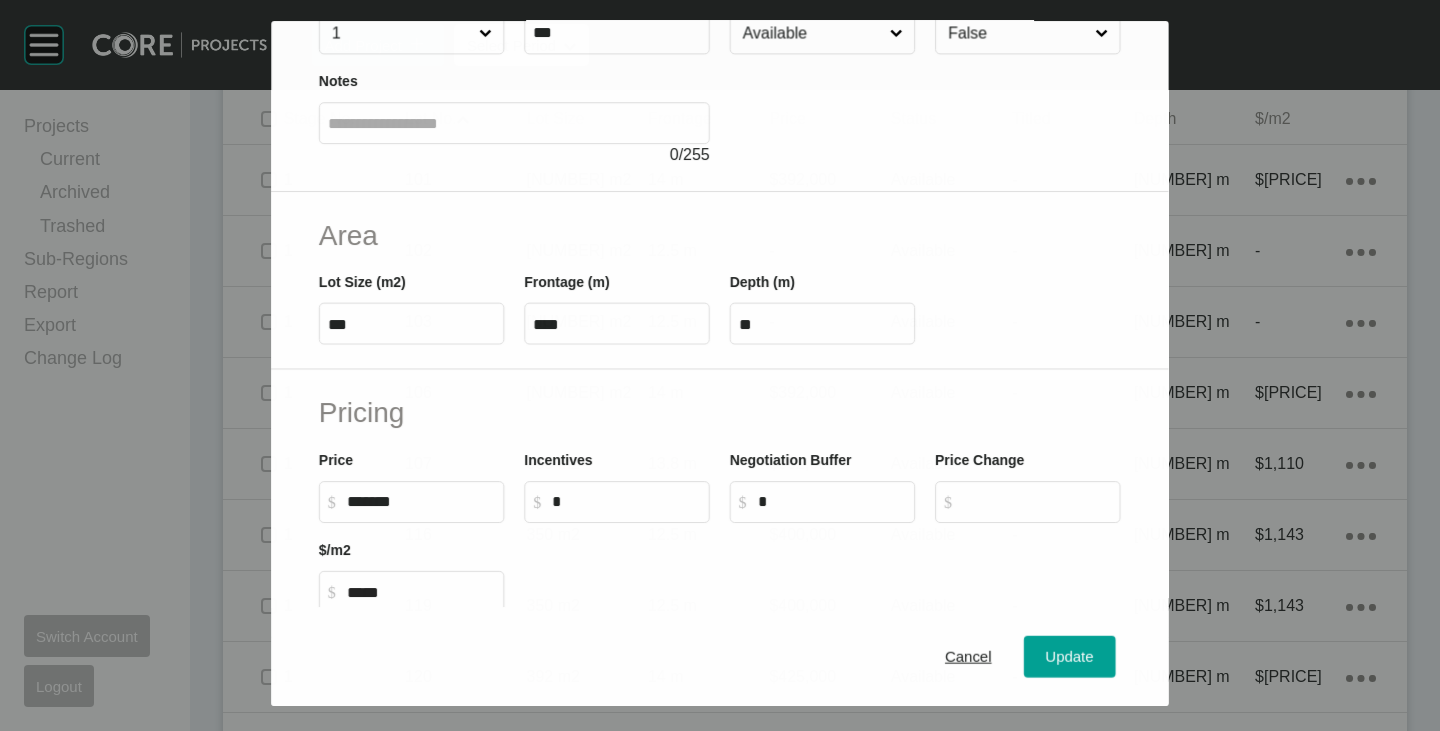 scroll, scrollTop: 200, scrollLeft: 0, axis: vertical 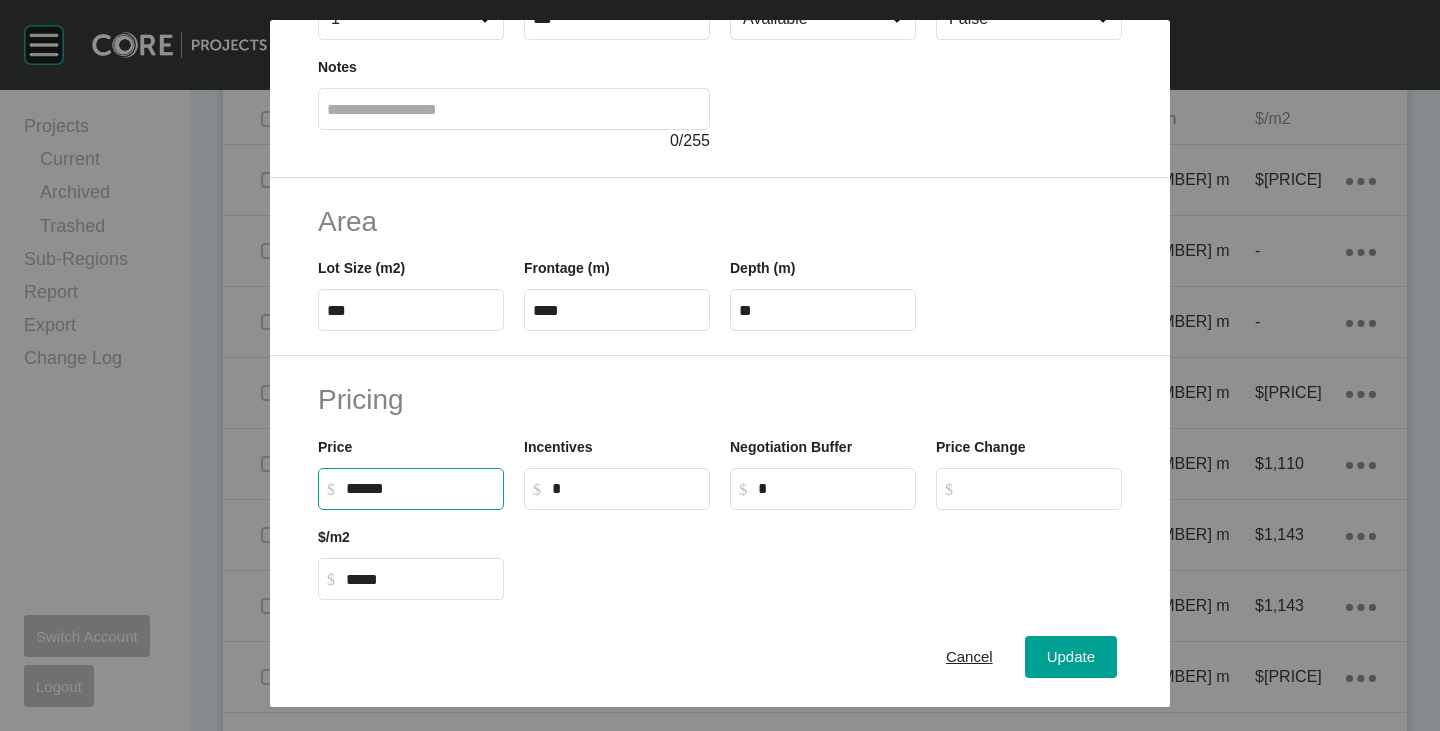 drag, startPoint x: 346, startPoint y: 489, endPoint x: 371, endPoint y: 494, distance: 25.495098 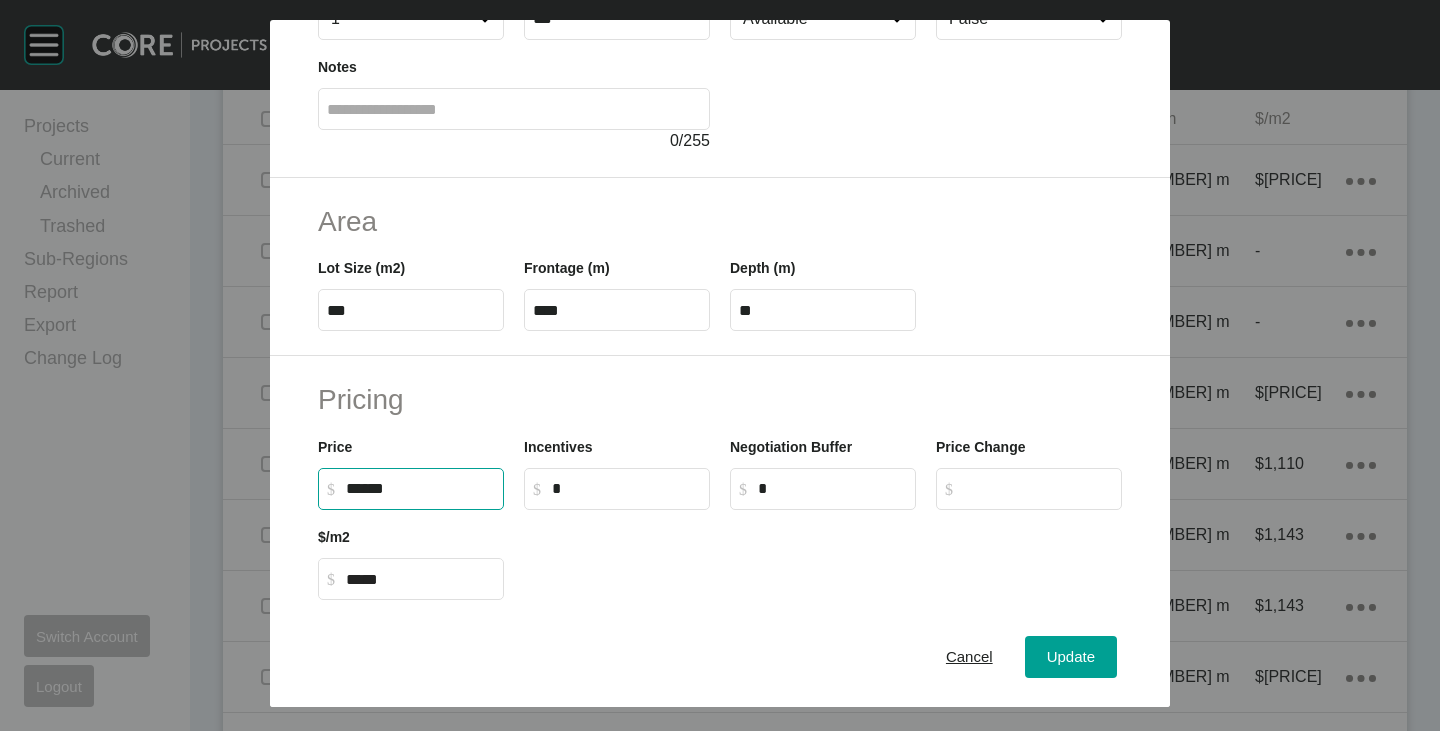 type on "*******" 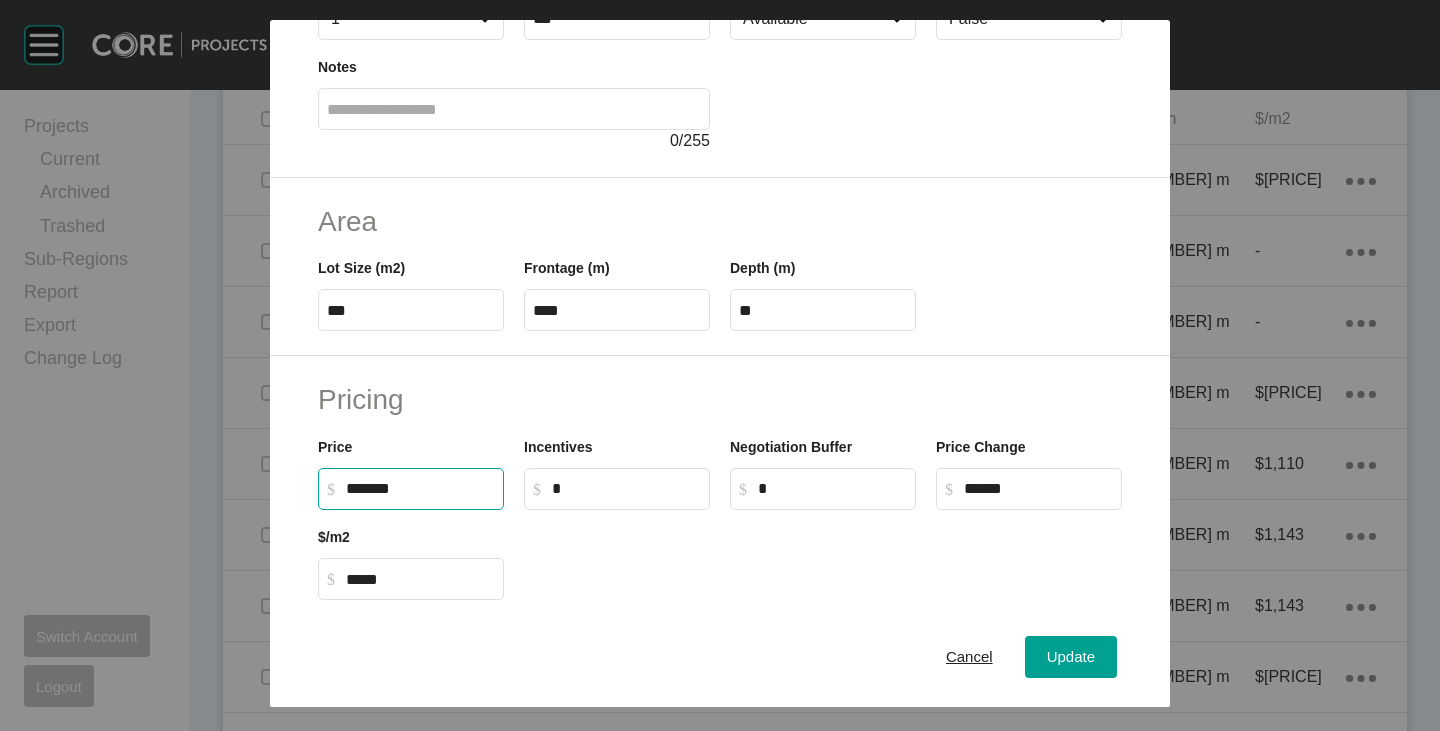 click on "Pricing" at bounding box center [720, 399] 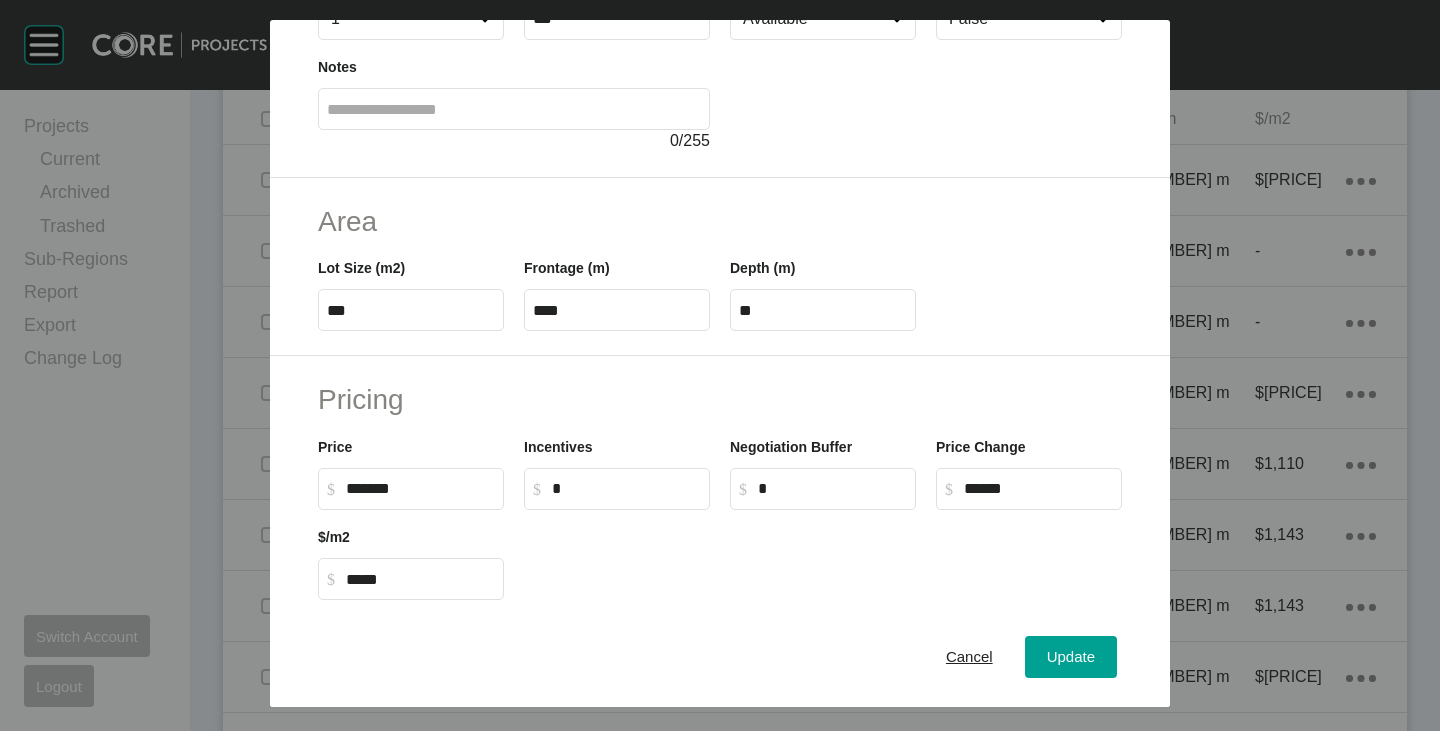 scroll, scrollTop: 0, scrollLeft: 0, axis: both 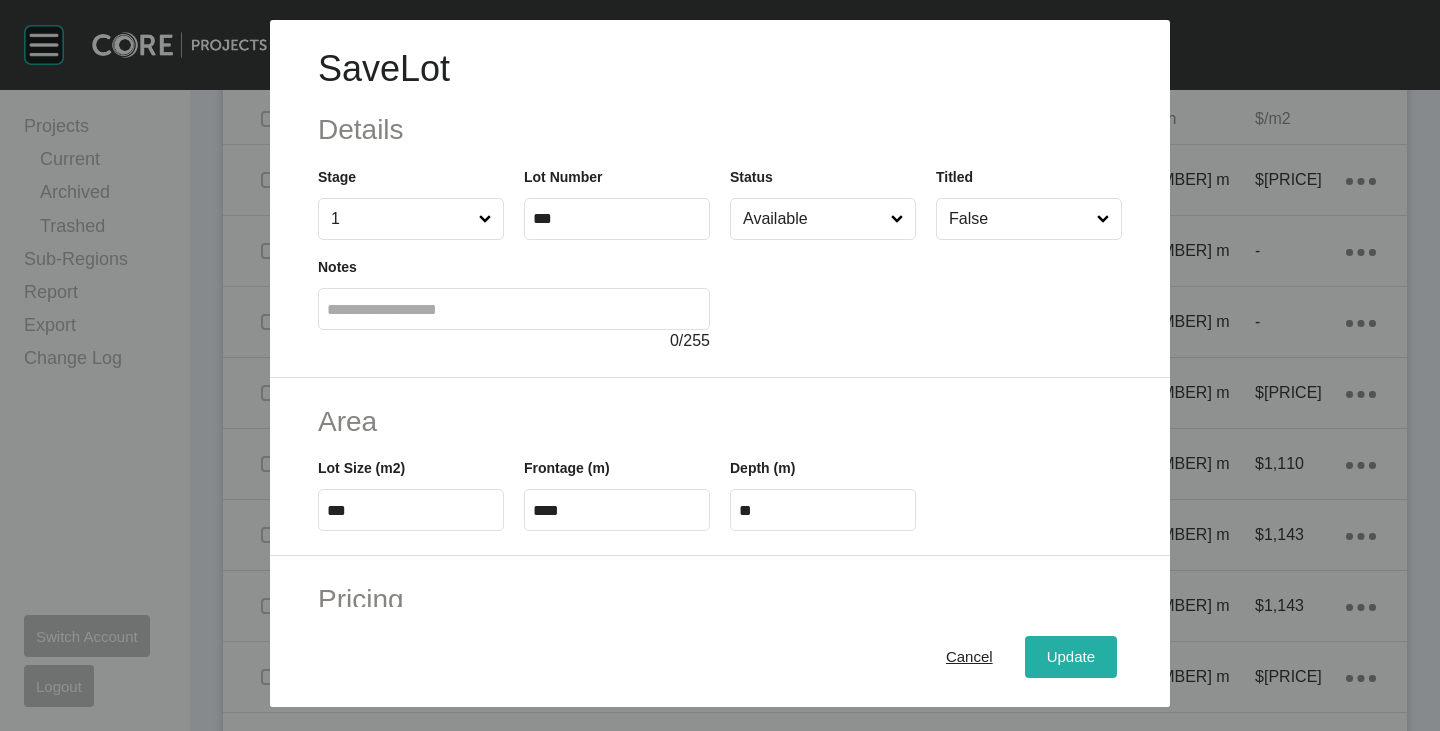 click on "Update" at bounding box center (1071, 657) 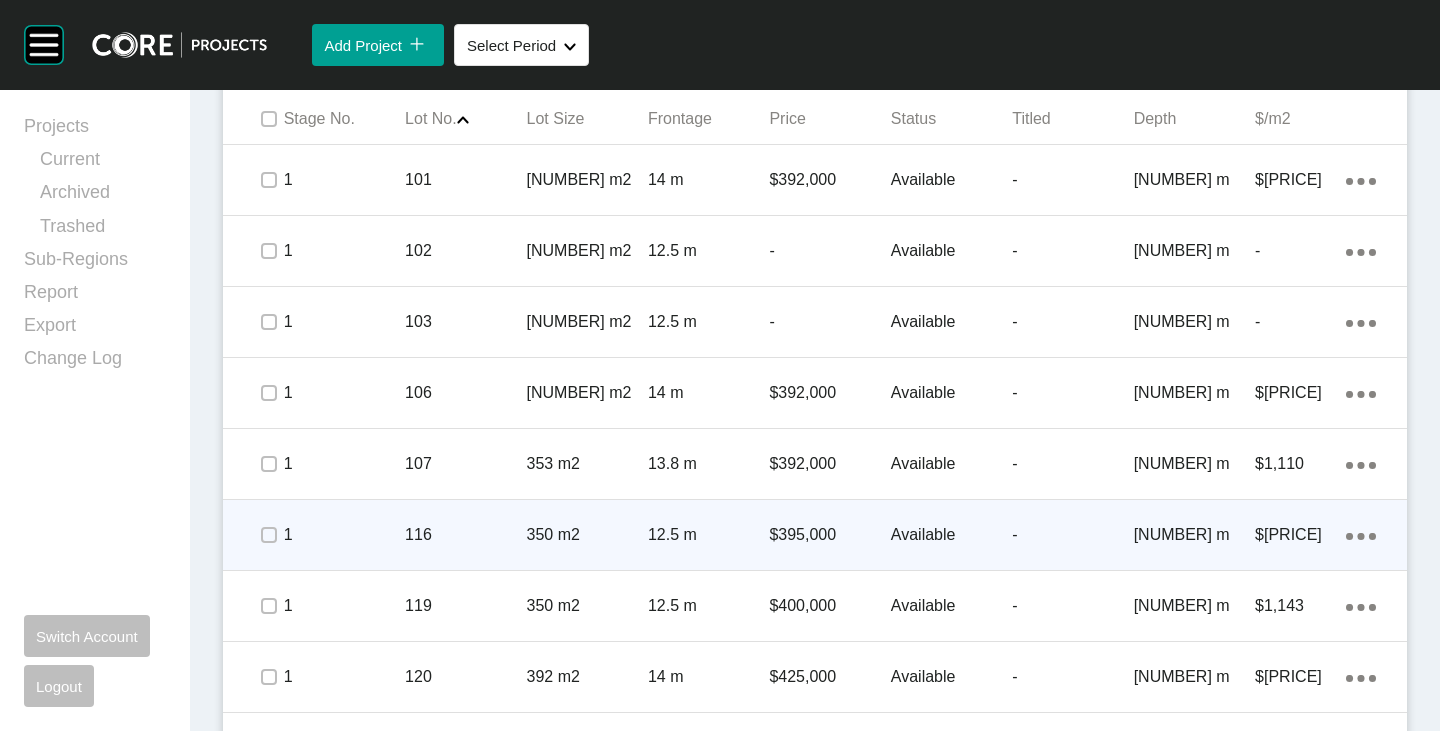 scroll, scrollTop: 933, scrollLeft: 0, axis: vertical 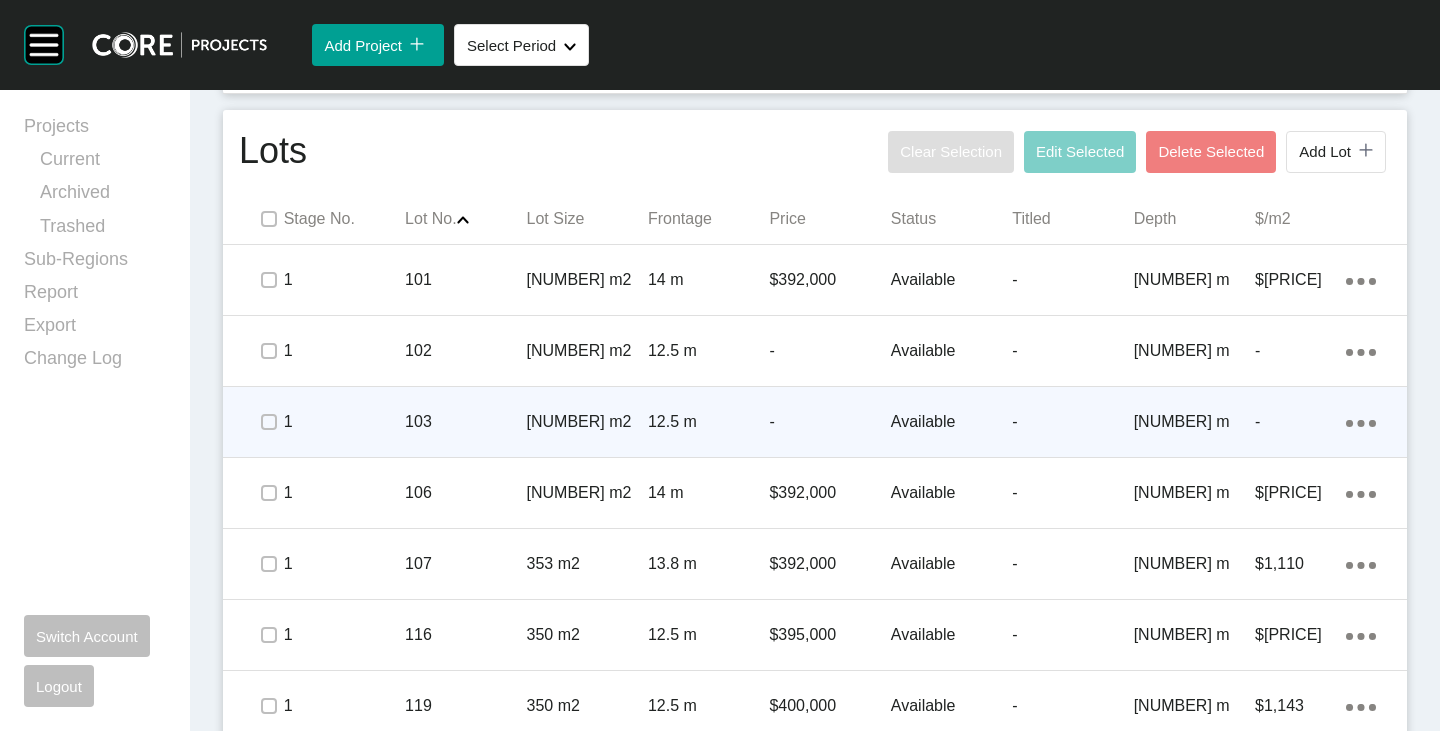 click on "Available" at bounding box center (951, 422) 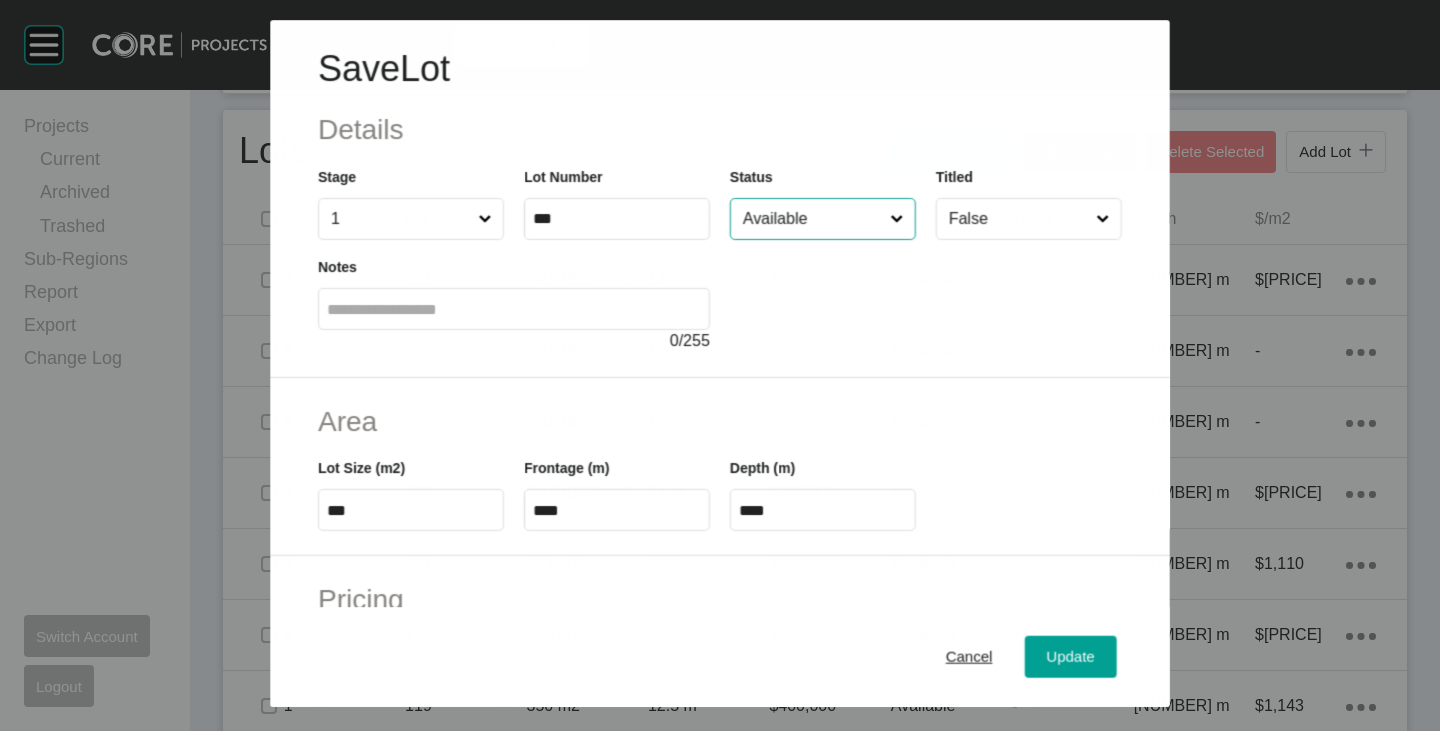 click on "Available" at bounding box center (812, 219) 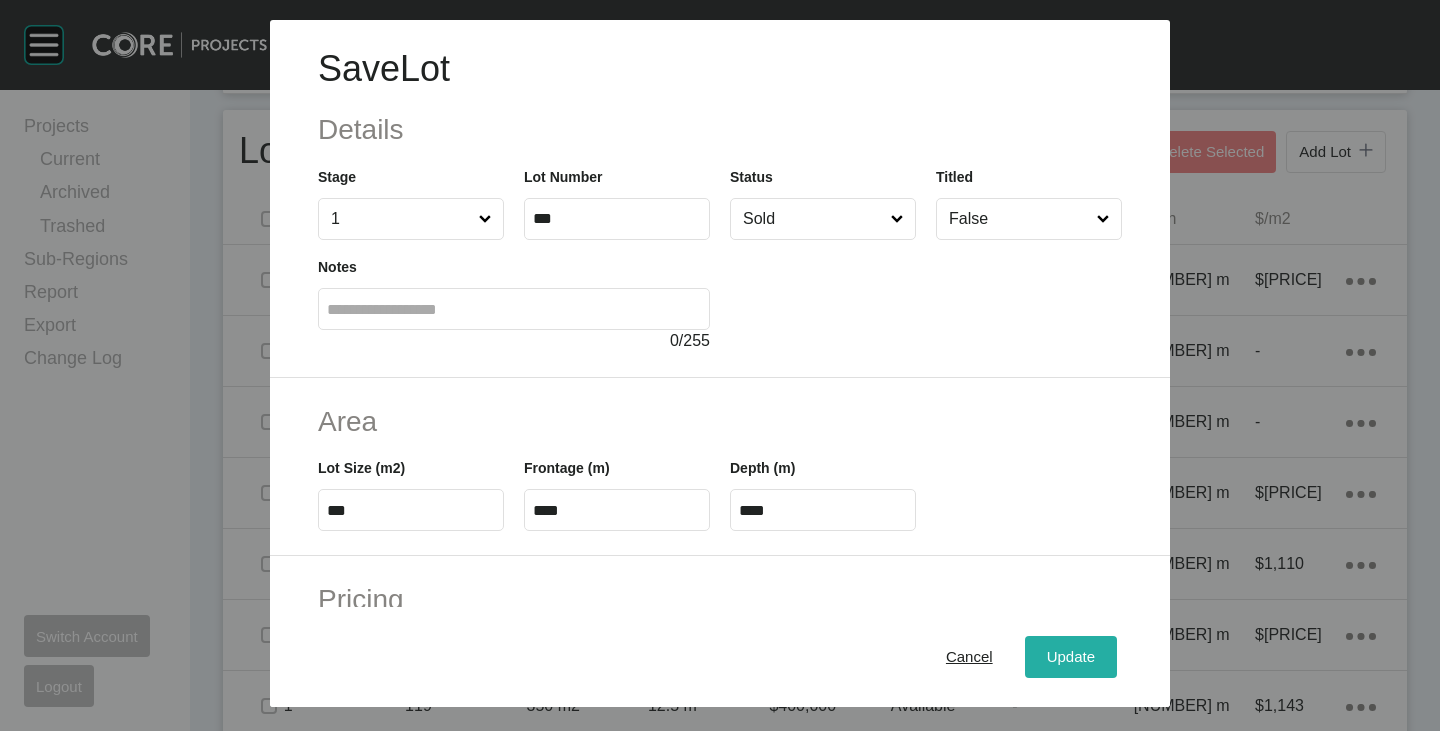 click on "Update" at bounding box center [1071, 657] 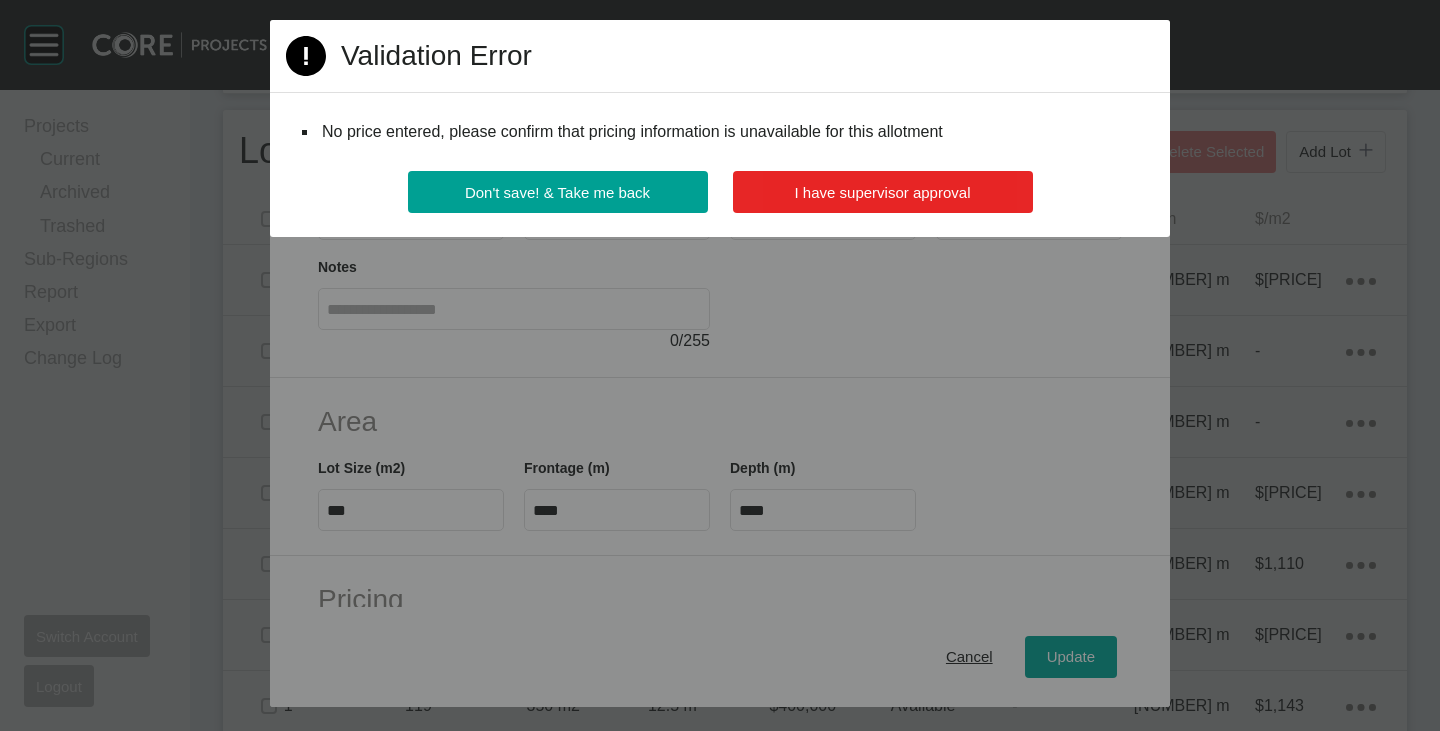 click on "I have supervisor approval" at bounding box center (883, 192) 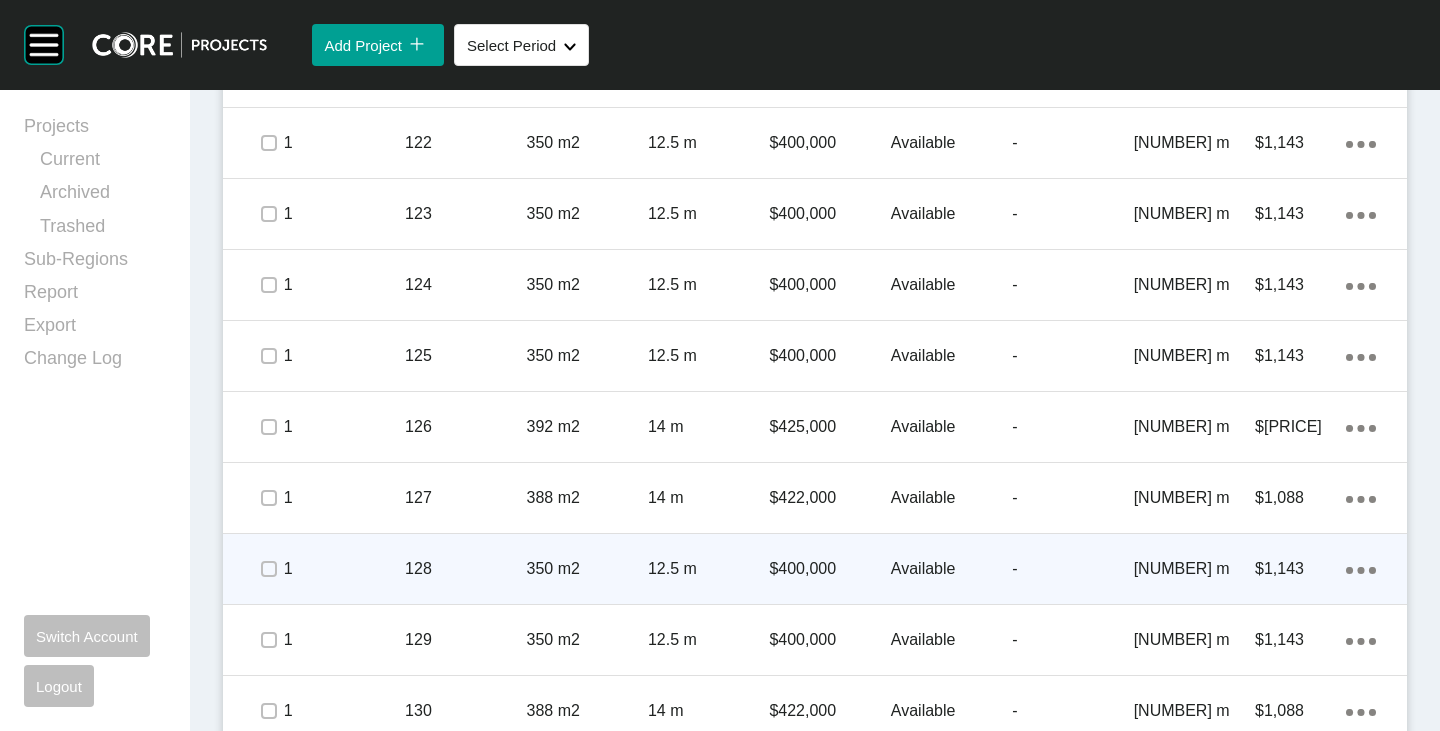 scroll, scrollTop: 1733, scrollLeft: 0, axis: vertical 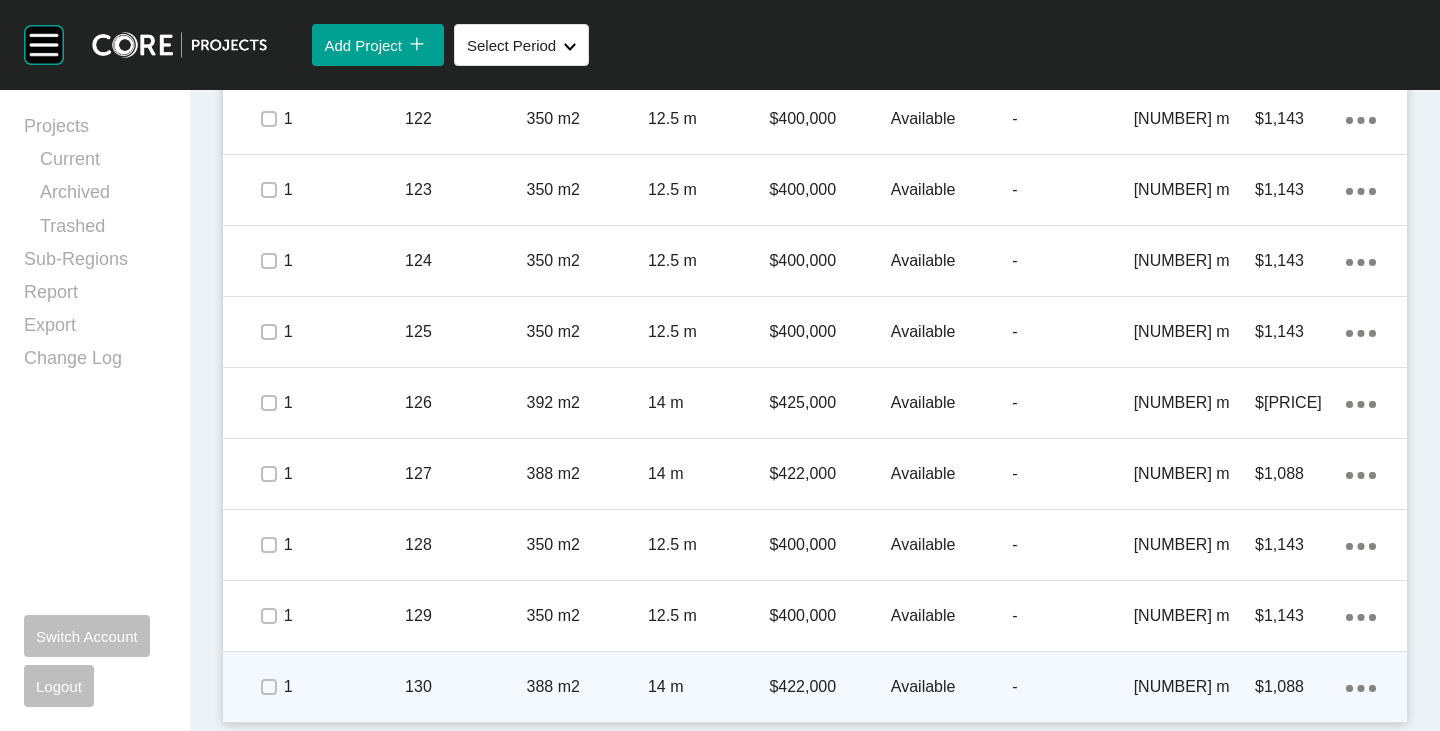 click 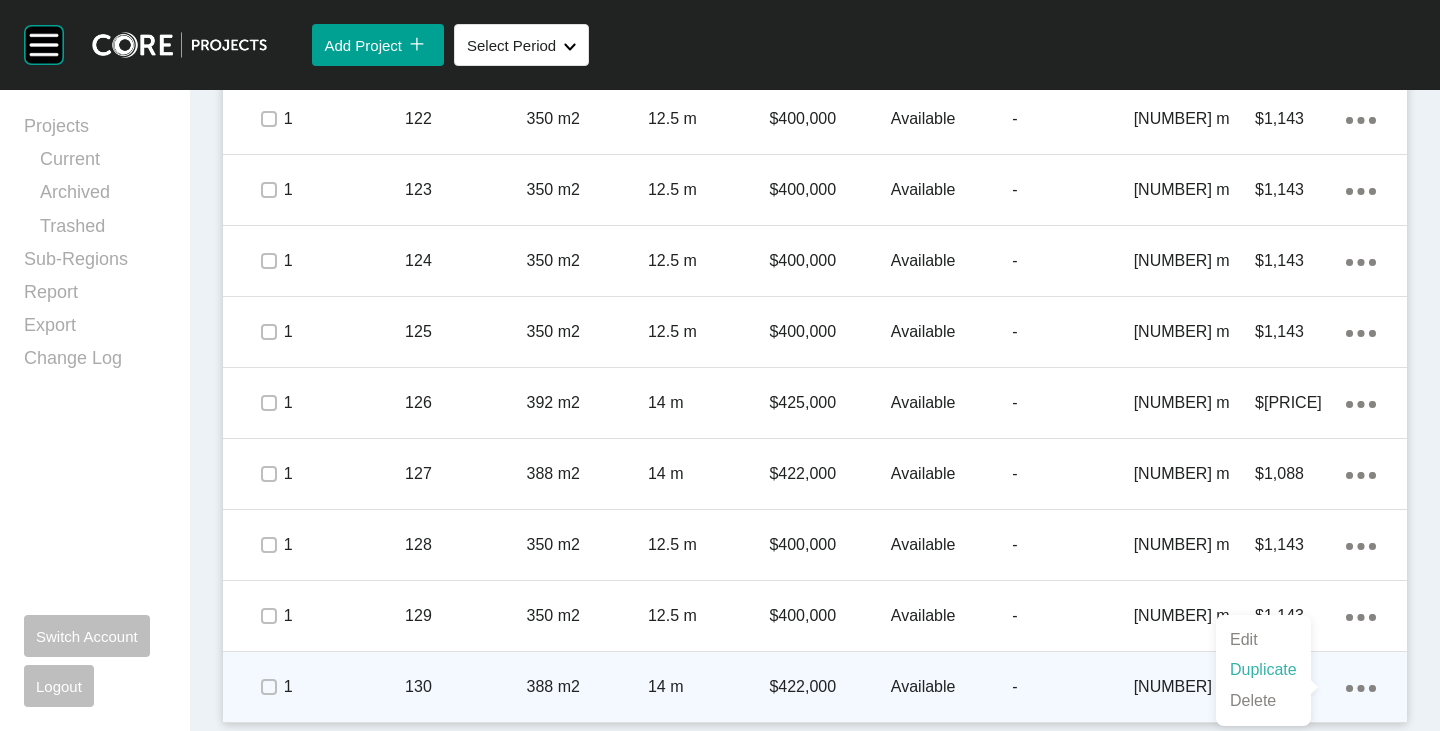 click on "Duplicate" at bounding box center (1263, 670) 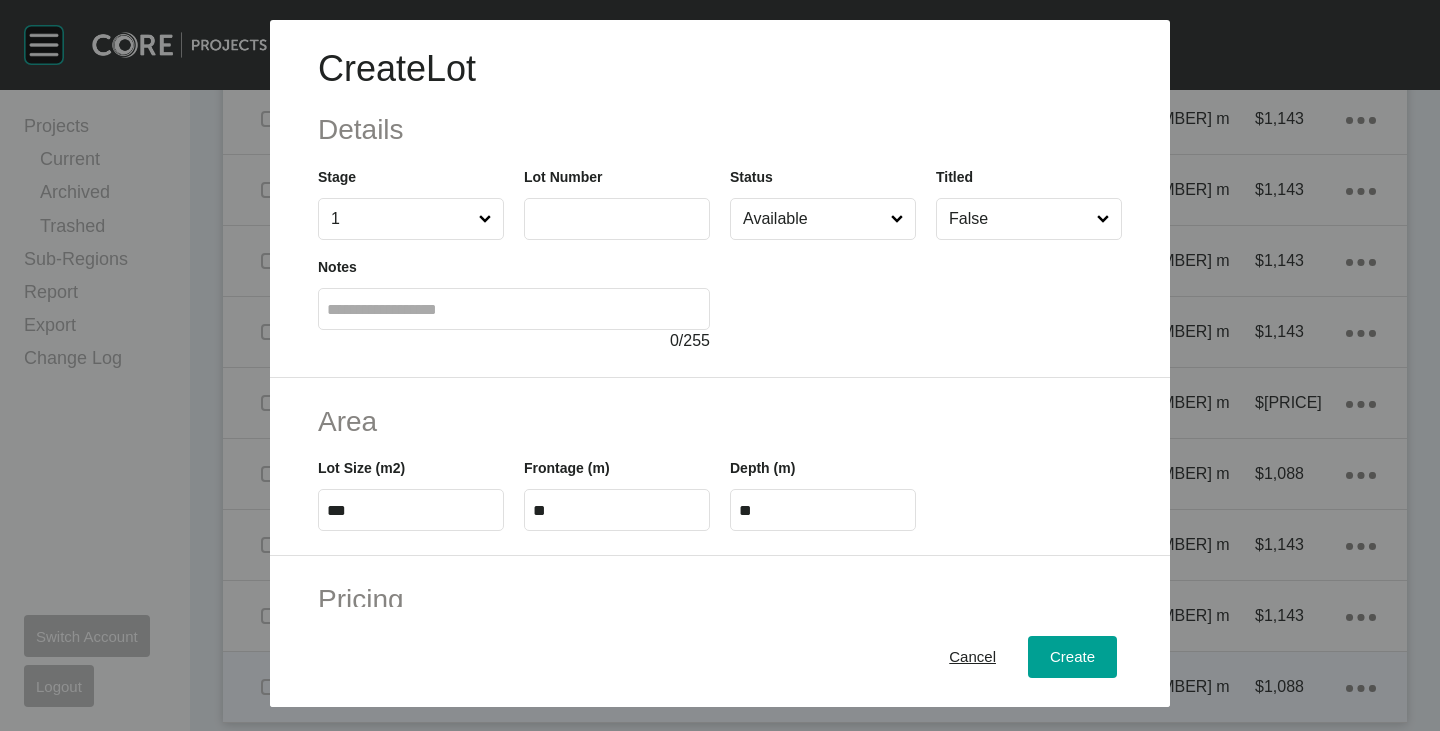 click at bounding box center [617, 218] 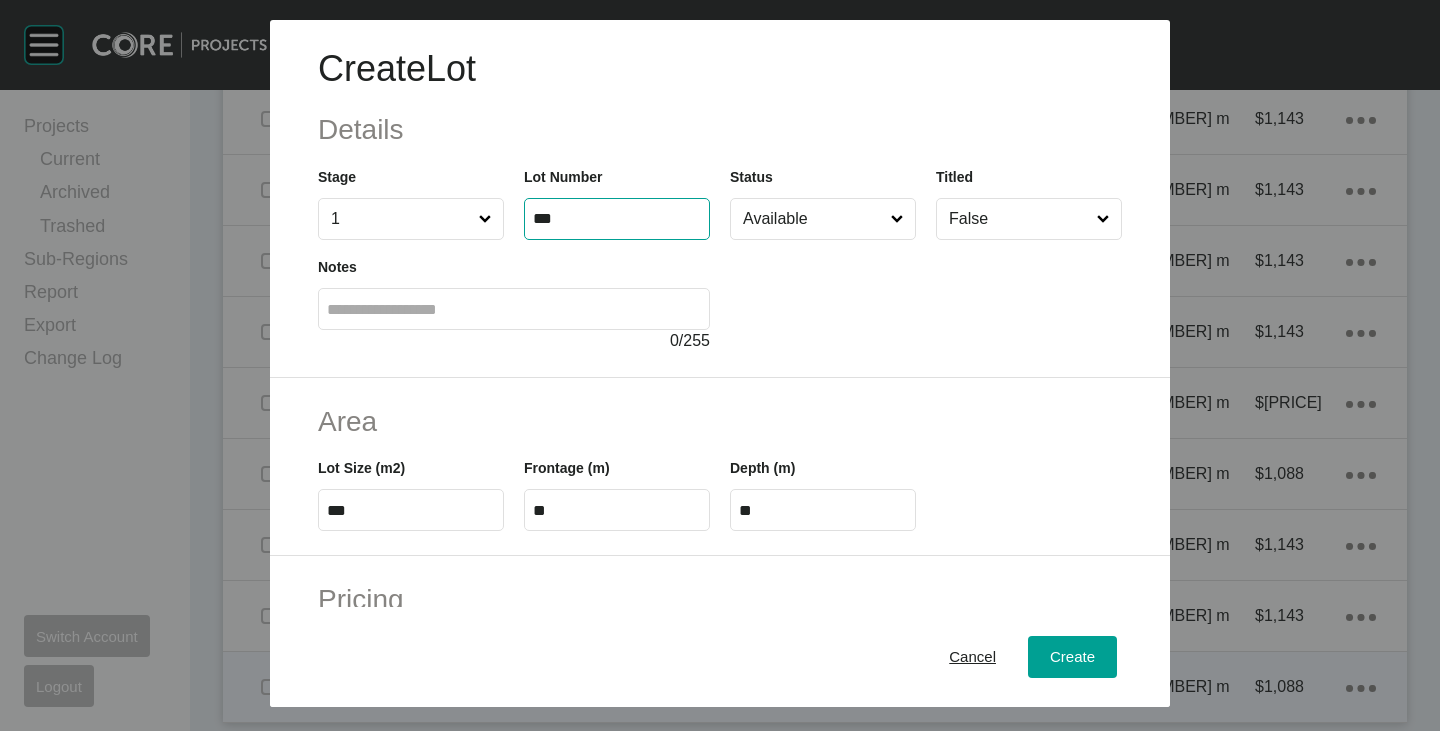 type on "***" 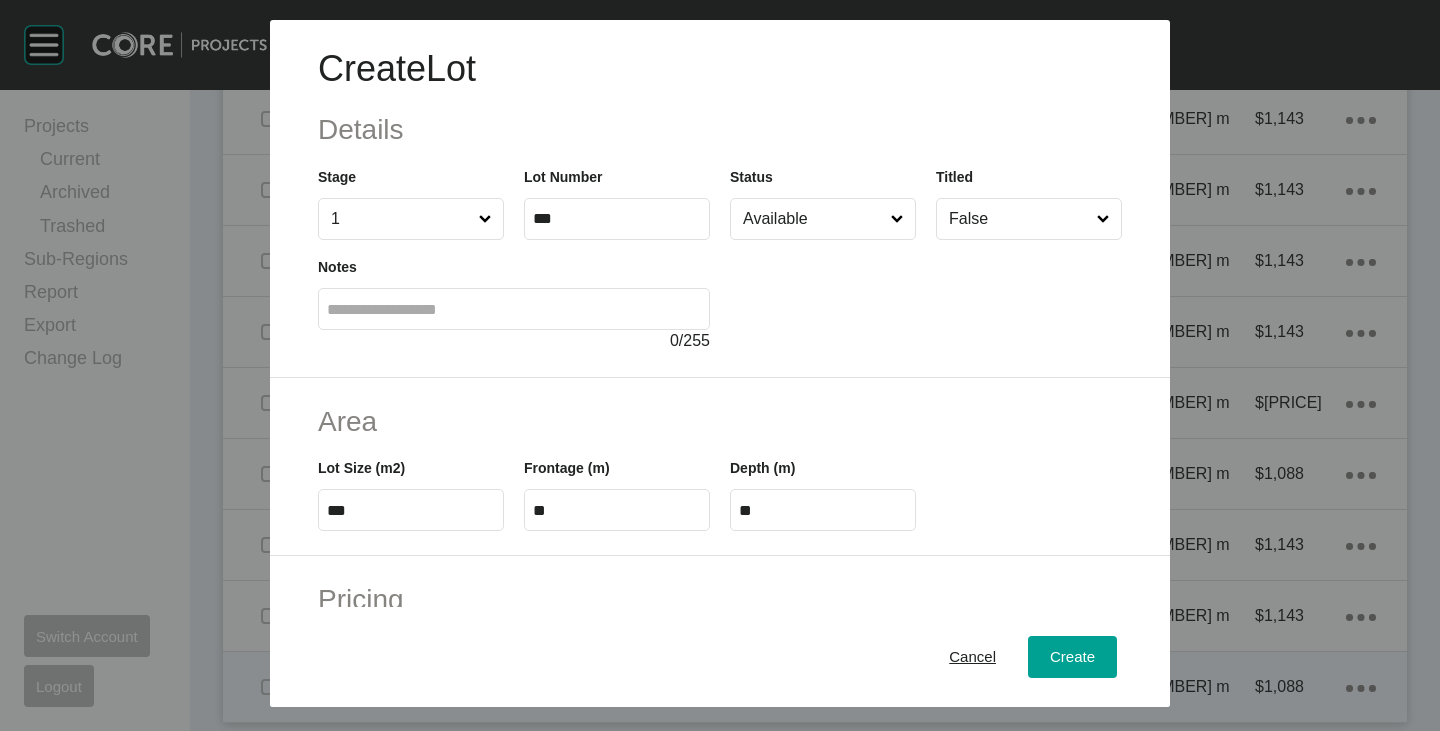 click at bounding box center (926, 296) 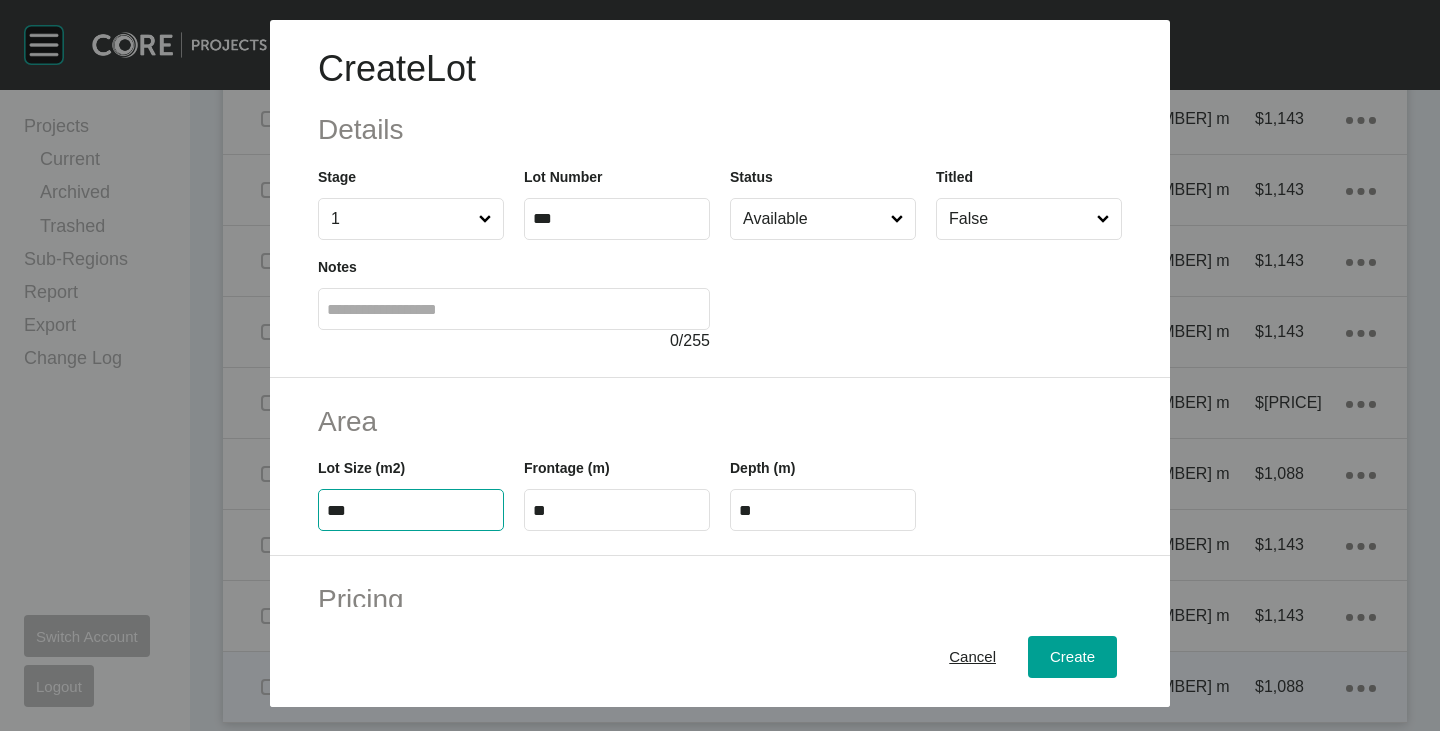 drag, startPoint x: 354, startPoint y: 505, endPoint x: 338, endPoint y: 498, distance: 17.464249 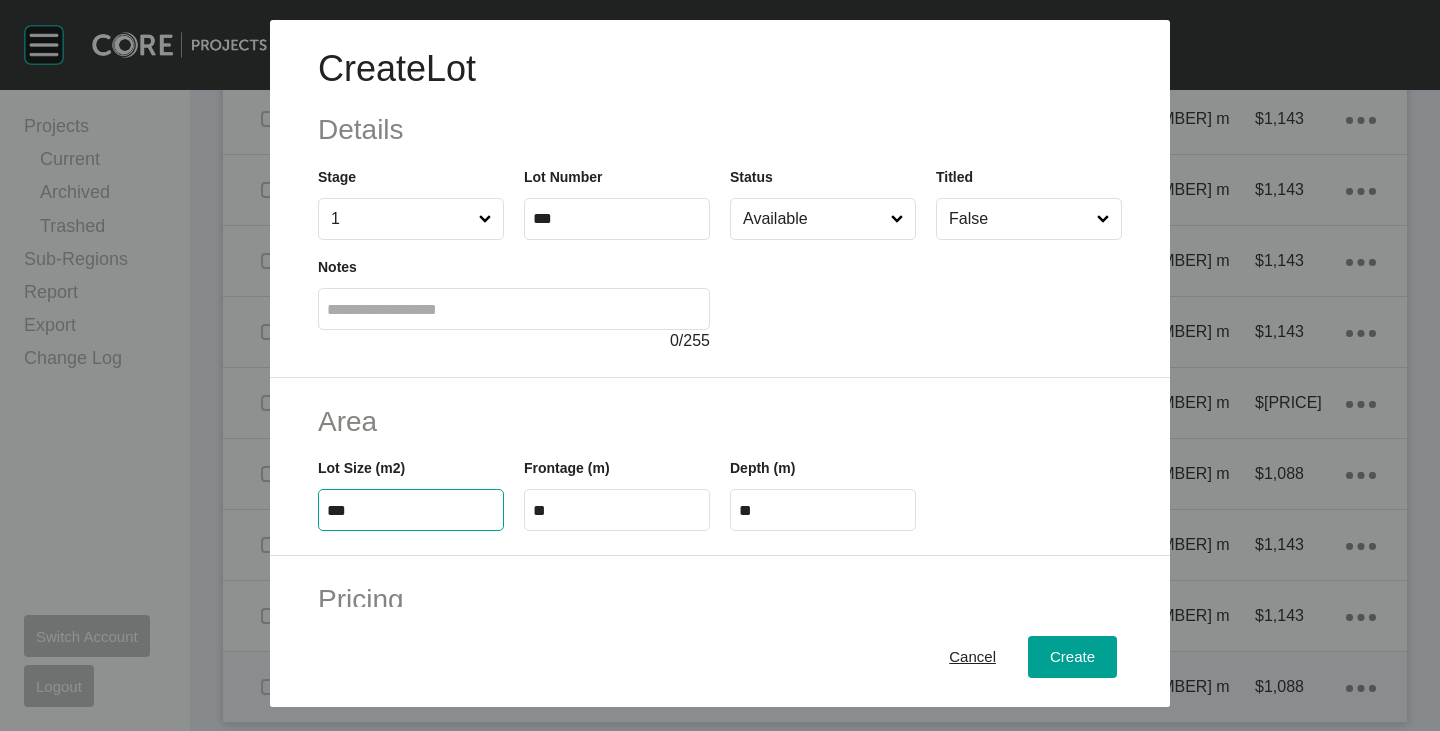 type on "***" 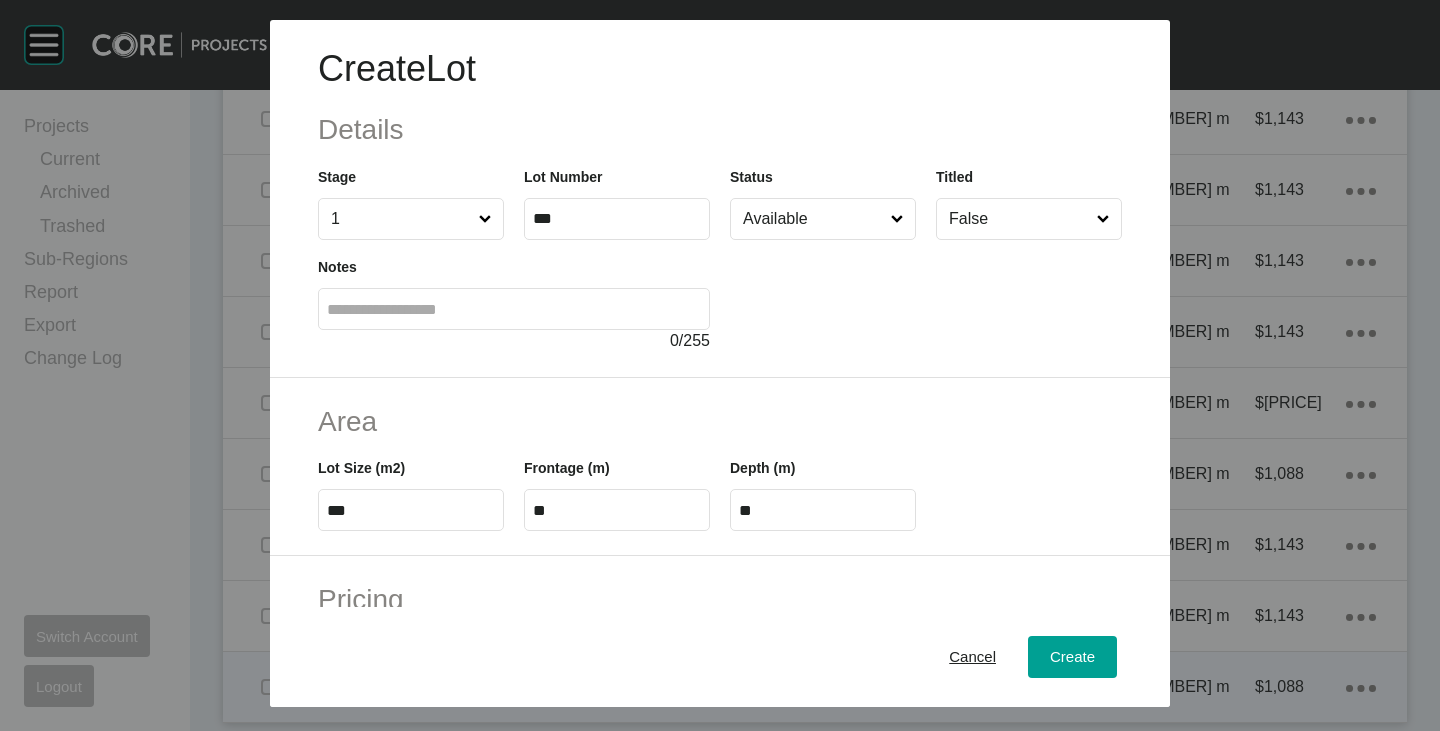 scroll, scrollTop: 200, scrollLeft: 0, axis: vertical 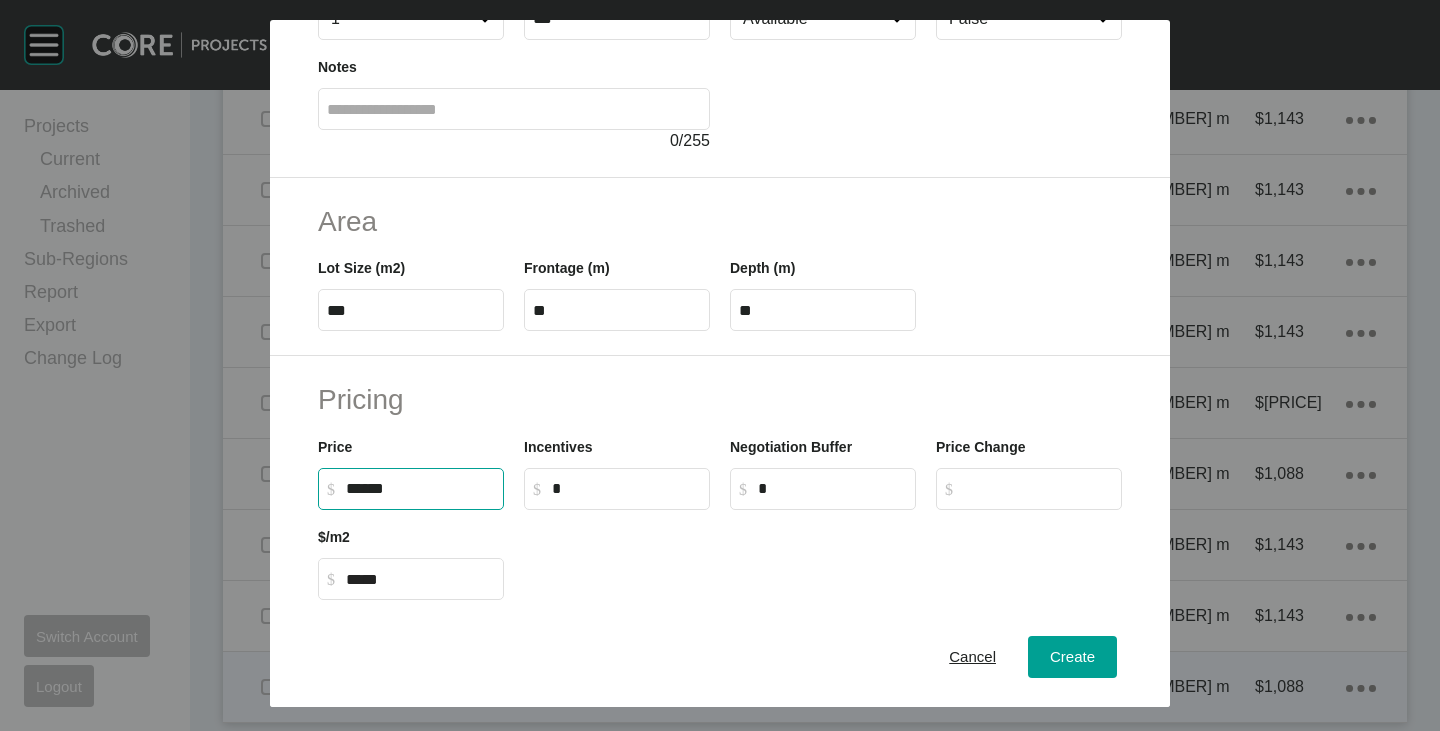 drag, startPoint x: 355, startPoint y: 481, endPoint x: 370, endPoint y: 494, distance: 19.849434 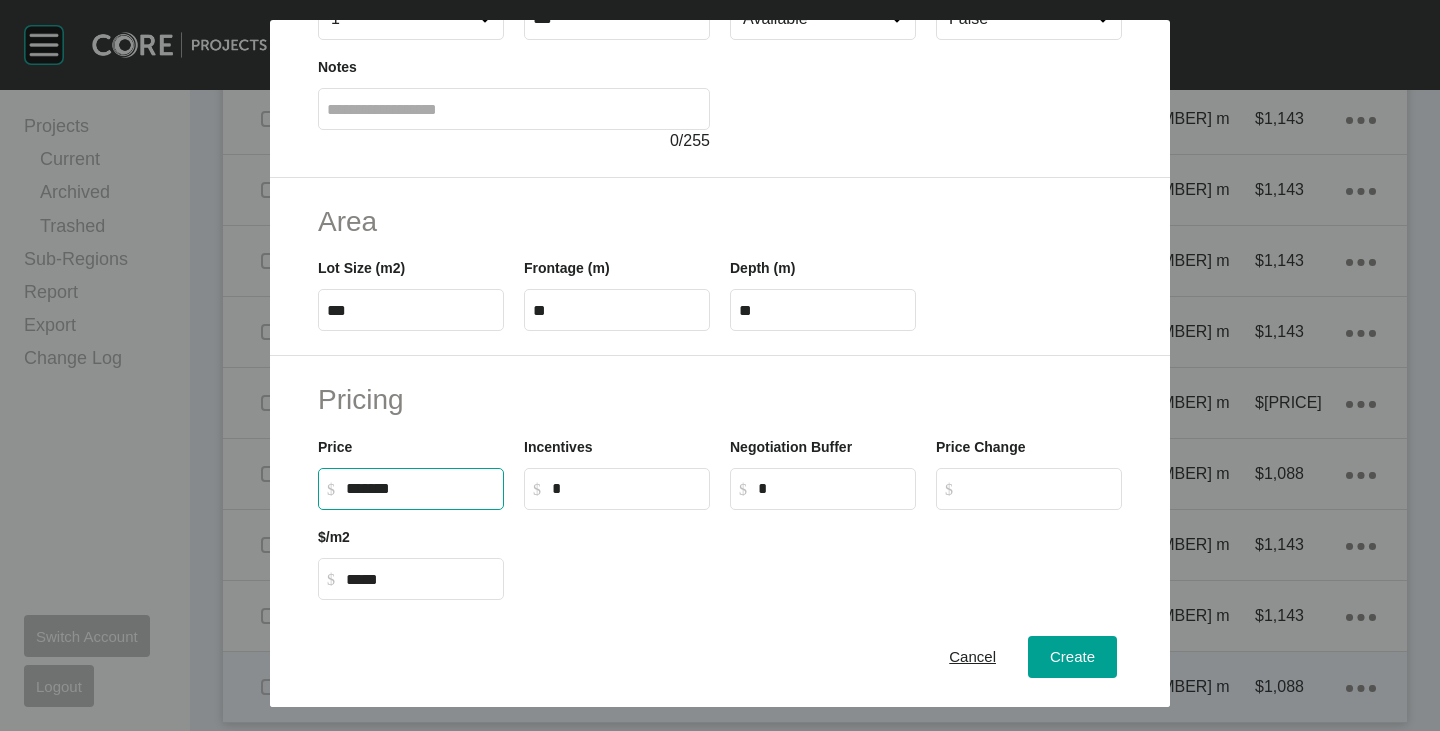 type on "*****" 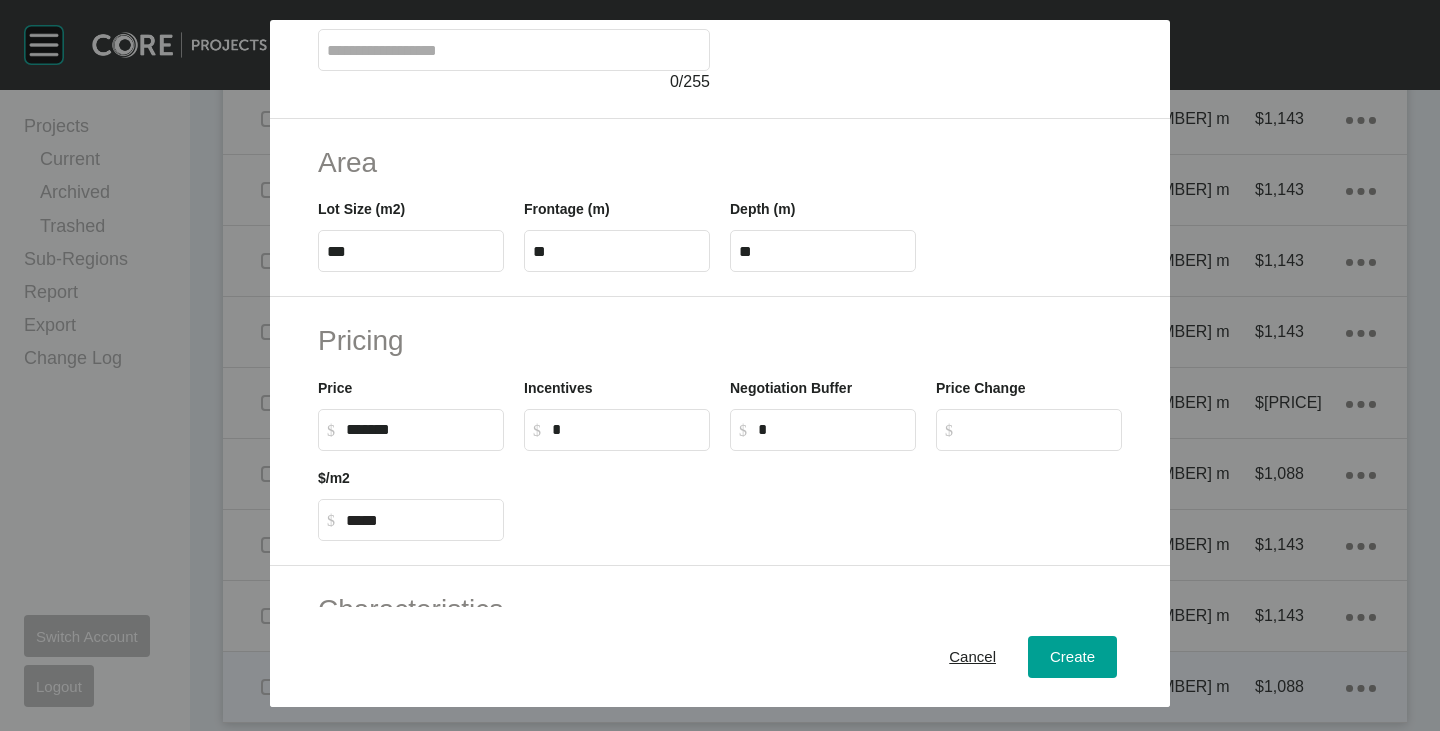 scroll, scrollTop: 489, scrollLeft: 0, axis: vertical 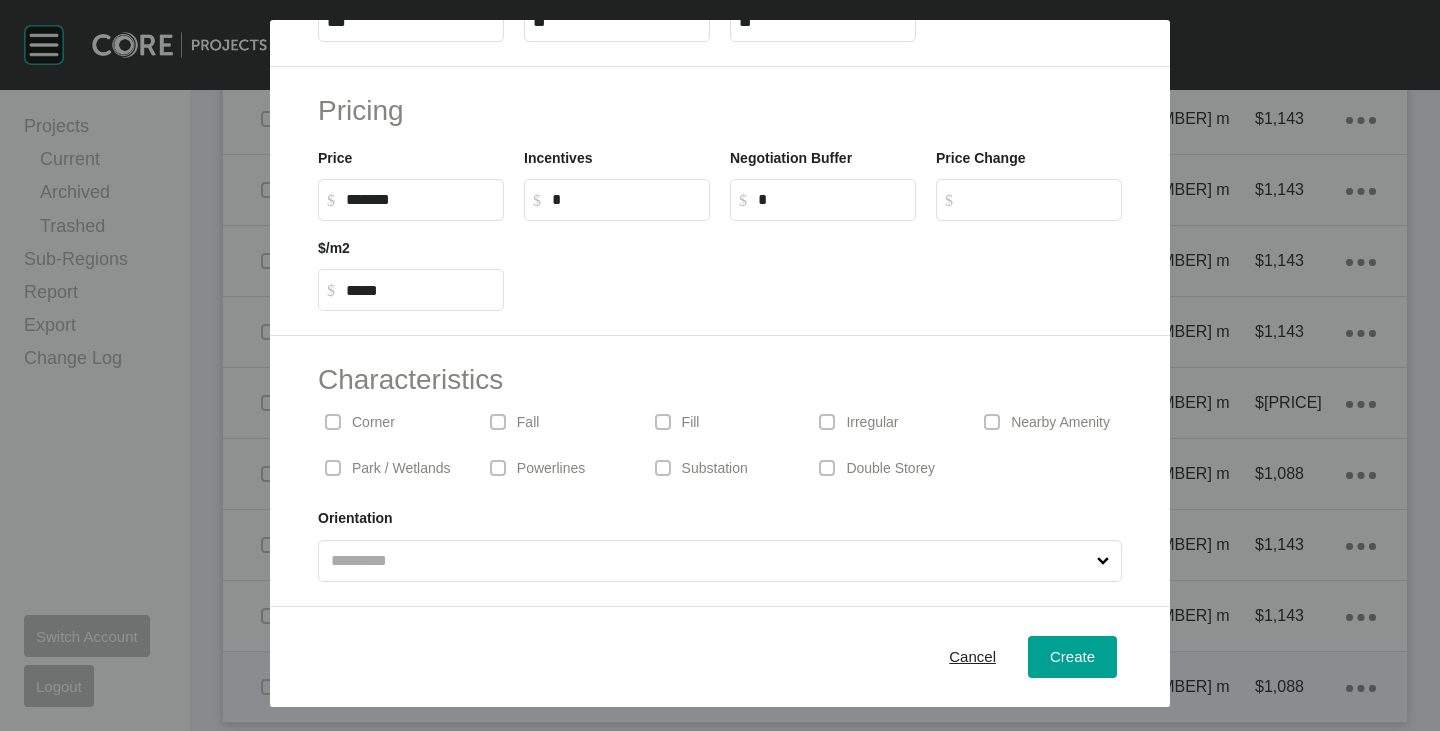 click on "Corner" at bounding box center (373, 423) 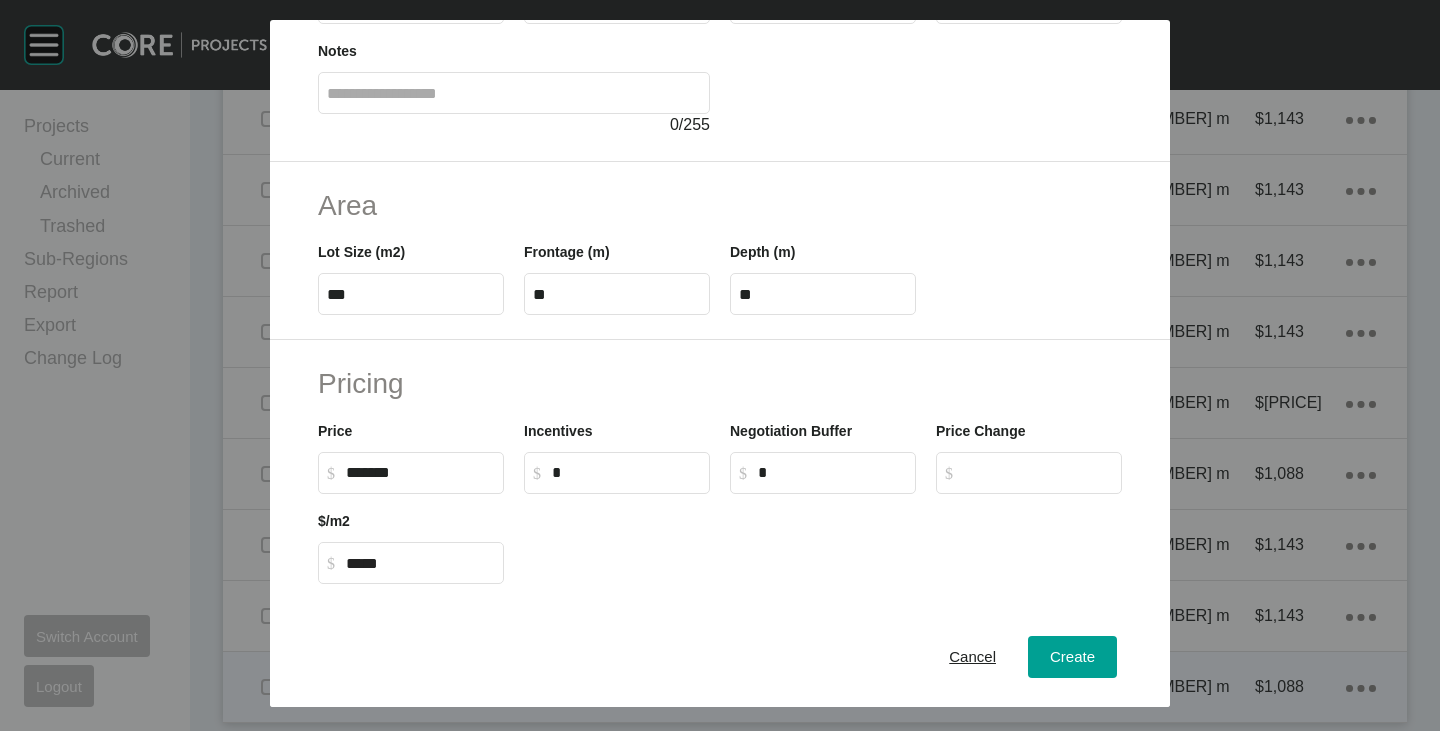 scroll, scrollTop: 489, scrollLeft: 0, axis: vertical 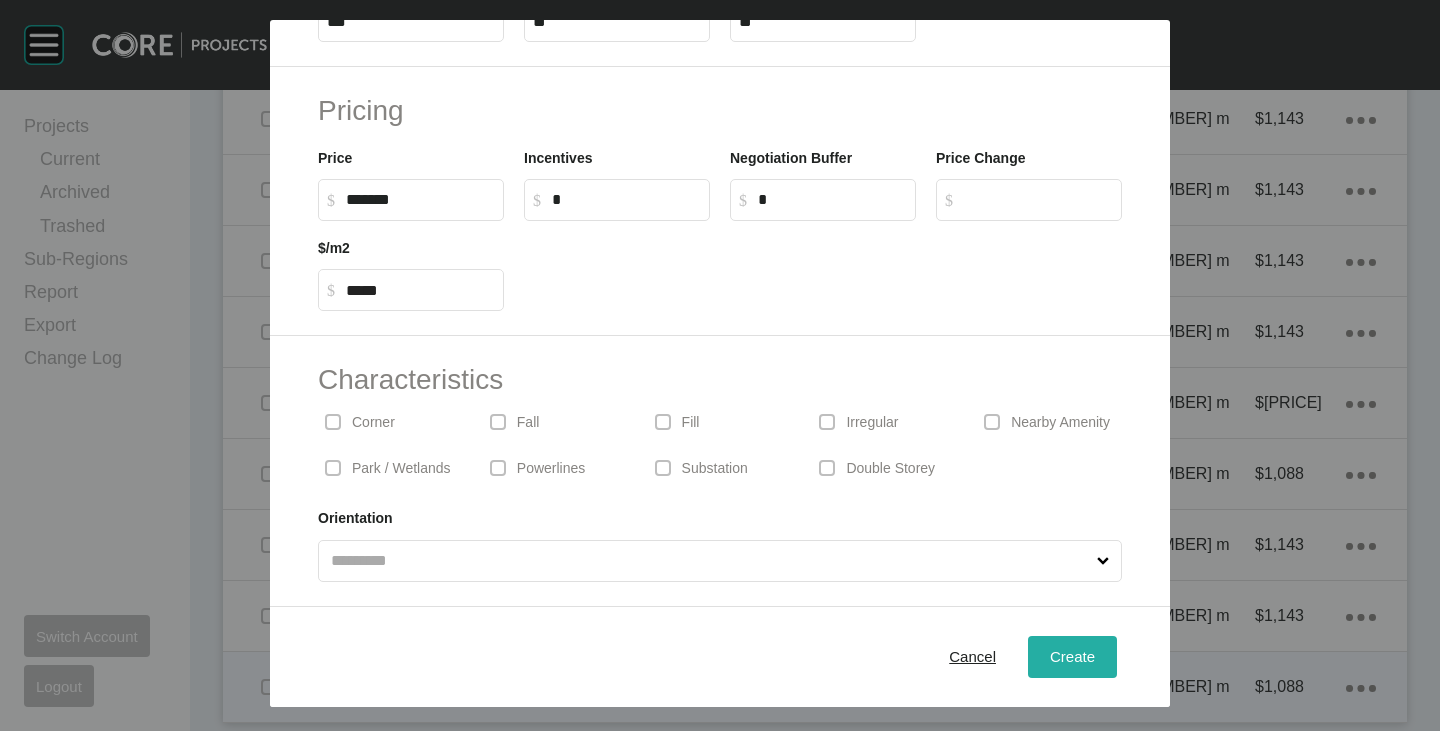 click on "Create" at bounding box center [1072, 656] 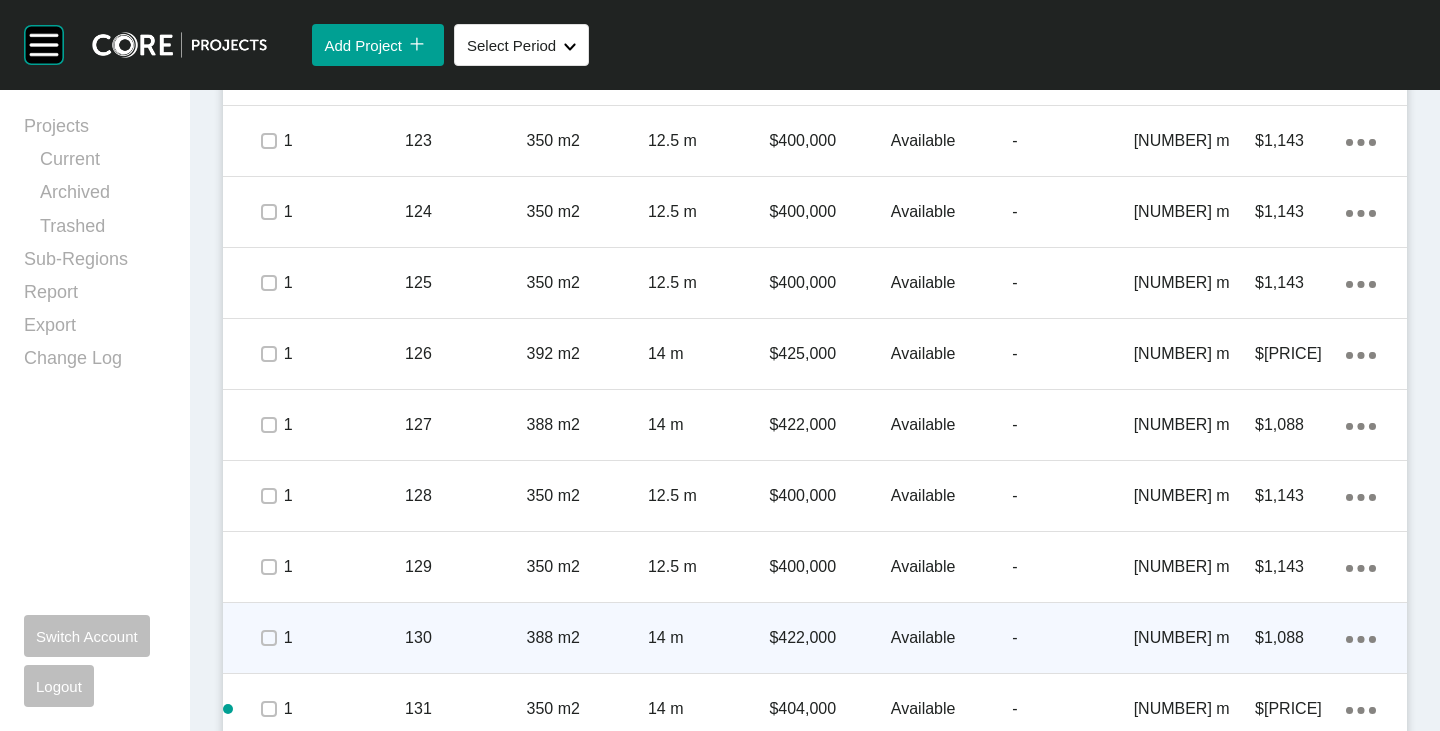 scroll, scrollTop: 1804, scrollLeft: 0, axis: vertical 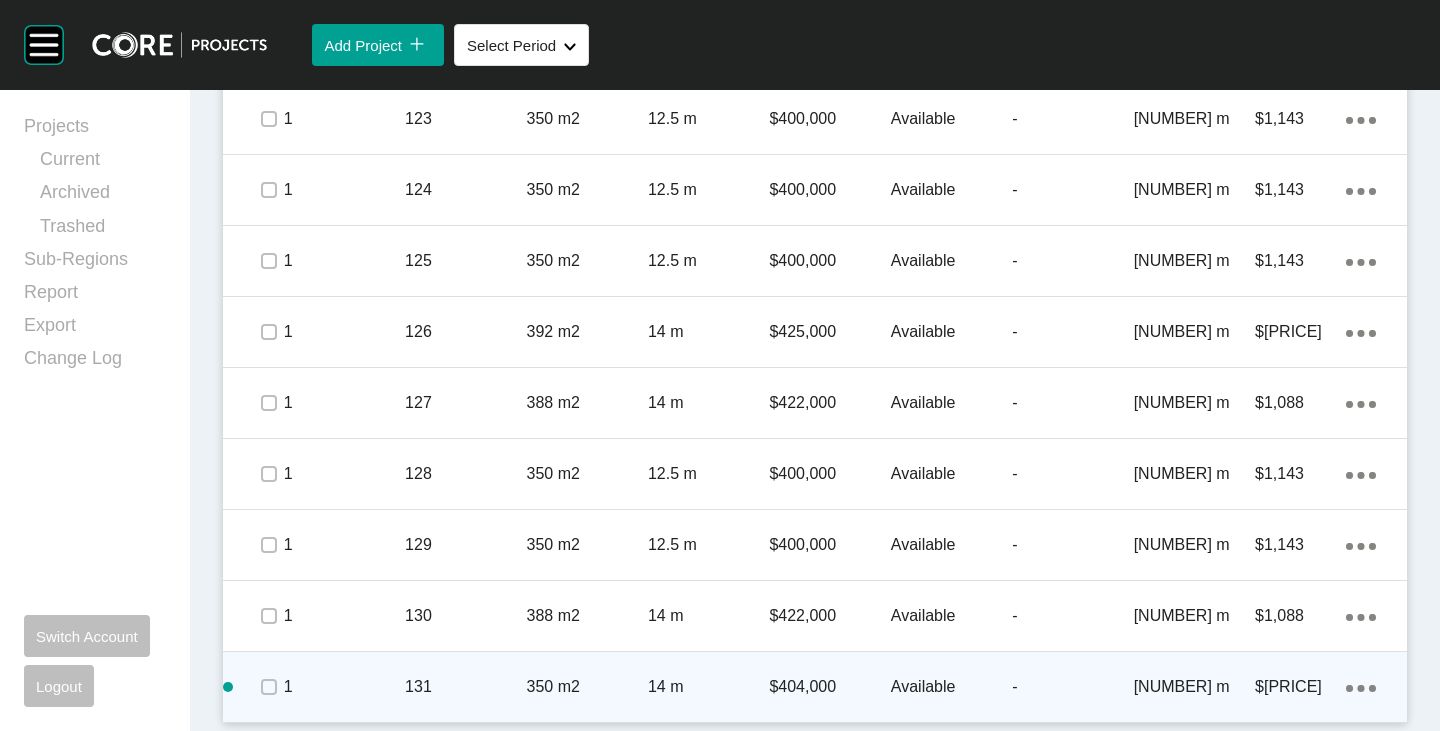 click on "Action Menu Dots Copy 6 Created with Sketch." at bounding box center (1361, 687) 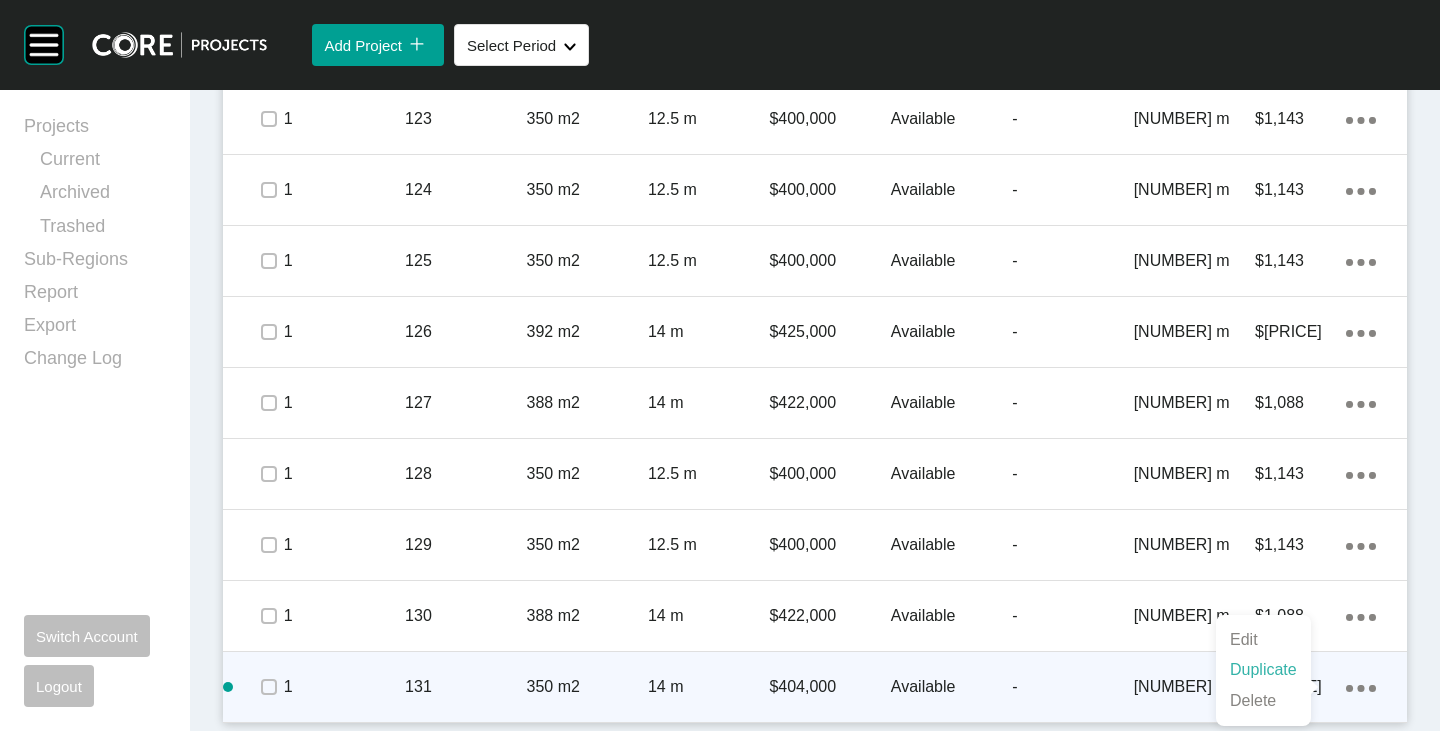 click on "Duplicate" at bounding box center (1263, 670) 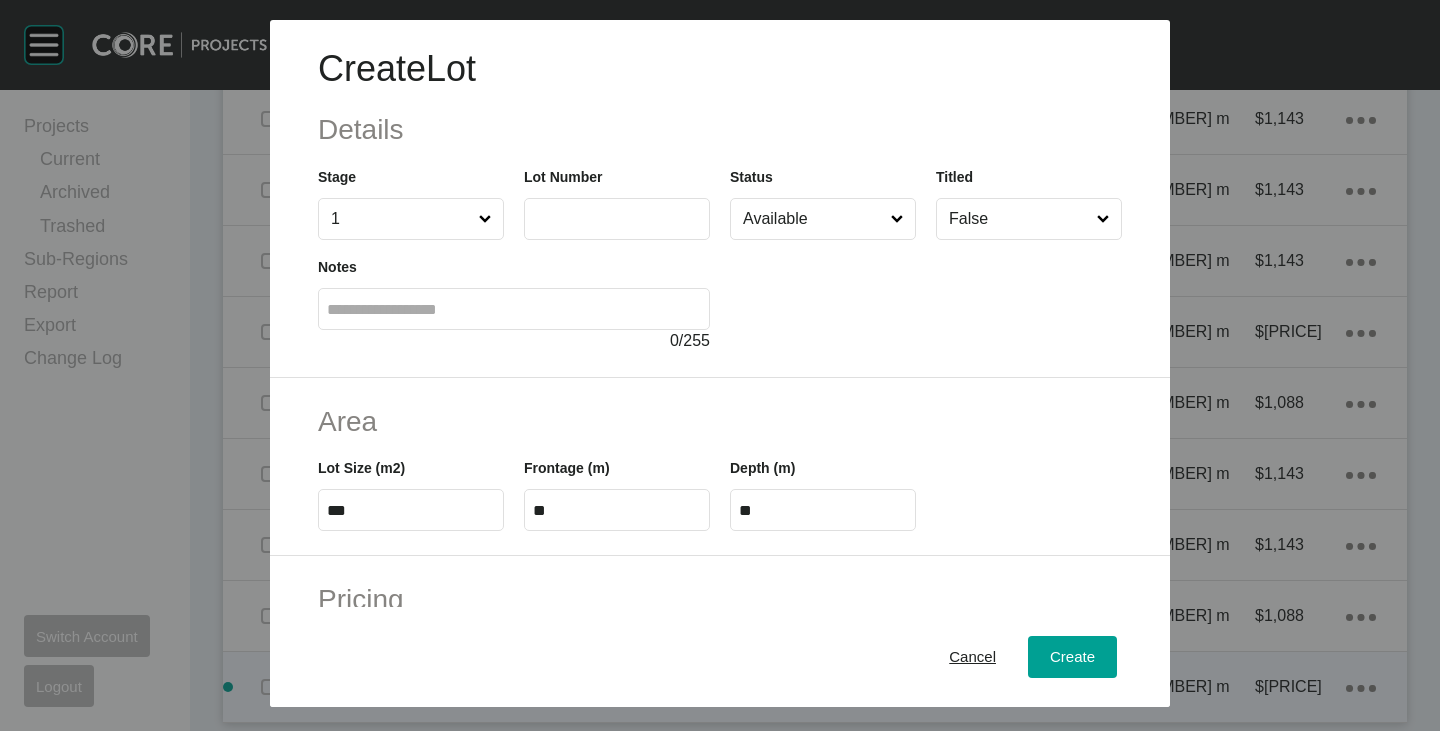 click at bounding box center [617, 218] 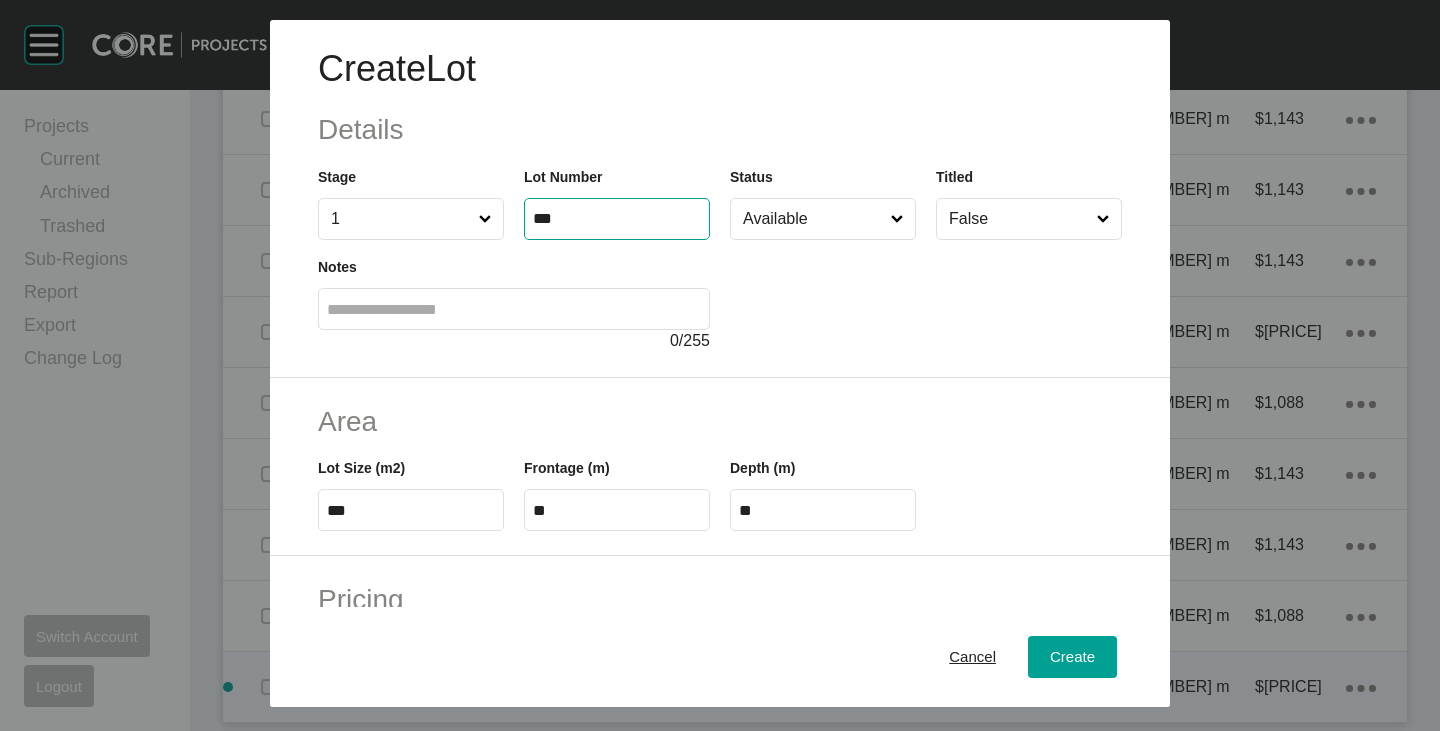 type on "***" 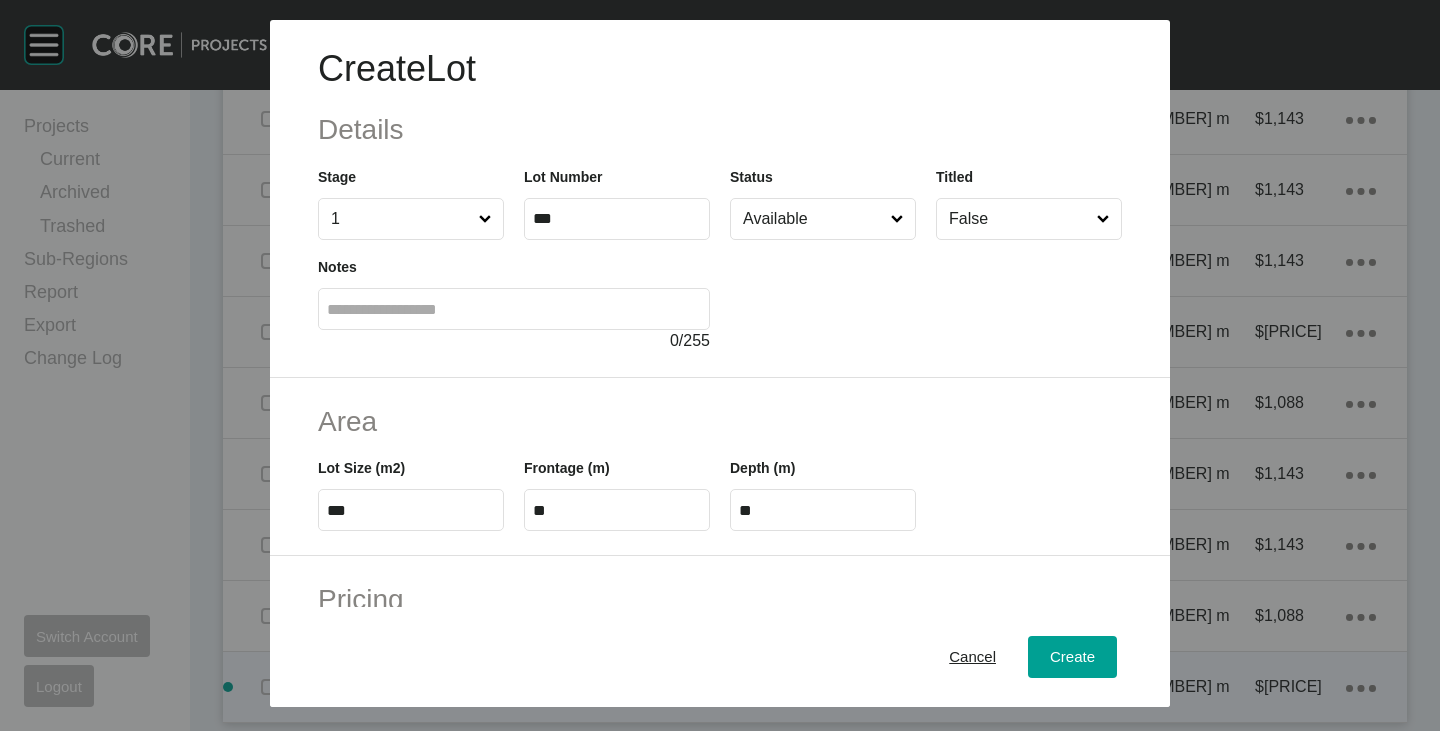 click at bounding box center (926, 296) 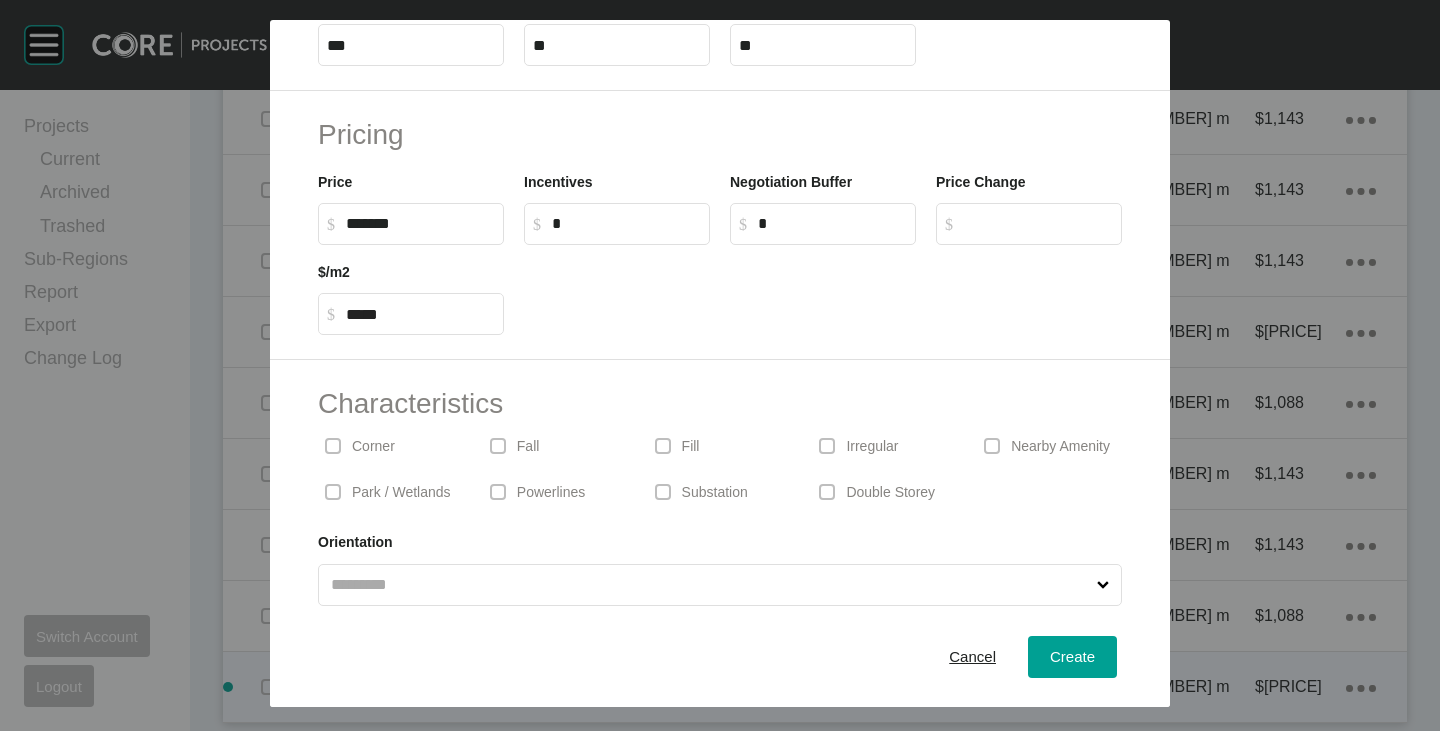scroll, scrollTop: 489, scrollLeft: 0, axis: vertical 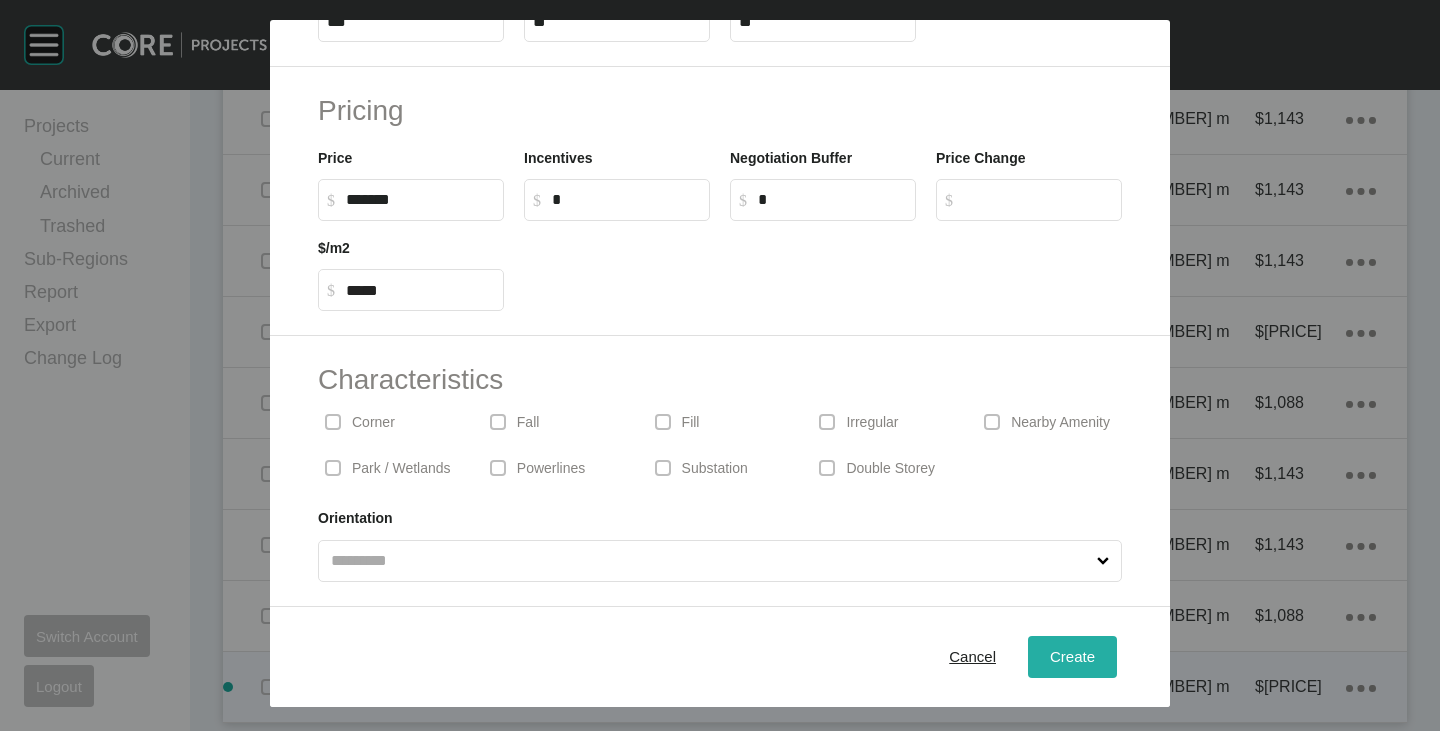 click on "Create" at bounding box center [1072, 656] 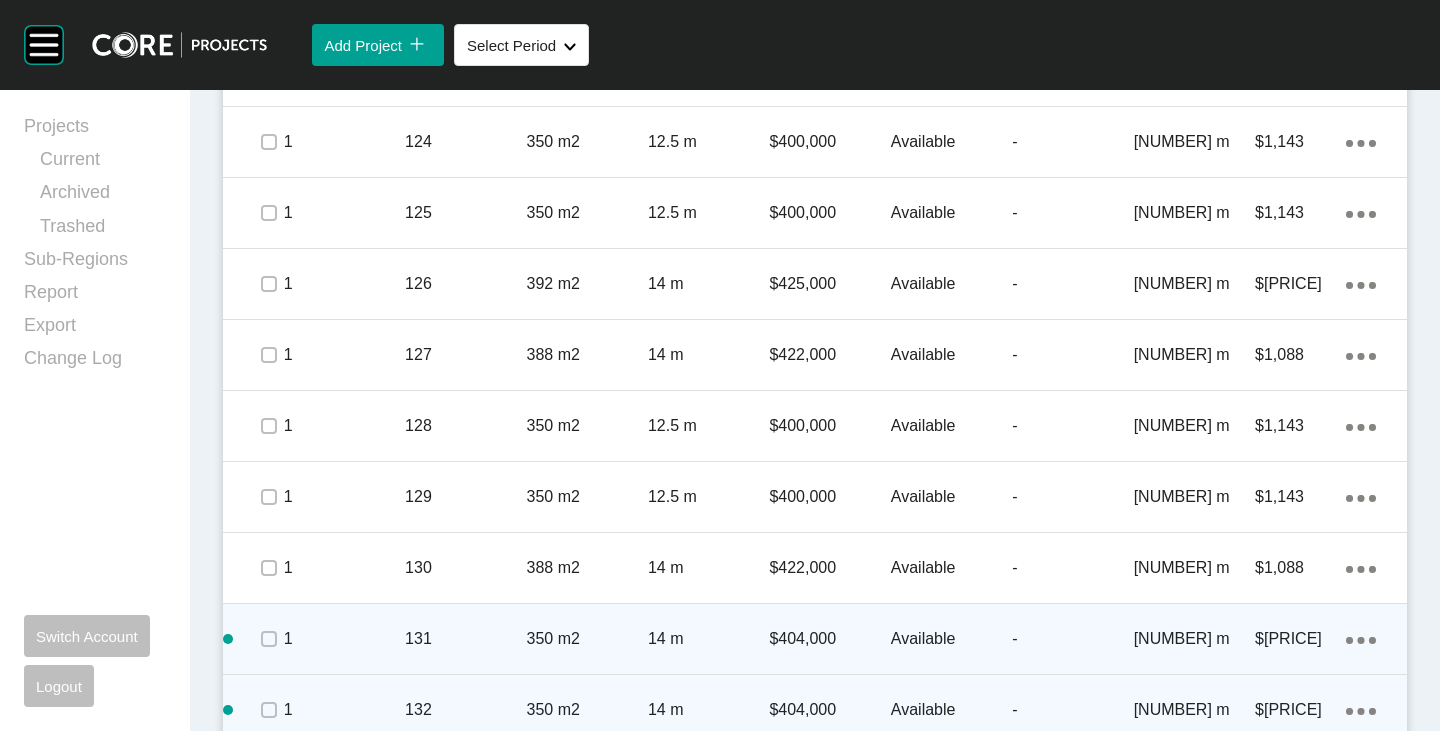 scroll, scrollTop: 1875, scrollLeft: 0, axis: vertical 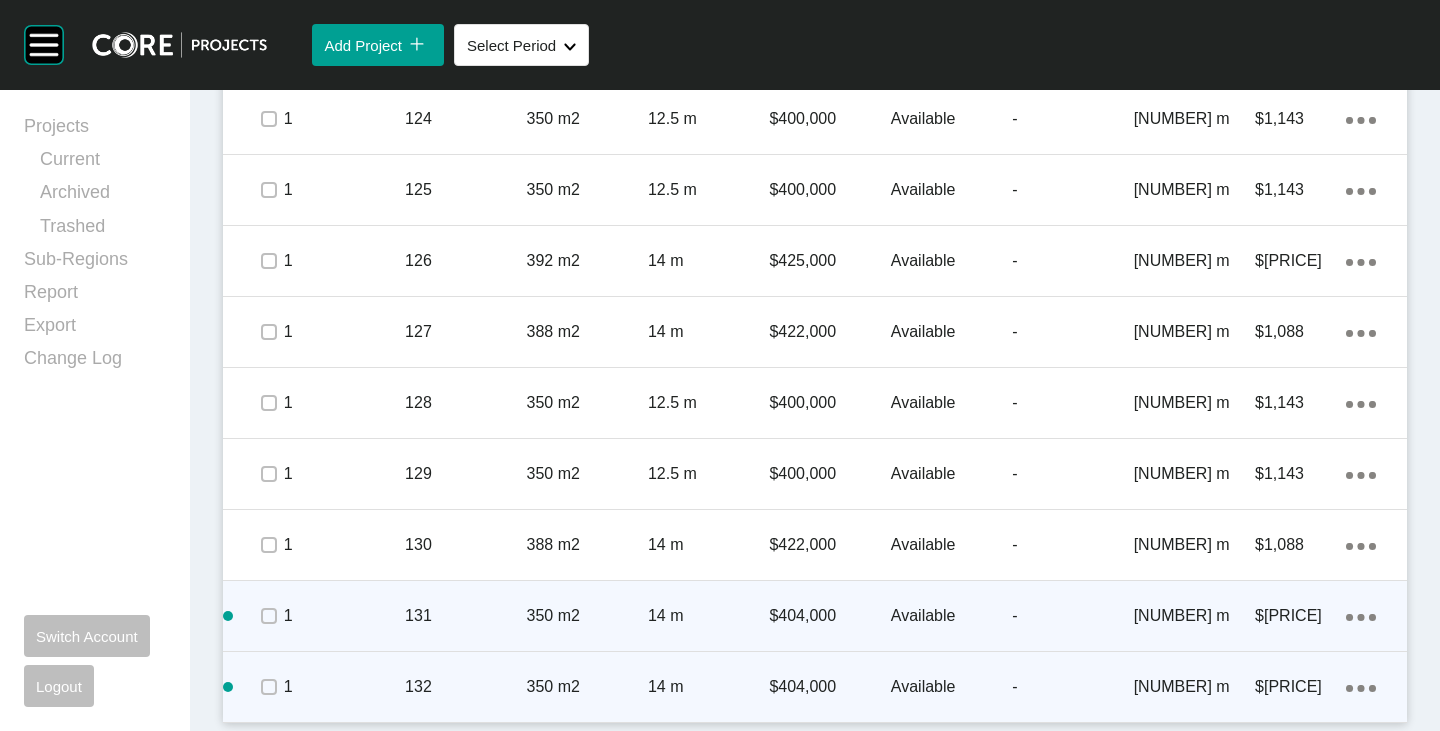 click on "Action Menu Dots Copy 6 Created with Sketch." 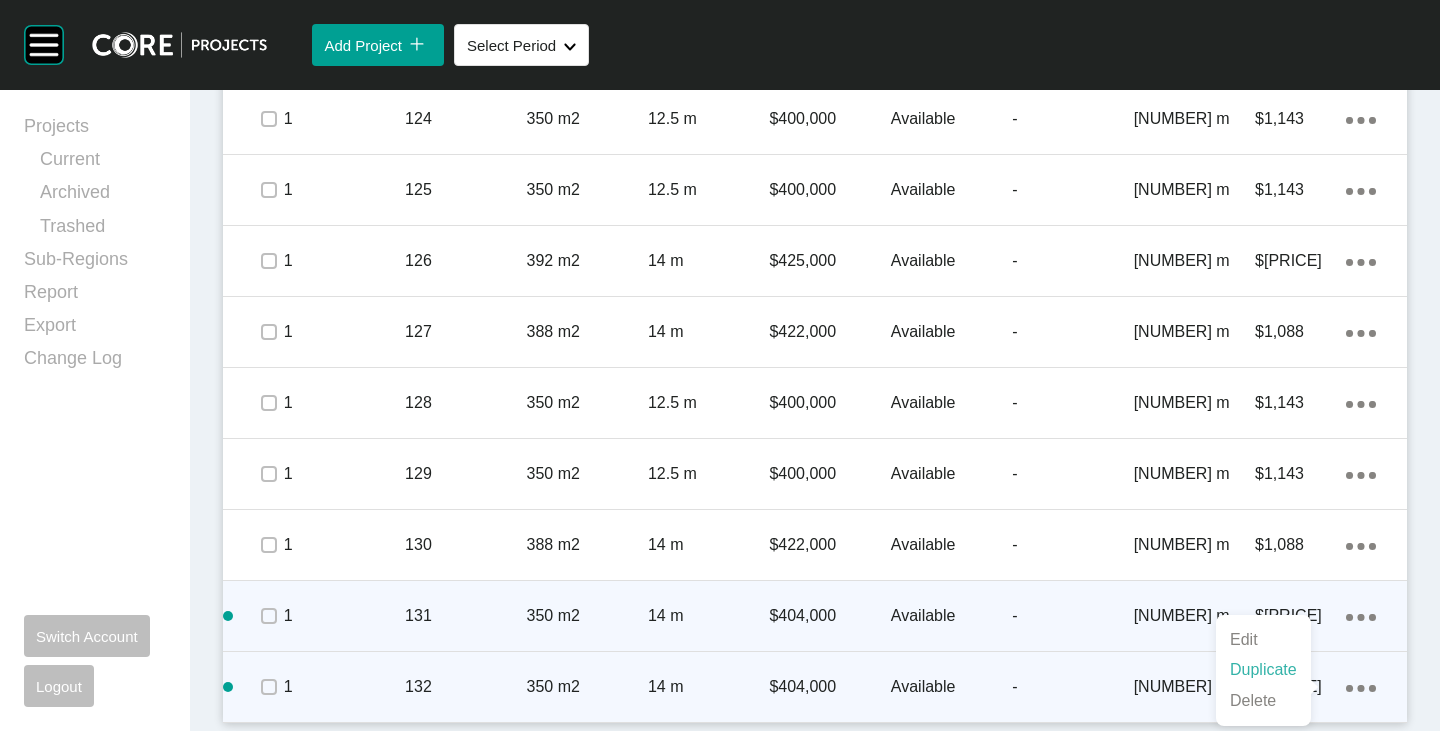 click on "Duplicate" at bounding box center [1263, 670] 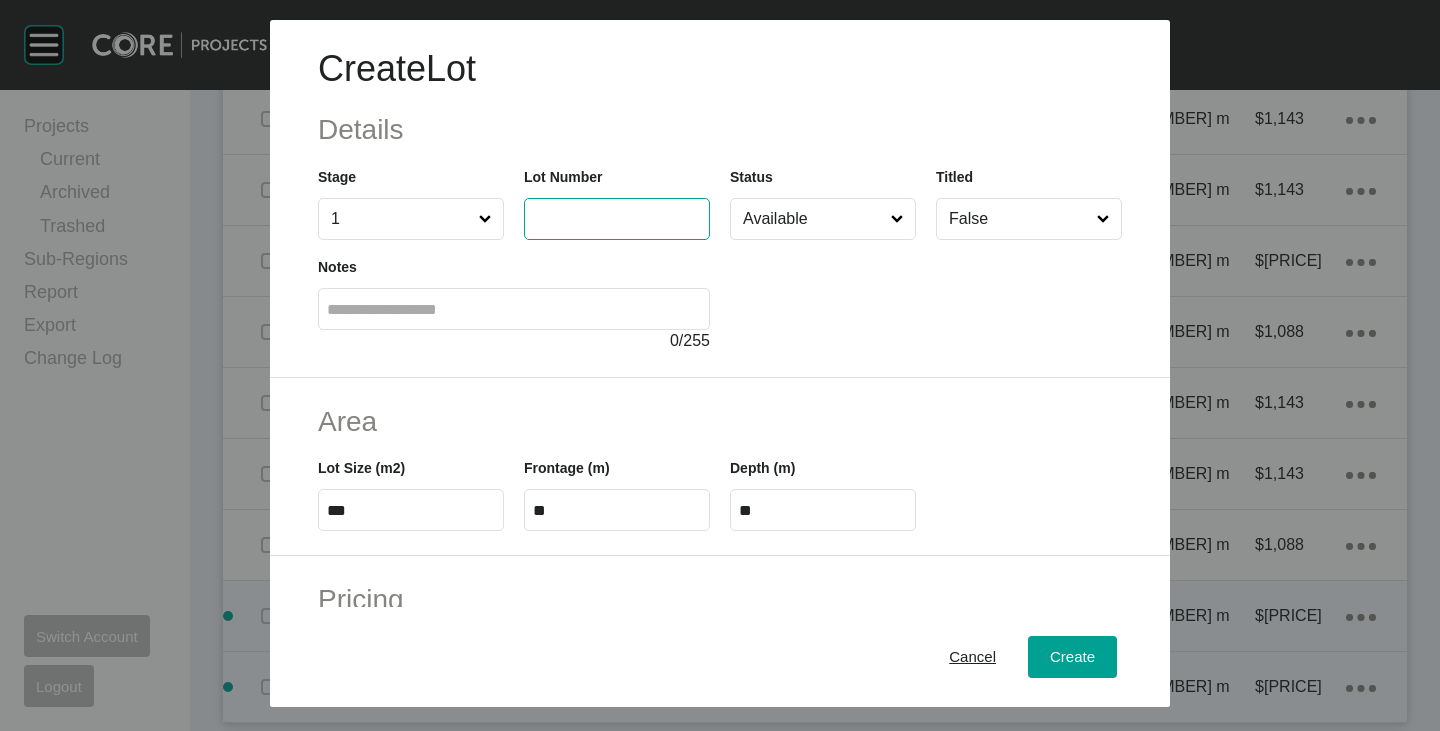 click at bounding box center [617, 218] 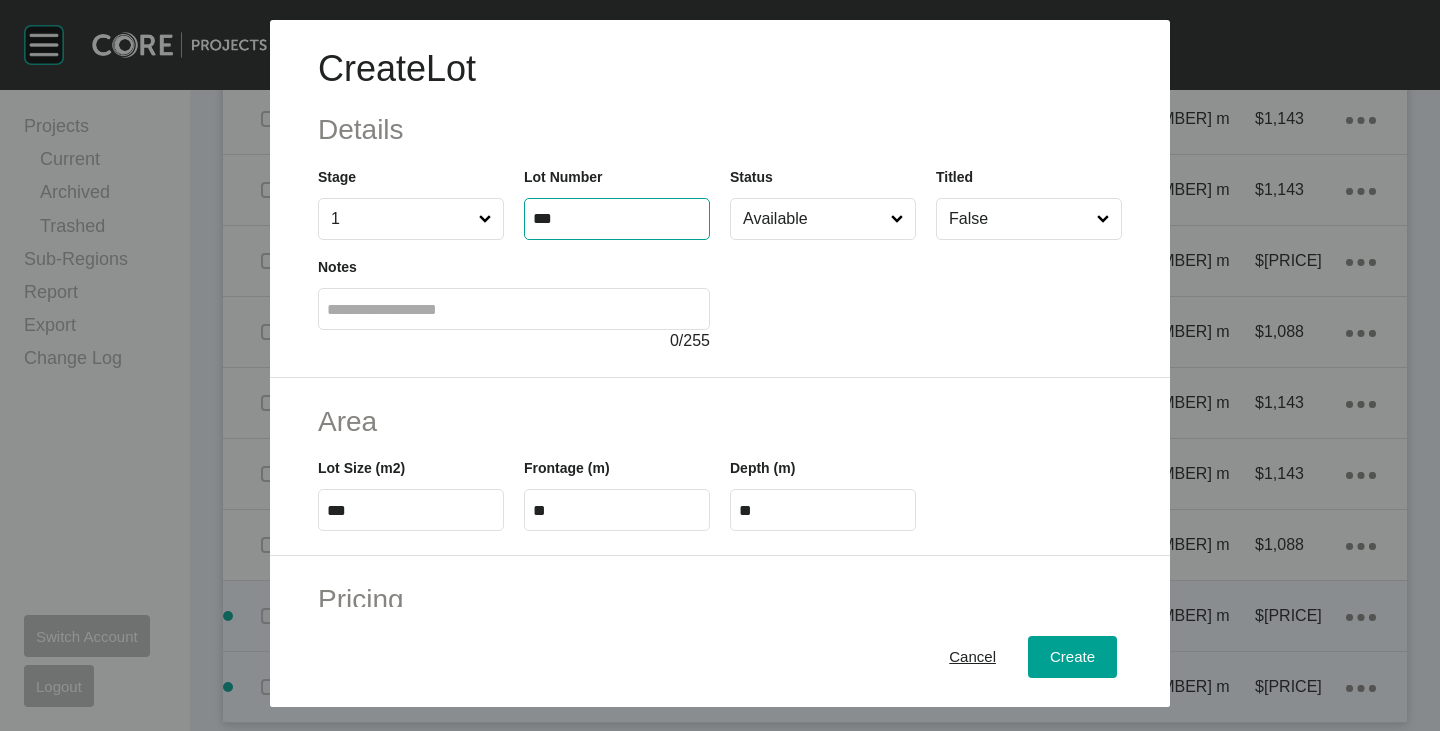 type on "***" 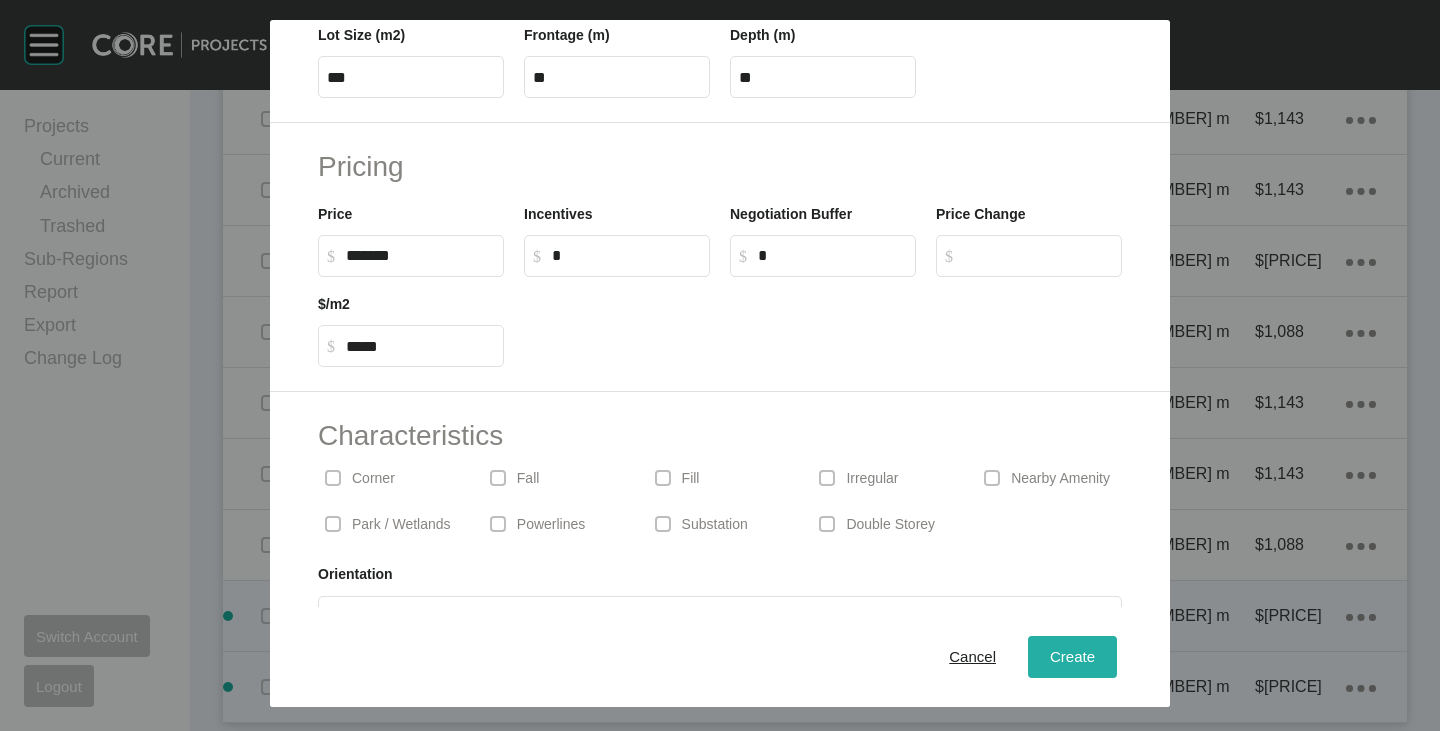 scroll, scrollTop: 489, scrollLeft: 0, axis: vertical 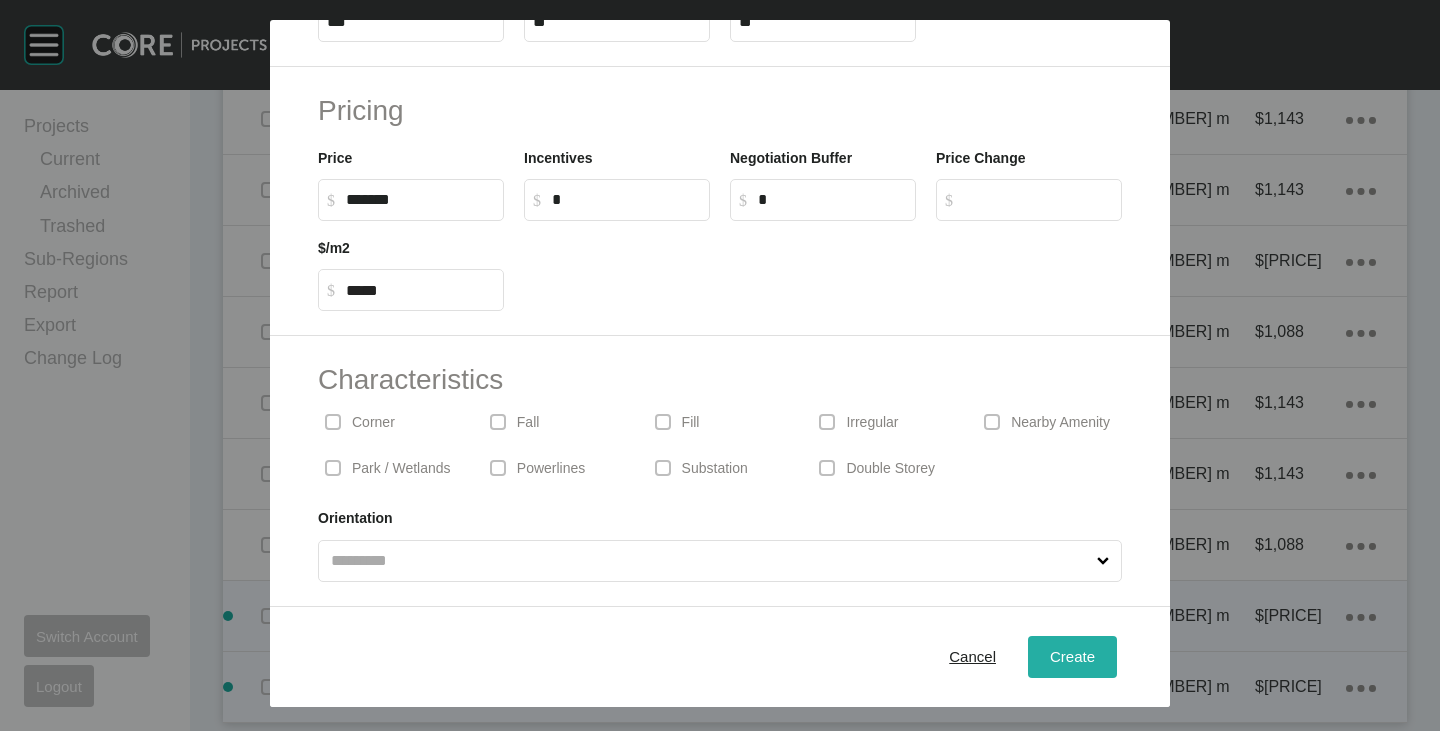 click on "Create" at bounding box center (1072, 656) 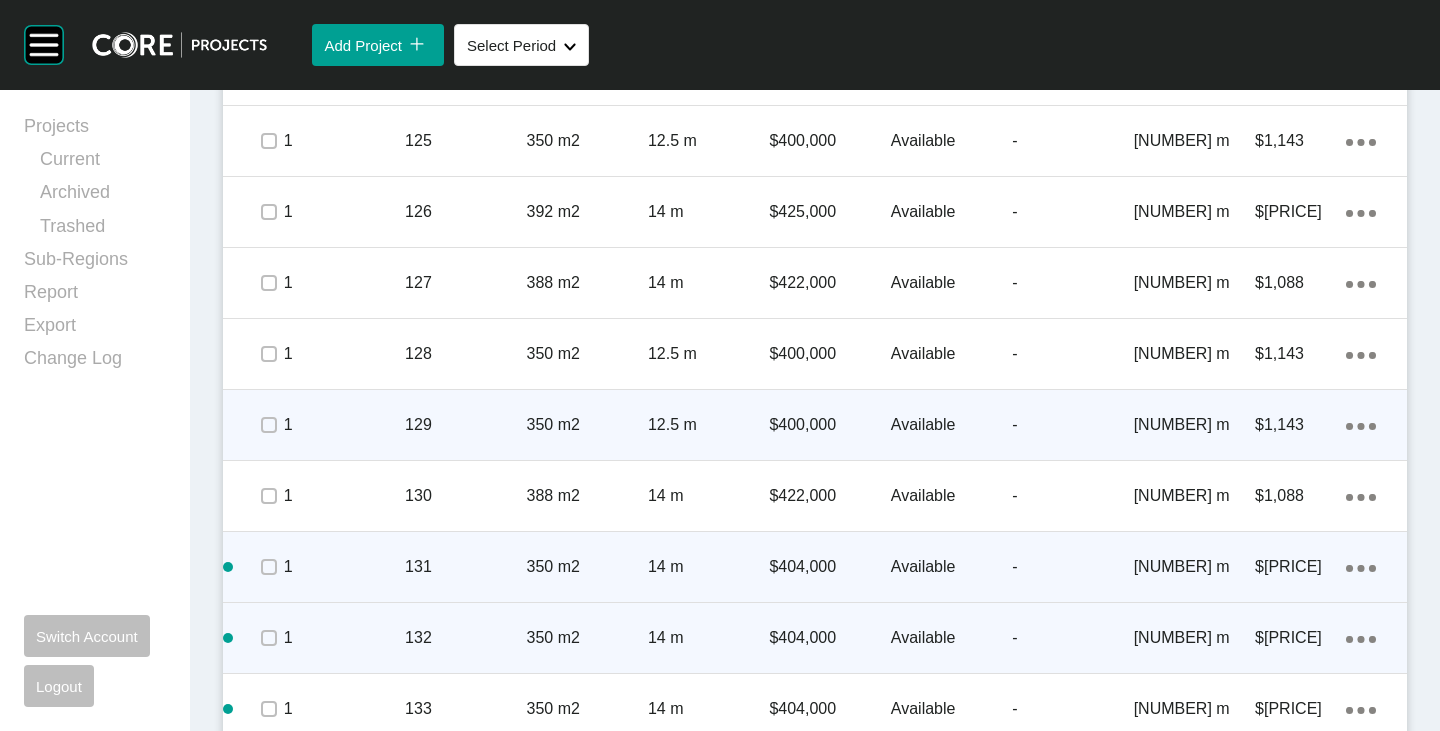 scroll, scrollTop: 1946, scrollLeft: 0, axis: vertical 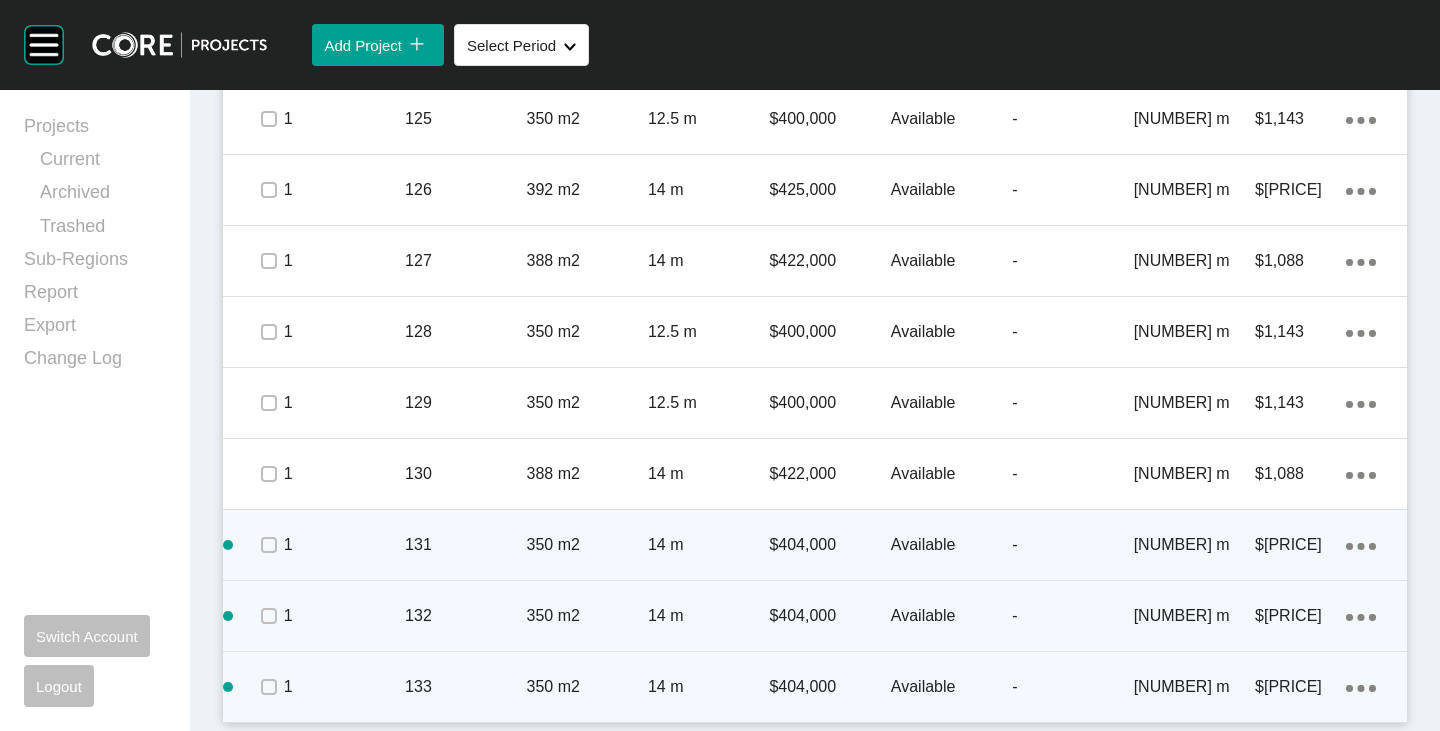 click on "Action Menu Dots Copy 6 Created with Sketch." at bounding box center [1376, 687] 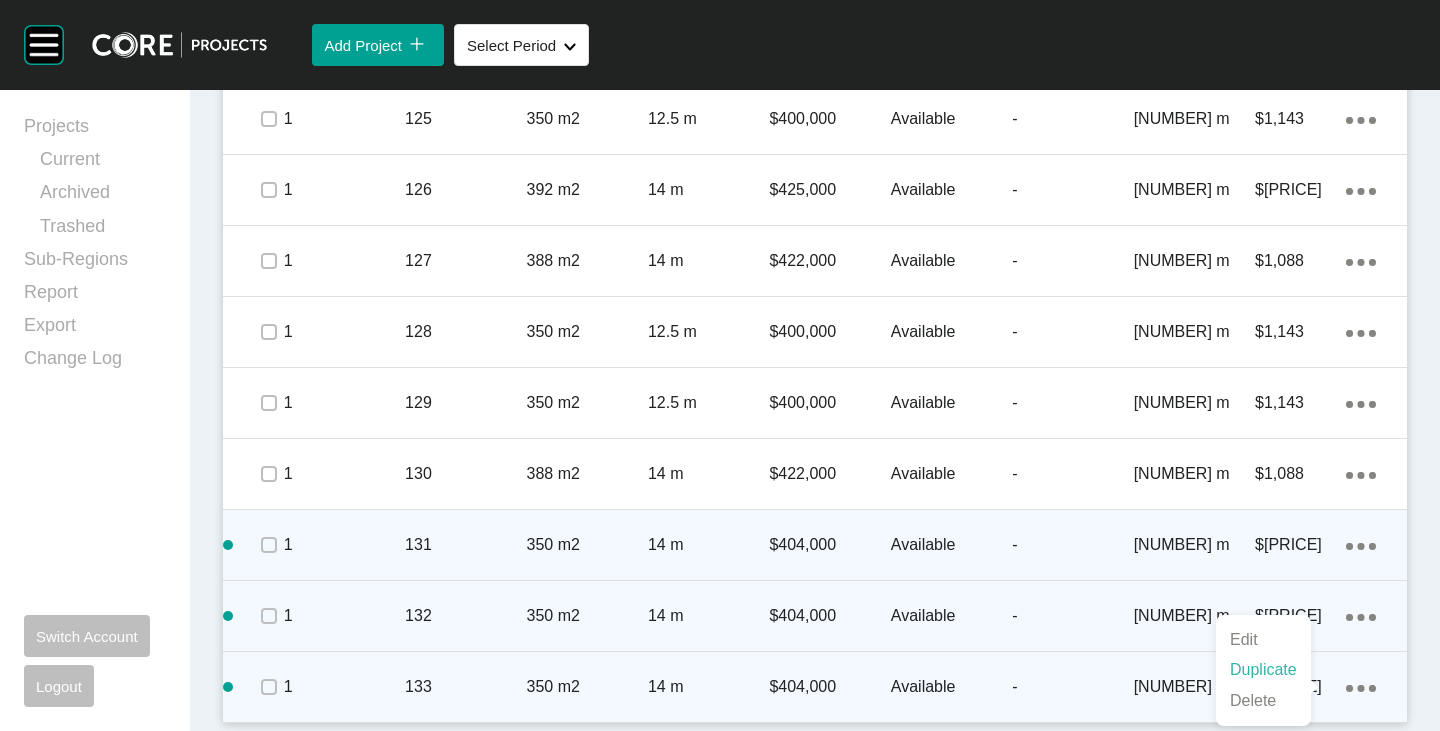 click on "Duplicate" at bounding box center [1263, 670] 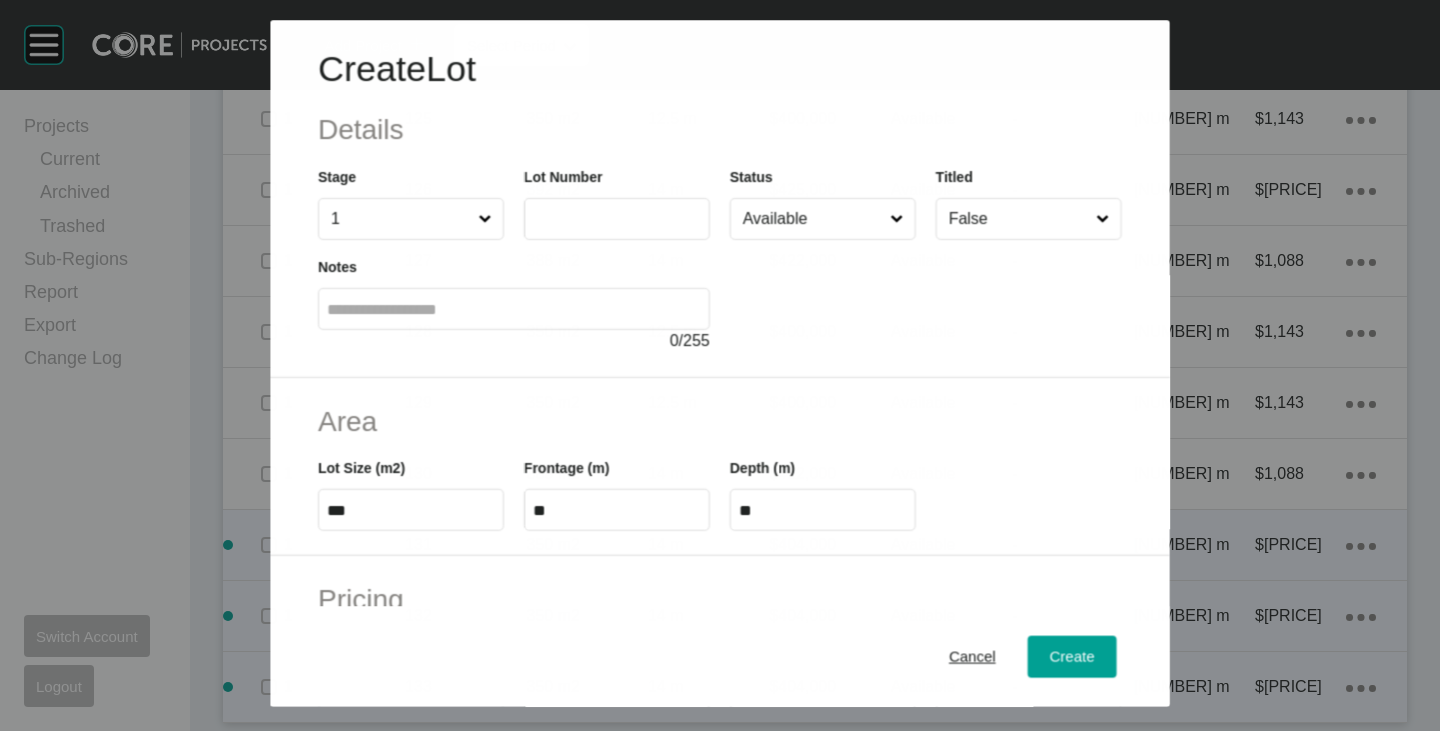 click at bounding box center (617, 219) 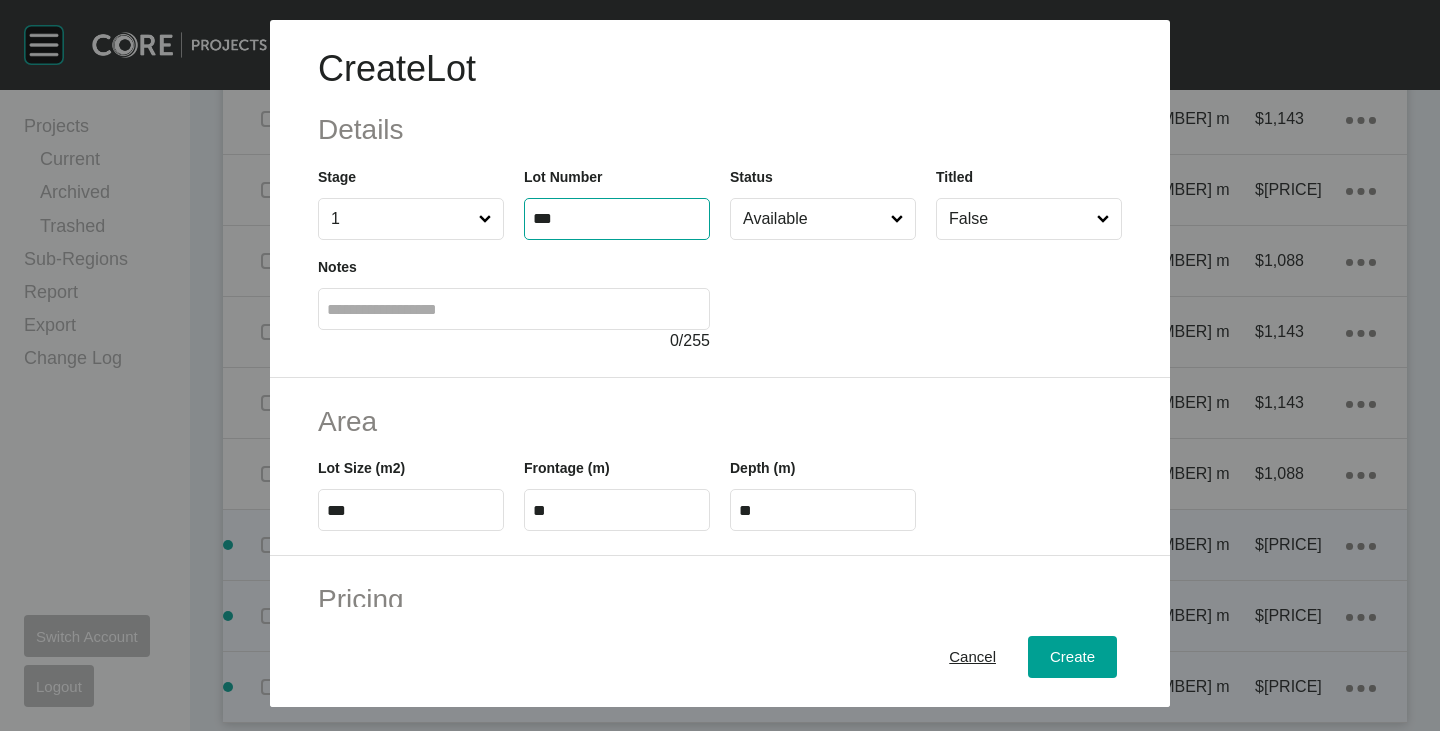 type on "***" 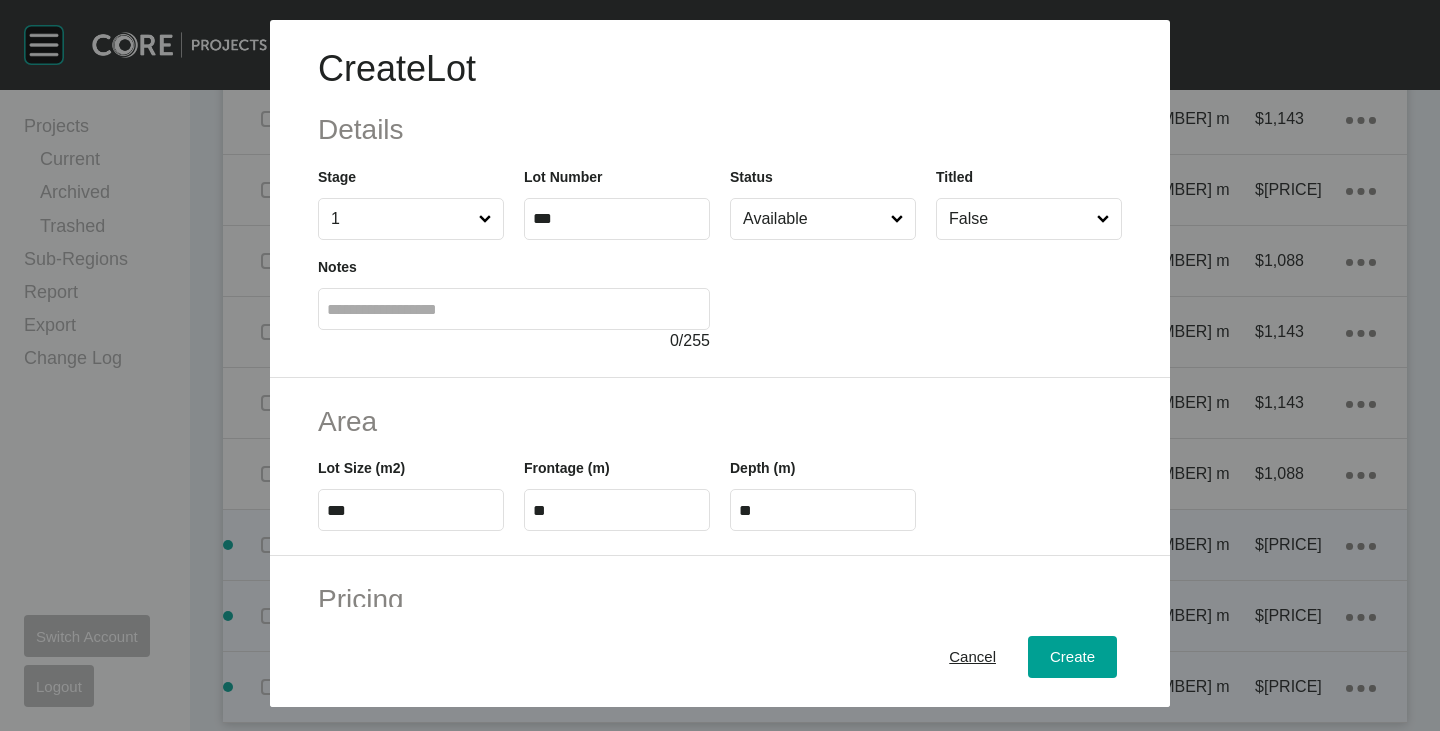 click on "***" at bounding box center (411, 510) 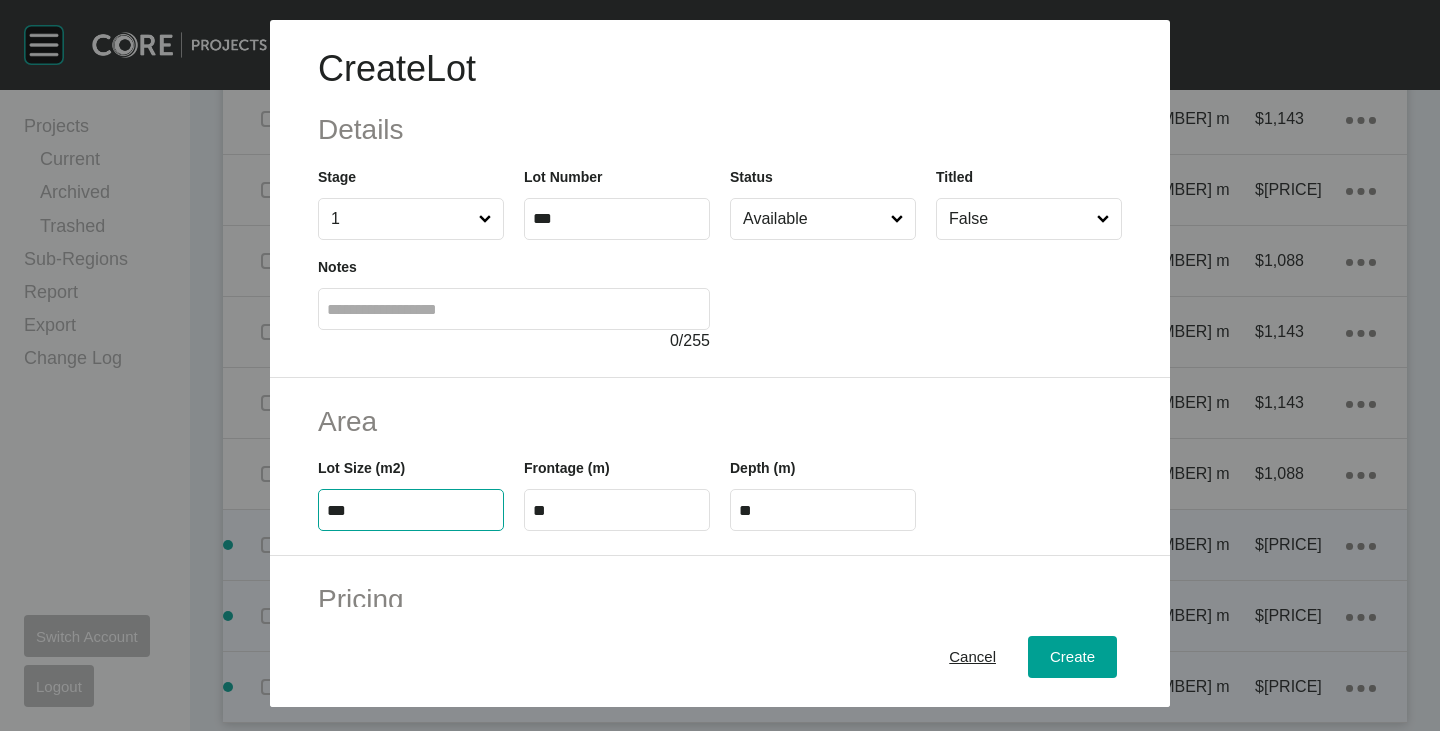 click on "***" at bounding box center [411, 510] 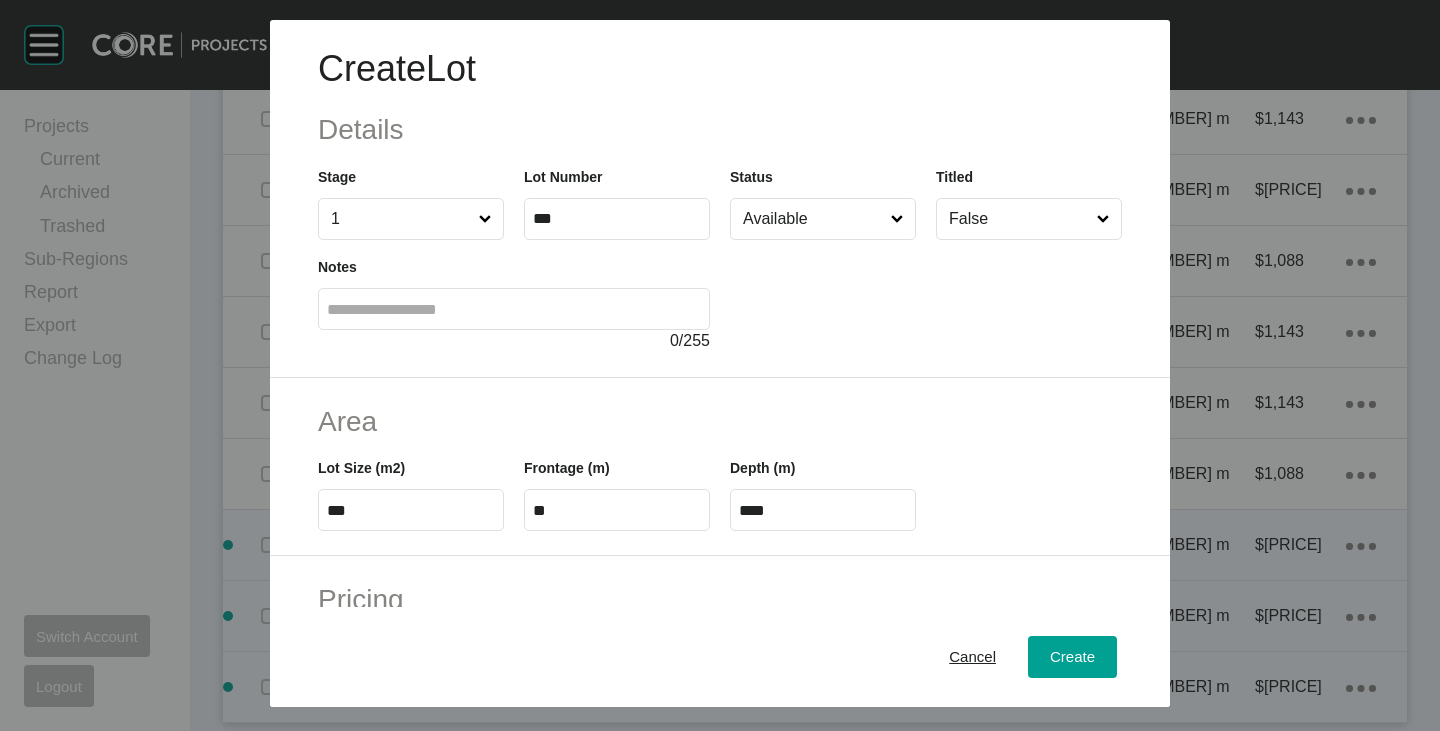 click on "Area" at bounding box center [720, 421] 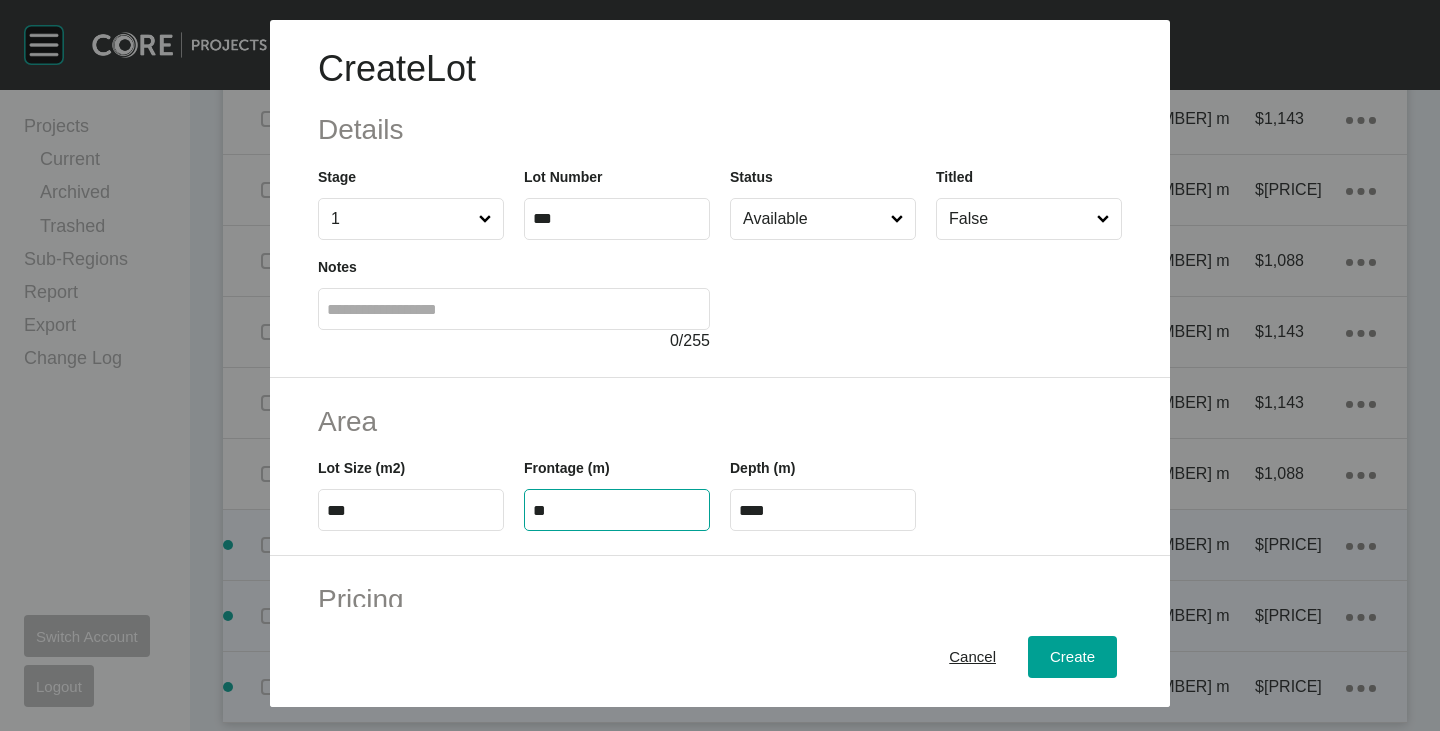 click on "**" at bounding box center [617, 510] 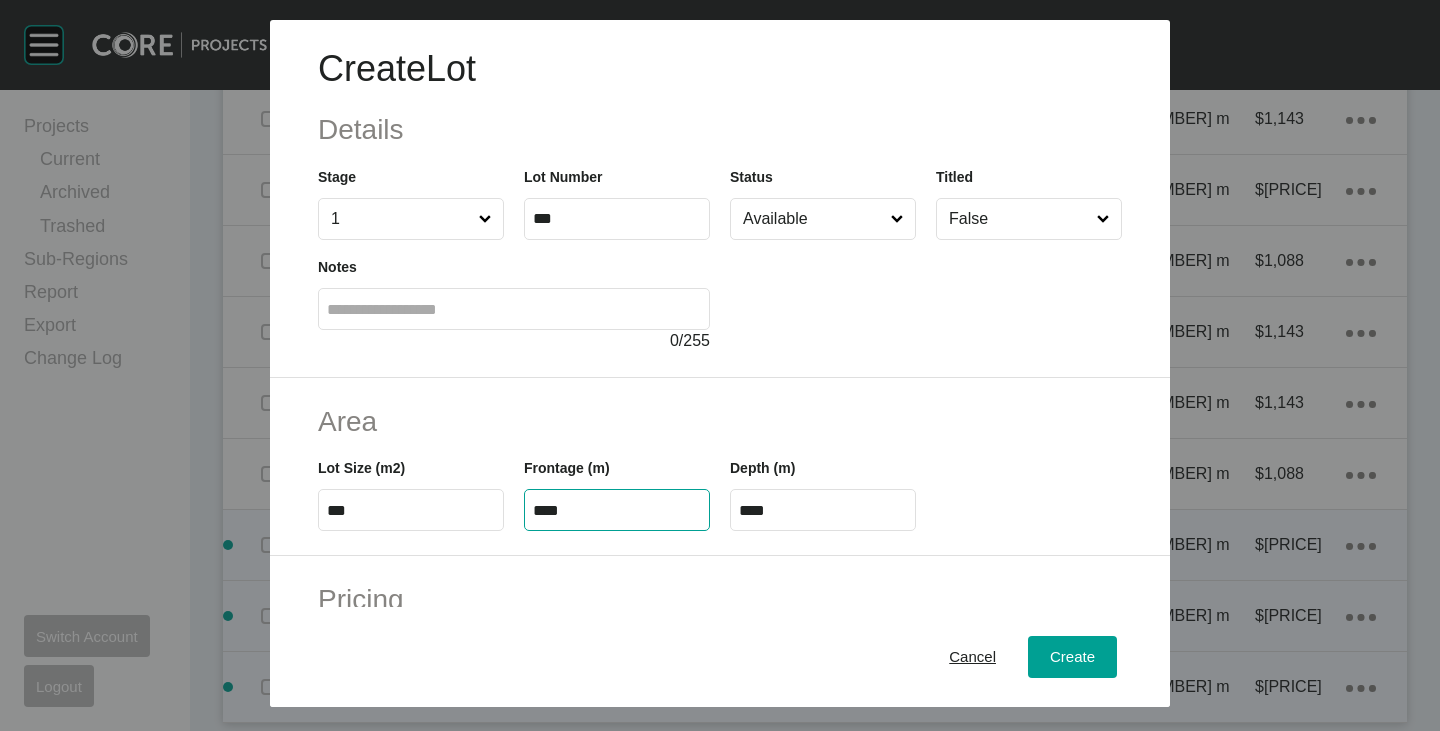 type on "****" 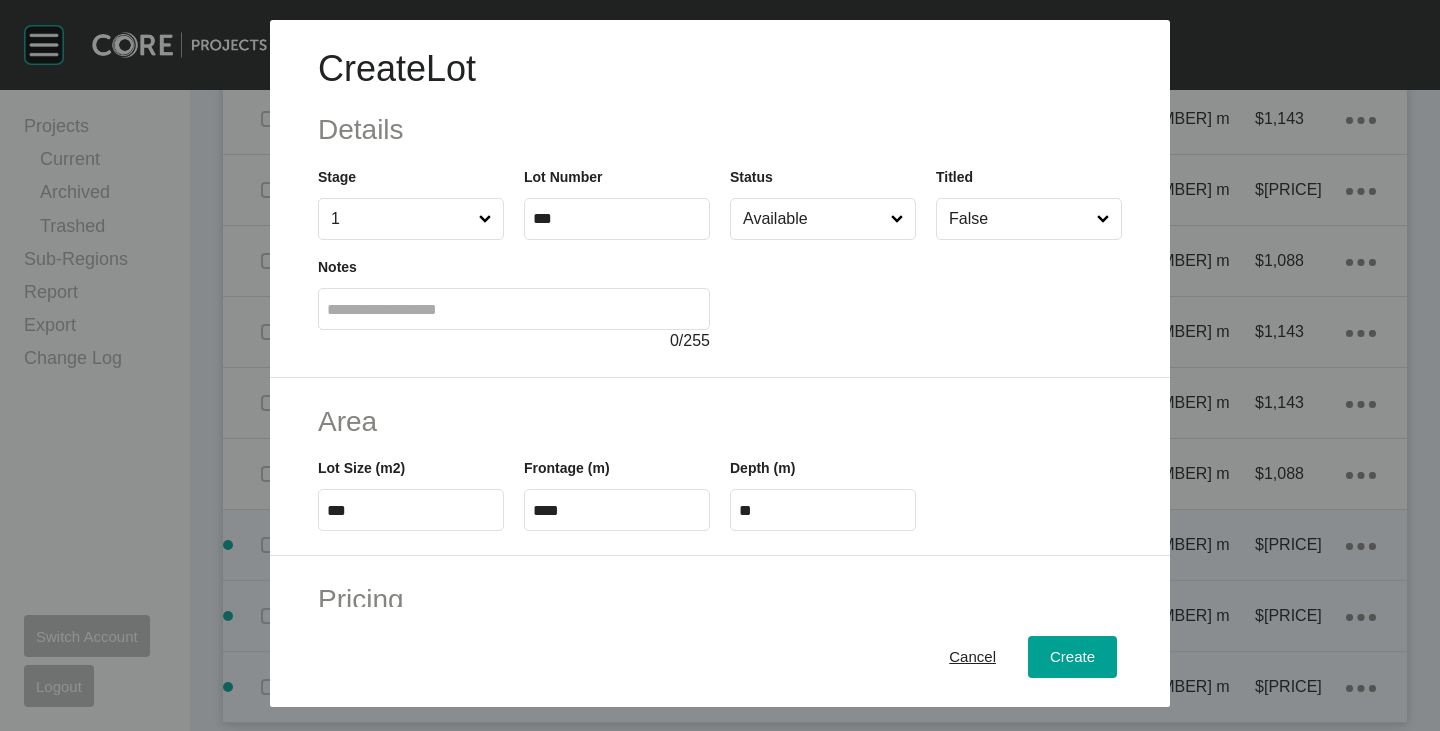 click on "Area" at bounding box center (720, 421) 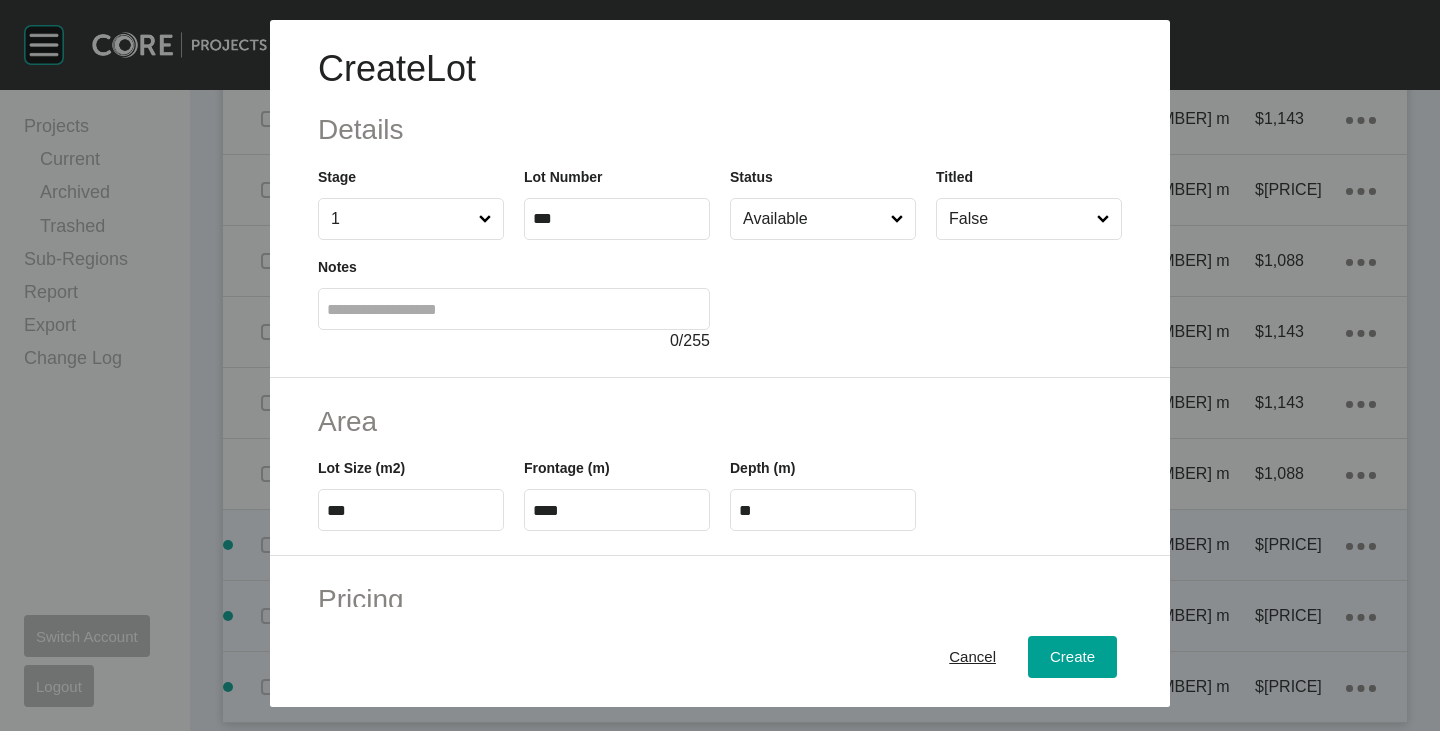 scroll, scrollTop: 489, scrollLeft: 0, axis: vertical 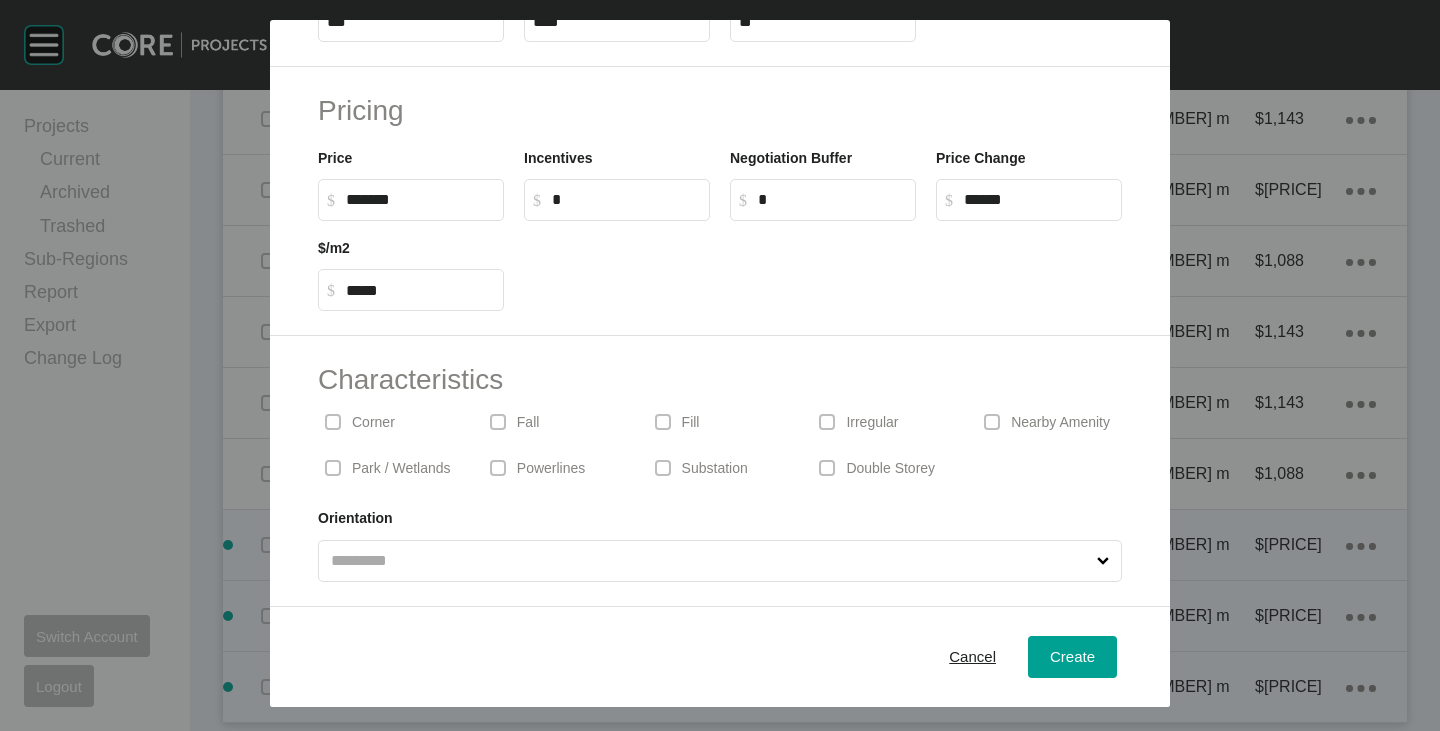 click on "Price $ Created with Sketch. $ *******" at bounding box center (411, 184) 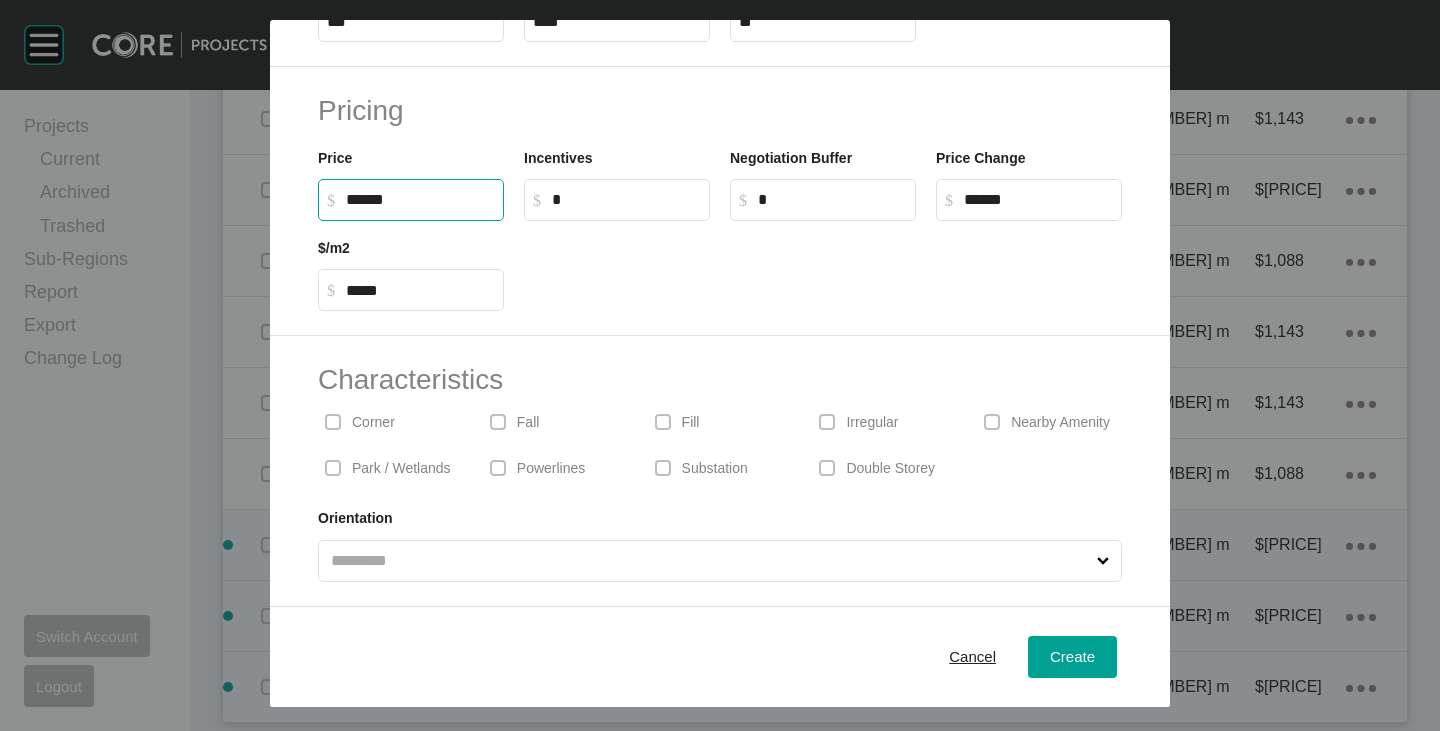 click on "******" at bounding box center (420, 199) 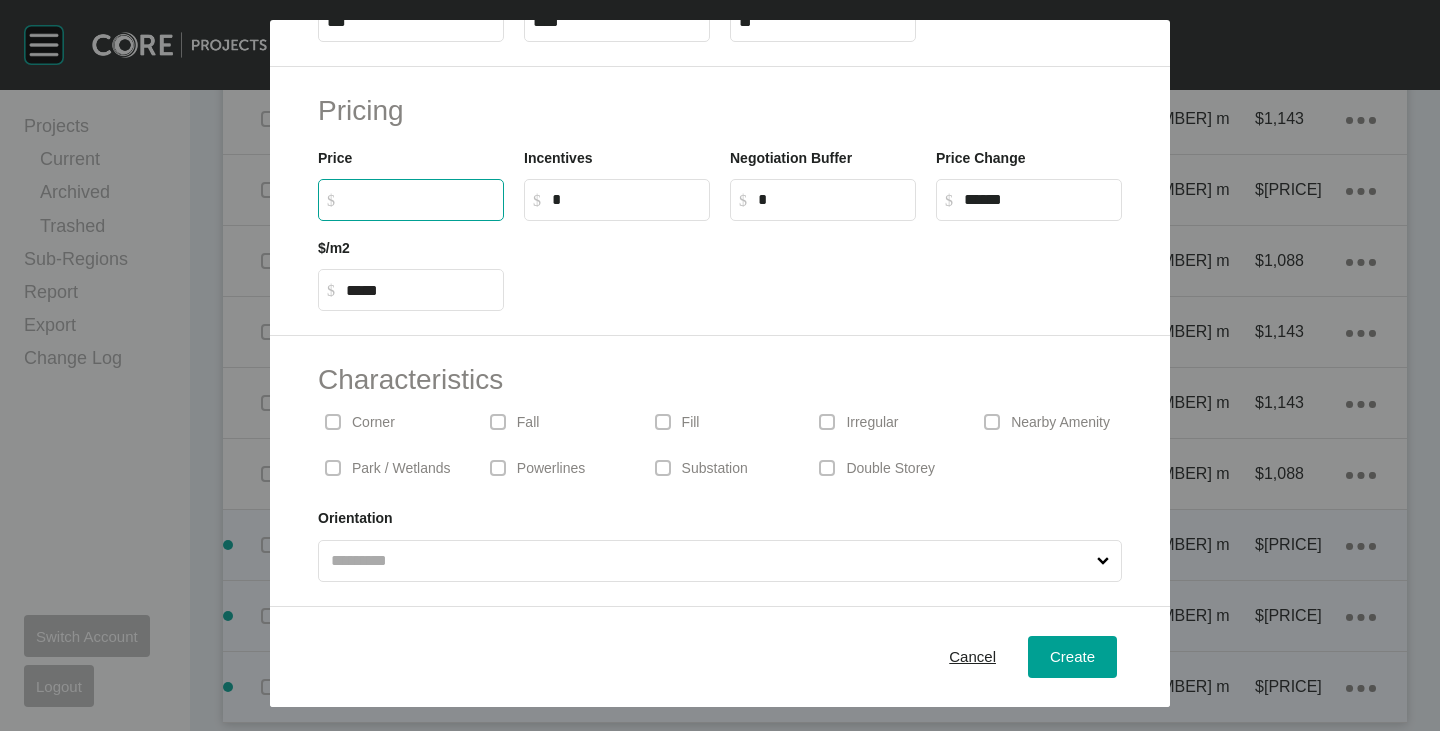 type 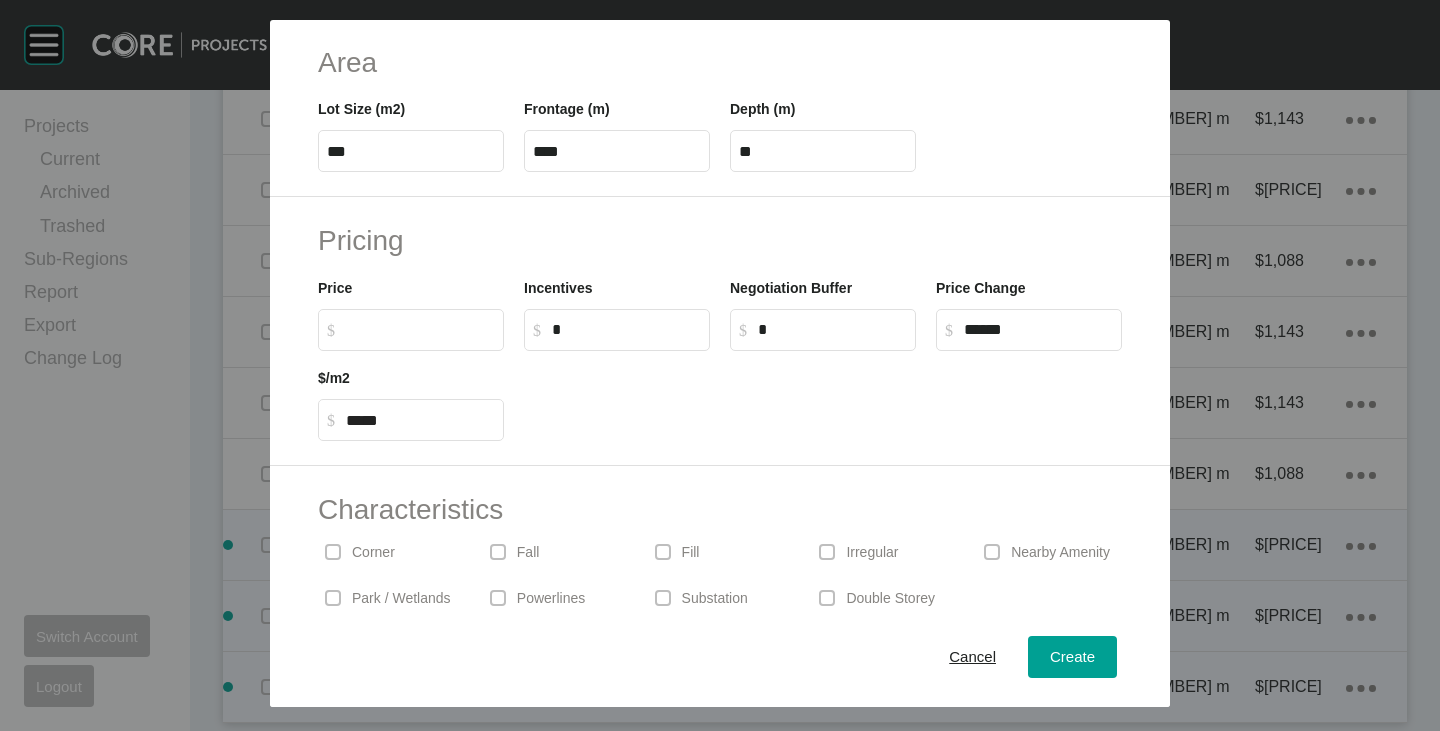scroll, scrollTop: 0, scrollLeft: 0, axis: both 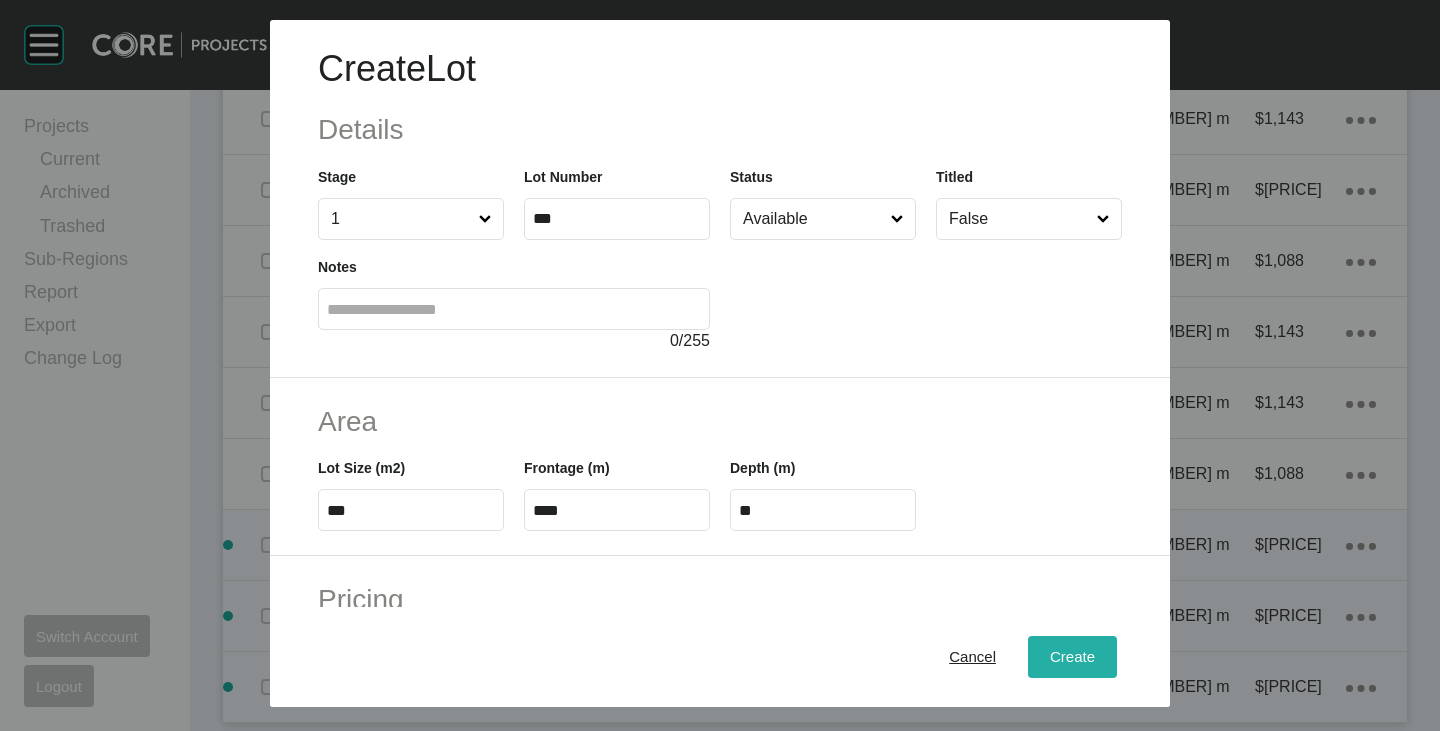 click on "Create" at bounding box center (1072, 657) 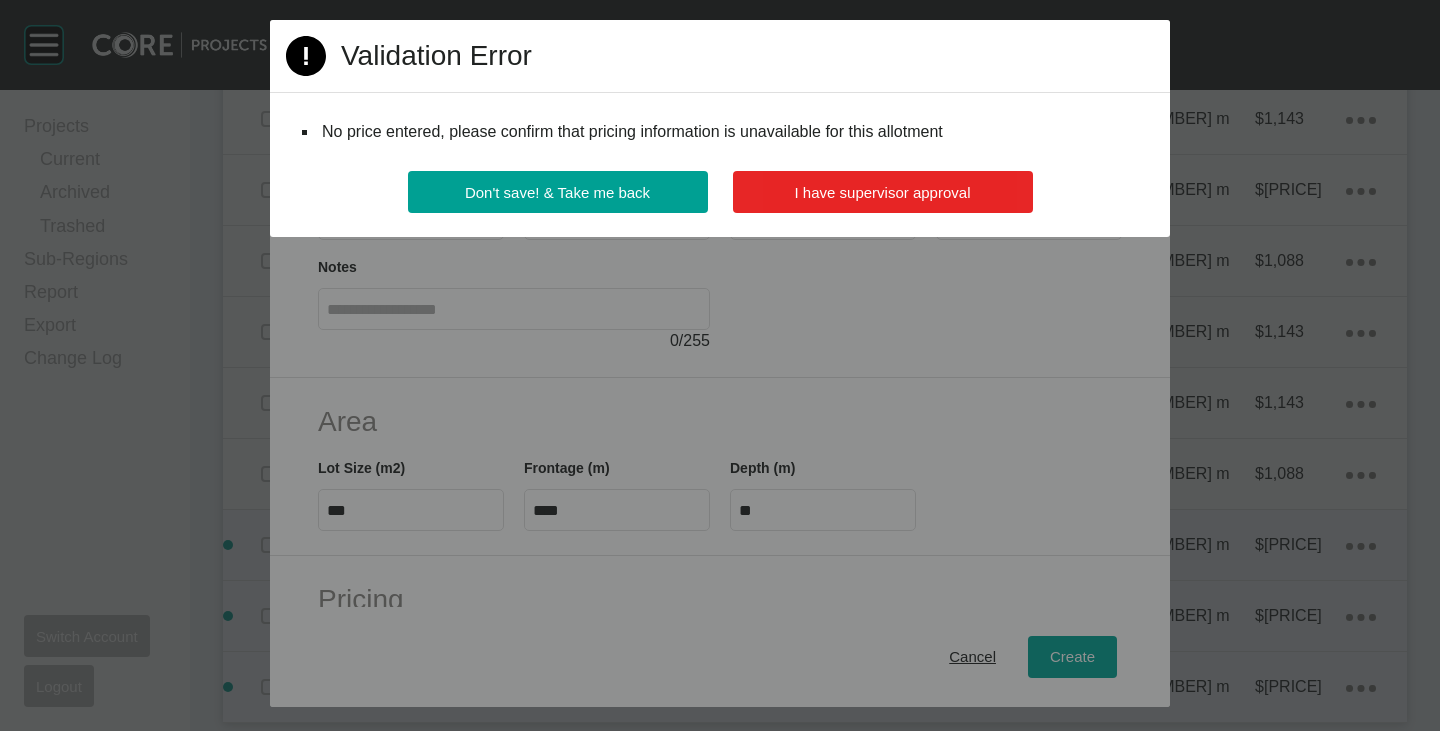 click on "I have supervisor approval" at bounding box center [883, 192] 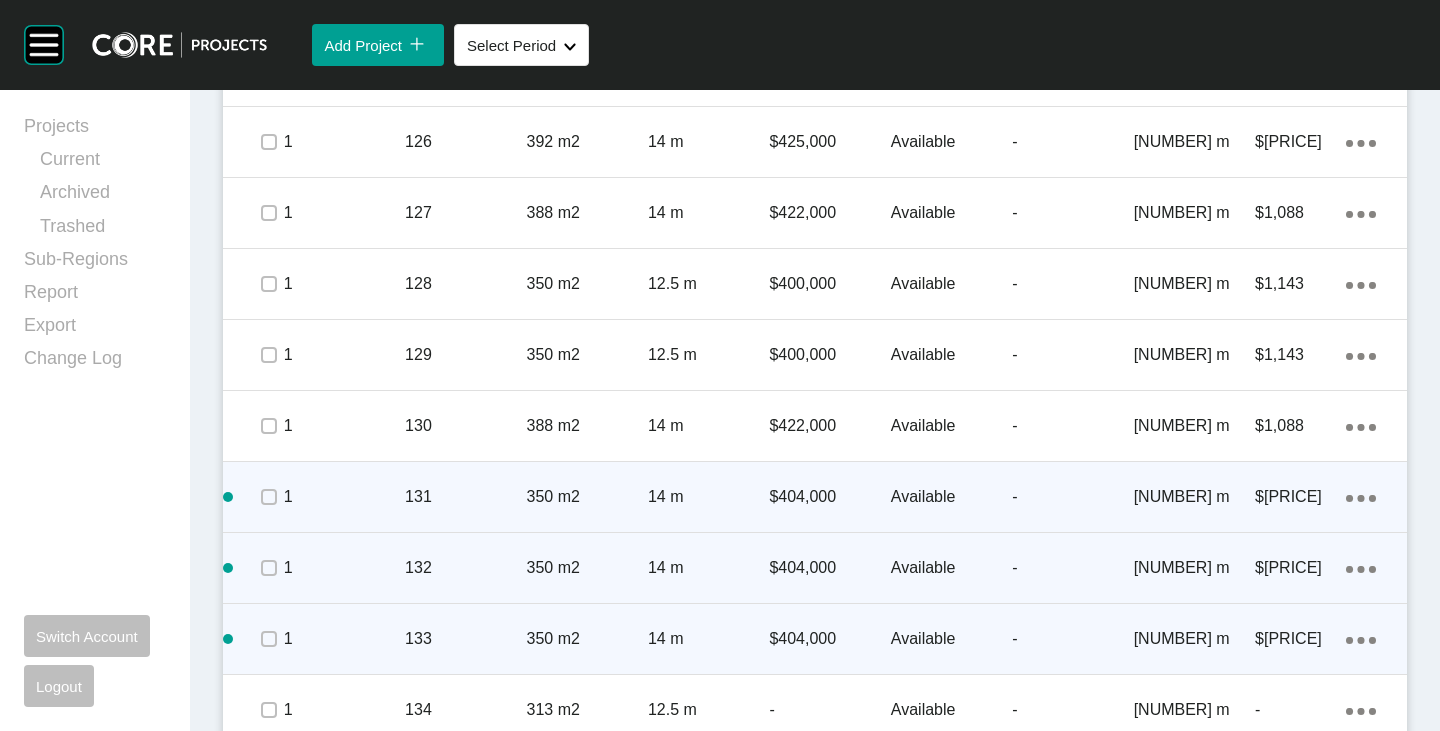 scroll, scrollTop: 2017, scrollLeft: 0, axis: vertical 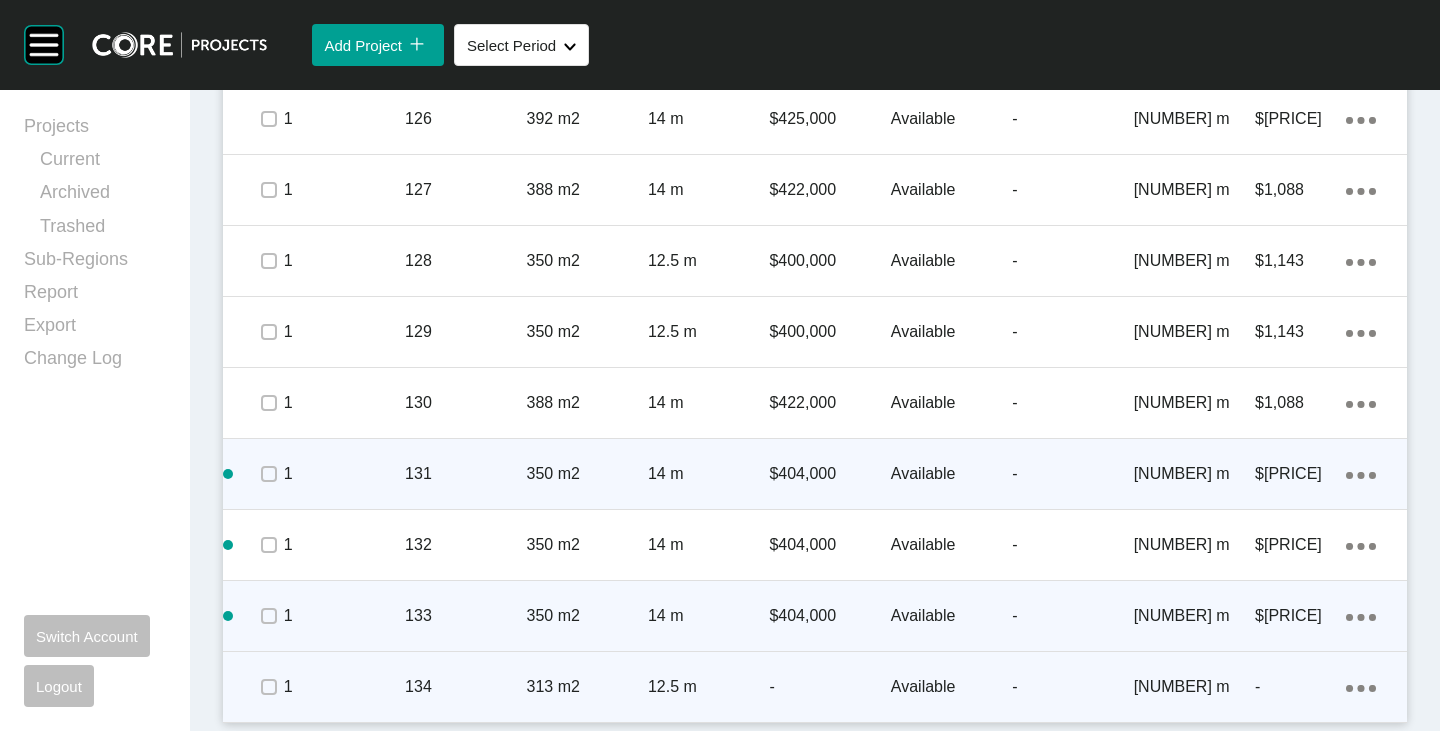 click on "Action Menu Dots Copy 6 Created with Sketch." at bounding box center [1361, 687] 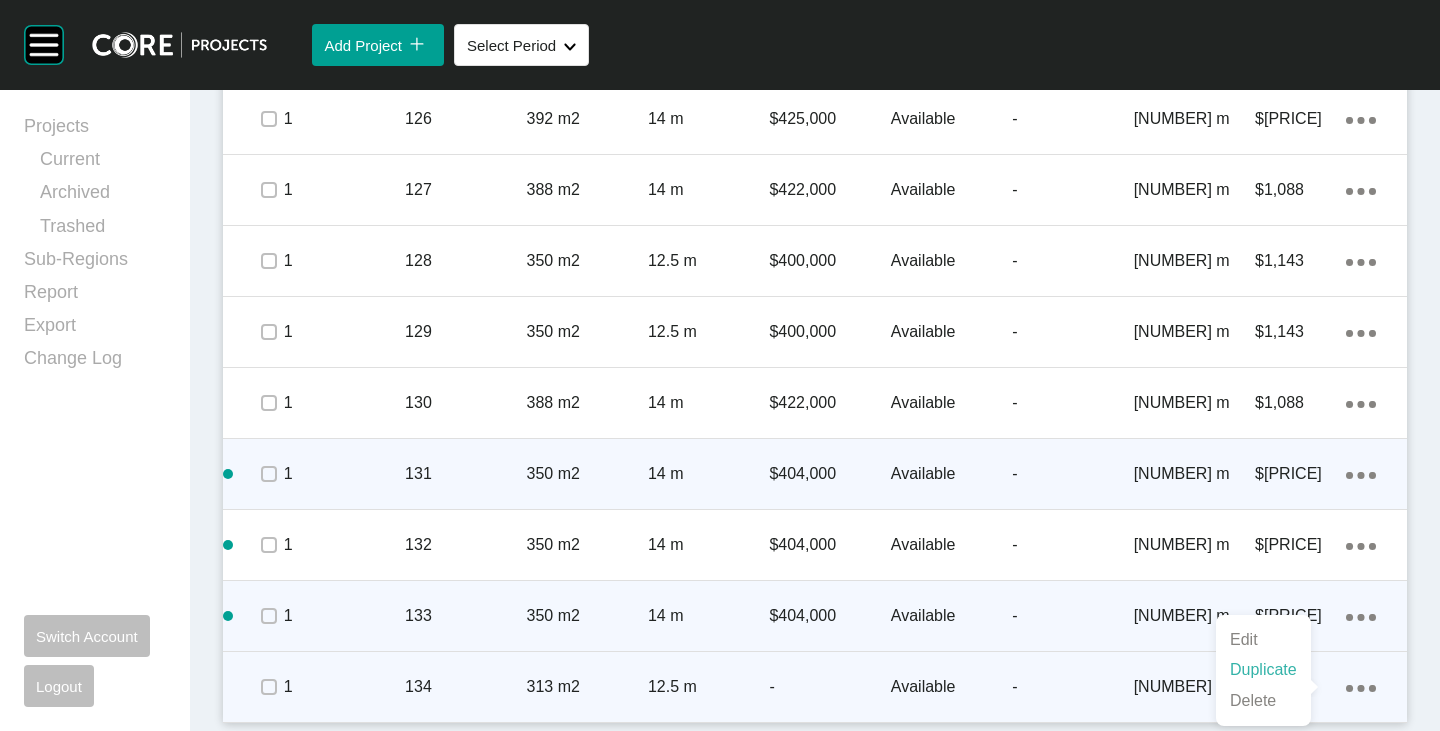 click on "Duplicate" at bounding box center [1263, 670] 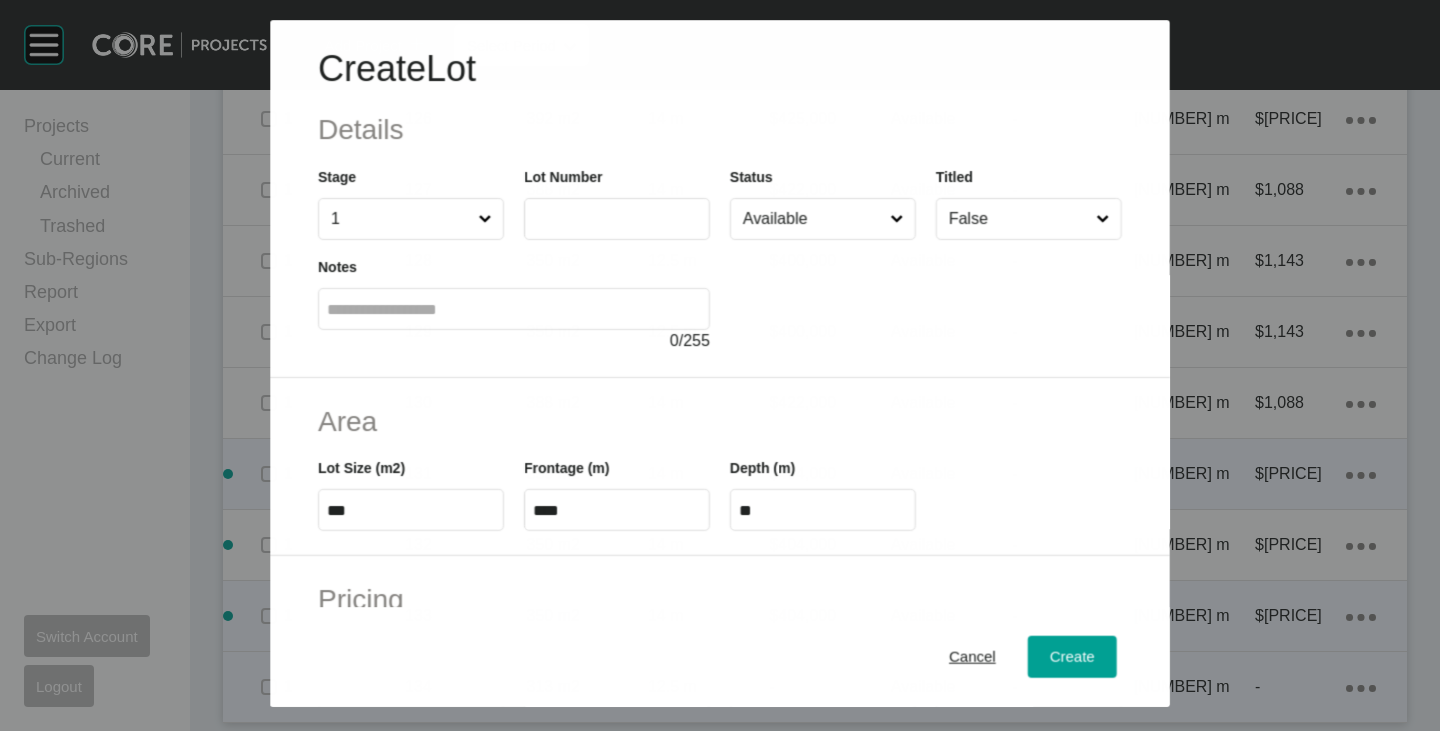 click at bounding box center (617, 219) 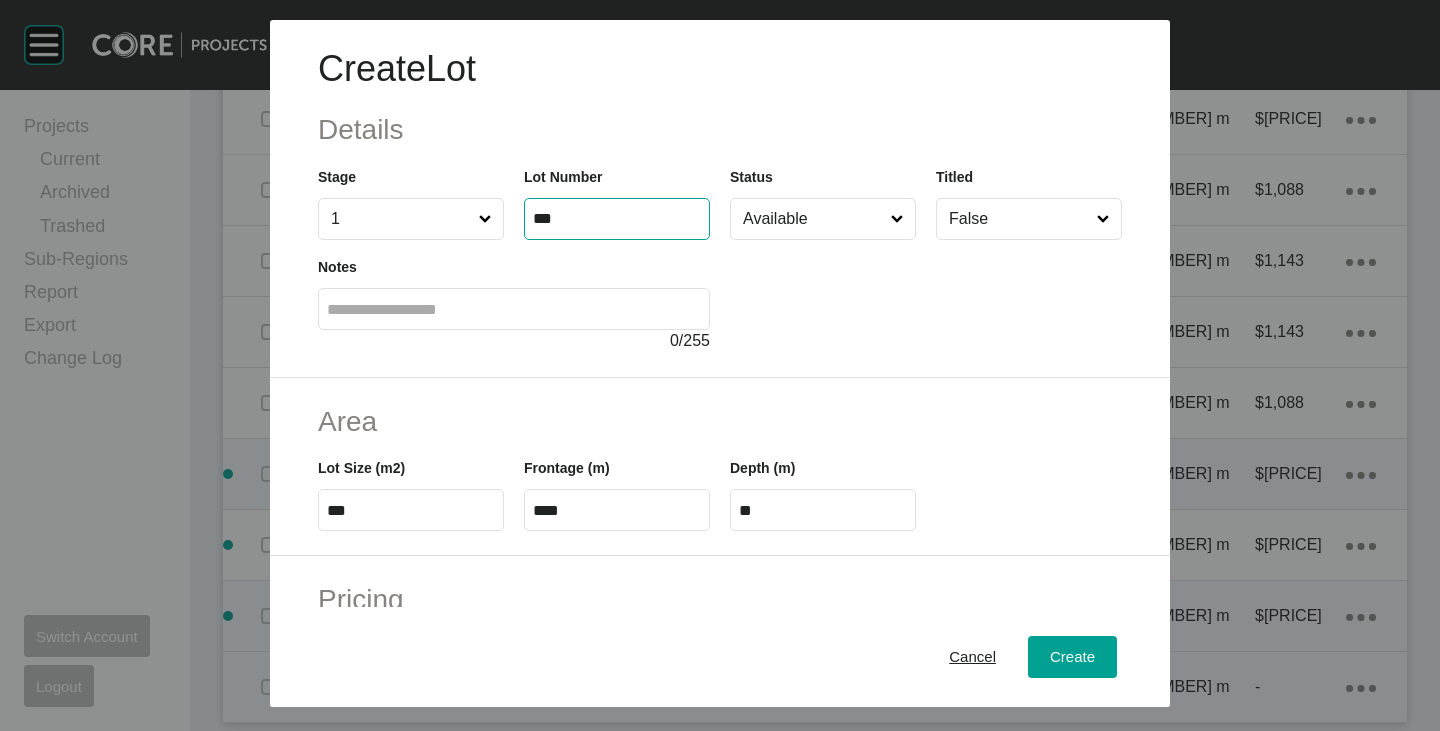 type on "***" 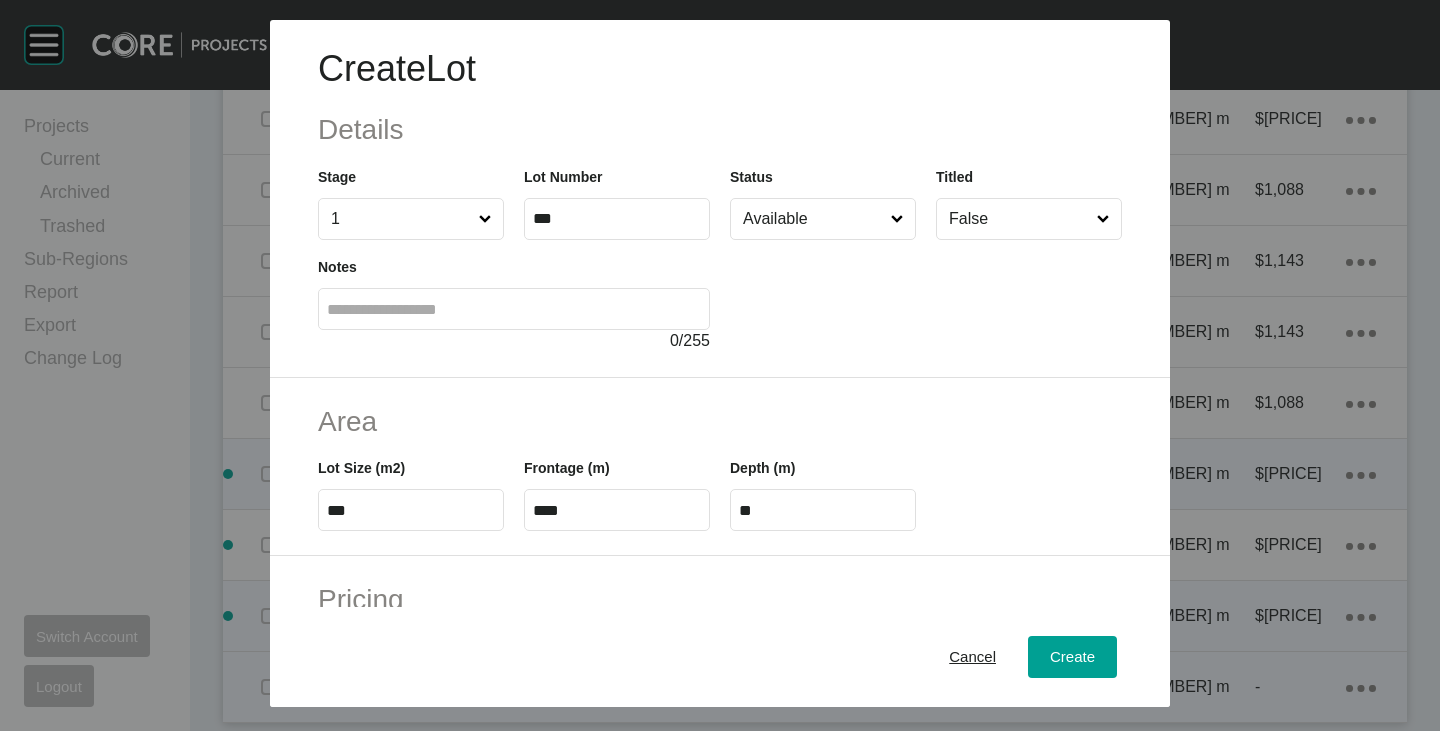 click at bounding box center [926, 296] 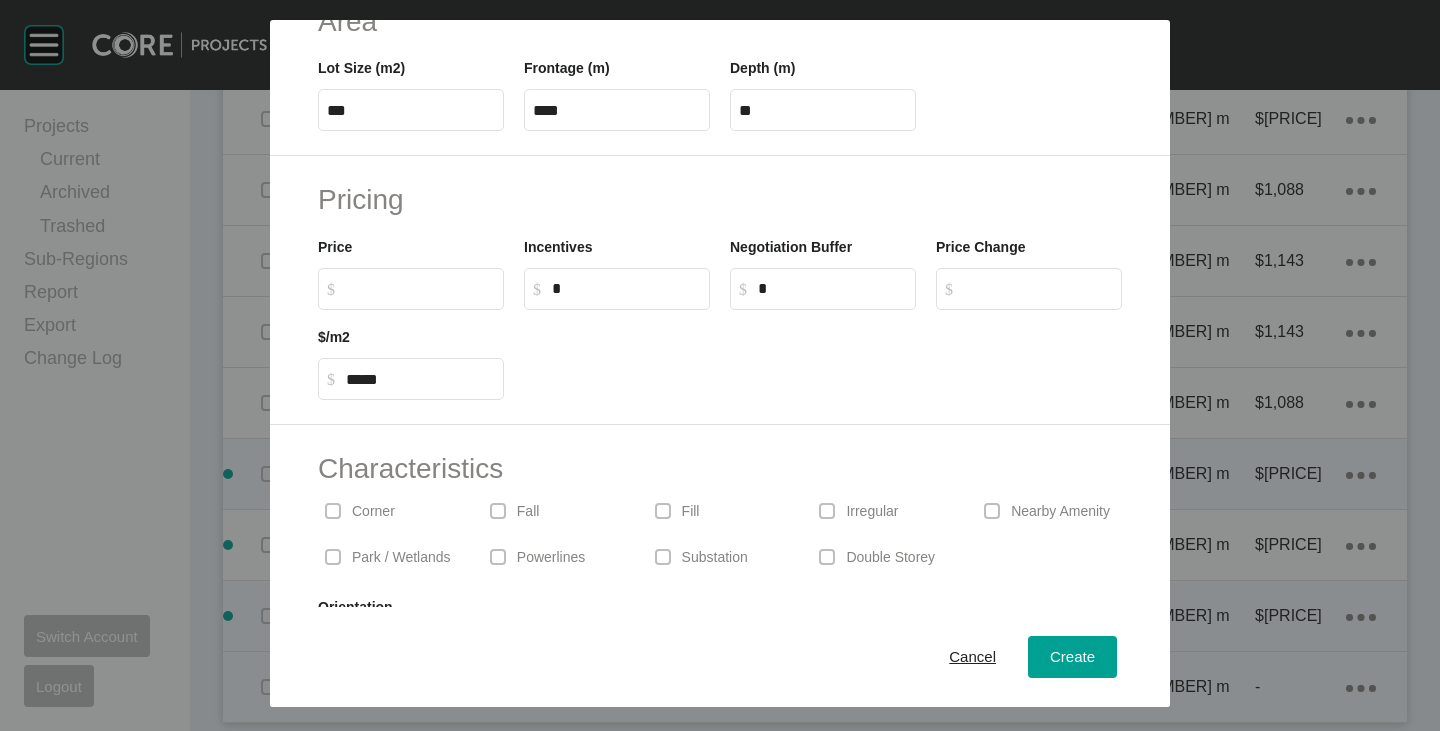 scroll, scrollTop: 0, scrollLeft: 0, axis: both 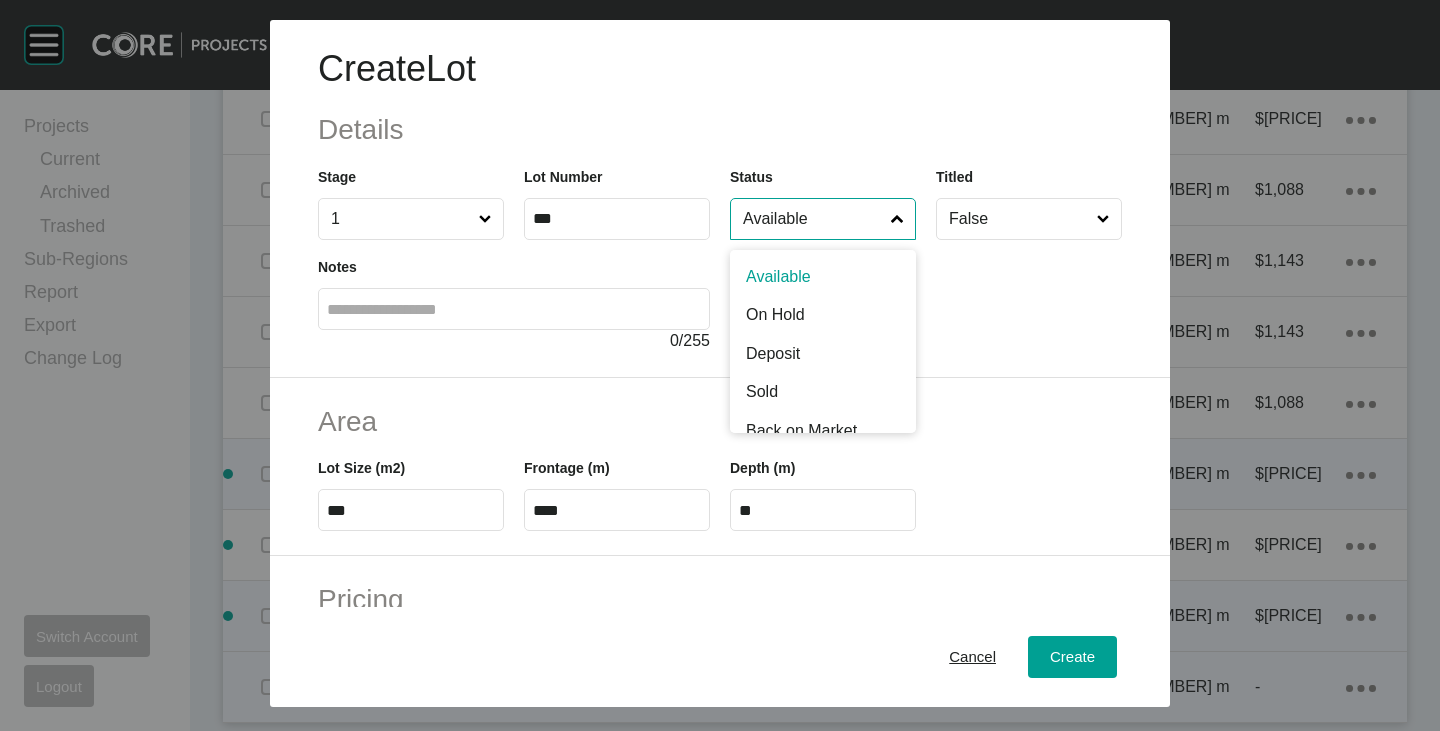 click on "Available" at bounding box center (813, 219) 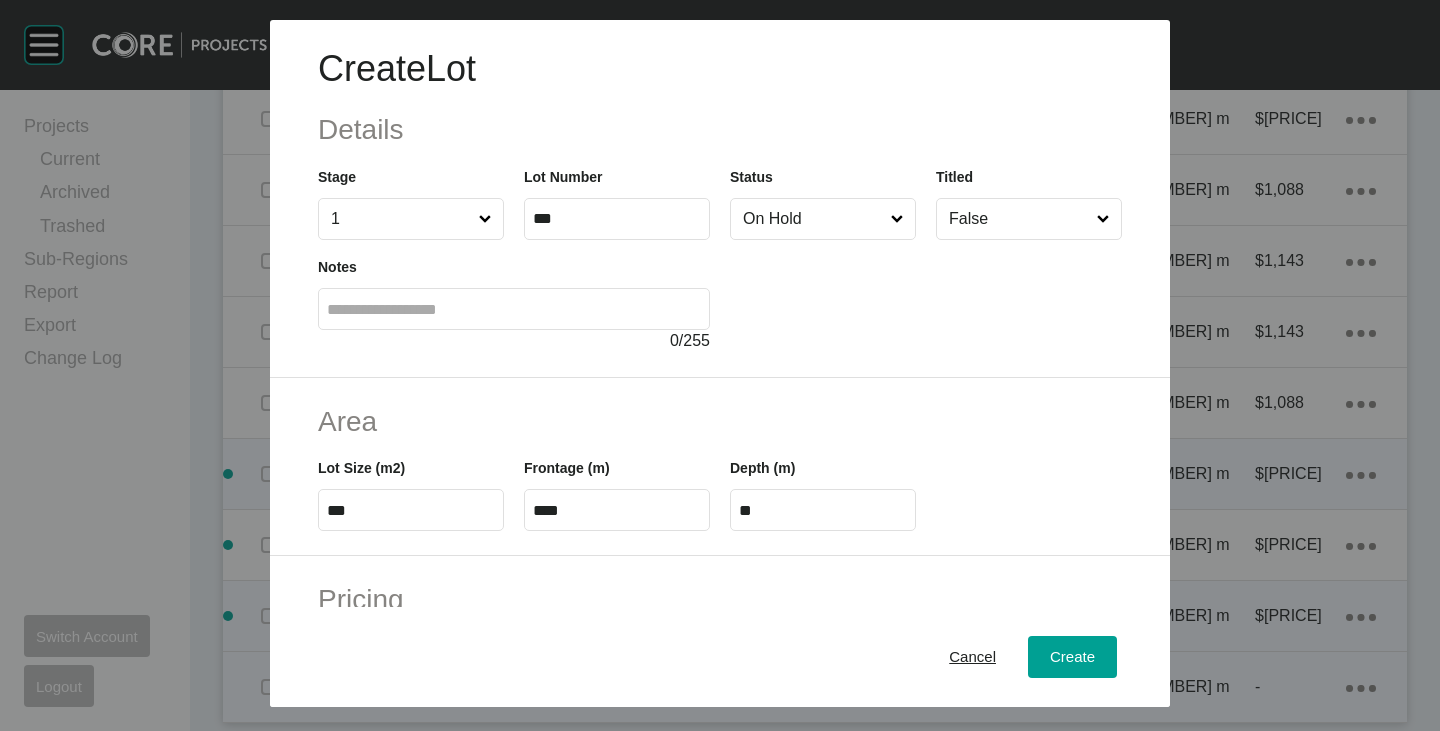 scroll, scrollTop: 489, scrollLeft: 0, axis: vertical 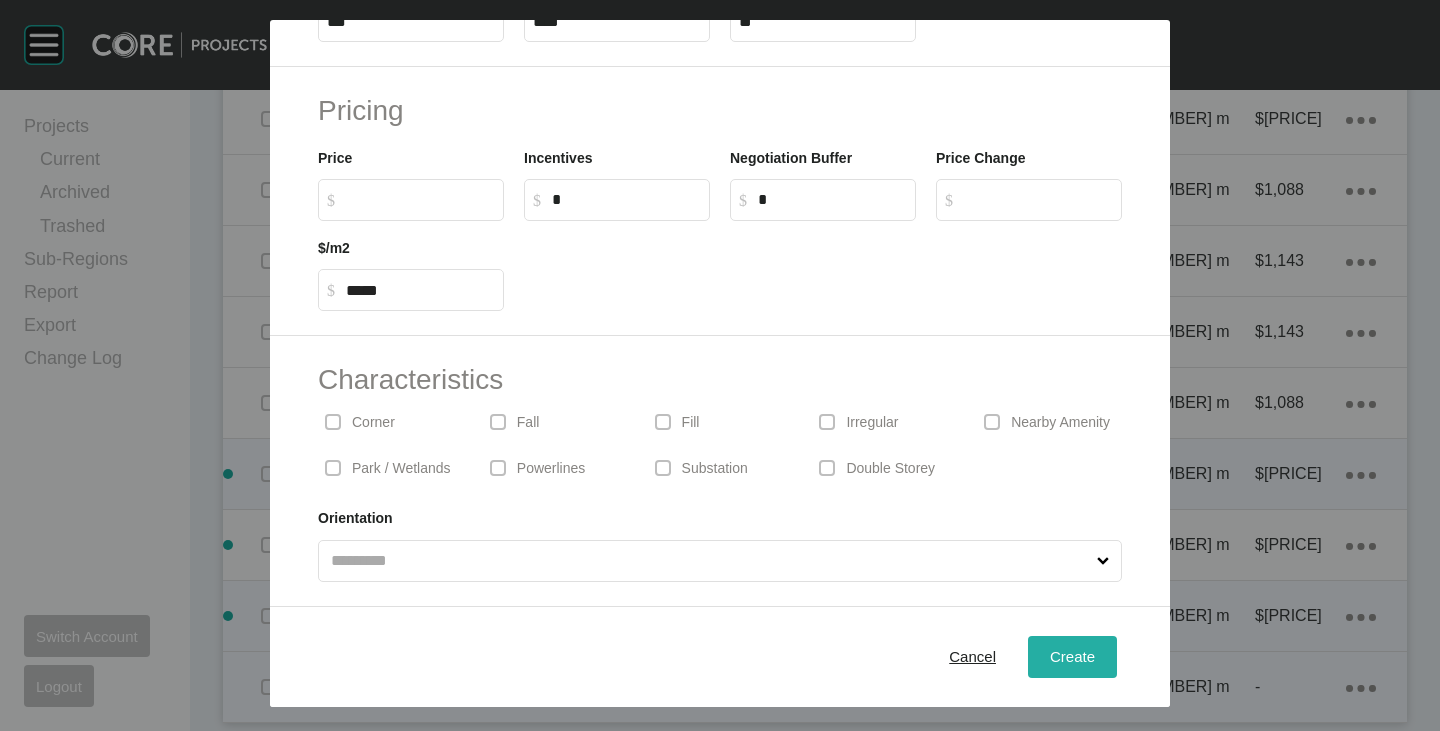 click on "Create" at bounding box center (1072, 656) 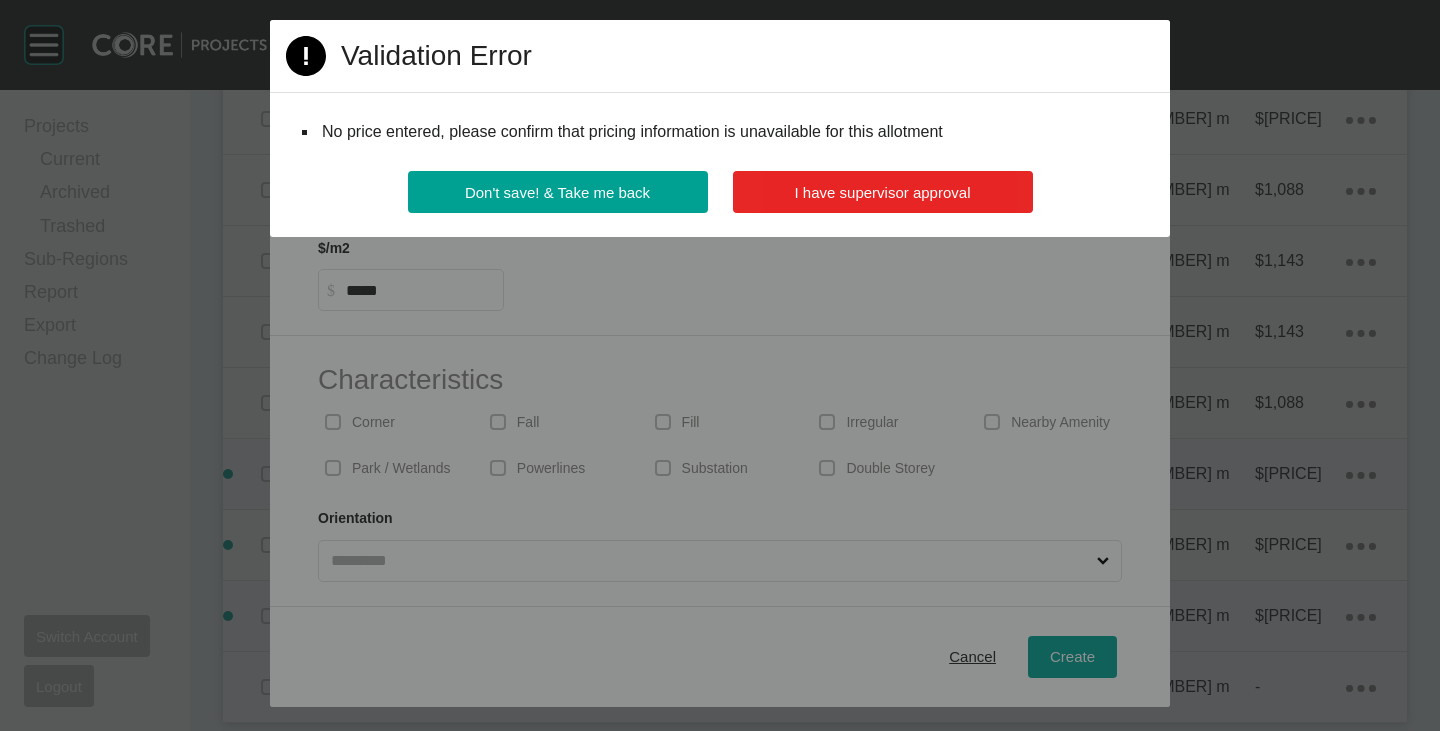 click on "I have supervisor approval" at bounding box center [883, 192] 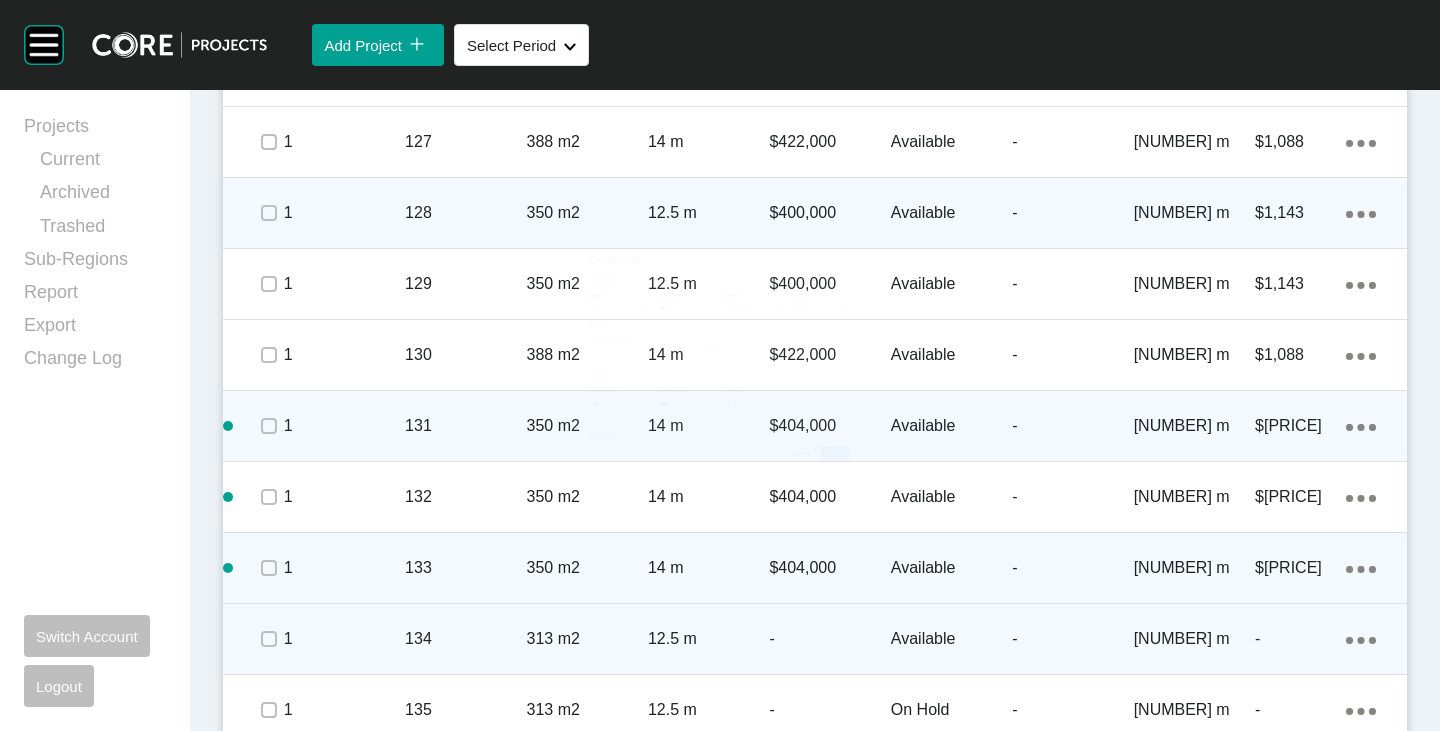 scroll, scrollTop: 2088, scrollLeft: 0, axis: vertical 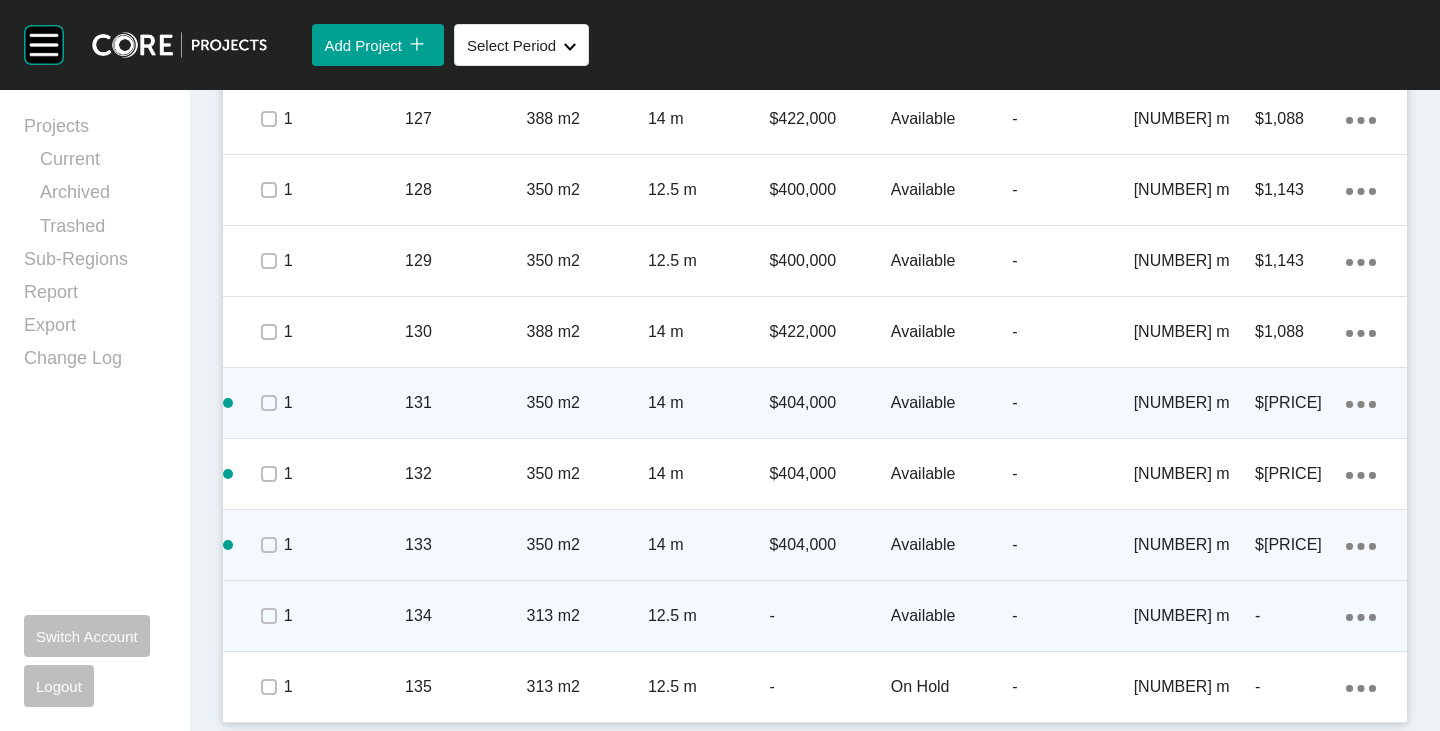 click on "Available" at bounding box center [951, 616] 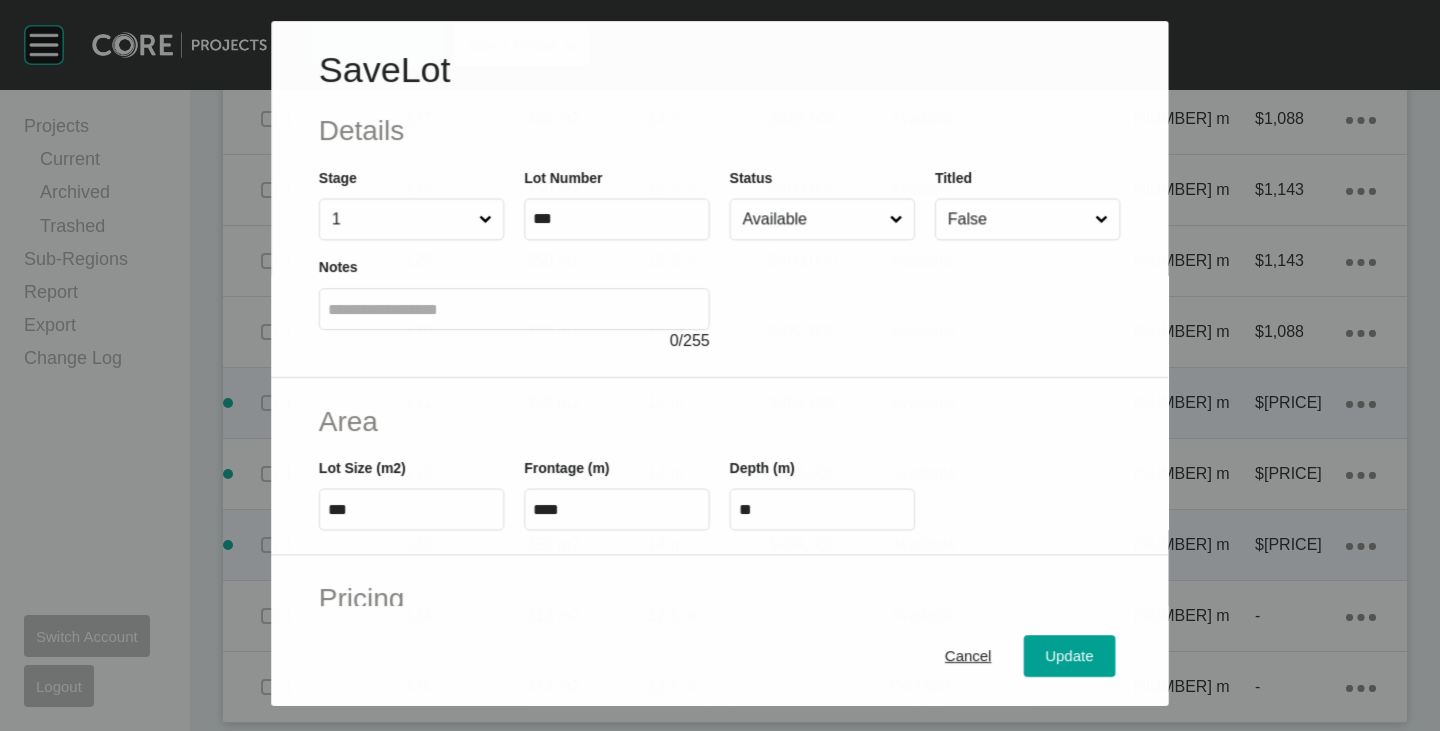 click on "Available" at bounding box center [812, 219] 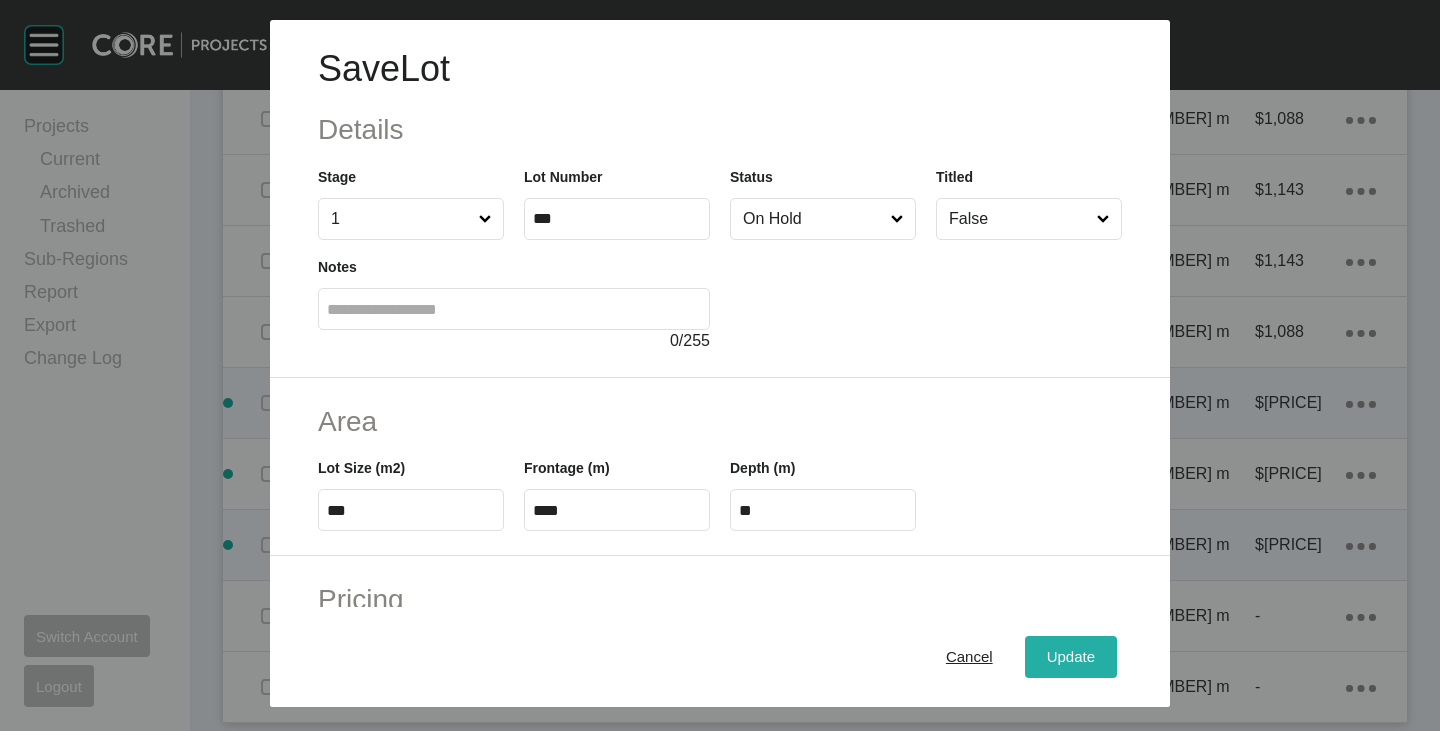 click on "Update" at bounding box center (1071, 657) 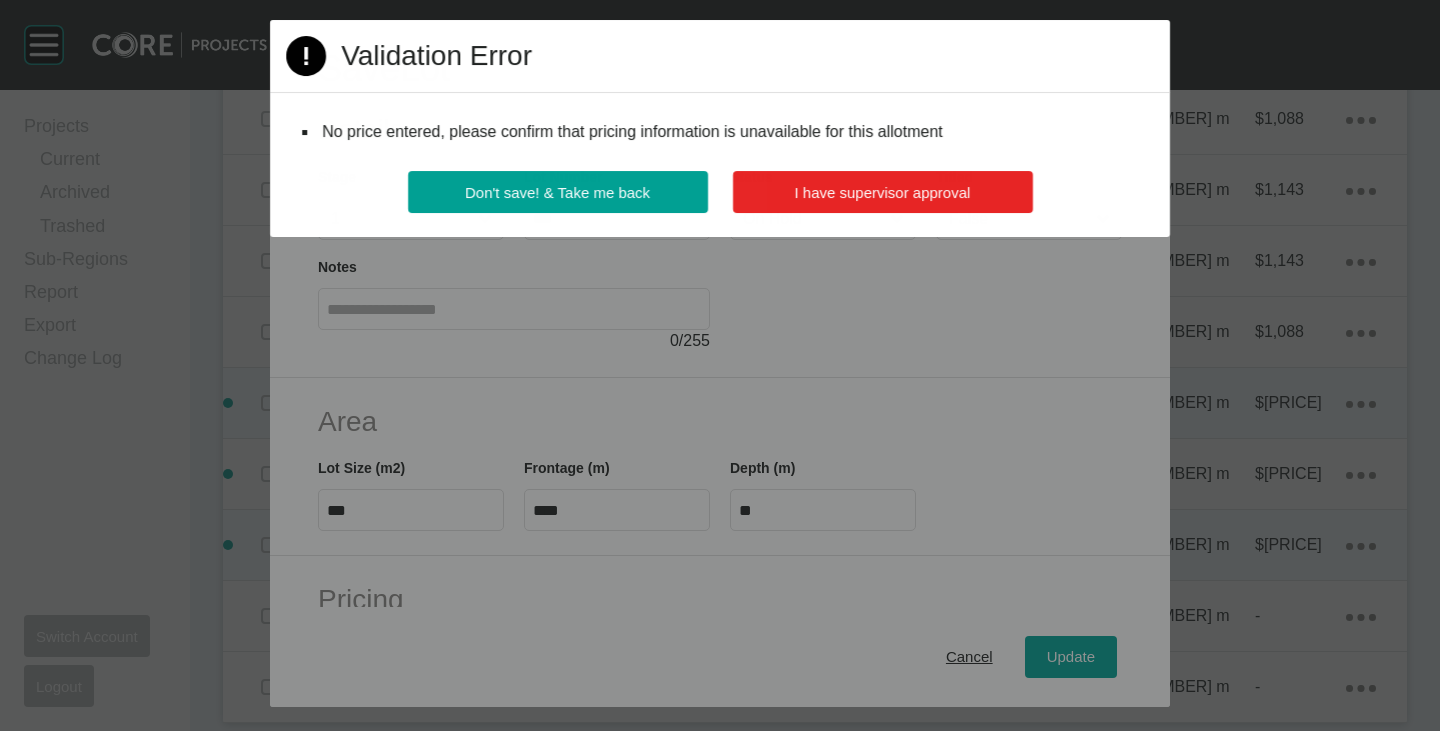 click on "I have supervisor approval" at bounding box center [883, 192] 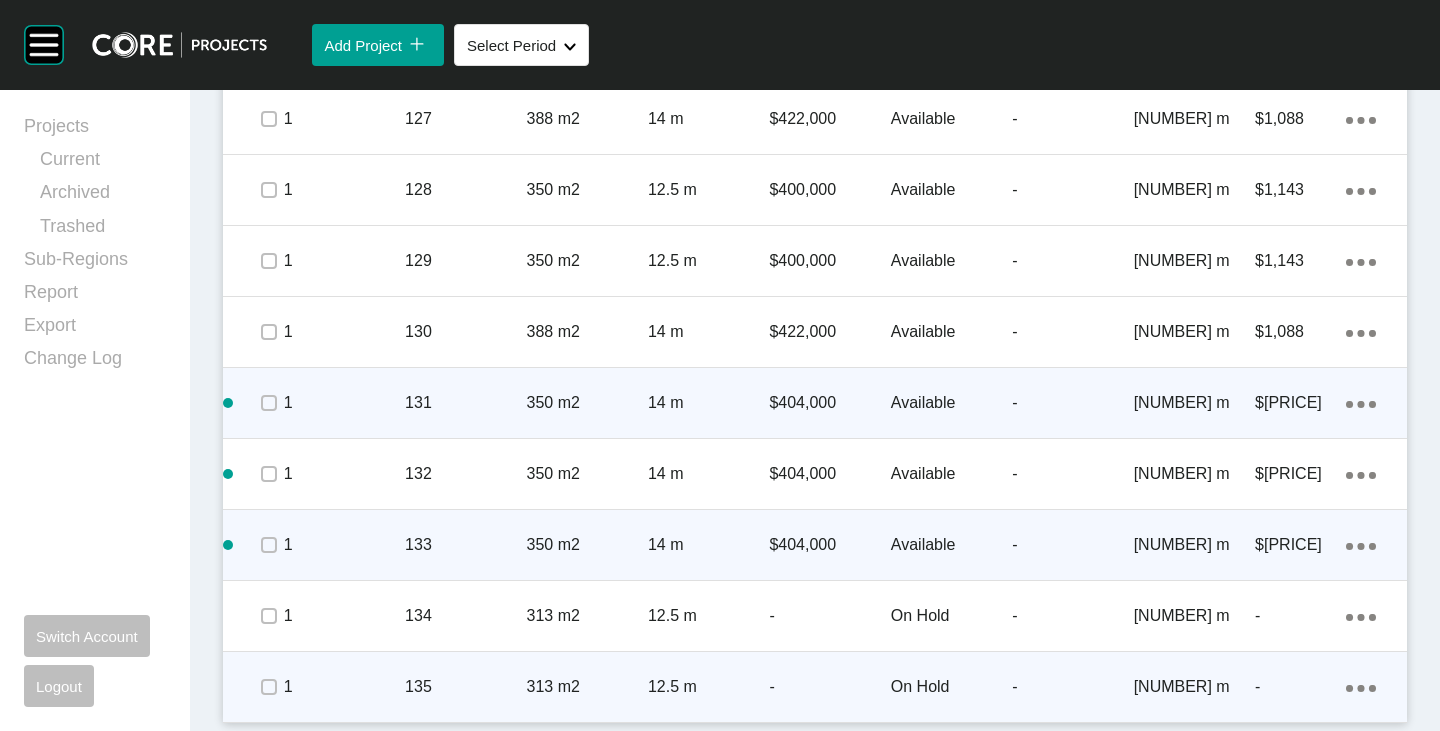 click on "Action Menu Dots Copy 6 Created with Sketch." 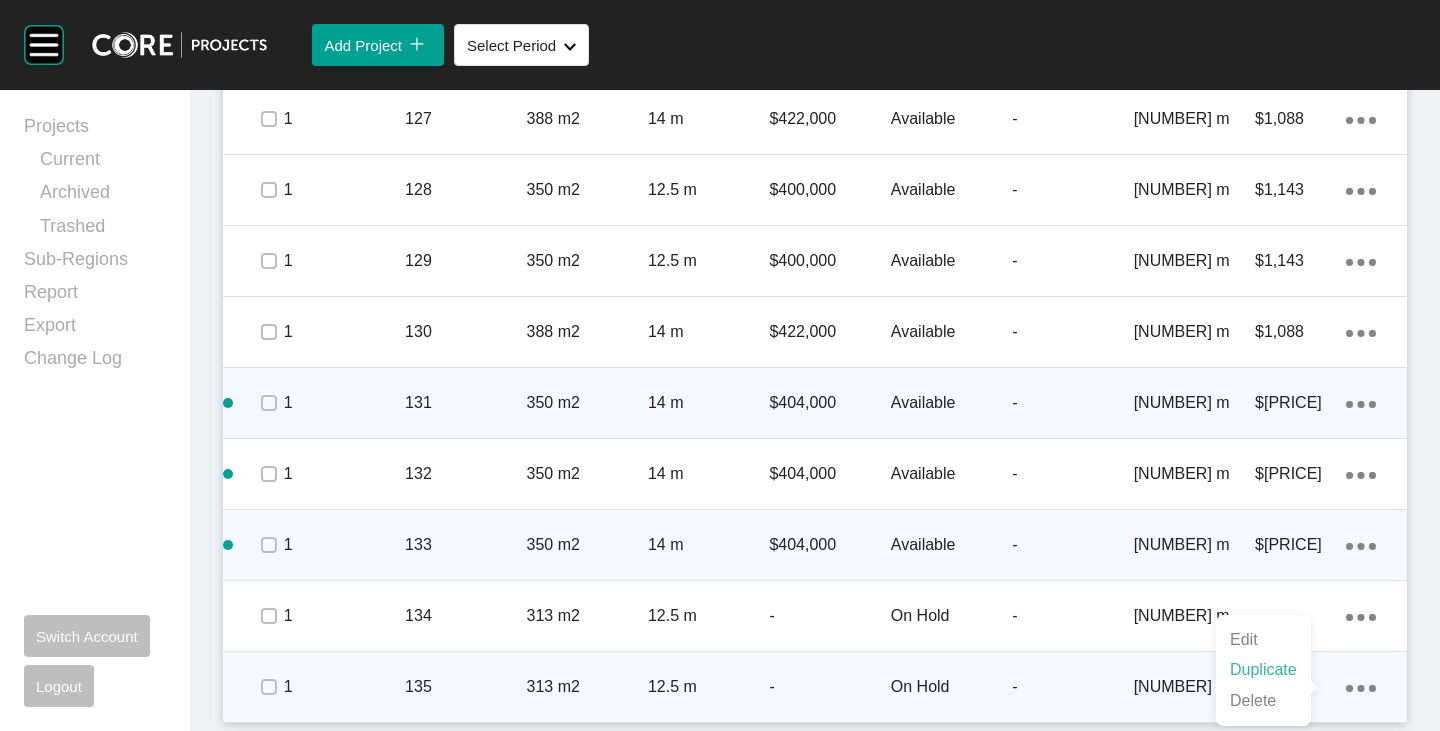 click on "Duplicate" at bounding box center (1263, 670) 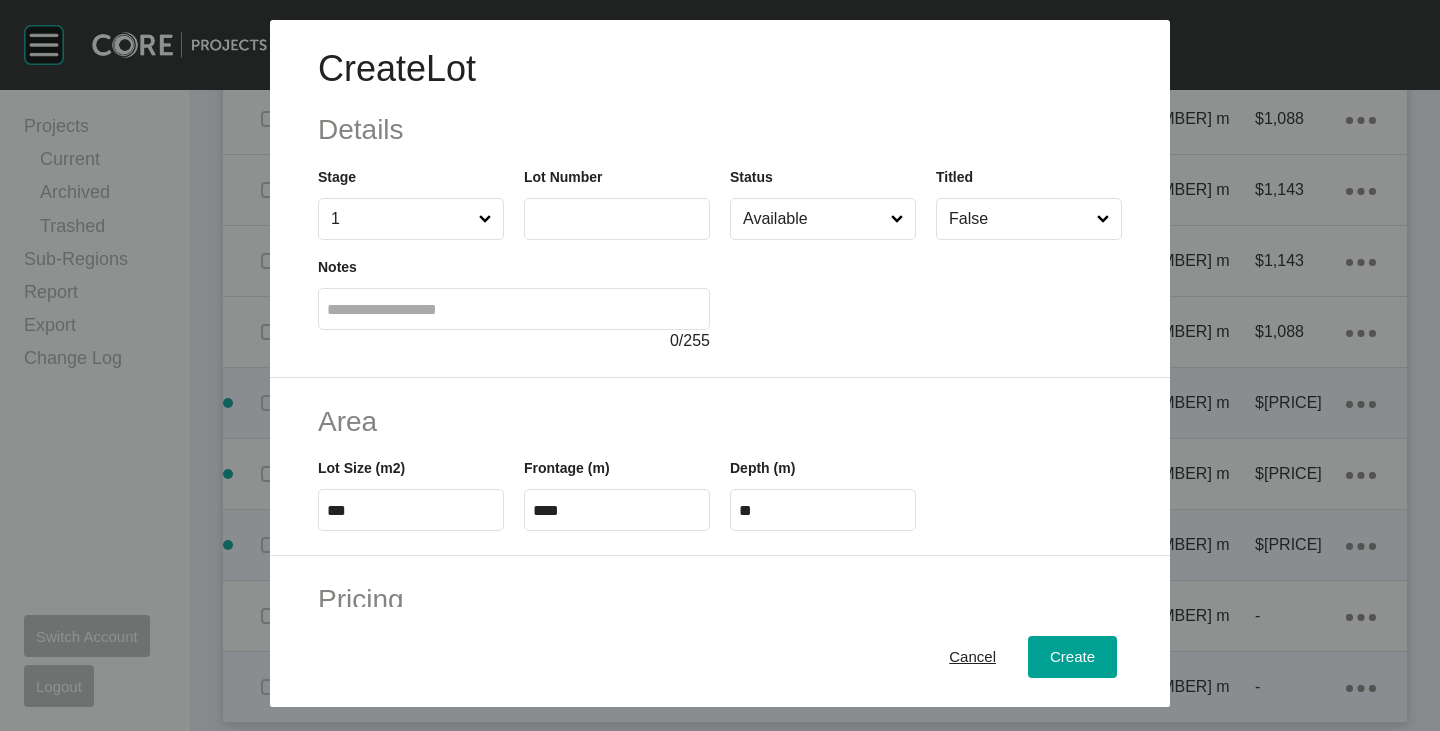 click at bounding box center (617, 219) 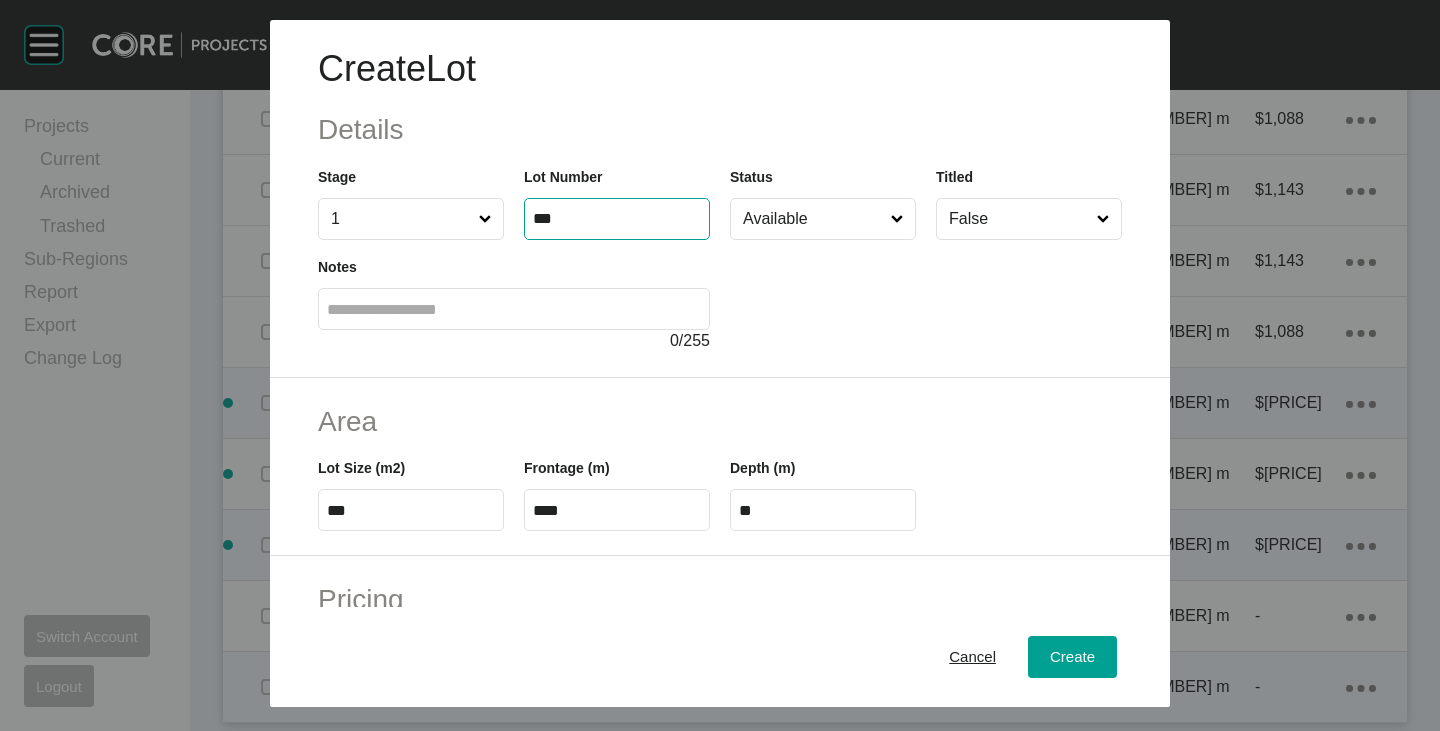 type on "***" 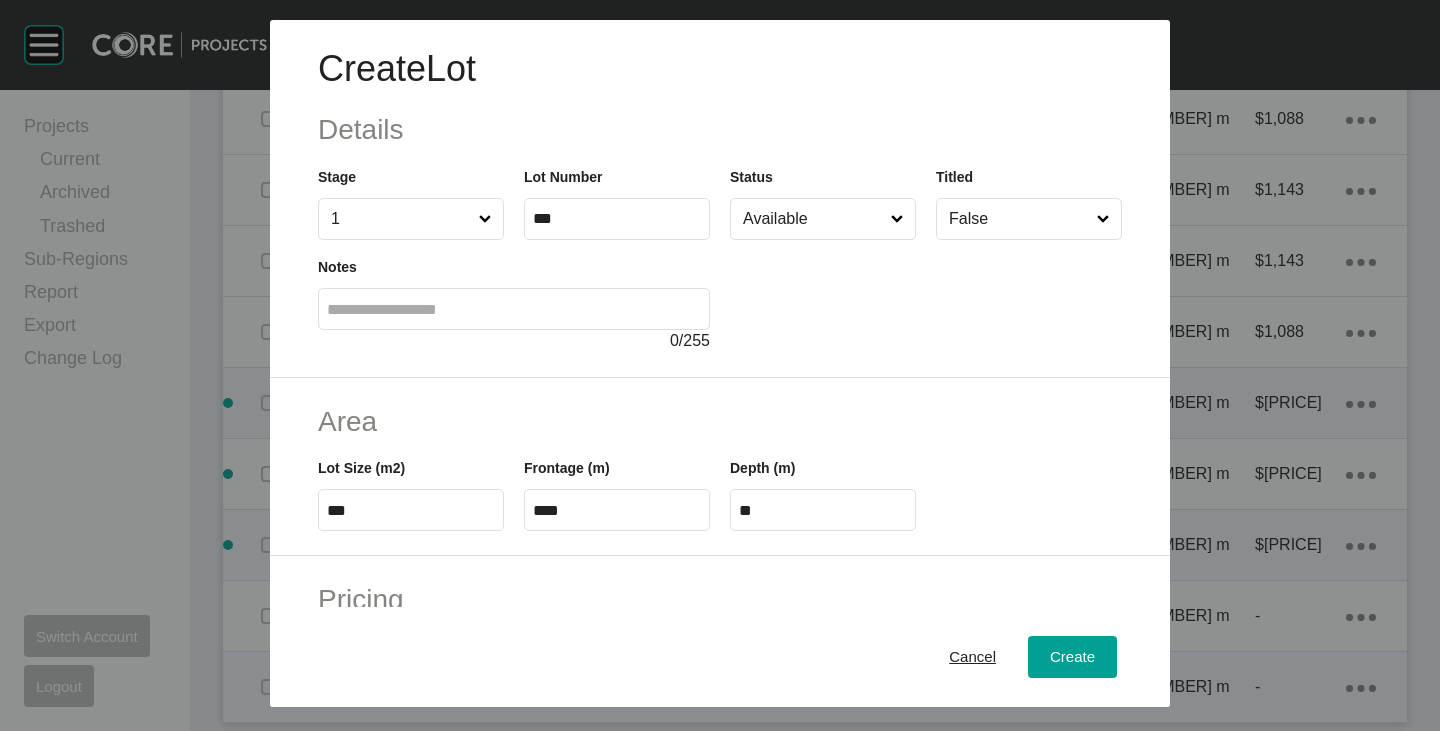 click at bounding box center [926, 296] 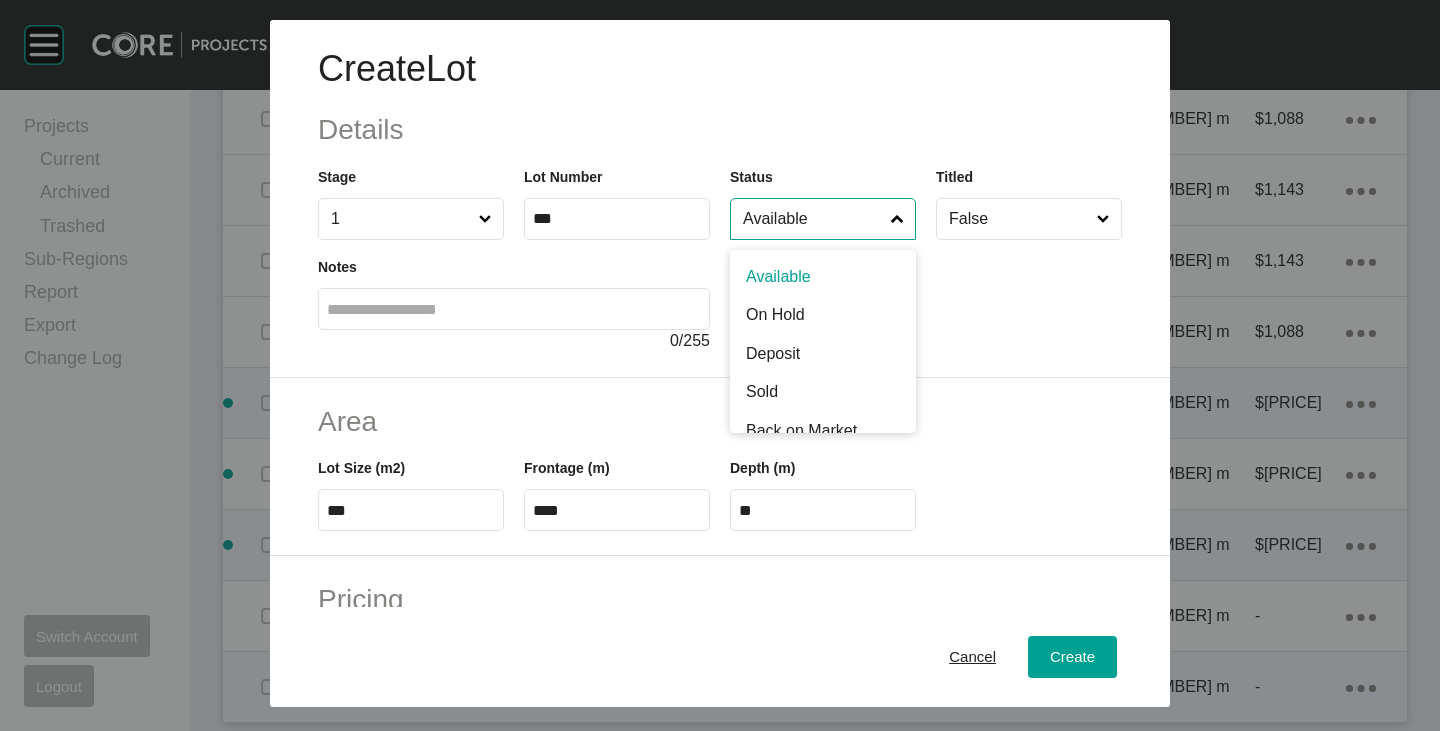 click on "Available" at bounding box center [813, 219] 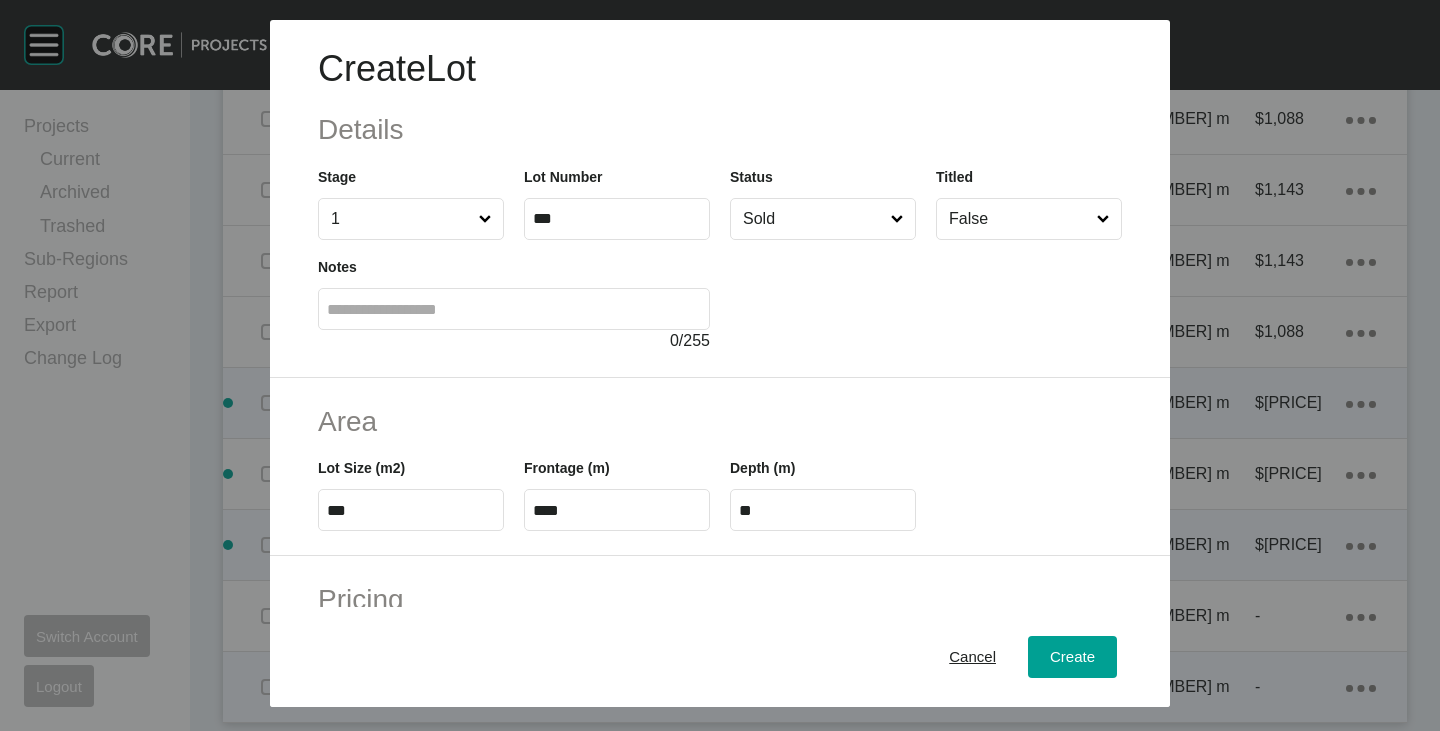 scroll, scrollTop: 489, scrollLeft: 0, axis: vertical 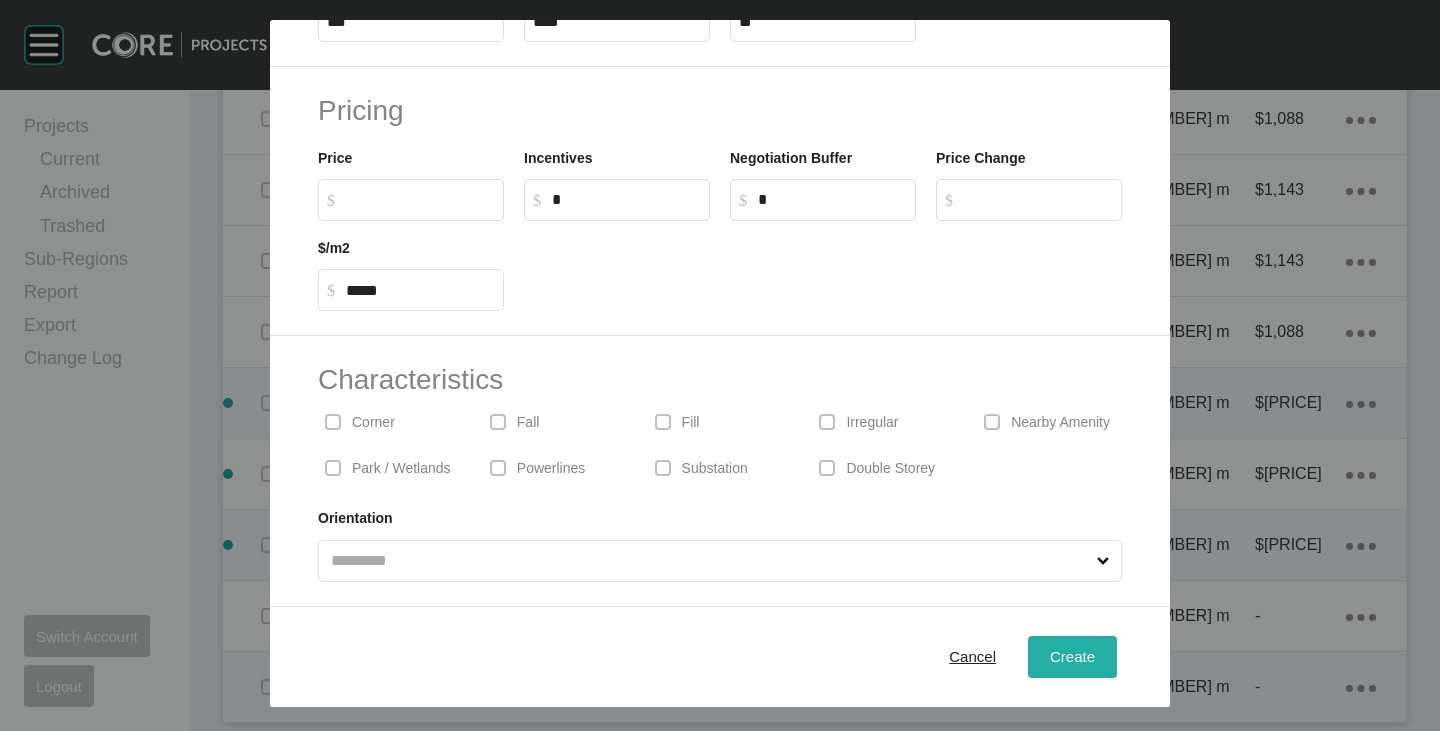 click on "Create" at bounding box center (1072, 656) 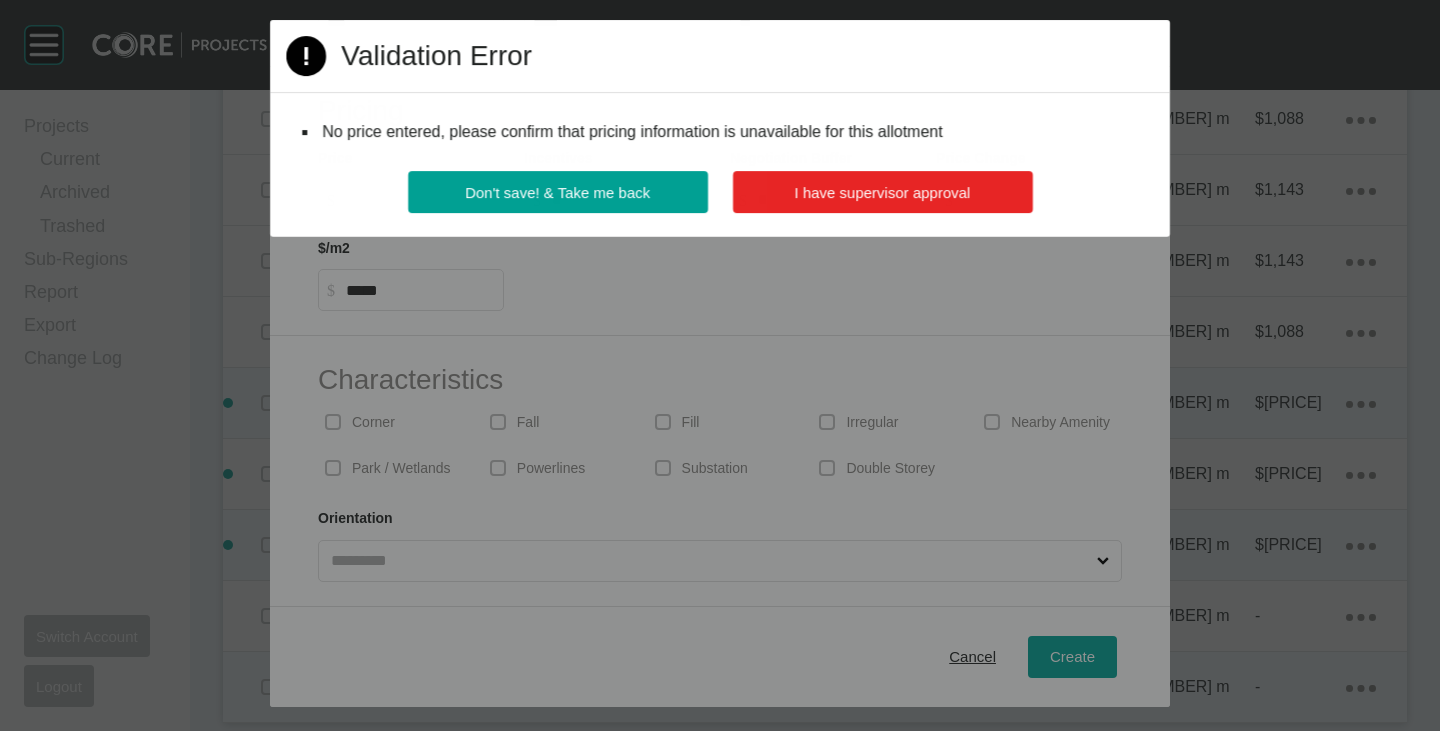 click on "I have supervisor approval" at bounding box center (882, 192) 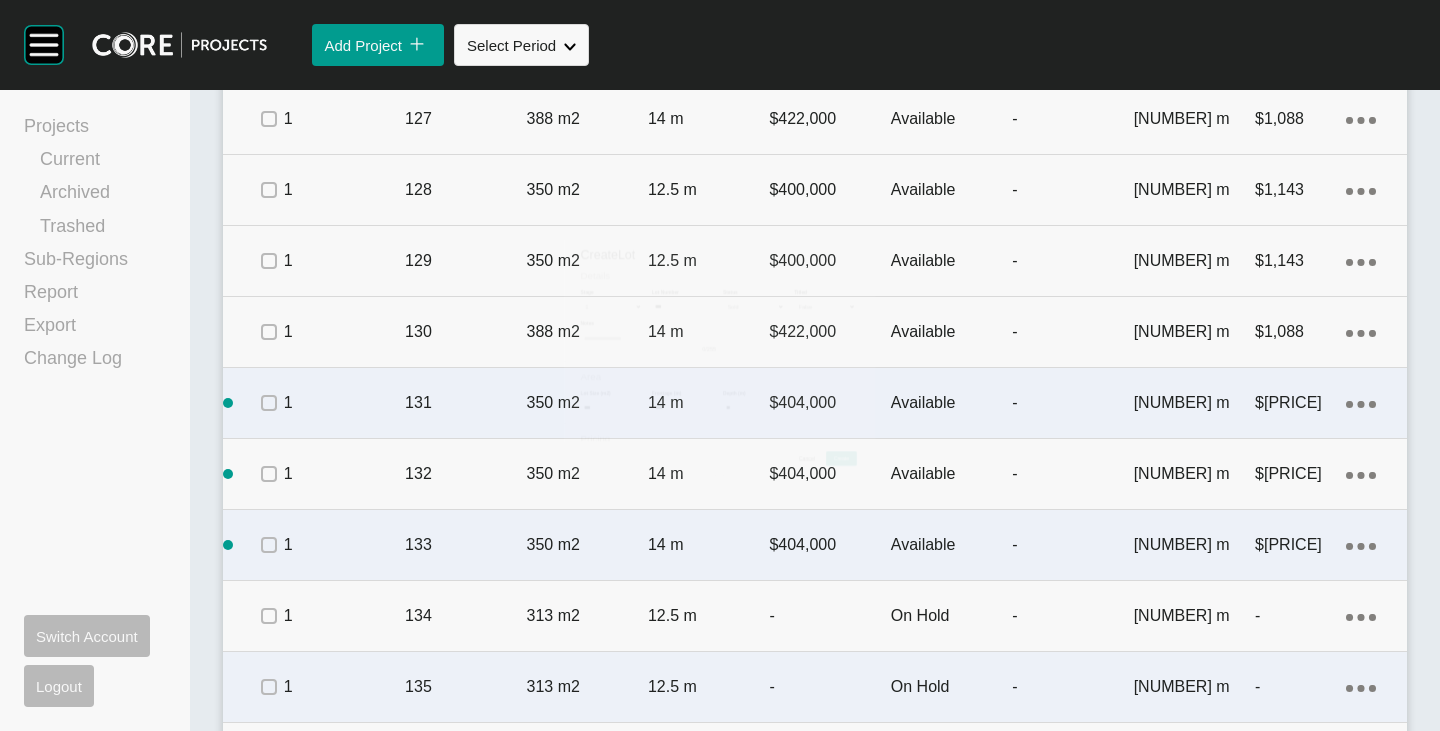 scroll, scrollTop: 2159, scrollLeft: 0, axis: vertical 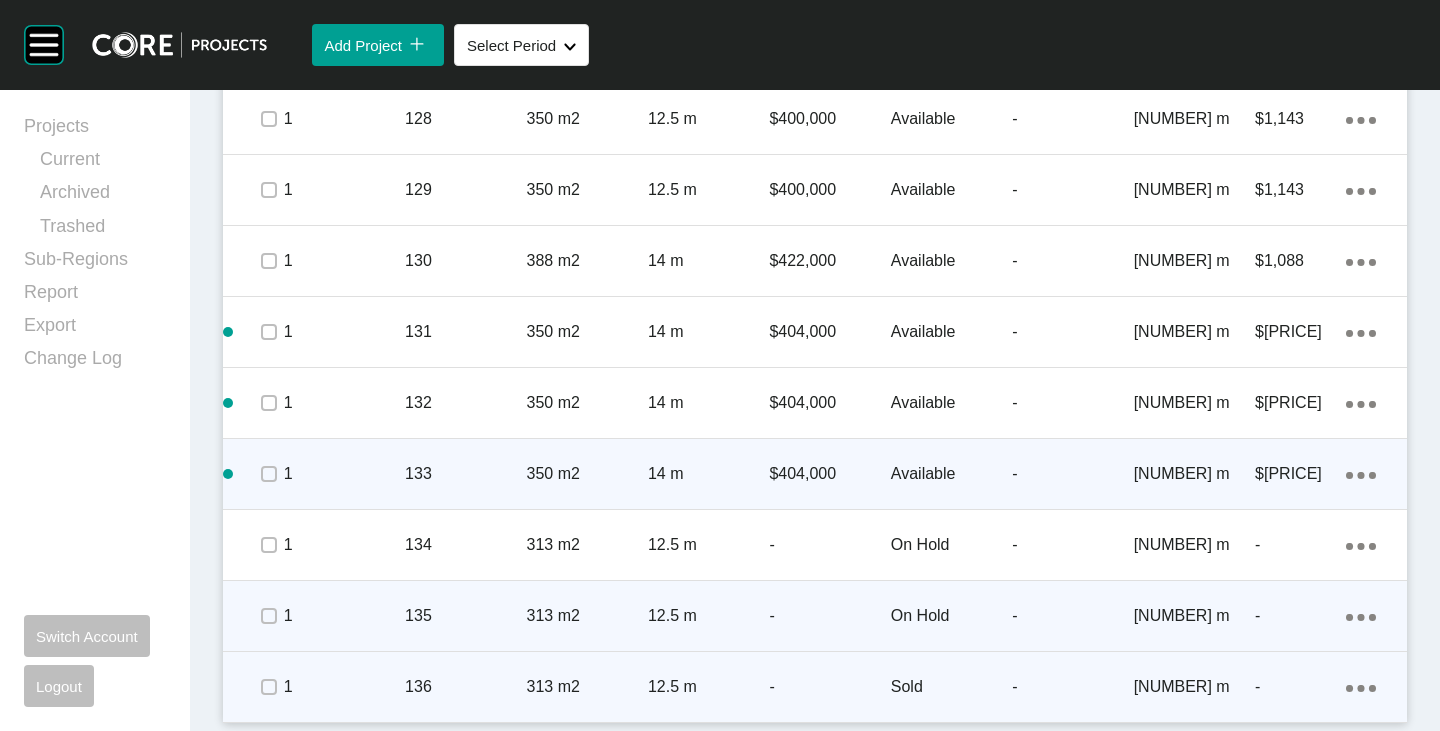 click on "-" at bounding box center [829, 687] 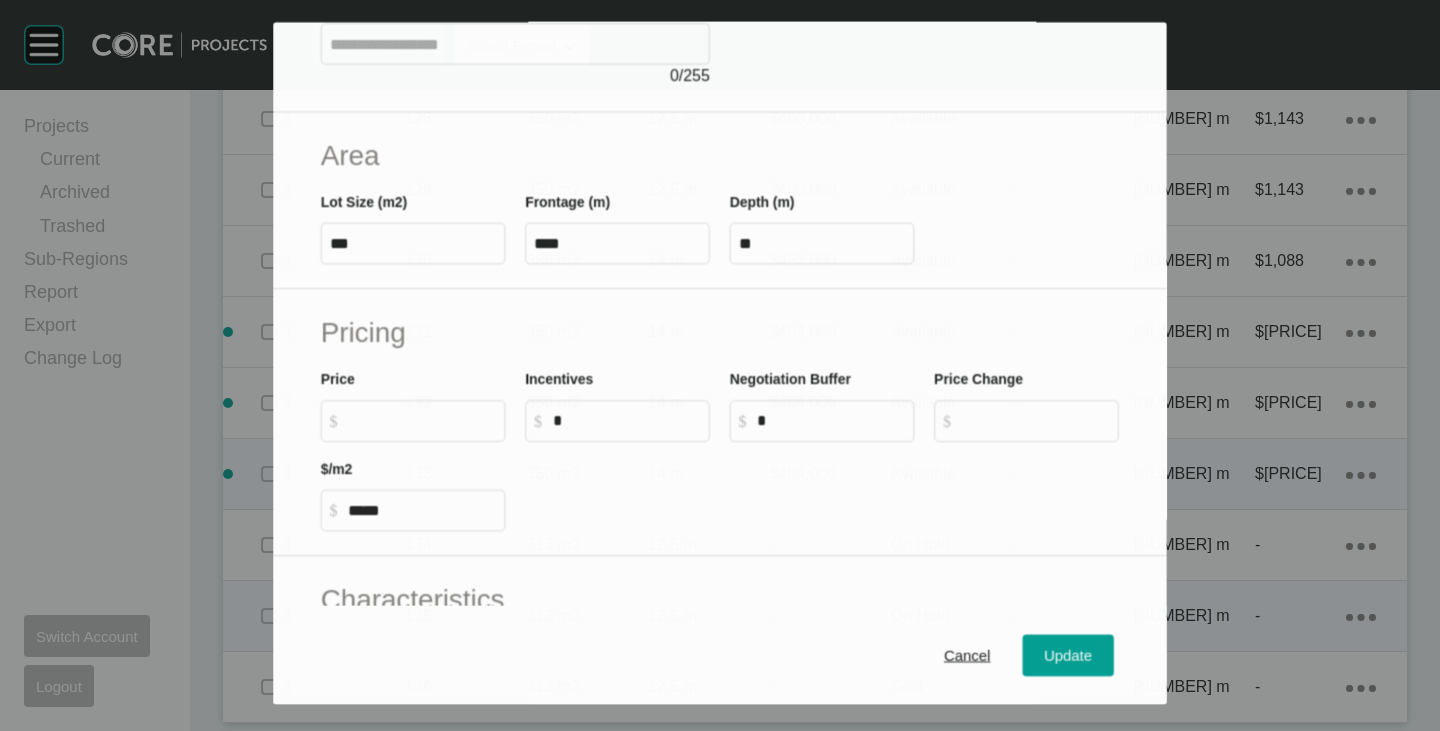 scroll, scrollTop: 489, scrollLeft: 0, axis: vertical 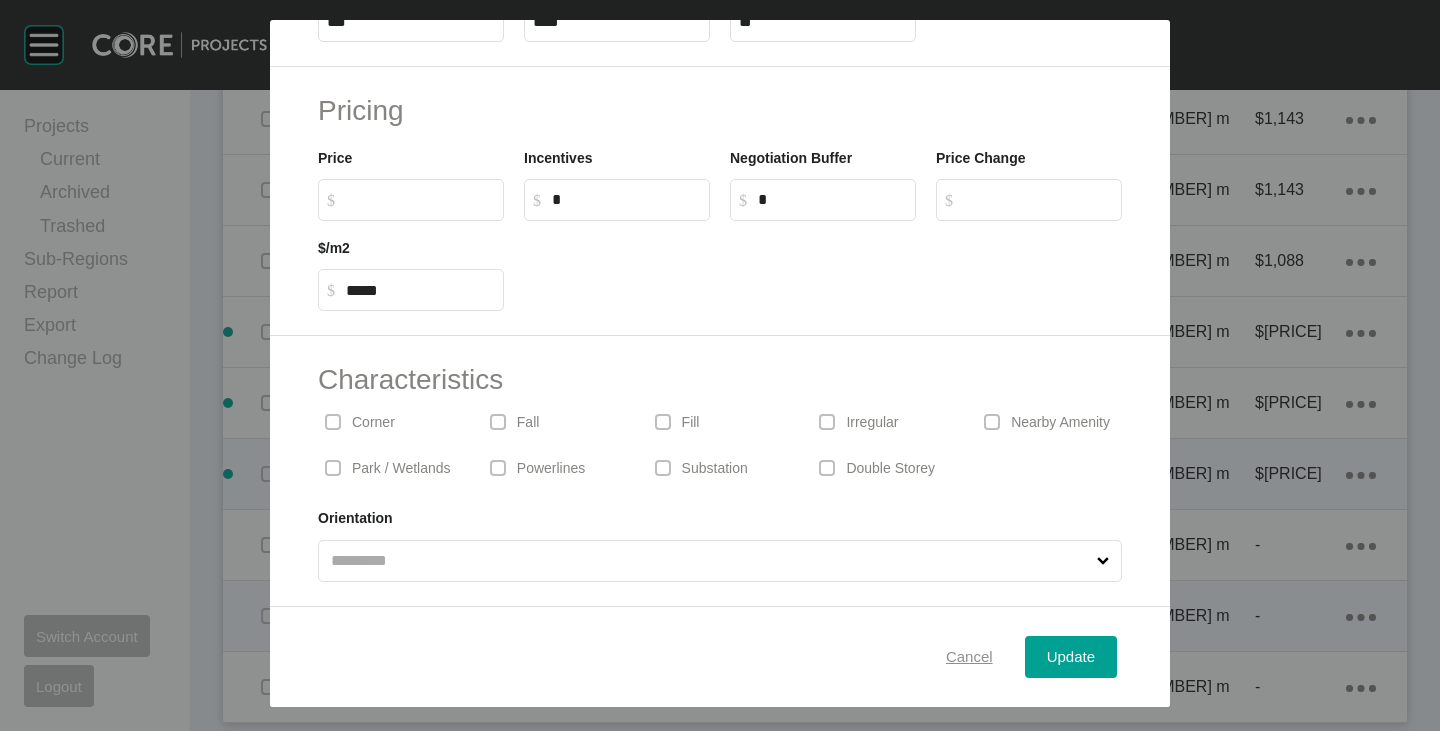 click on "Cancel" at bounding box center [969, 656] 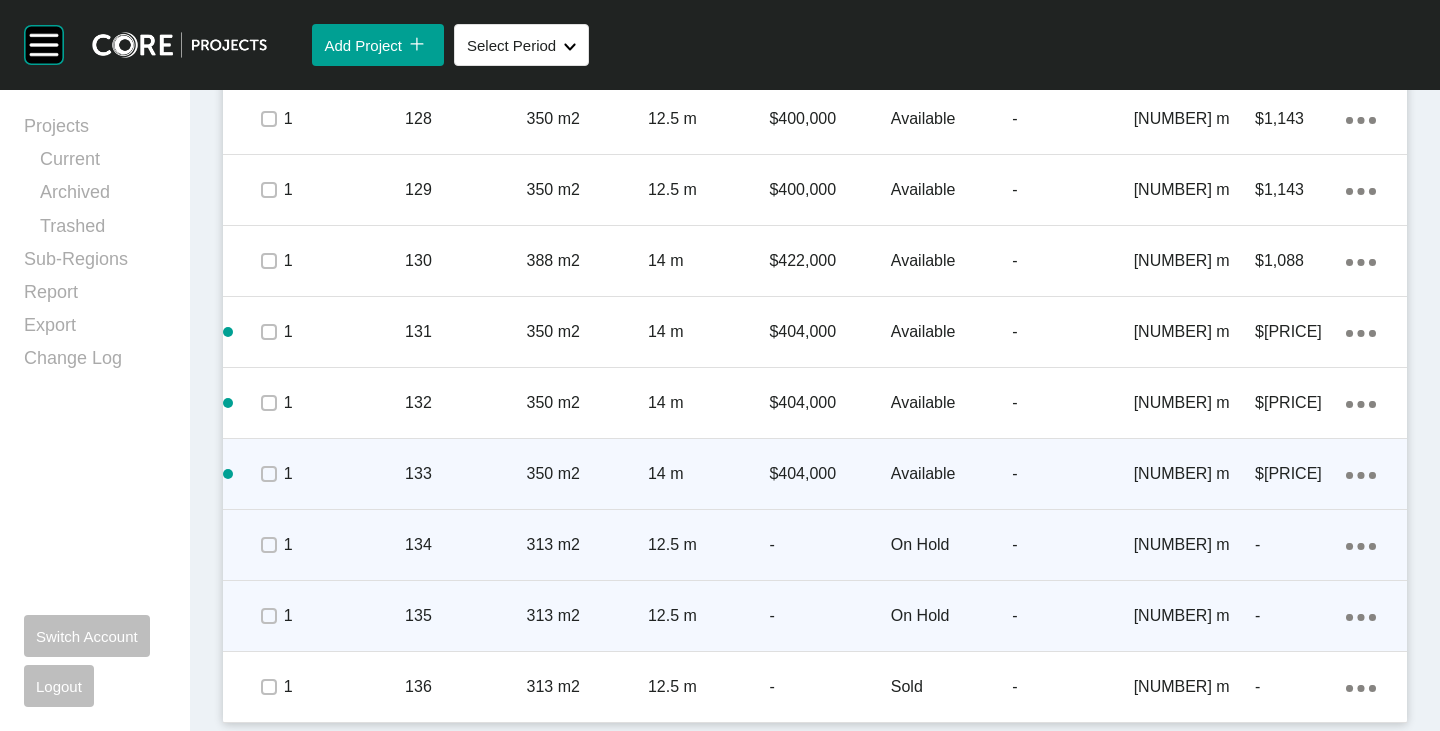 click on "-" at bounding box center (829, 545) 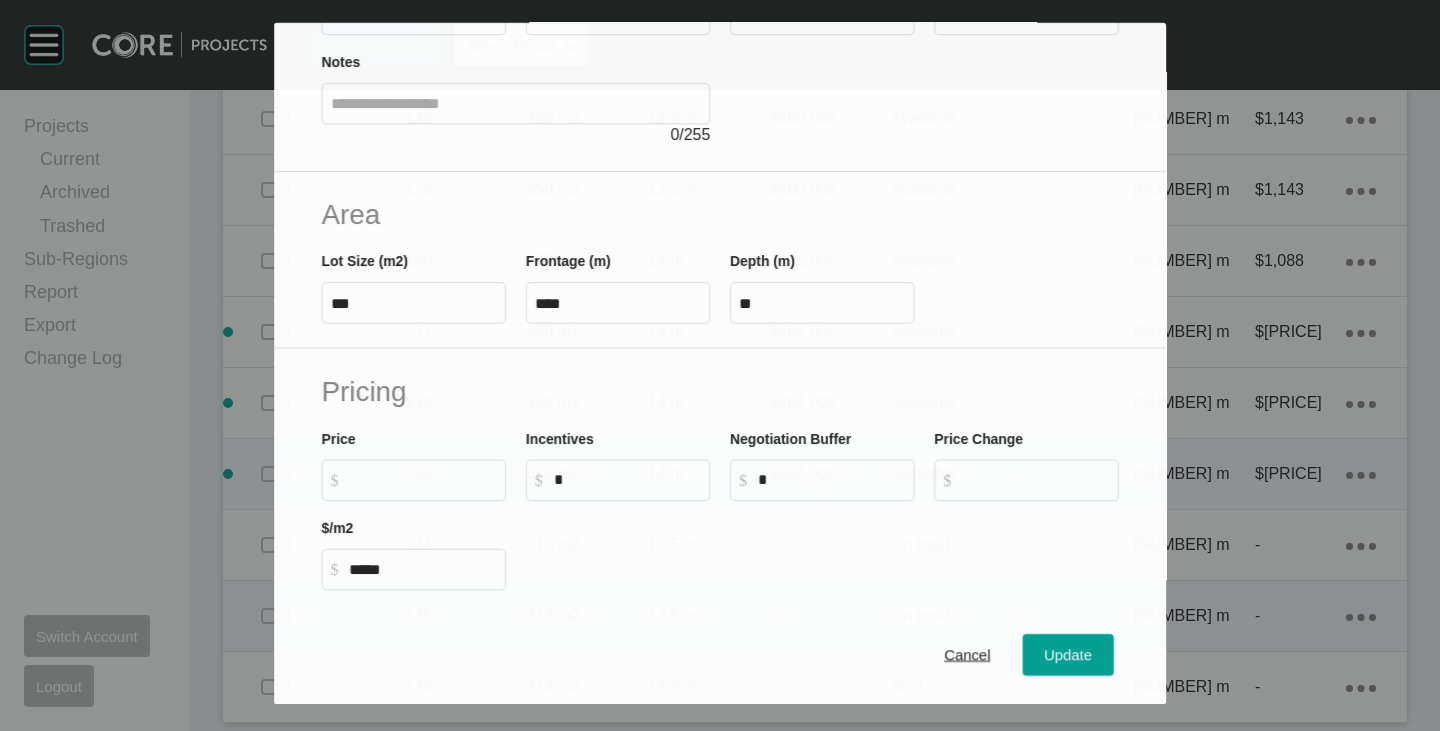 scroll, scrollTop: 300, scrollLeft: 0, axis: vertical 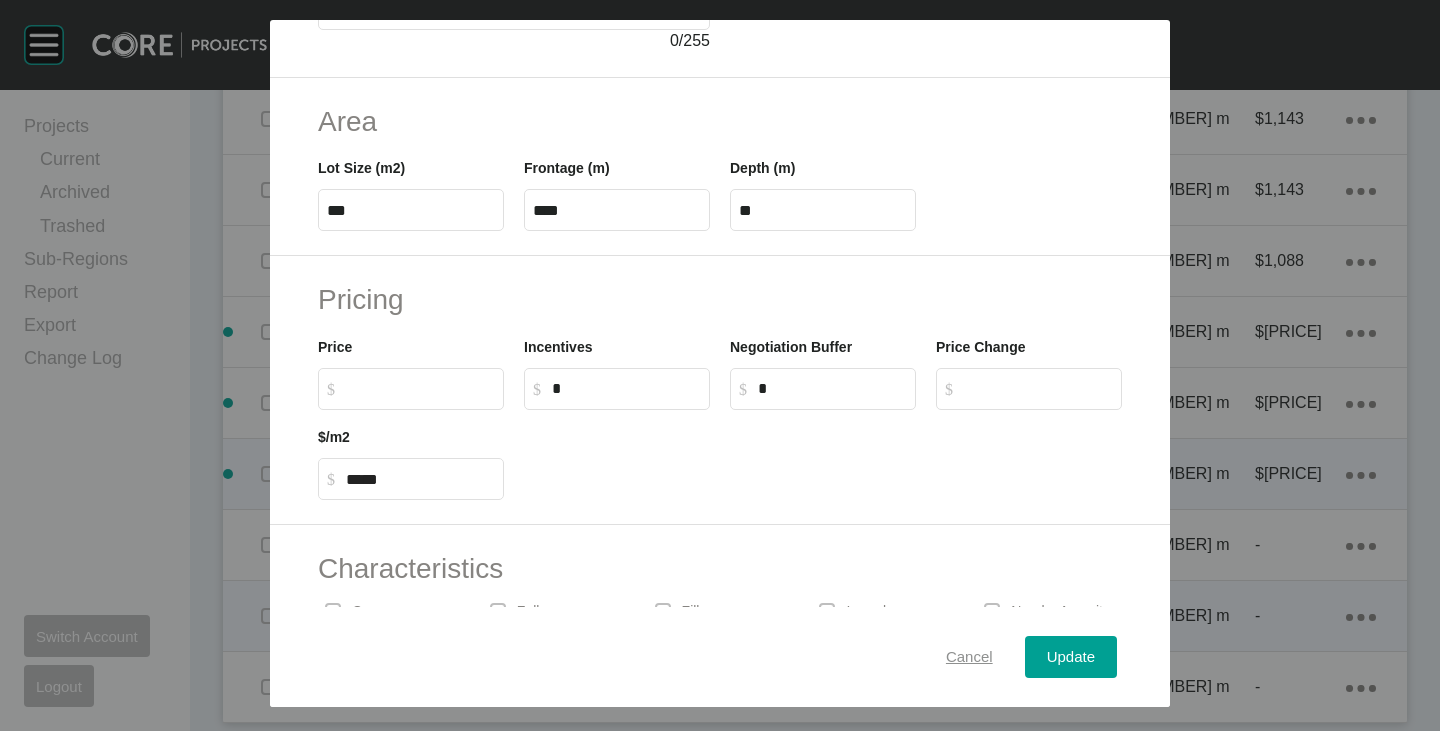 click on "Cancel" at bounding box center (969, 657) 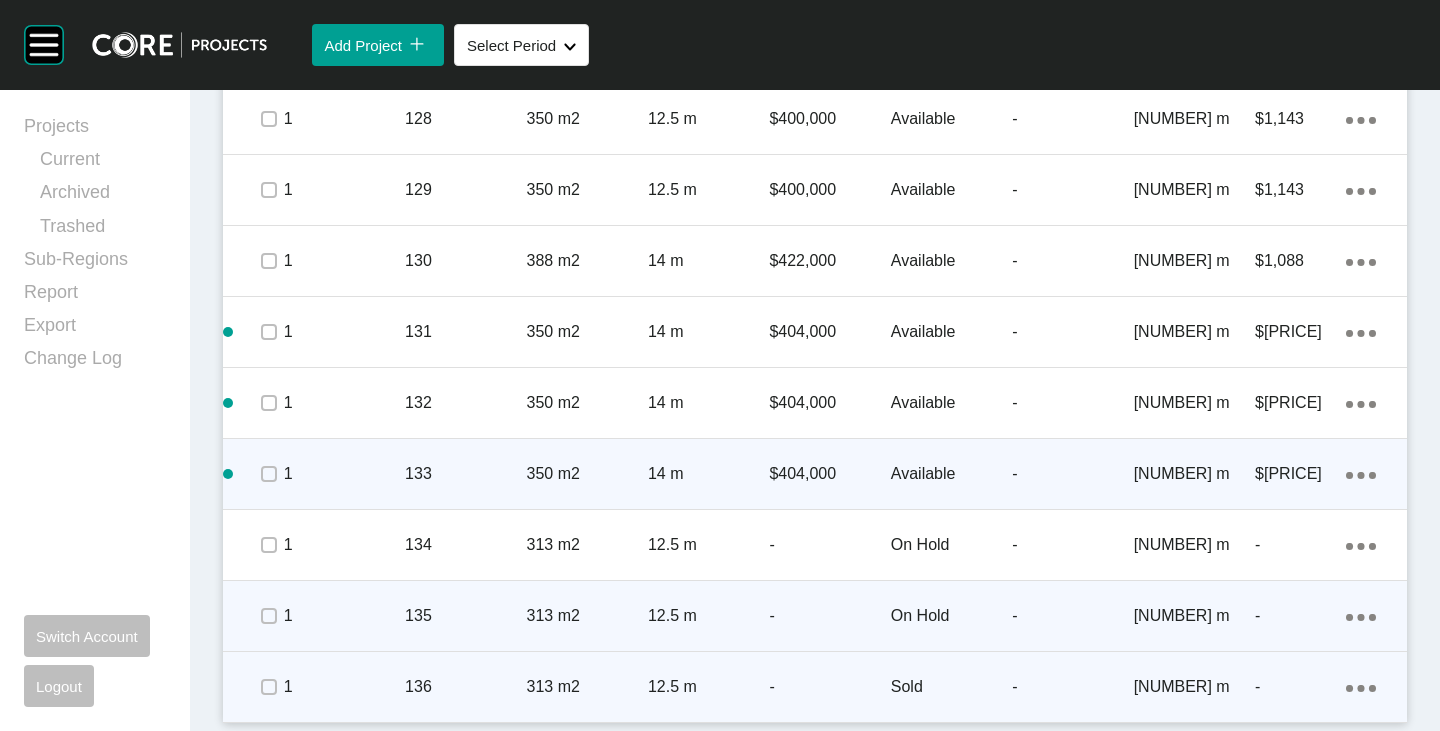 click on "Action Menu Dots Copy 6 Created with Sketch." at bounding box center (1361, 687) 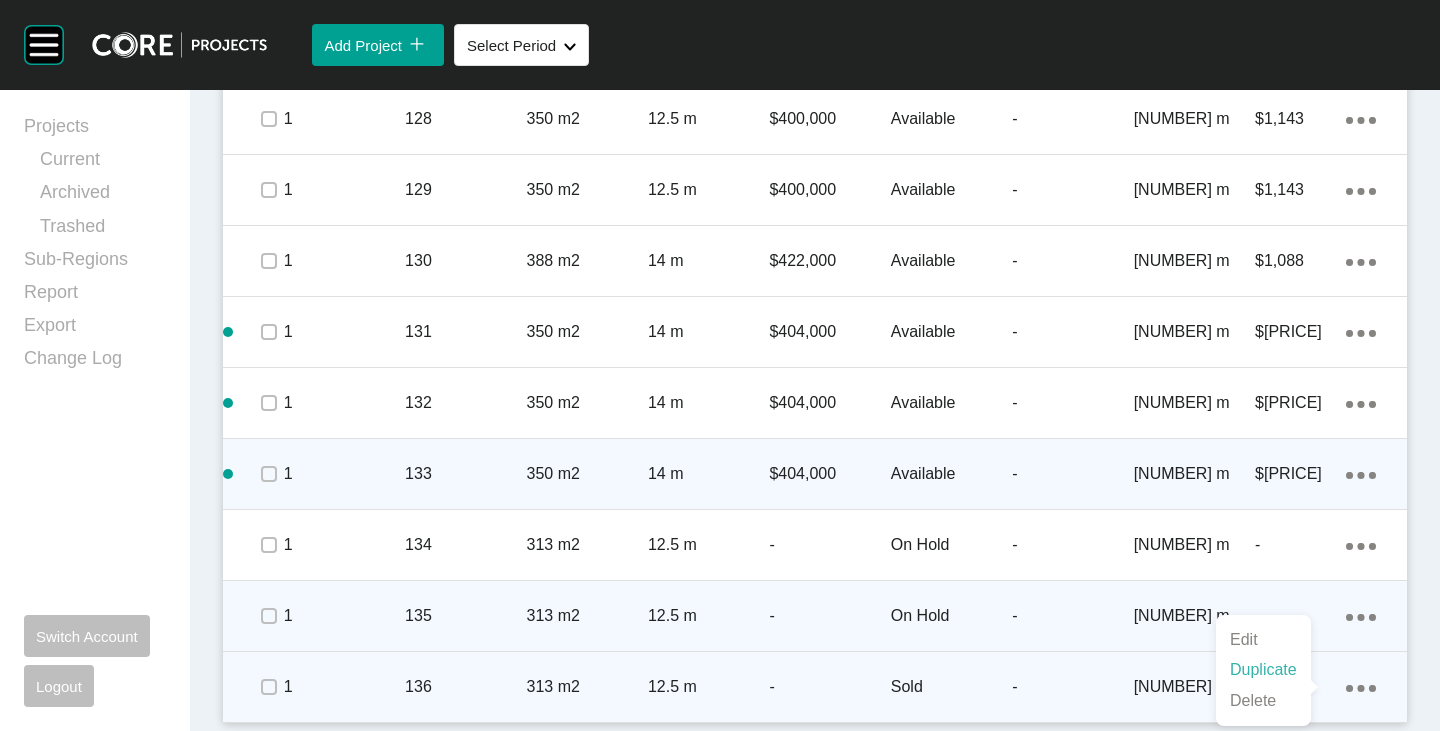 click on "Duplicate" at bounding box center [1263, 670] 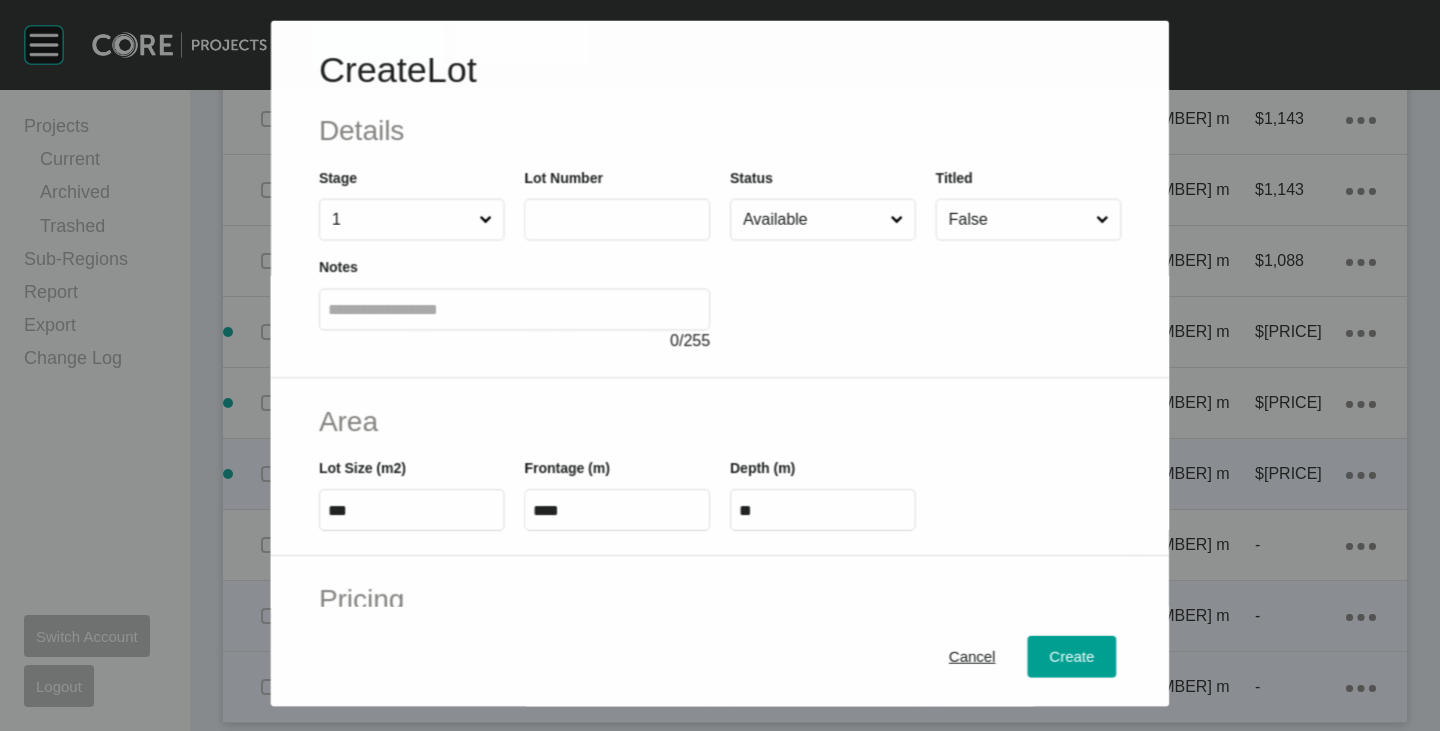 click at bounding box center [617, 219] 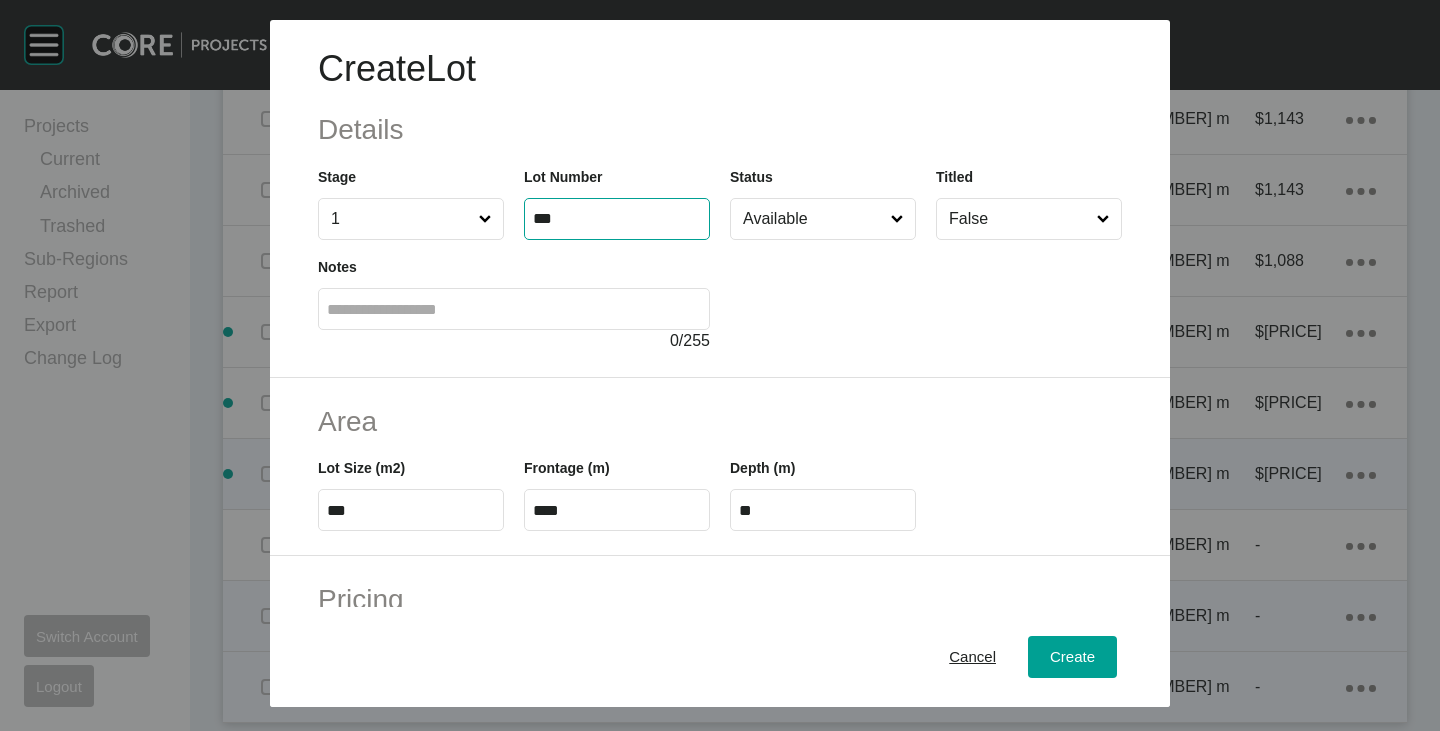 type on "***" 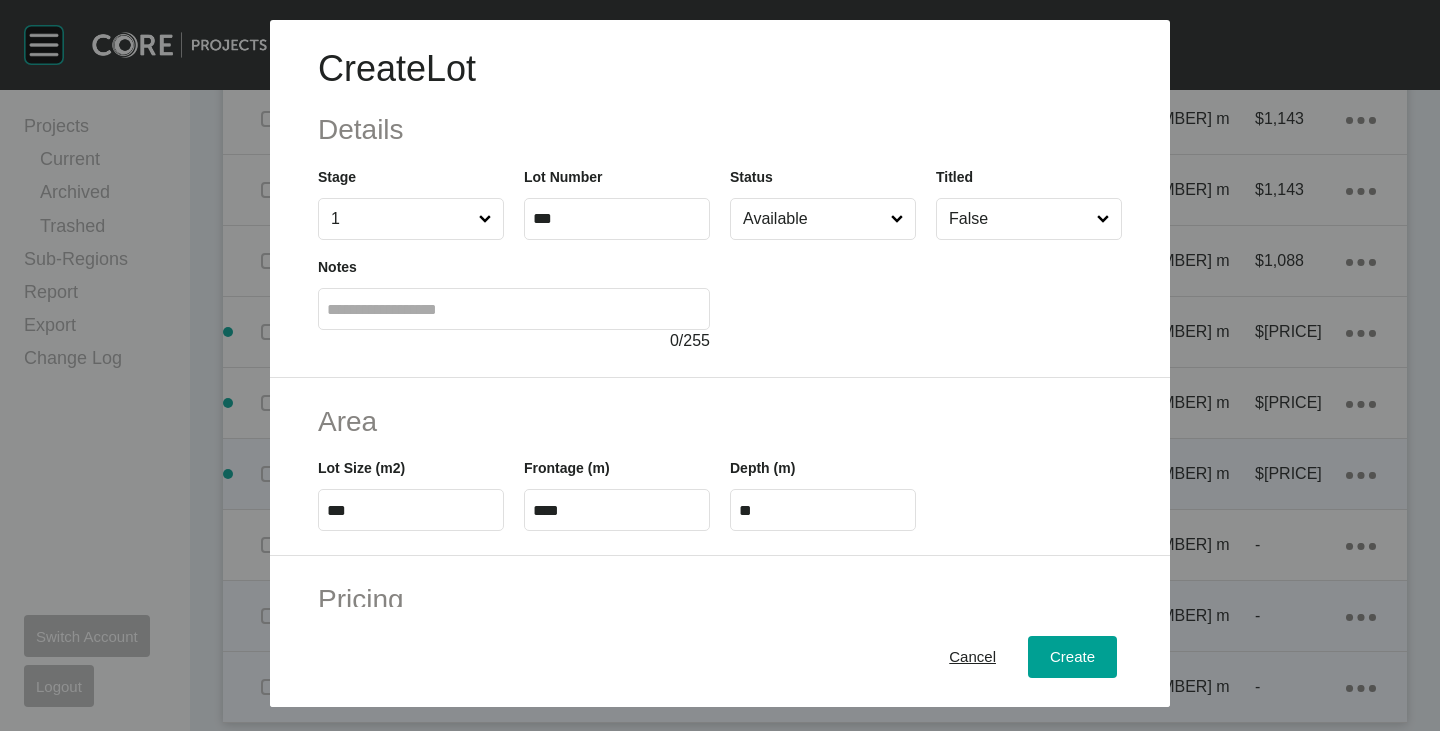 click on "***" at bounding box center [411, 510] 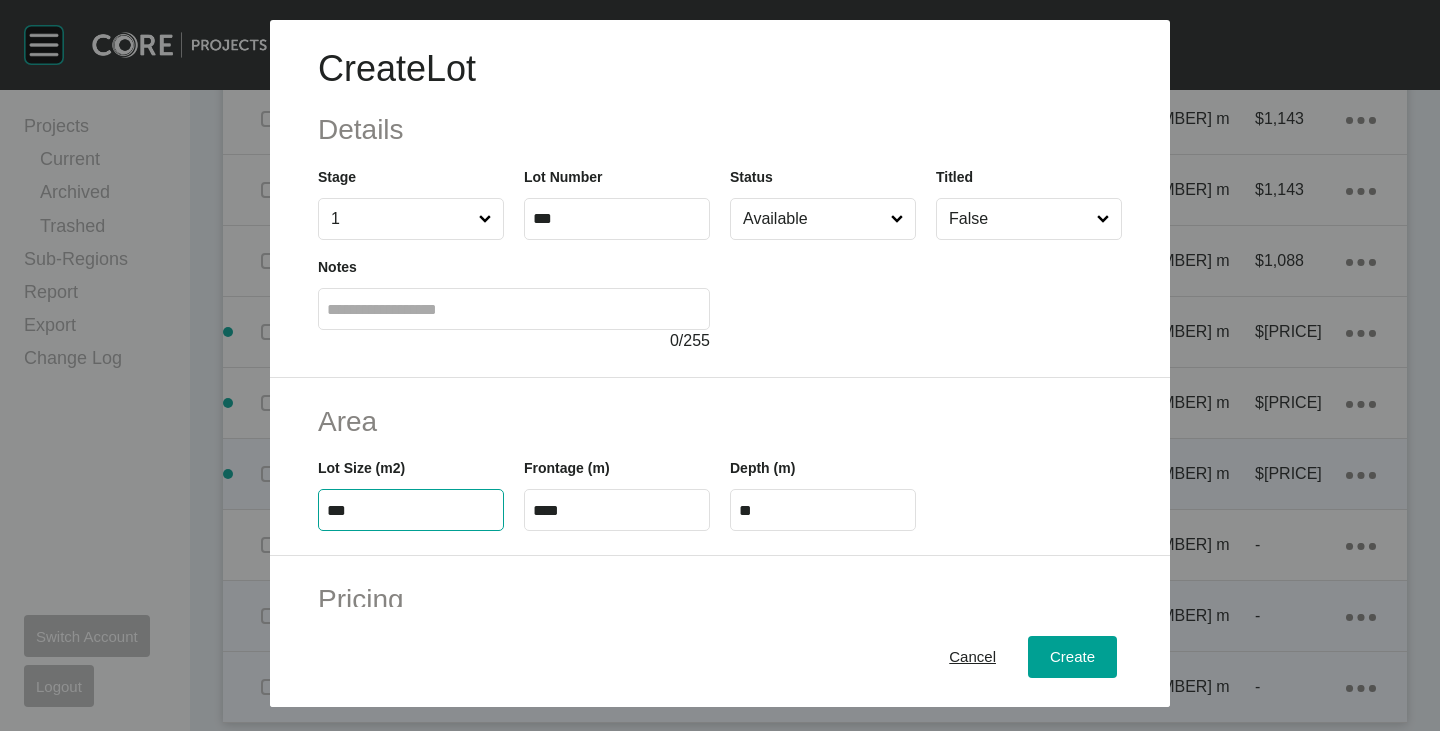 click on "***" at bounding box center [411, 510] 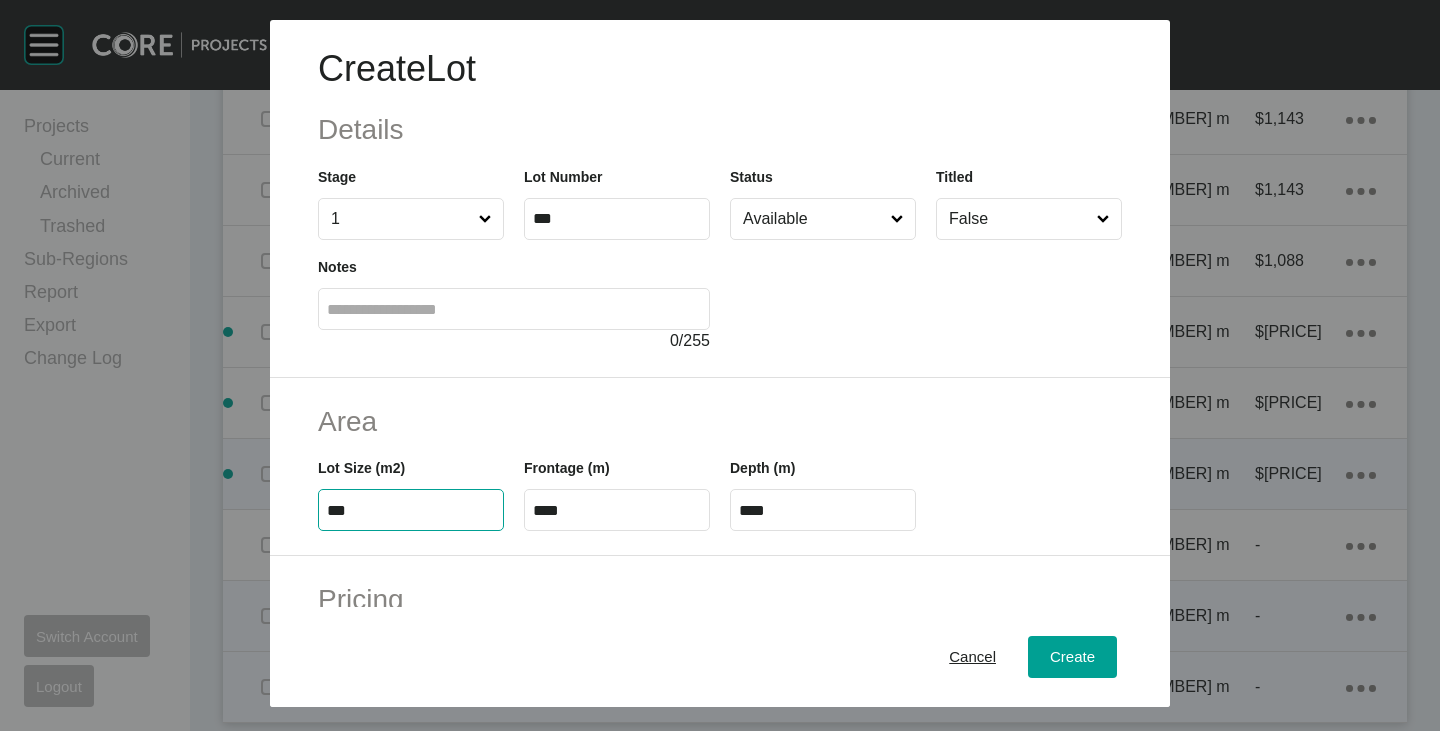 click on "Area" at bounding box center [720, 421] 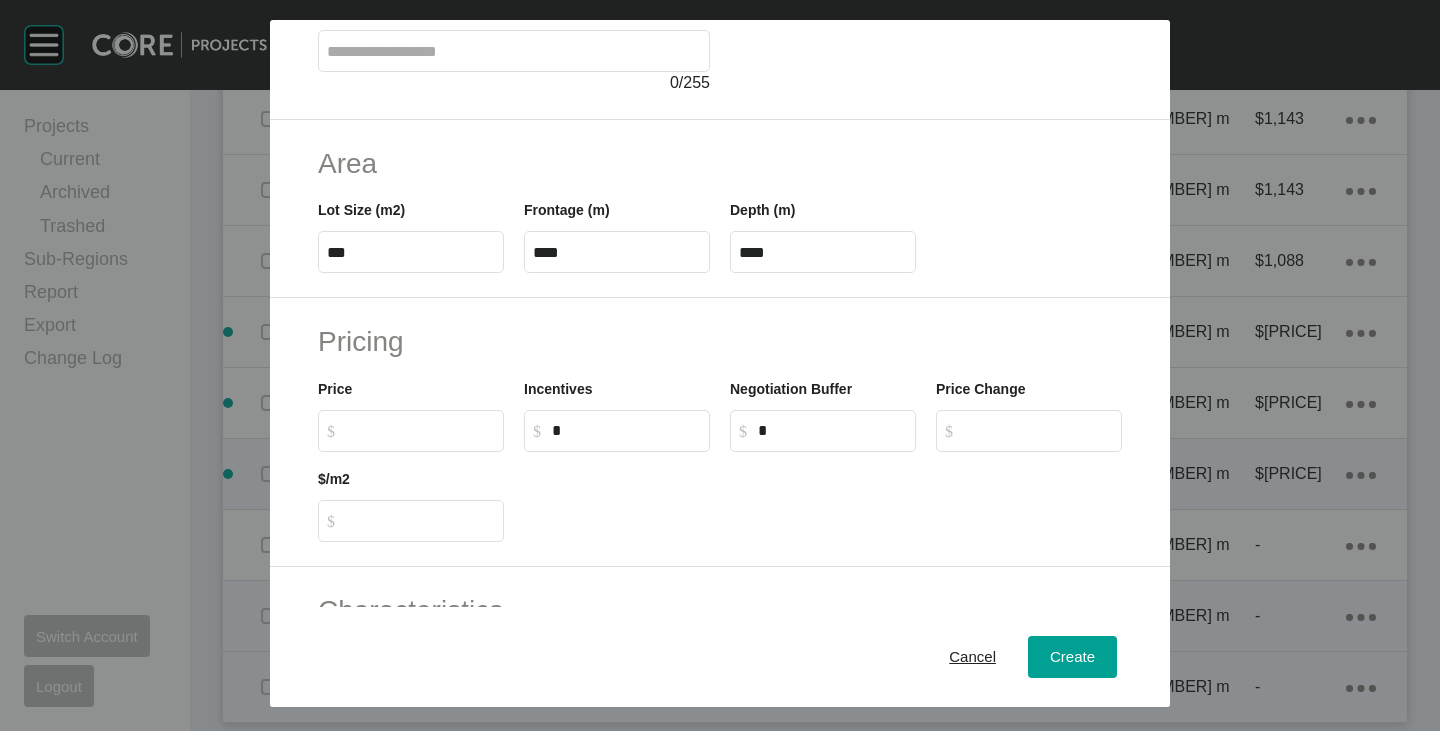scroll, scrollTop: 489, scrollLeft: 0, axis: vertical 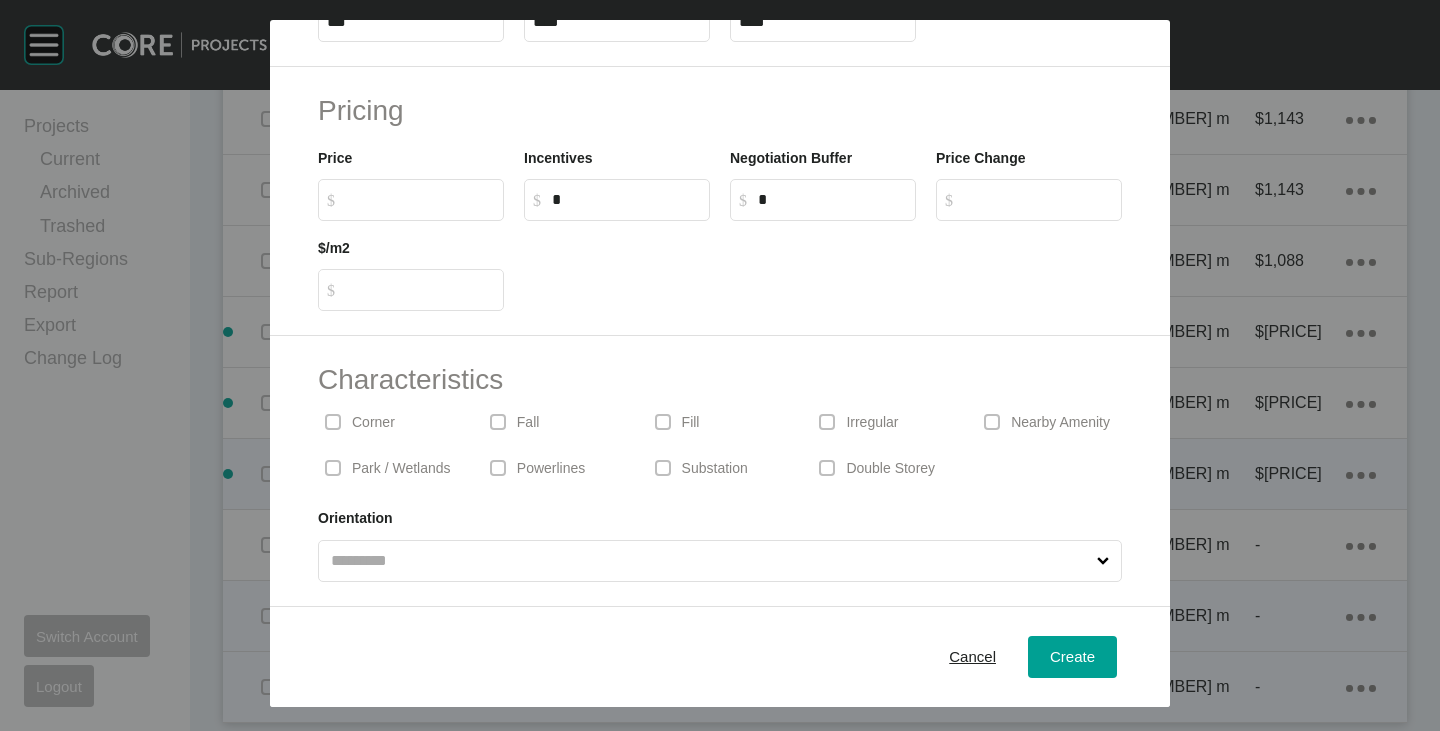 click on "Corner" at bounding box center [373, 423] 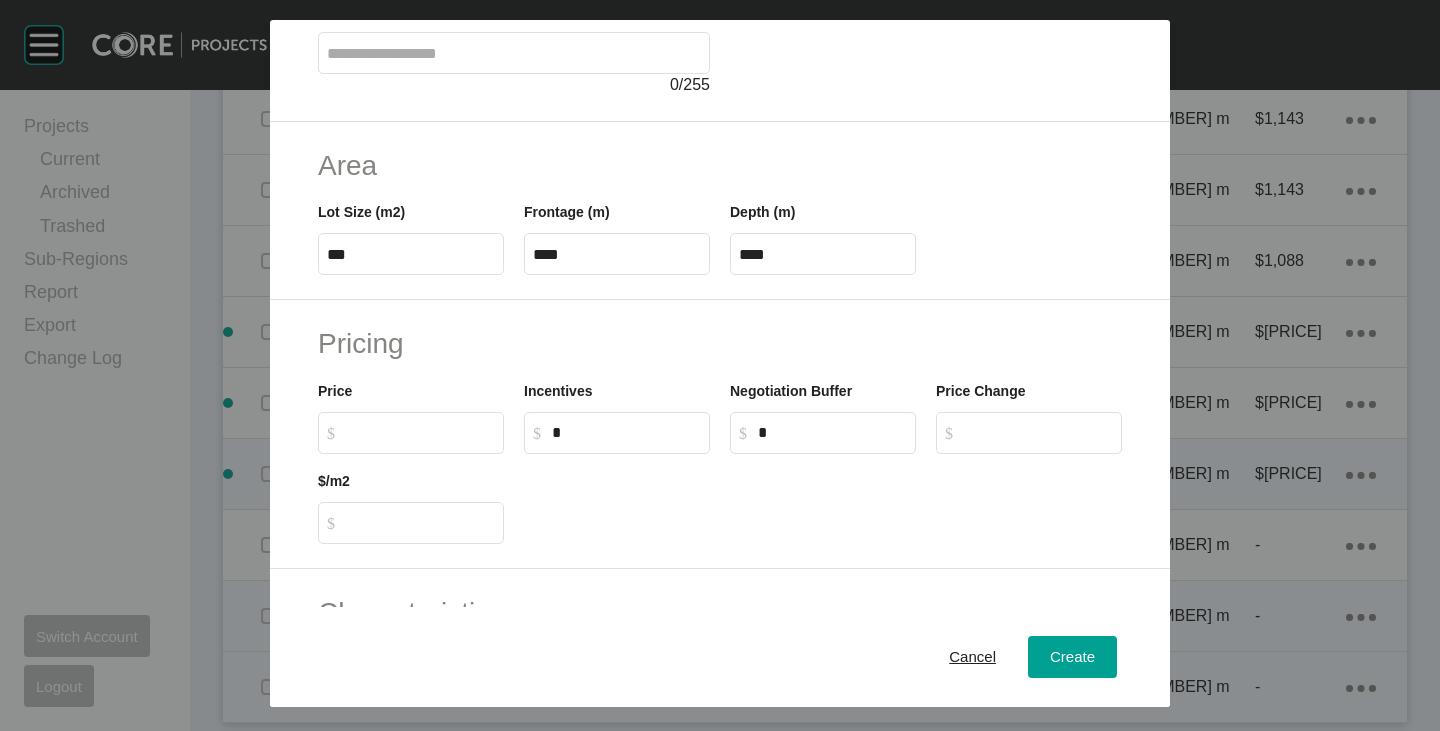 scroll, scrollTop: 400, scrollLeft: 0, axis: vertical 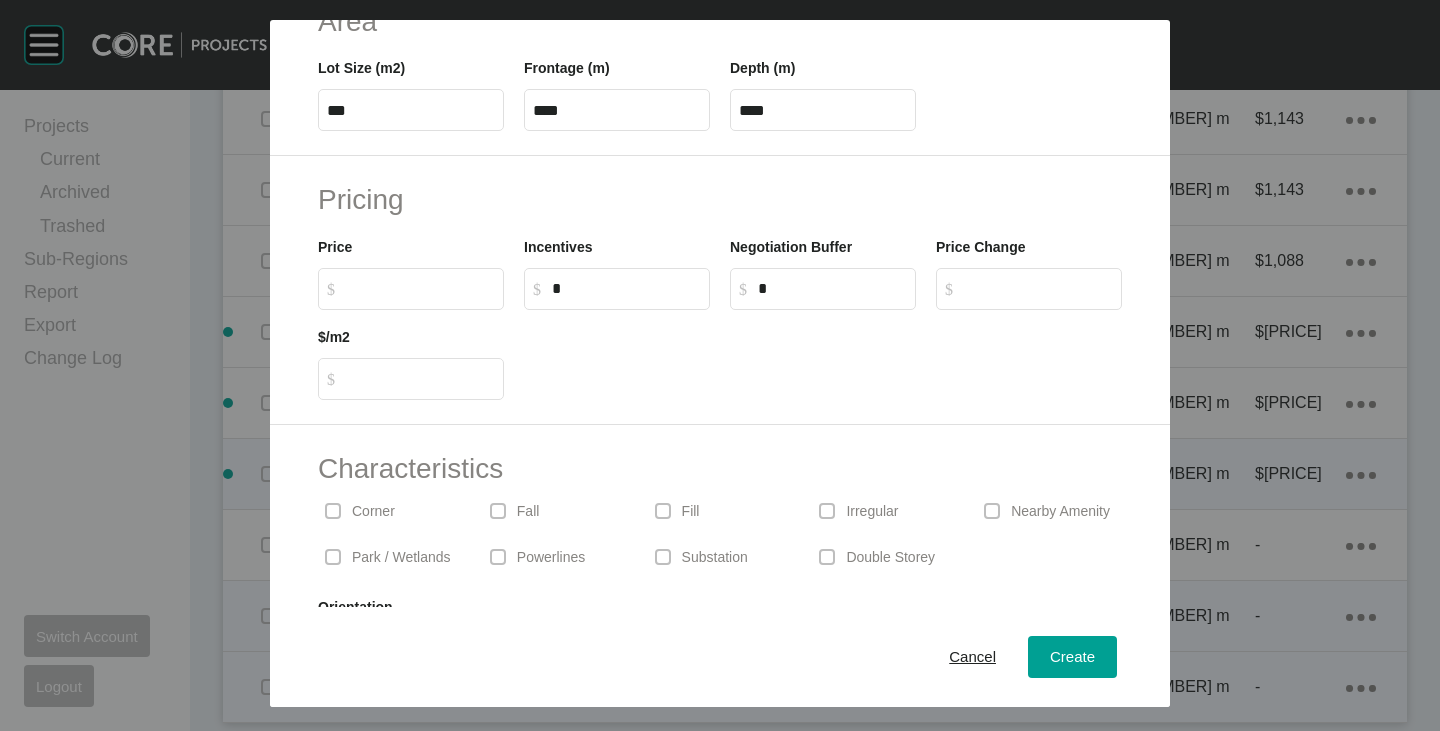 click on "$ Created with Sketch. $" at bounding box center (420, 288) 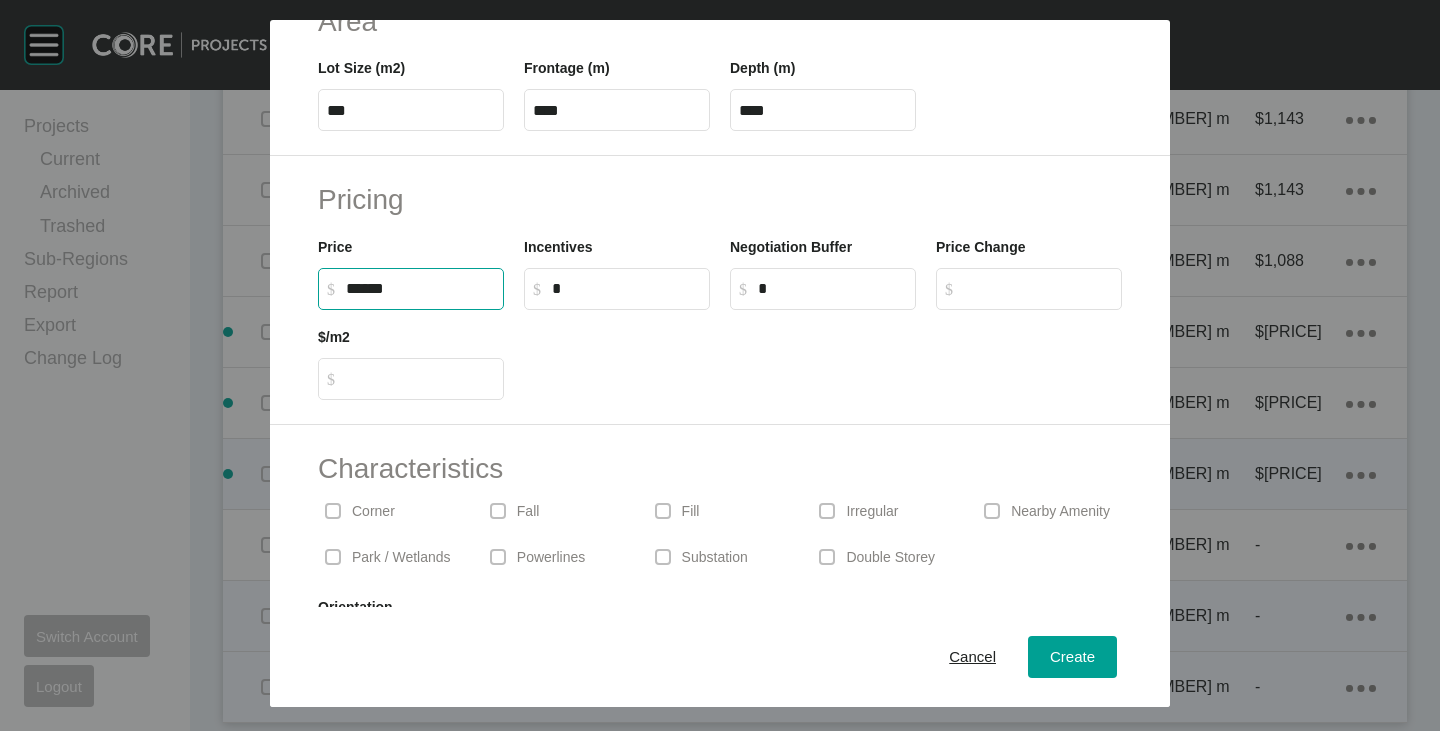 type on "*******" 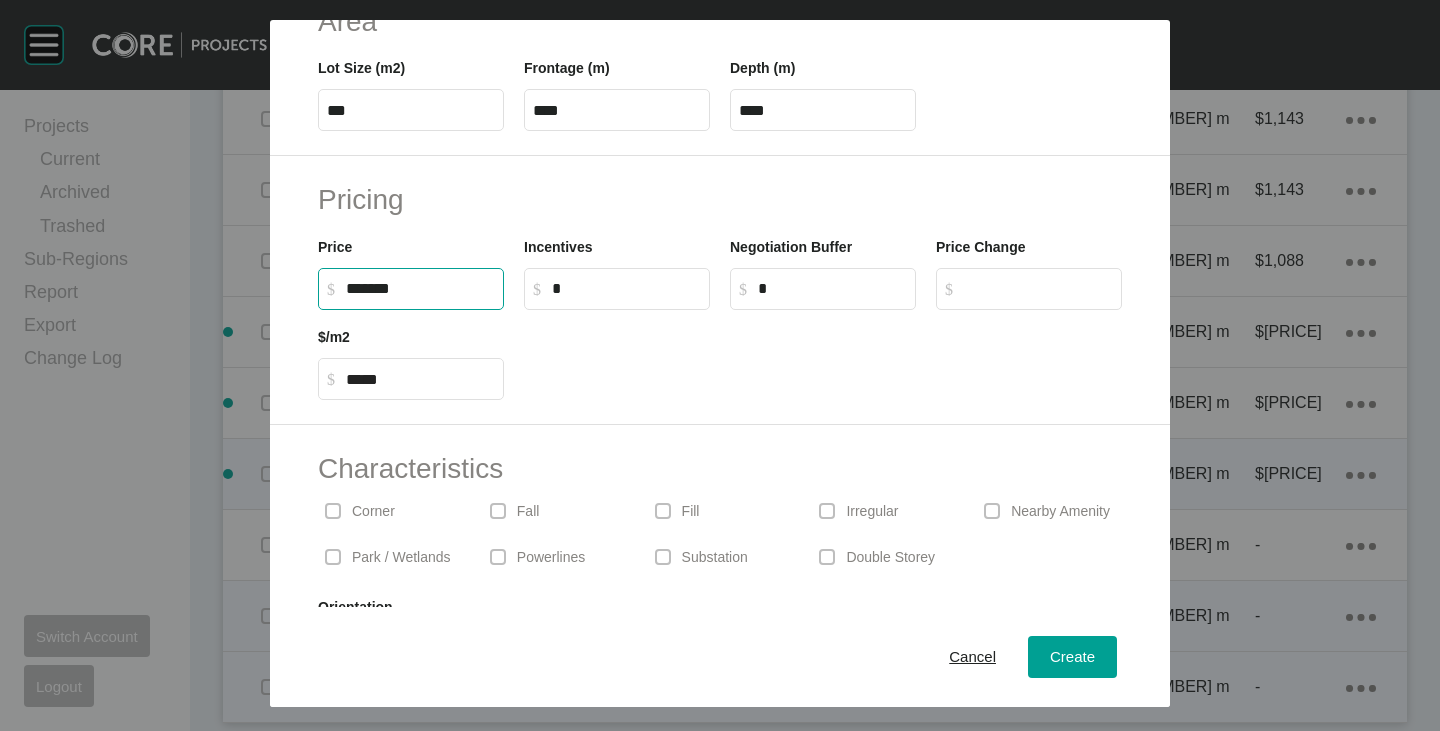 click on "Pricing Price $ Created with Sketch. $ ******* Incentives $ Created with Sketch. $ * Negotiation Buffer $ Created with Sketch. $ * Price Change $ Created with Sketch. $ $/m2 $ Created with Sketch. $ *****" at bounding box center [720, 290] 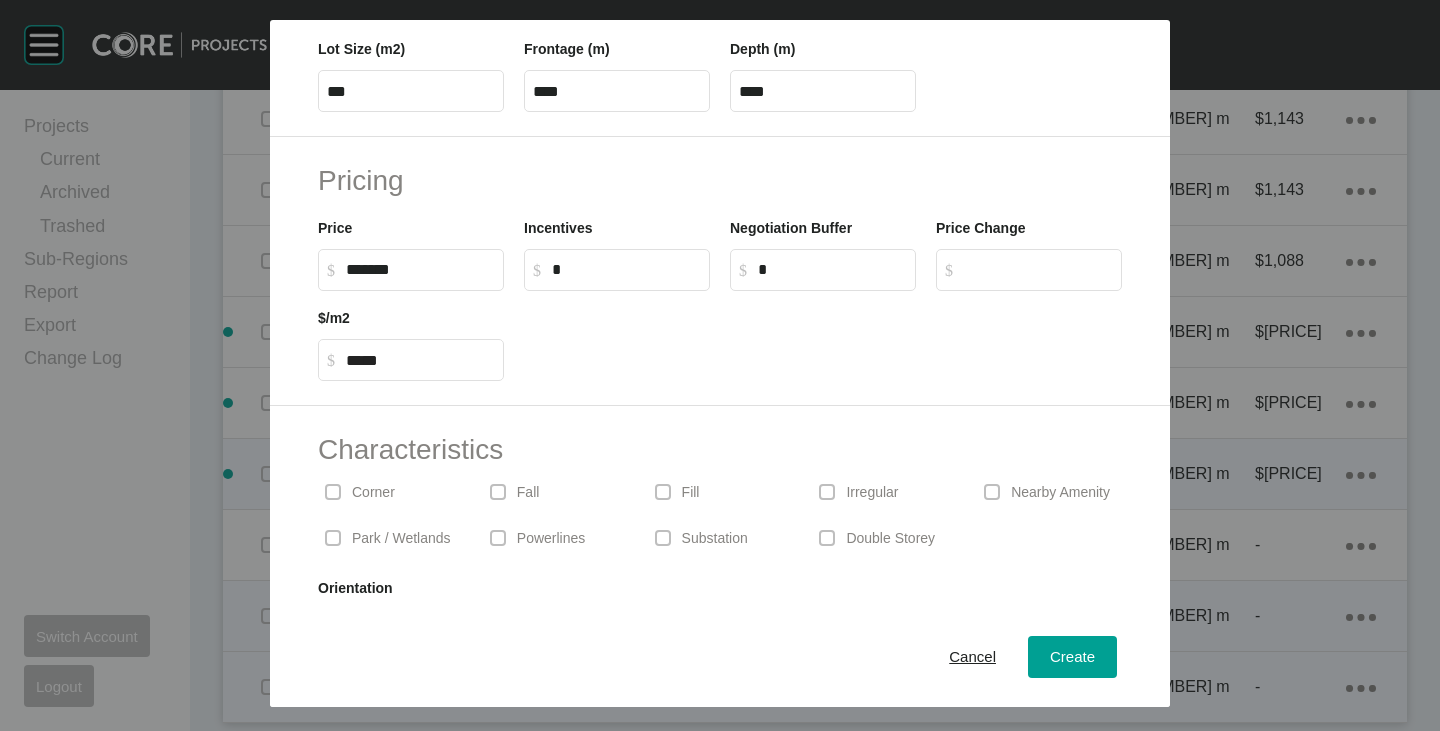 scroll, scrollTop: 489, scrollLeft: 0, axis: vertical 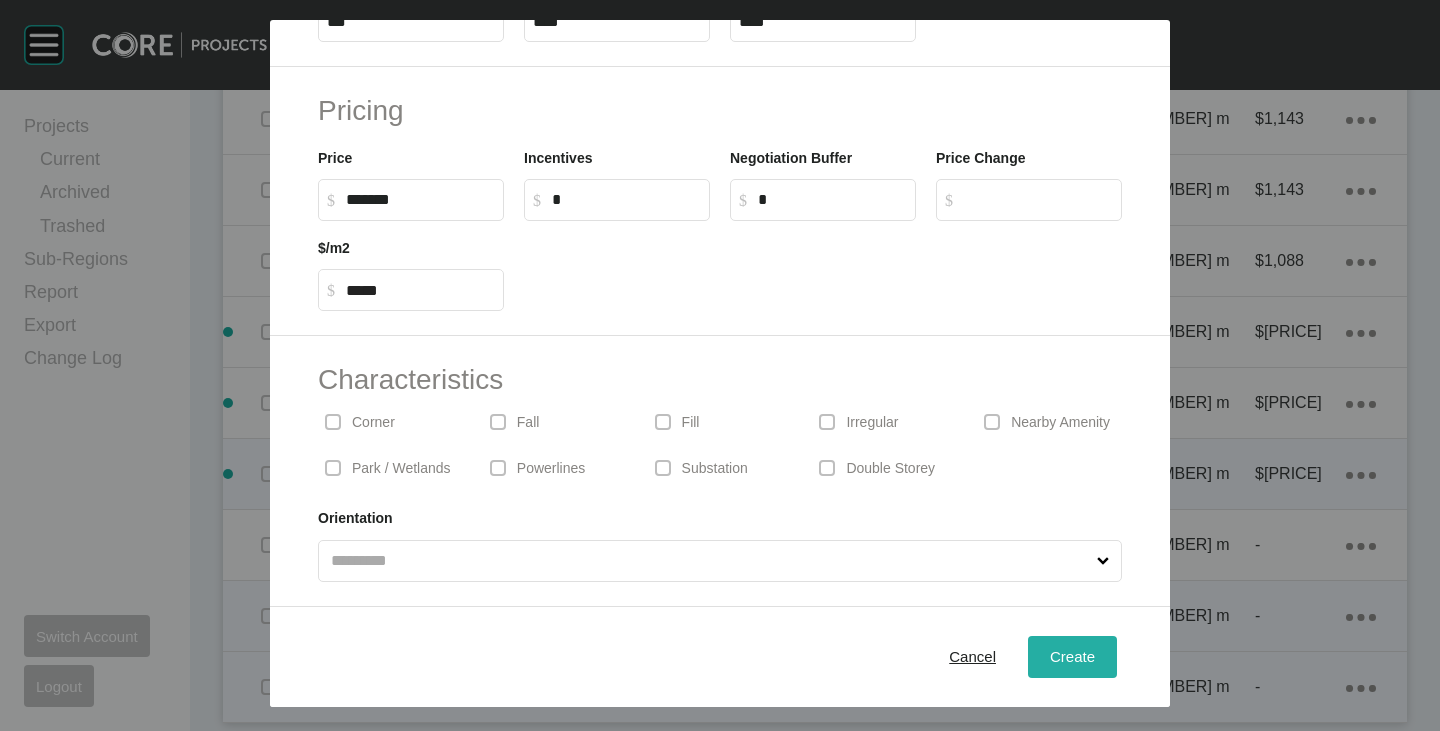 click on "Create" at bounding box center [1072, 656] 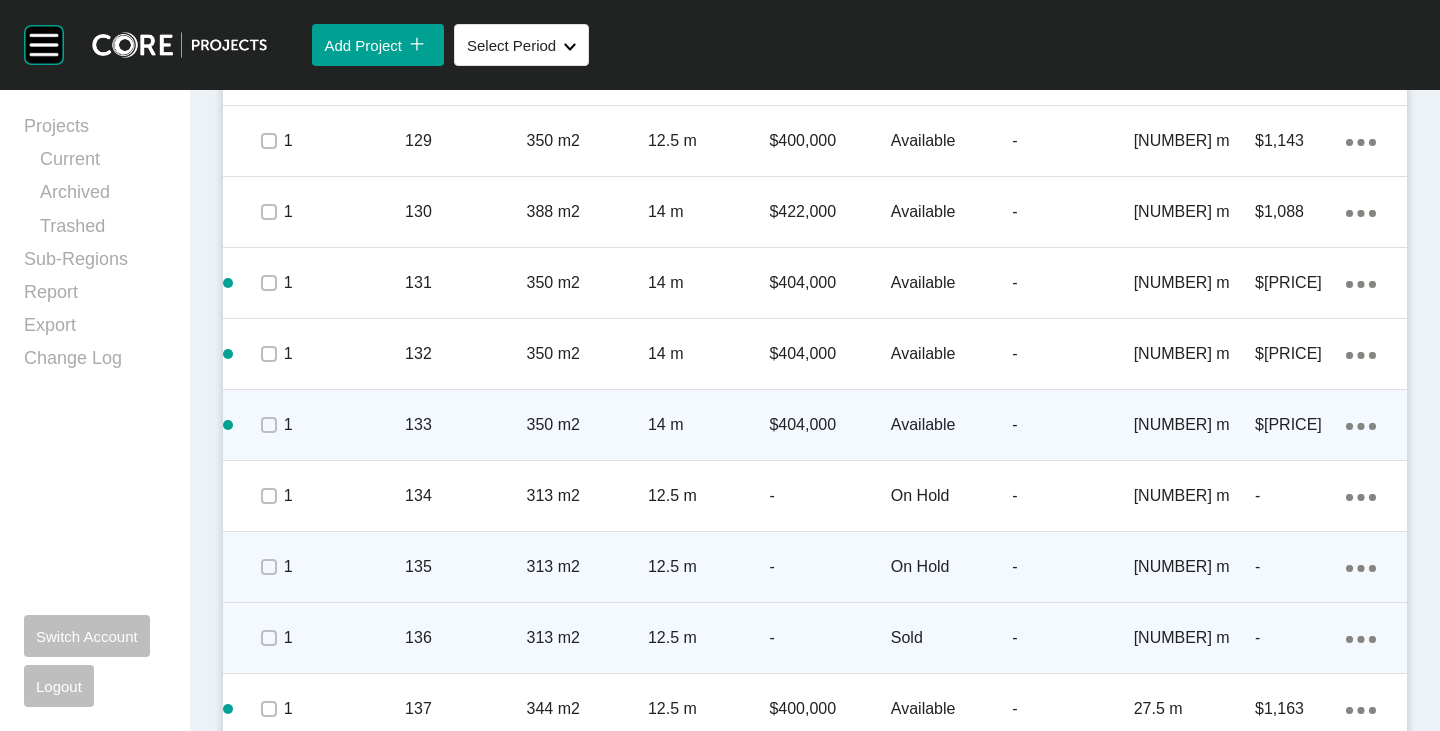 scroll, scrollTop: 2230, scrollLeft: 0, axis: vertical 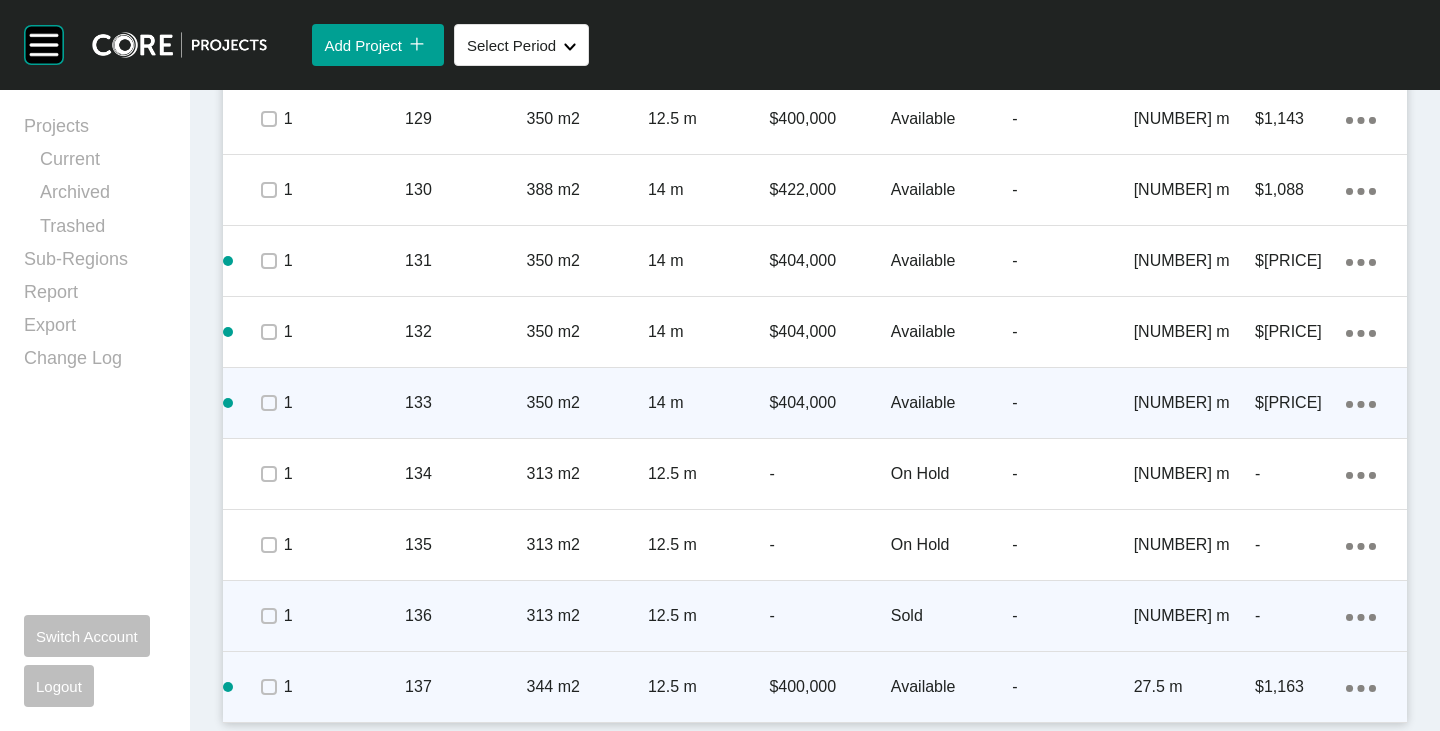 click on "Action Menu Dots Copy 6 Created with Sketch." at bounding box center [1361, 687] 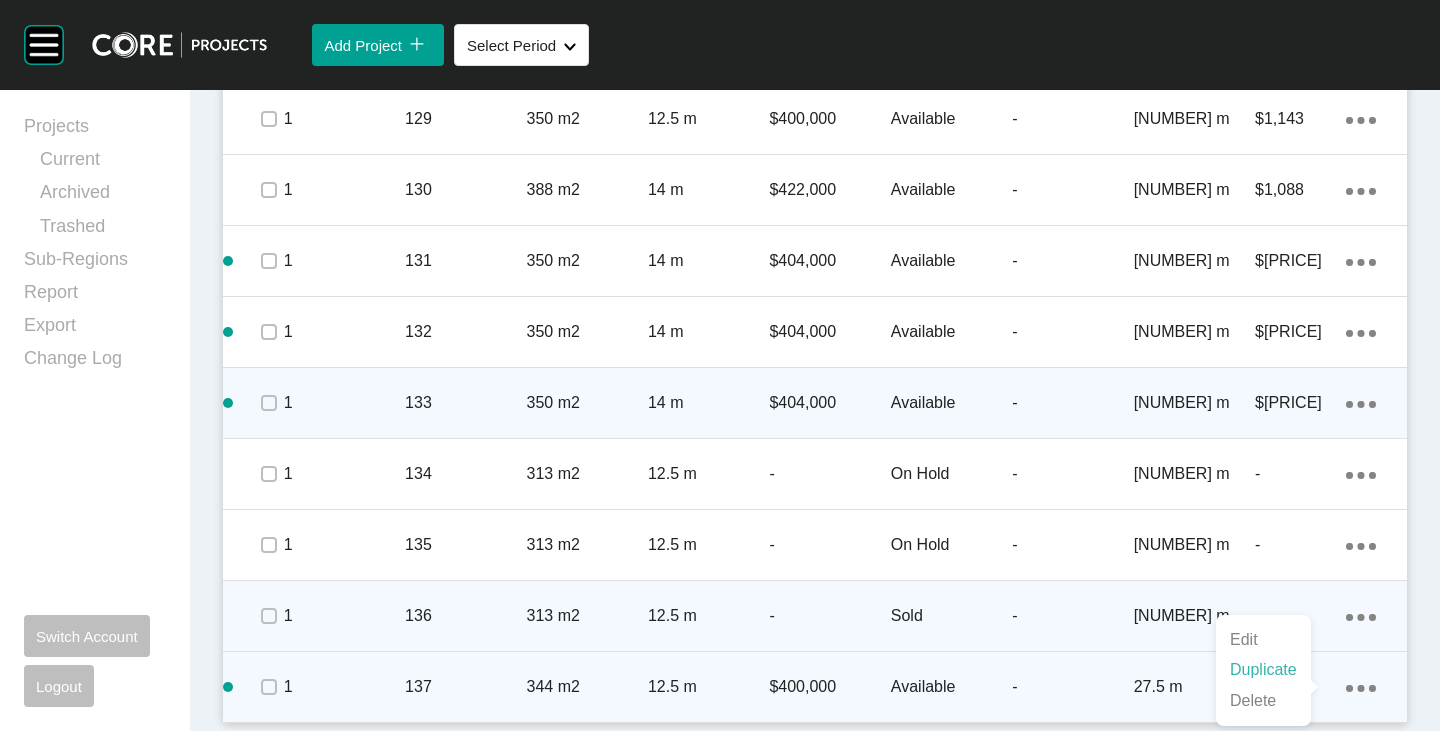 click on "Duplicate" at bounding box center (1263, 670) 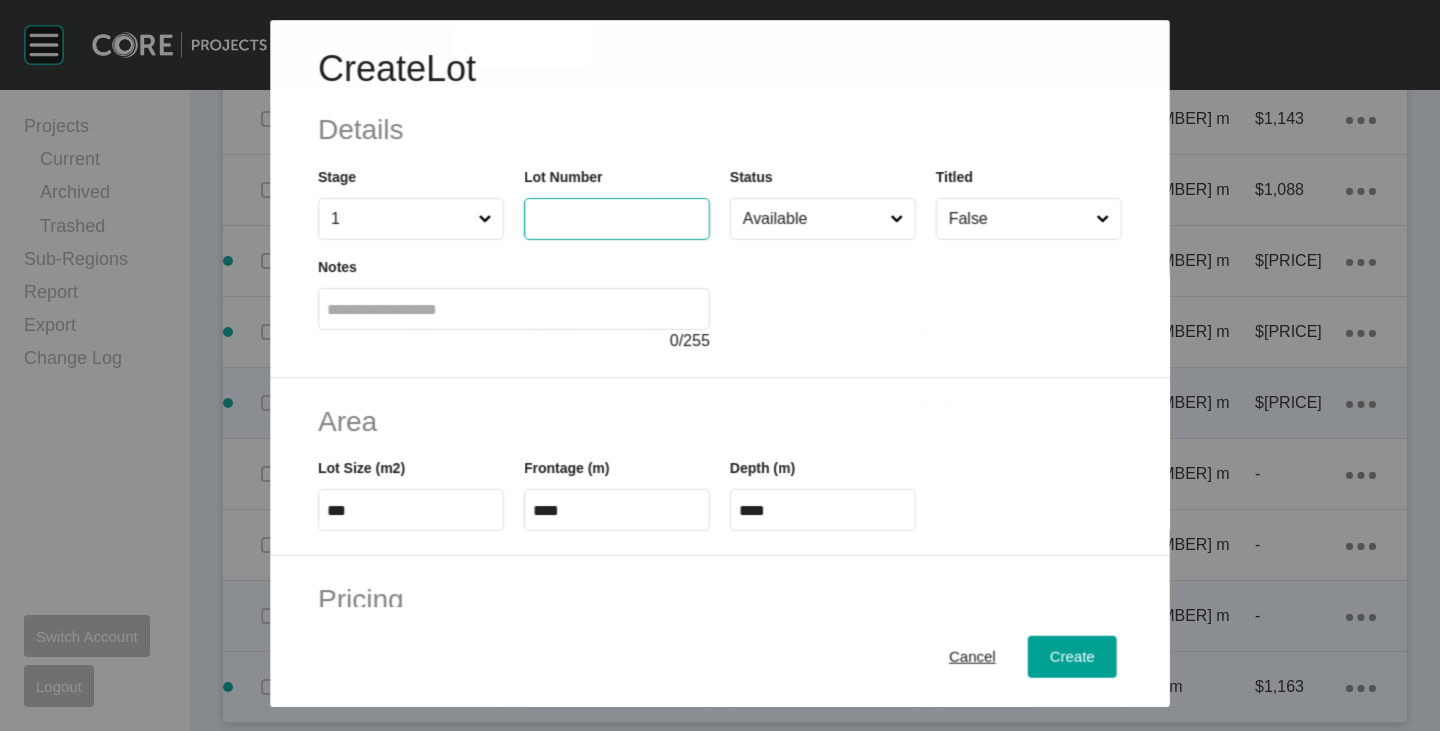 click at bounding box center [617, 219] 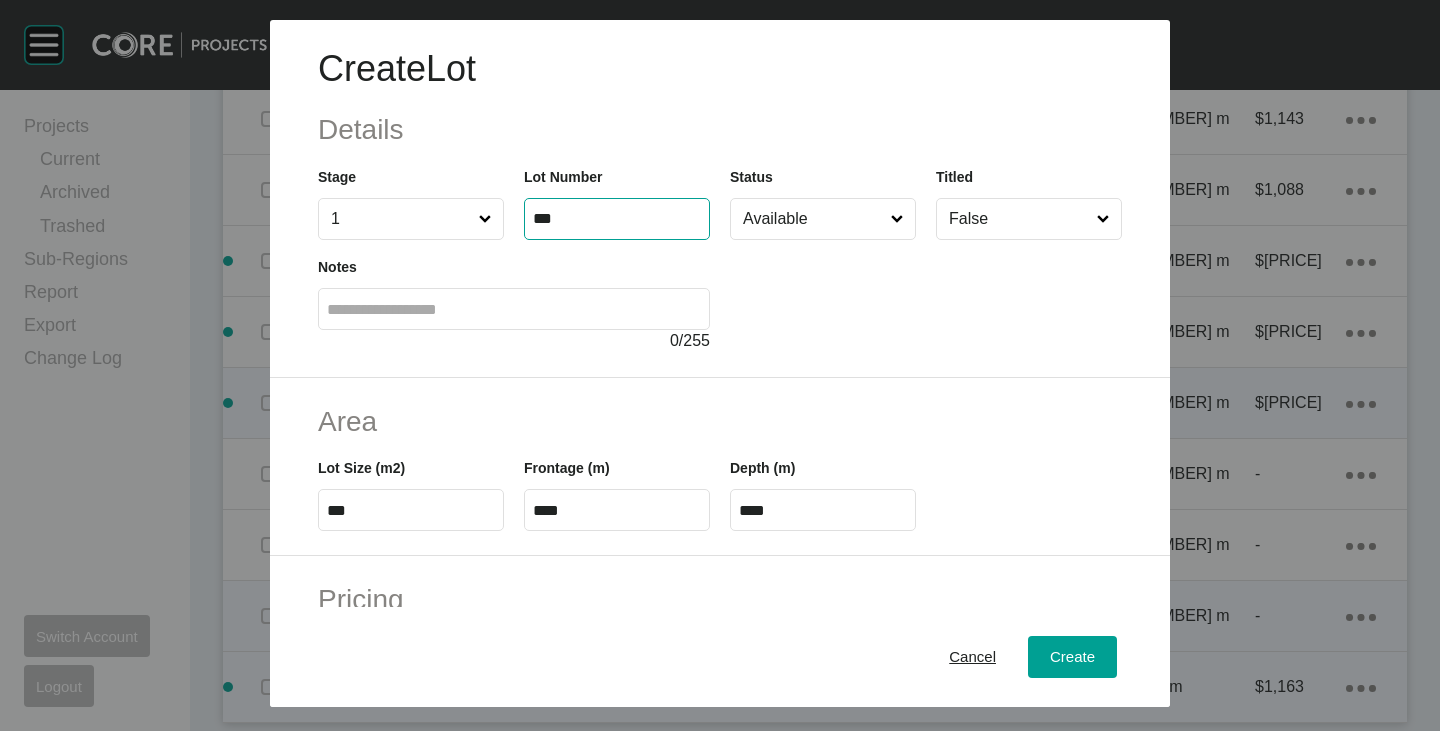 type on "***" 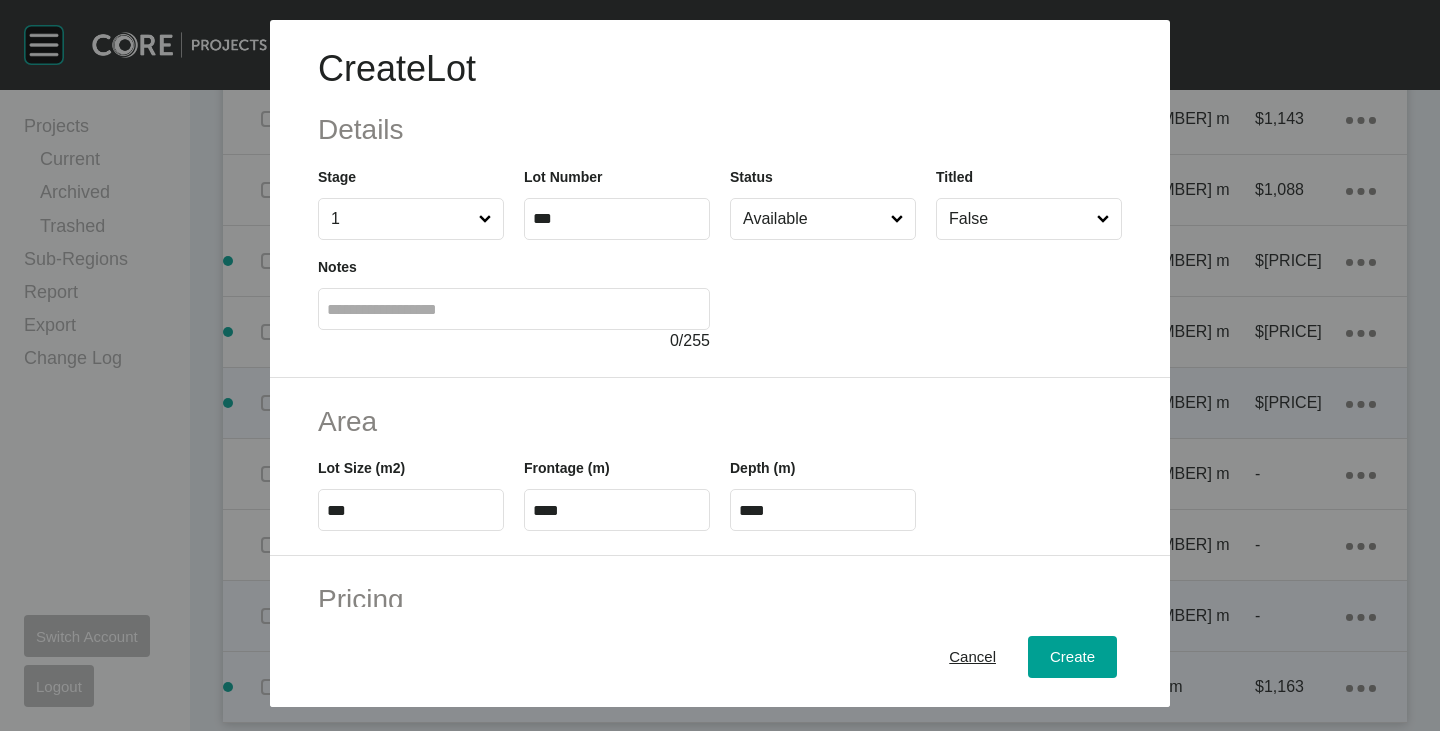 click on "***" at bounding box center [411, 510] 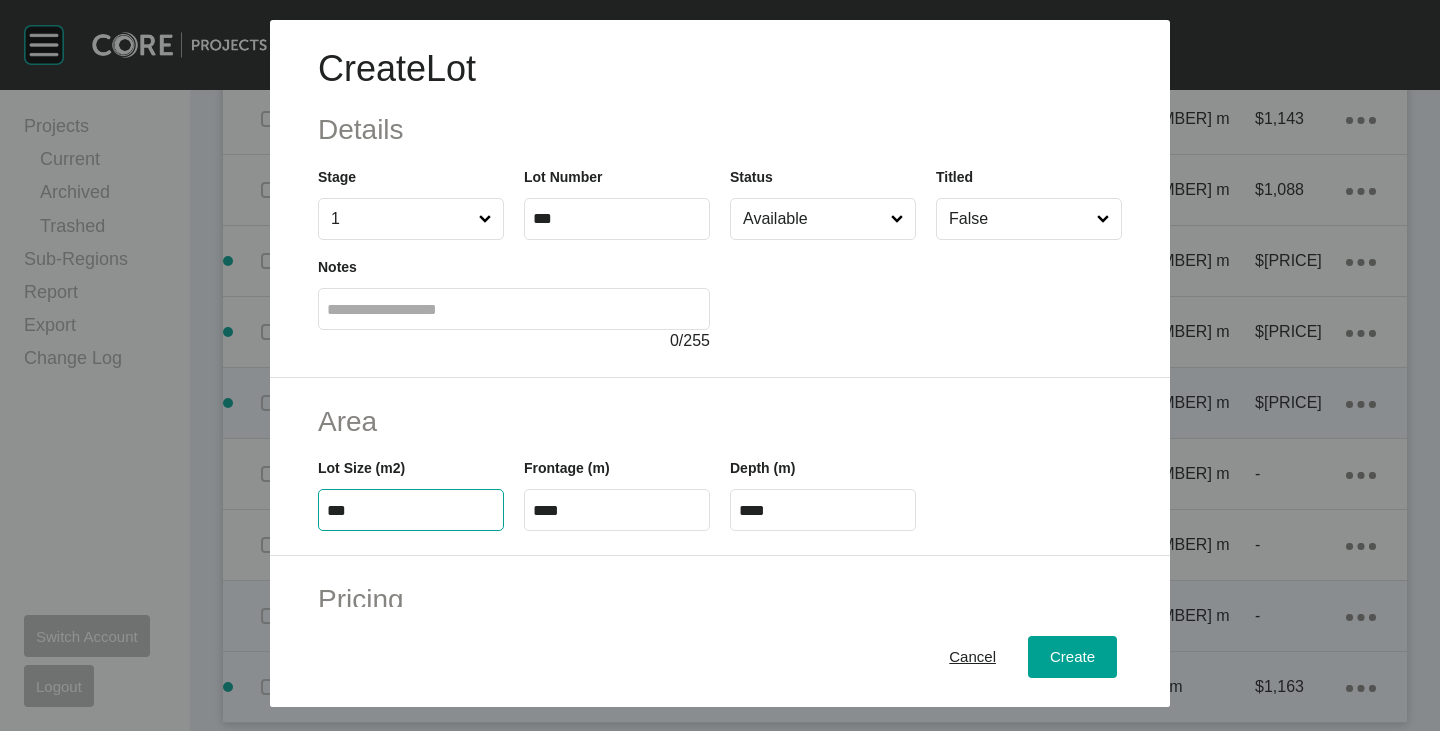 type on "***" 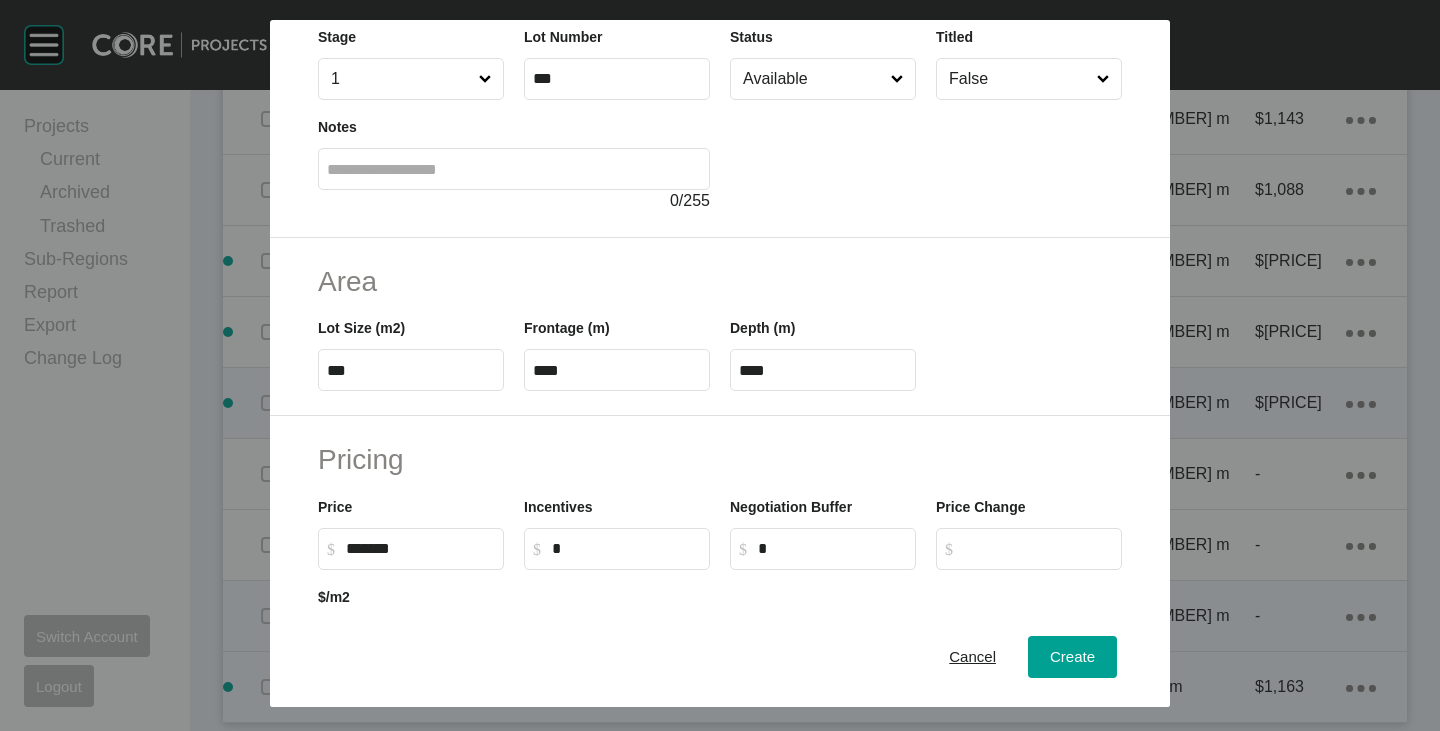 scroll, scrollTop: 300, scrollLeft: 0, axis: vertical 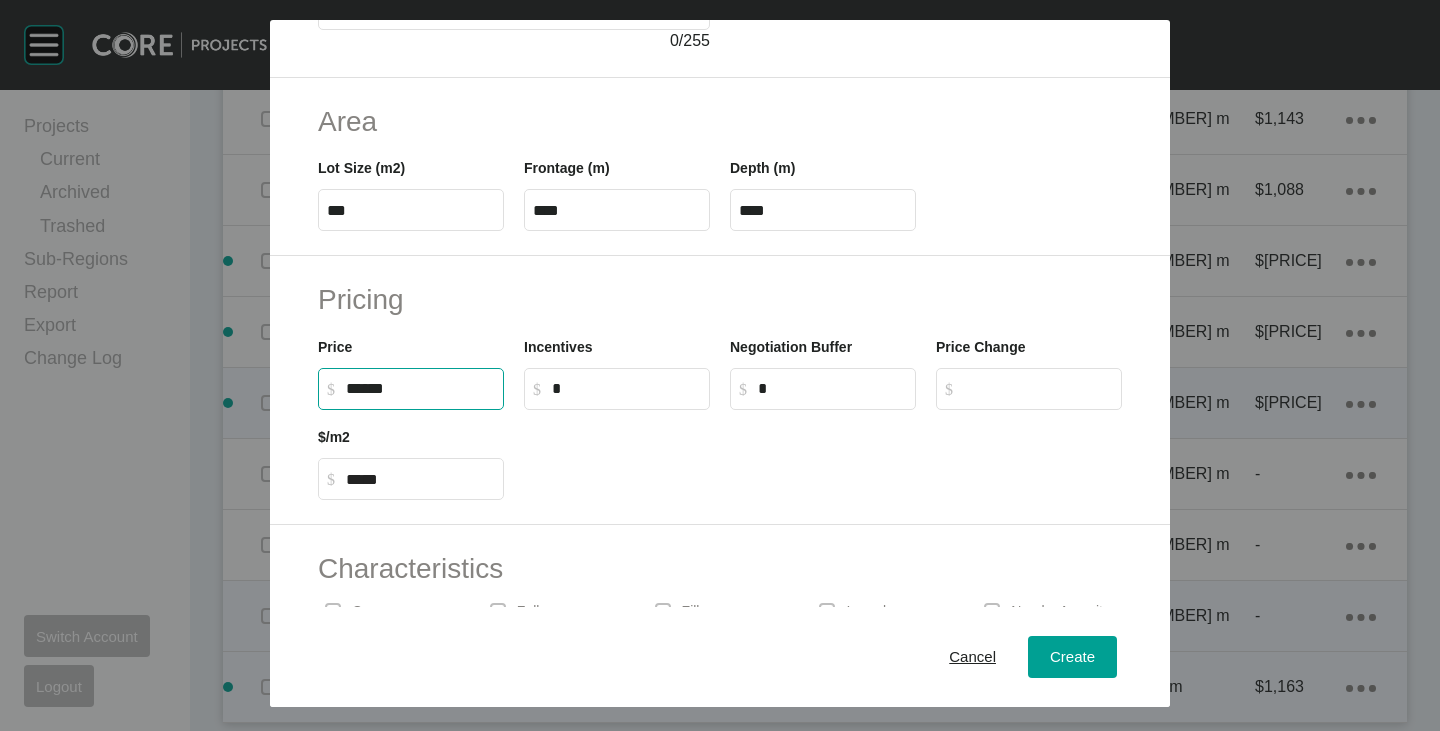 click on "******" at bounding box center (420, 388) 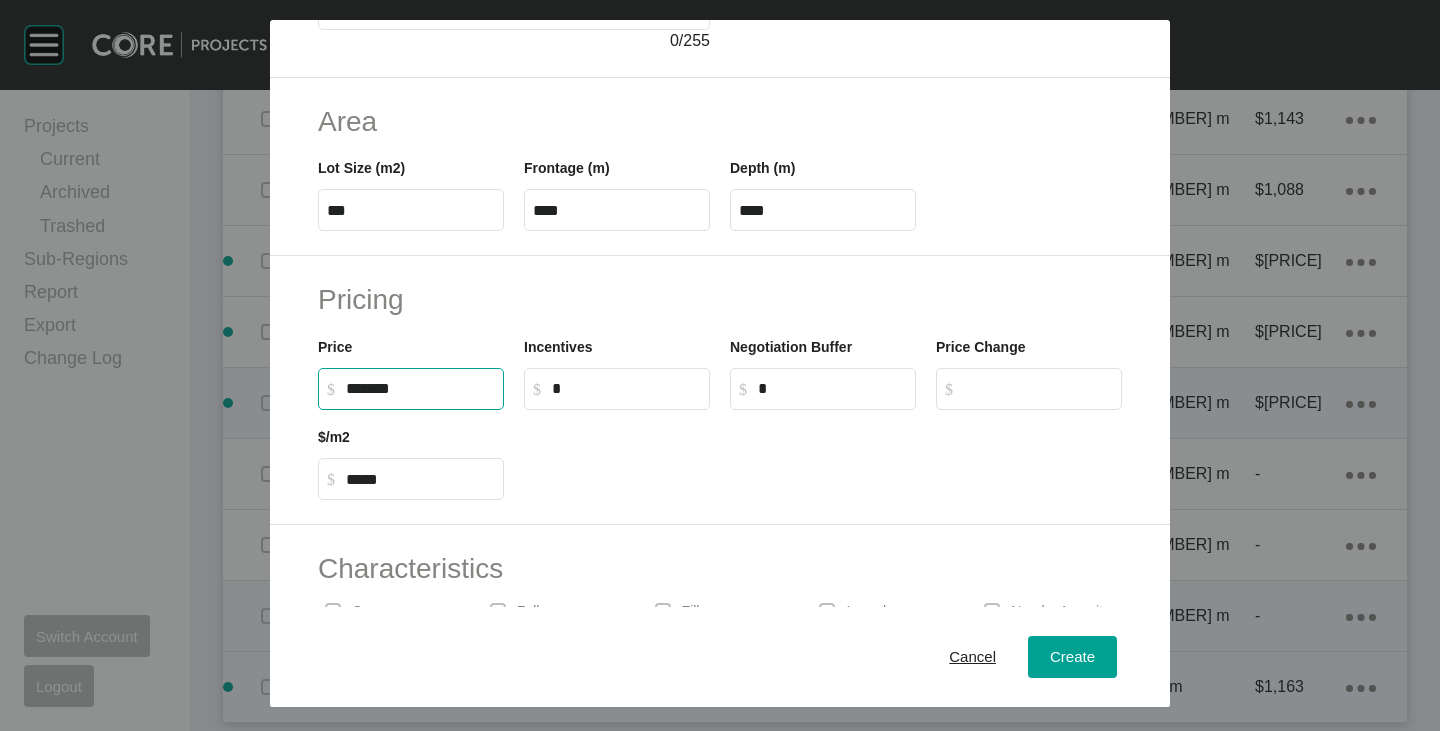 click at bounding box center (823, 455) 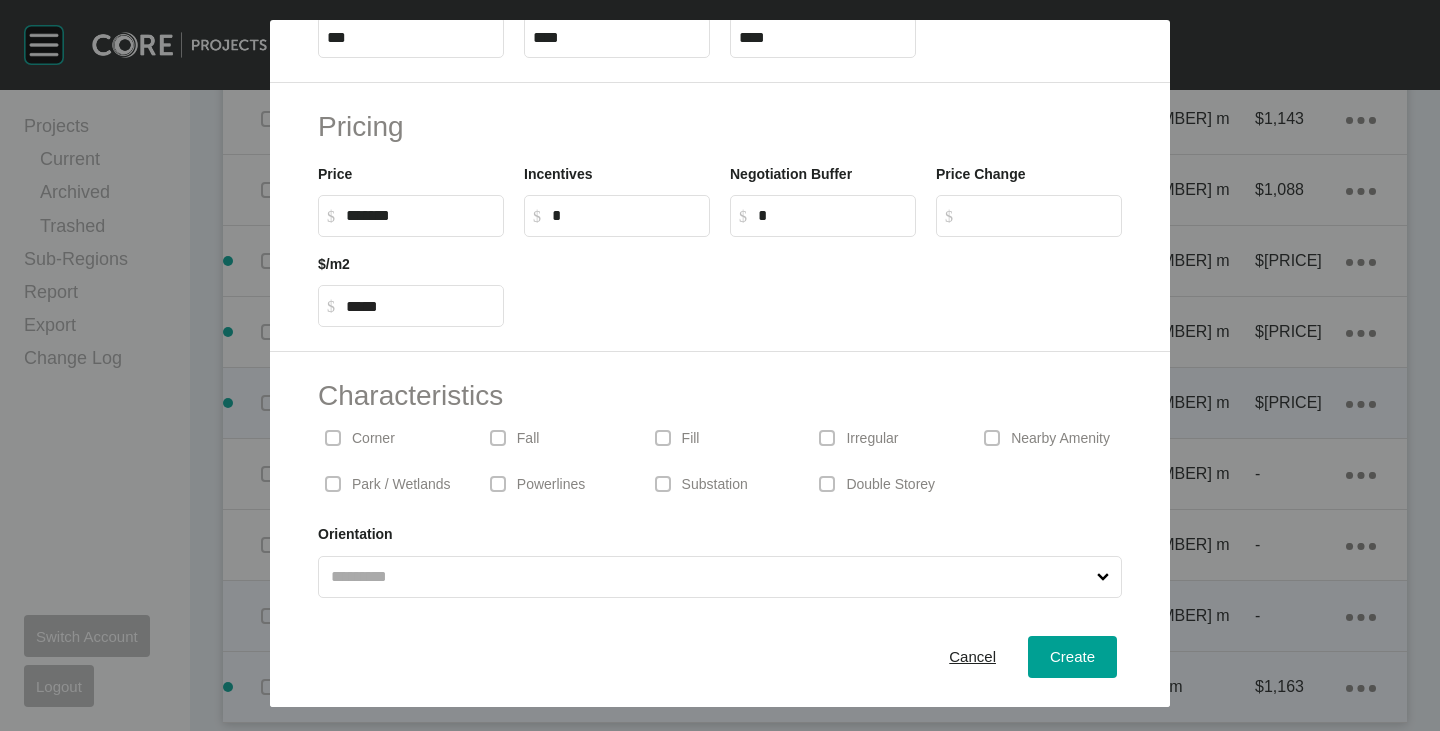 scroll, scrollTop: 489, scrollLeft: 0, axis: vertical 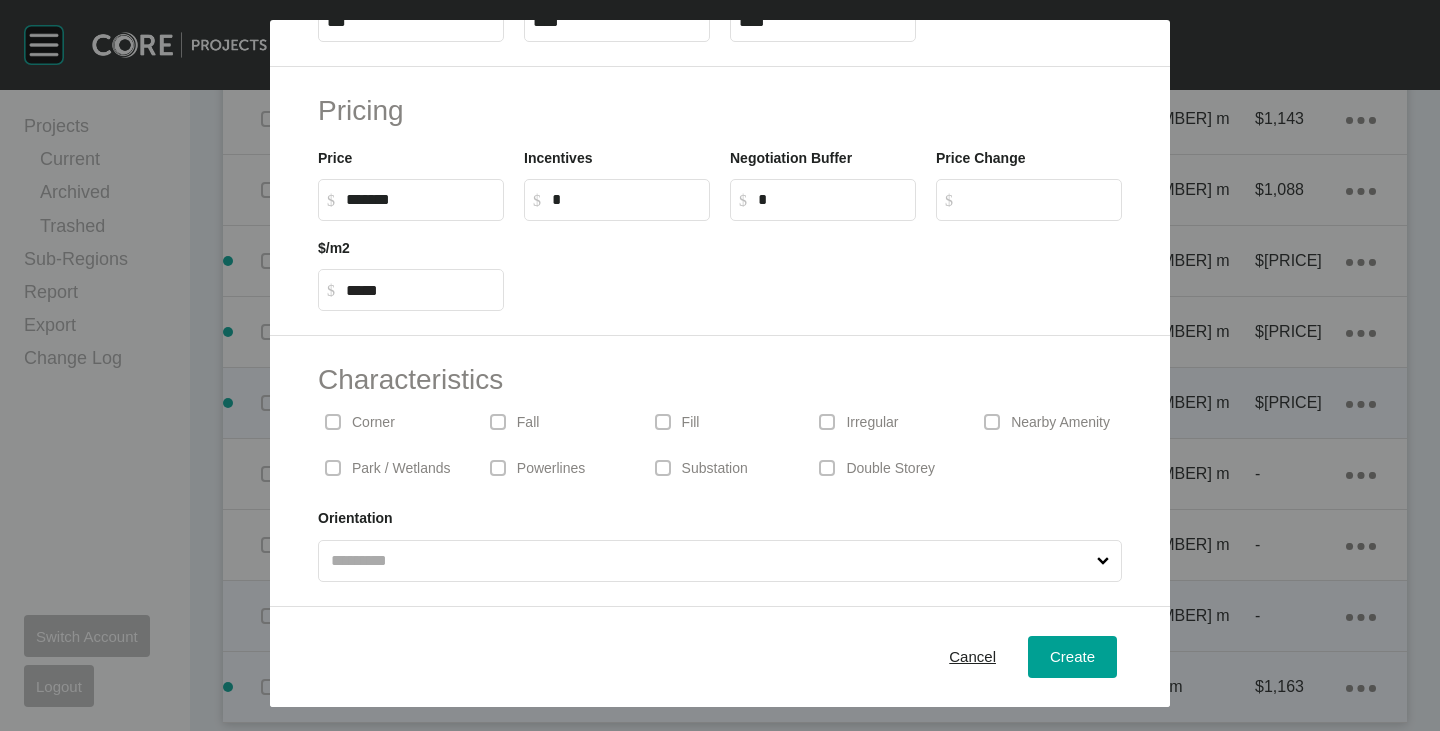 click on "Corner" at bounding box center (373, 423) 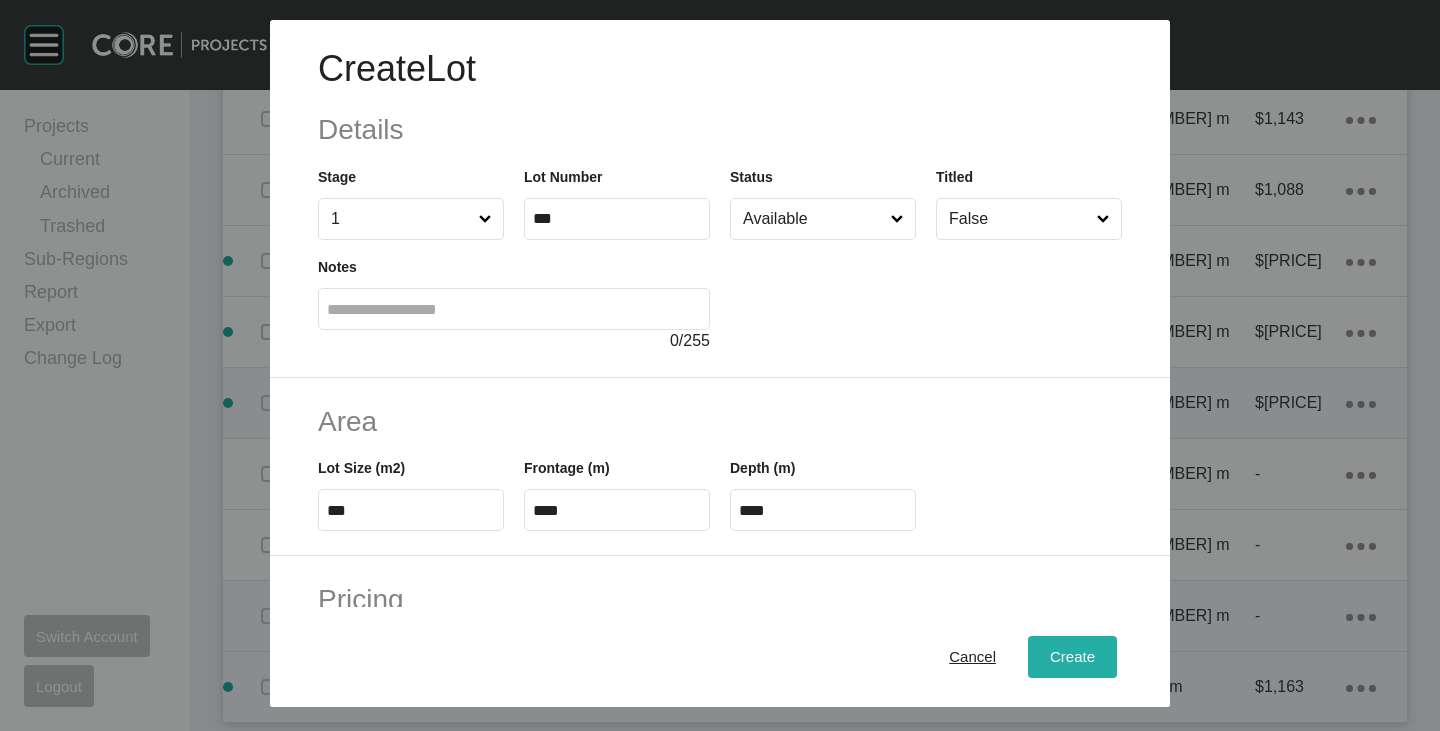 click on "Create" at bounding box center [1072, 657] 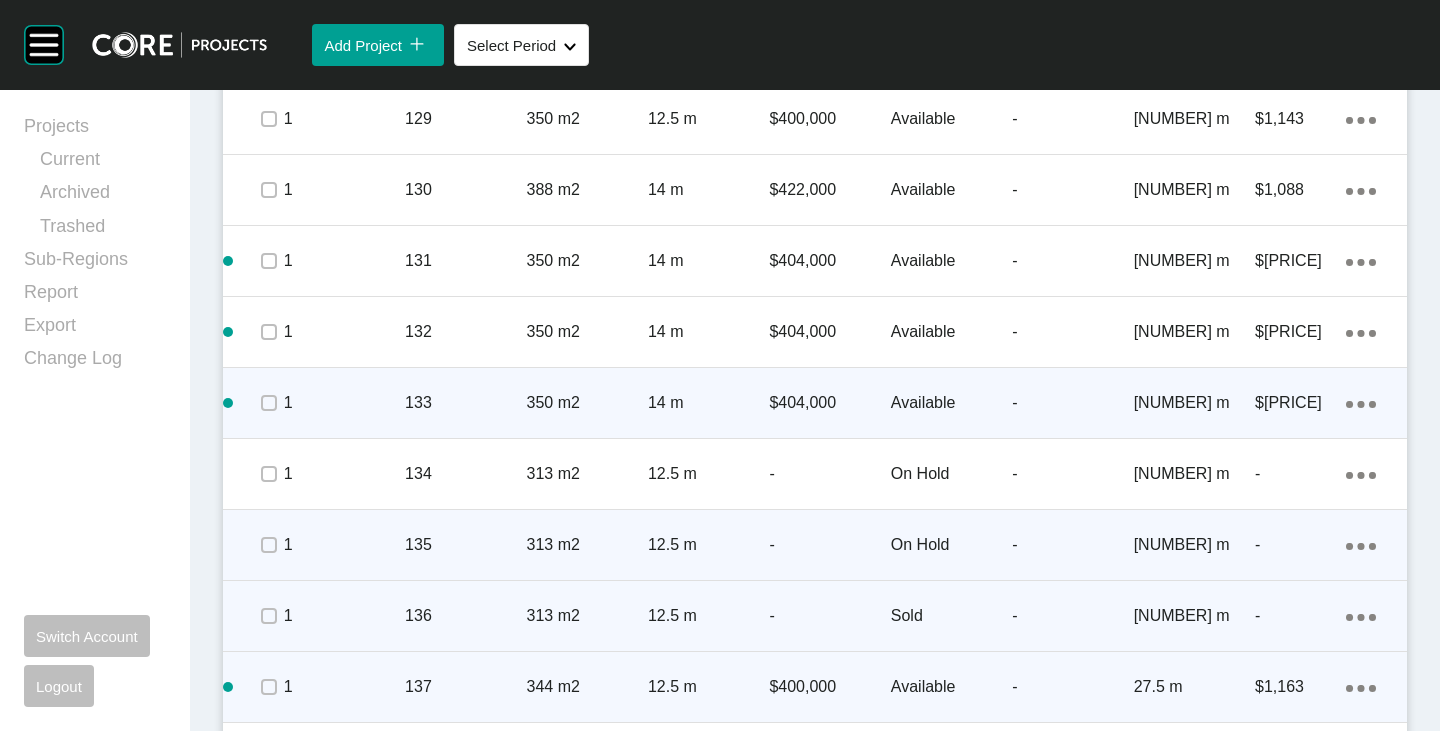scroll, scrollTop: 2301, scrollLeft: 0, axis: vertical 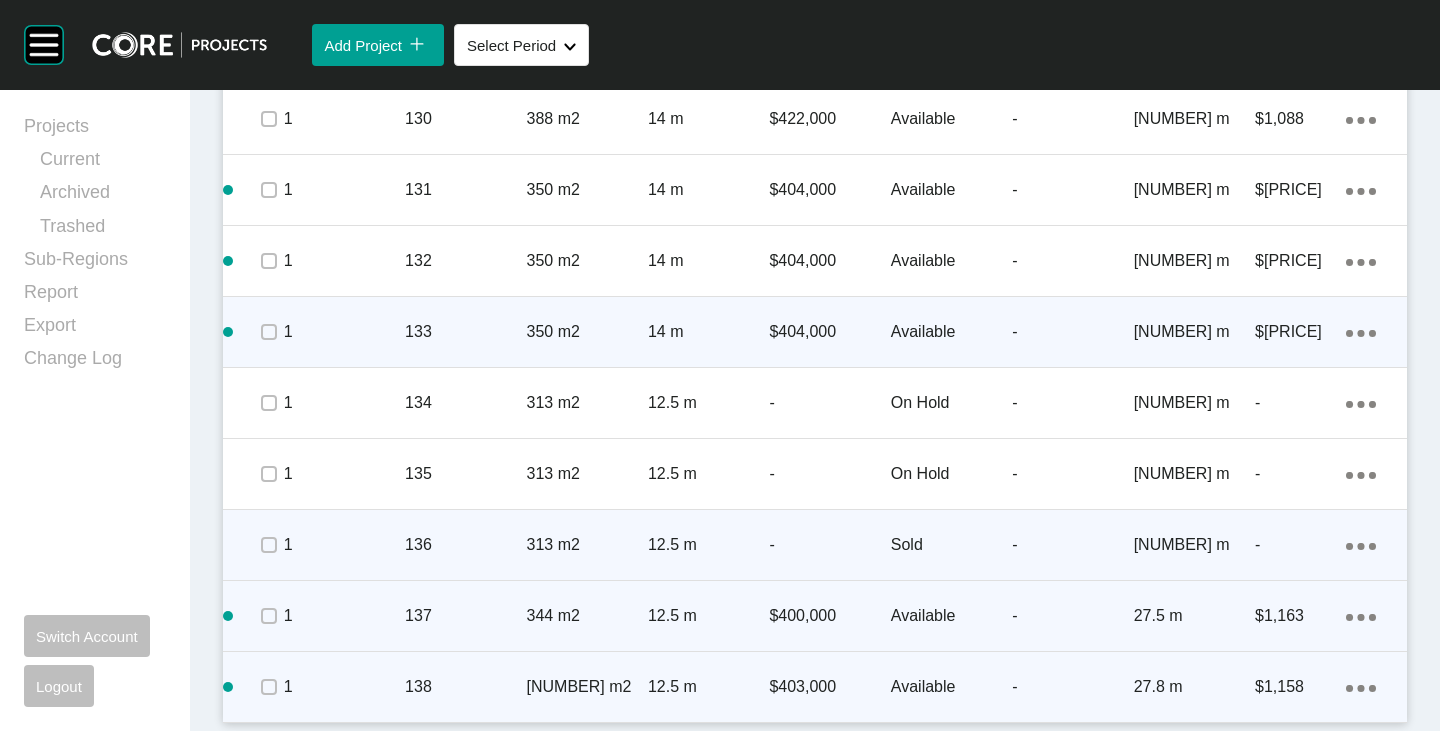 click on "Action Menu Dots Copy 6 Created with Sketch." 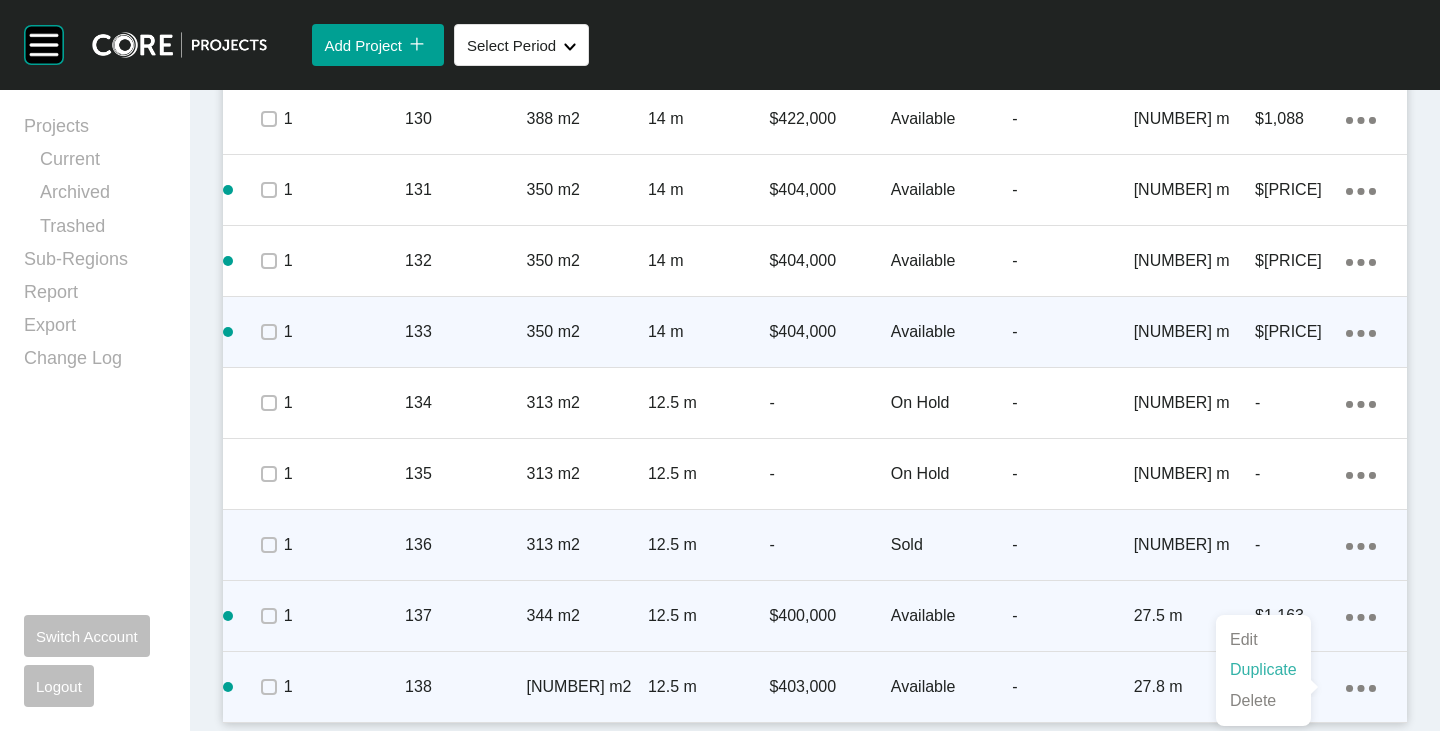 click on "Duplicate" at bounding box center (1263, 670) 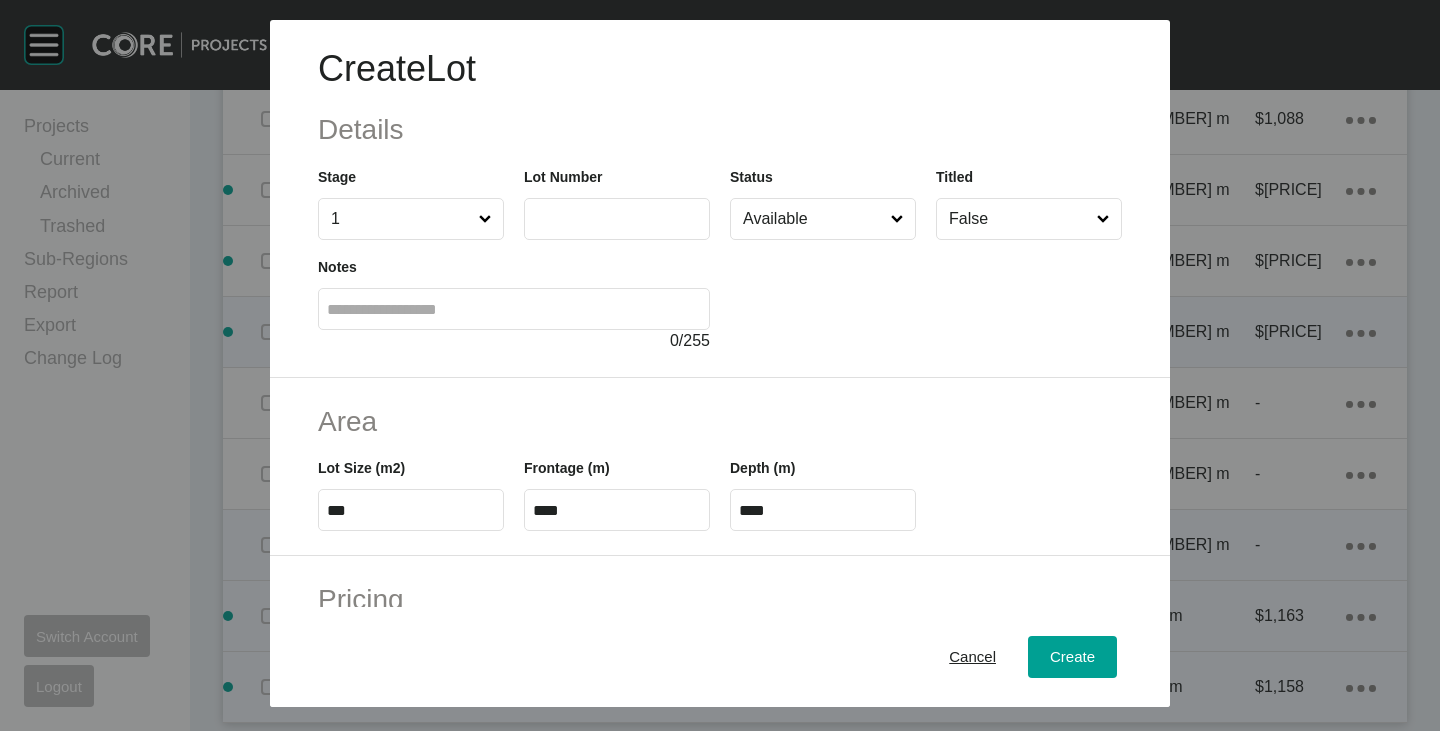 click at bounding box center (617, 219) 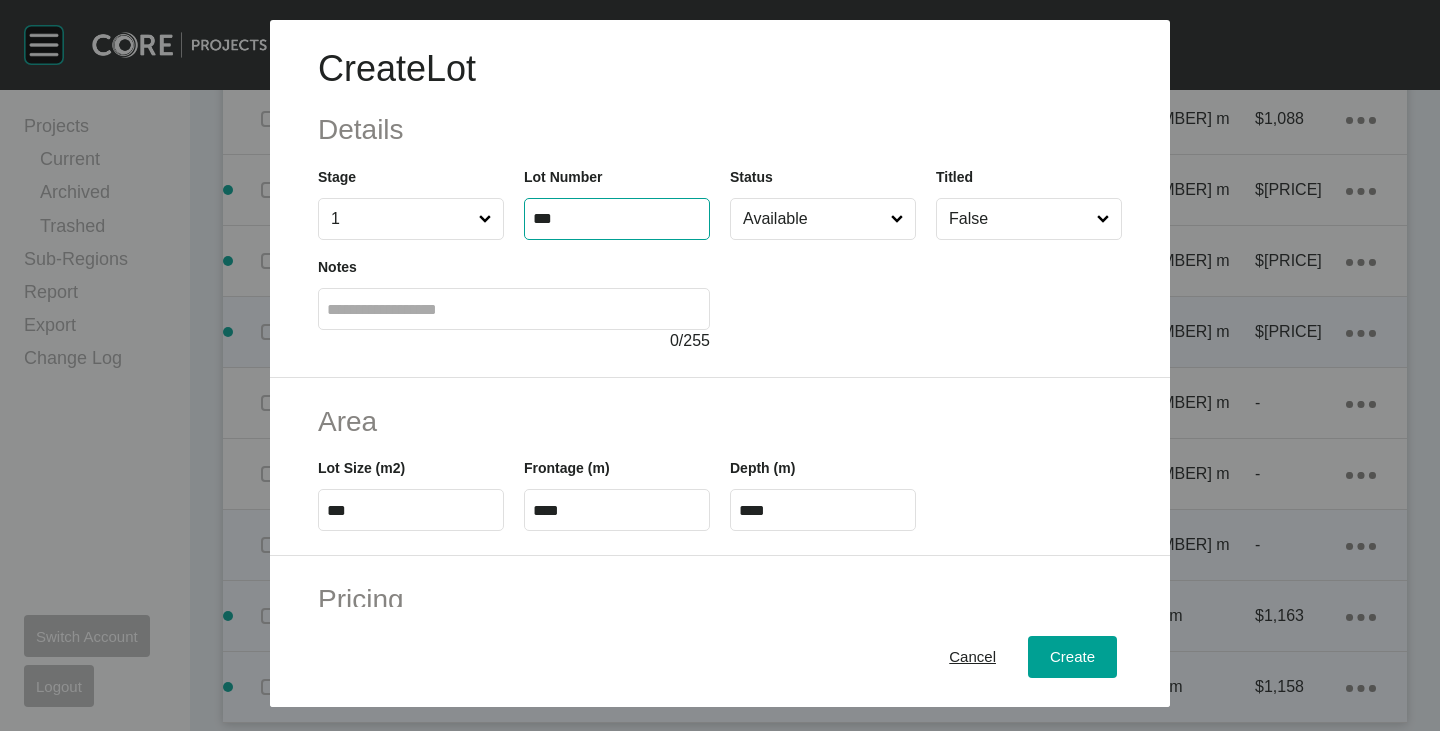 type on "***" 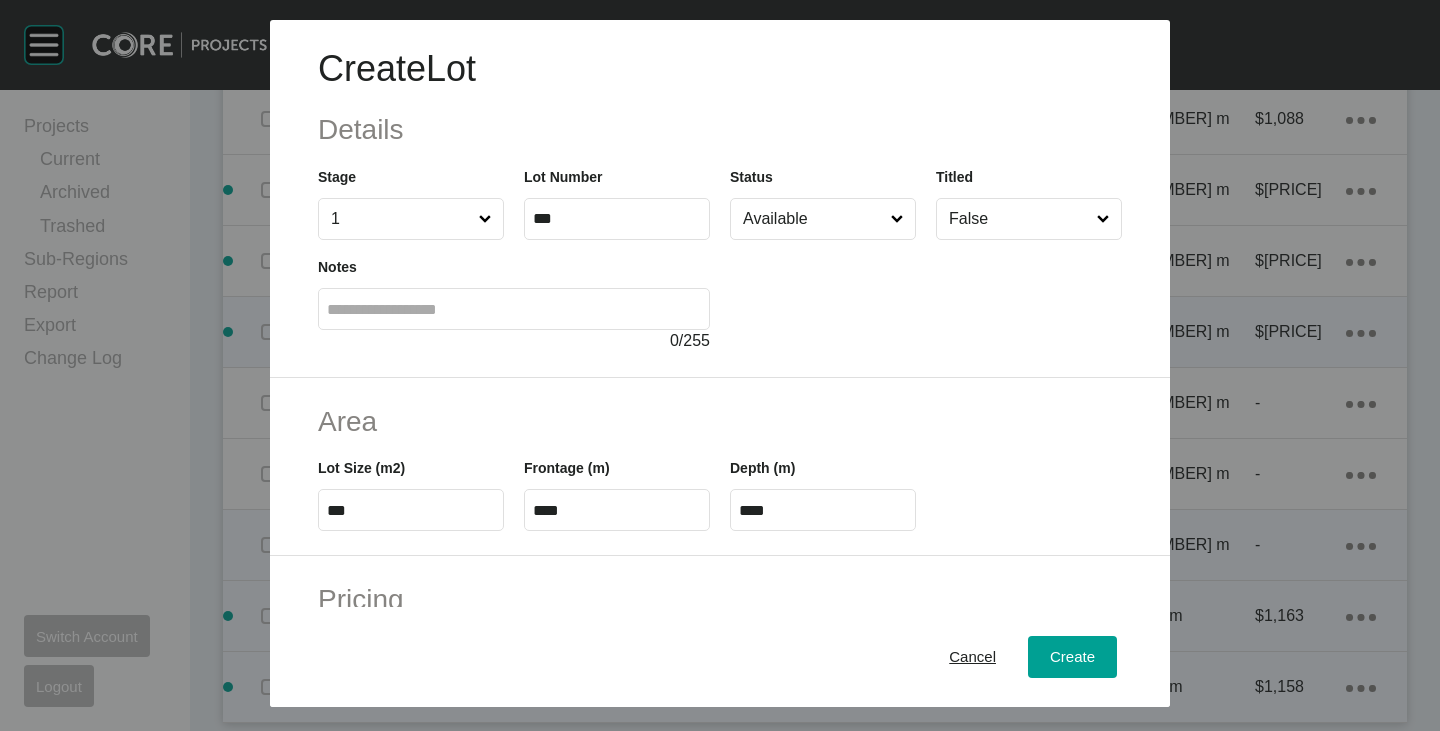 click at bounding box center [926, 296] 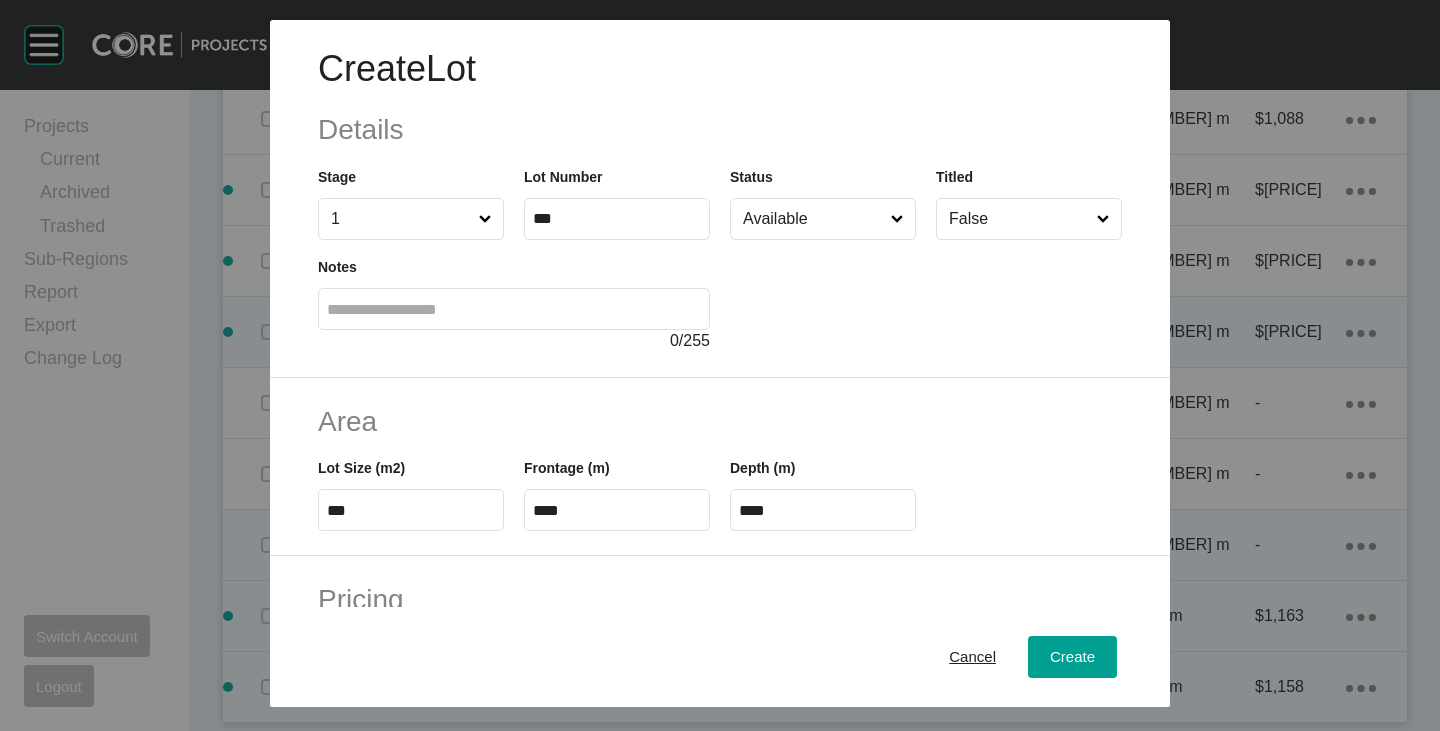 click on "***" at bounding box center (411, 510) 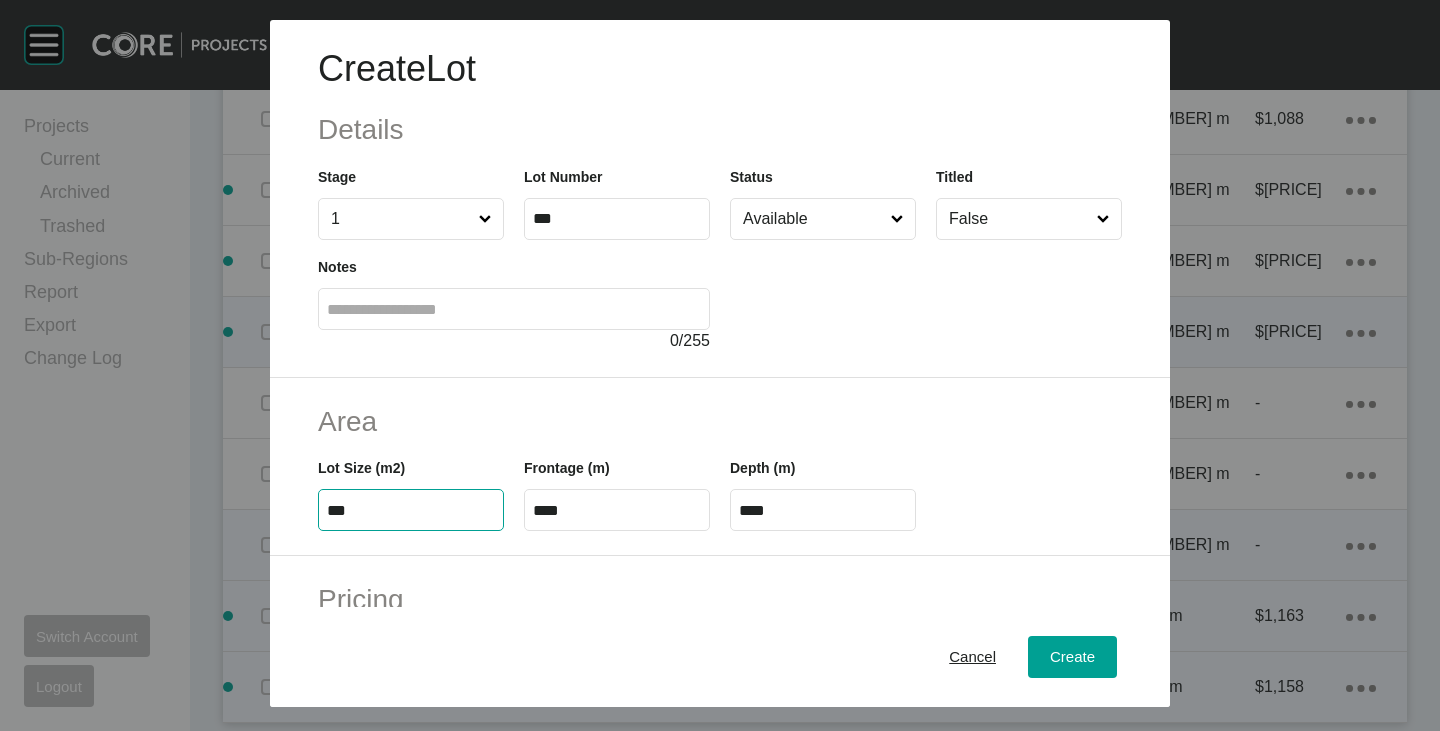 click on "***" at bounding box center [411, 510] 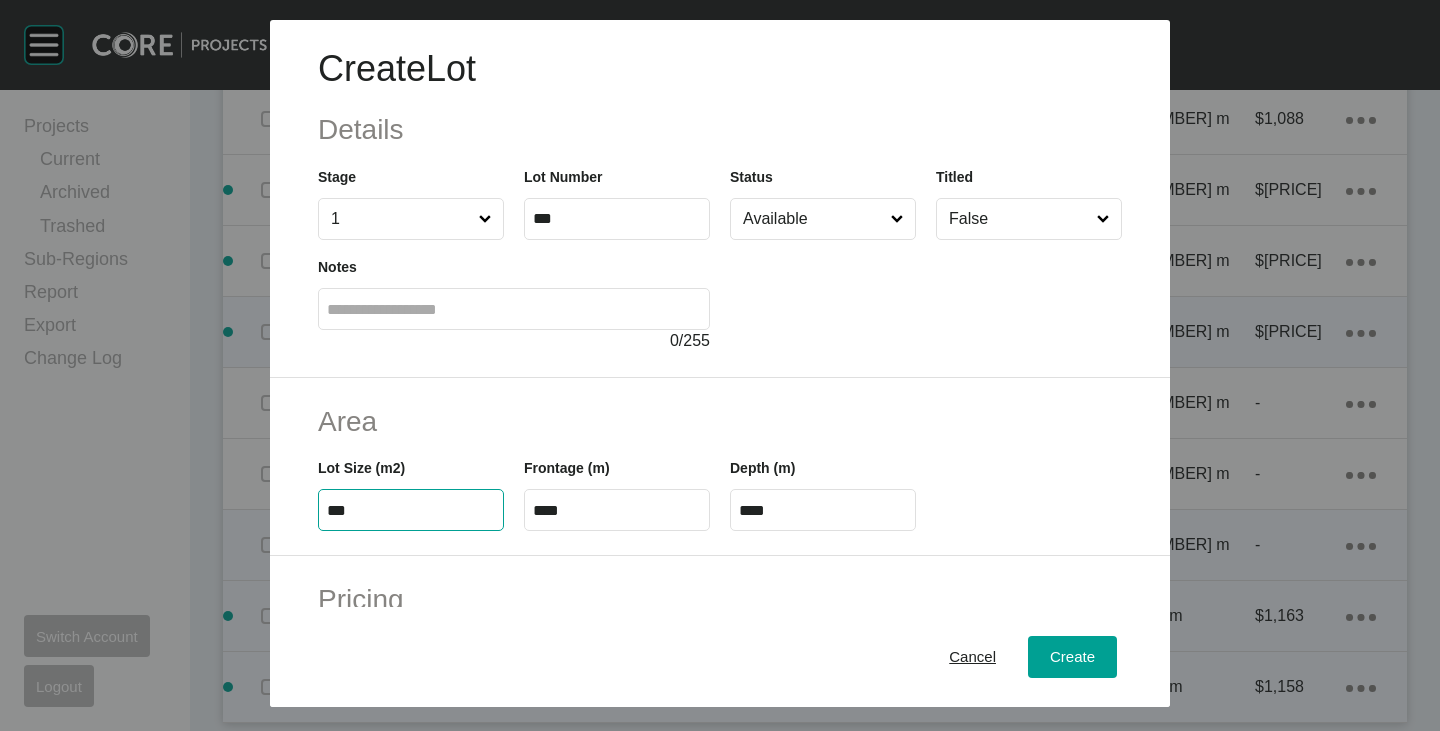 type on "***" 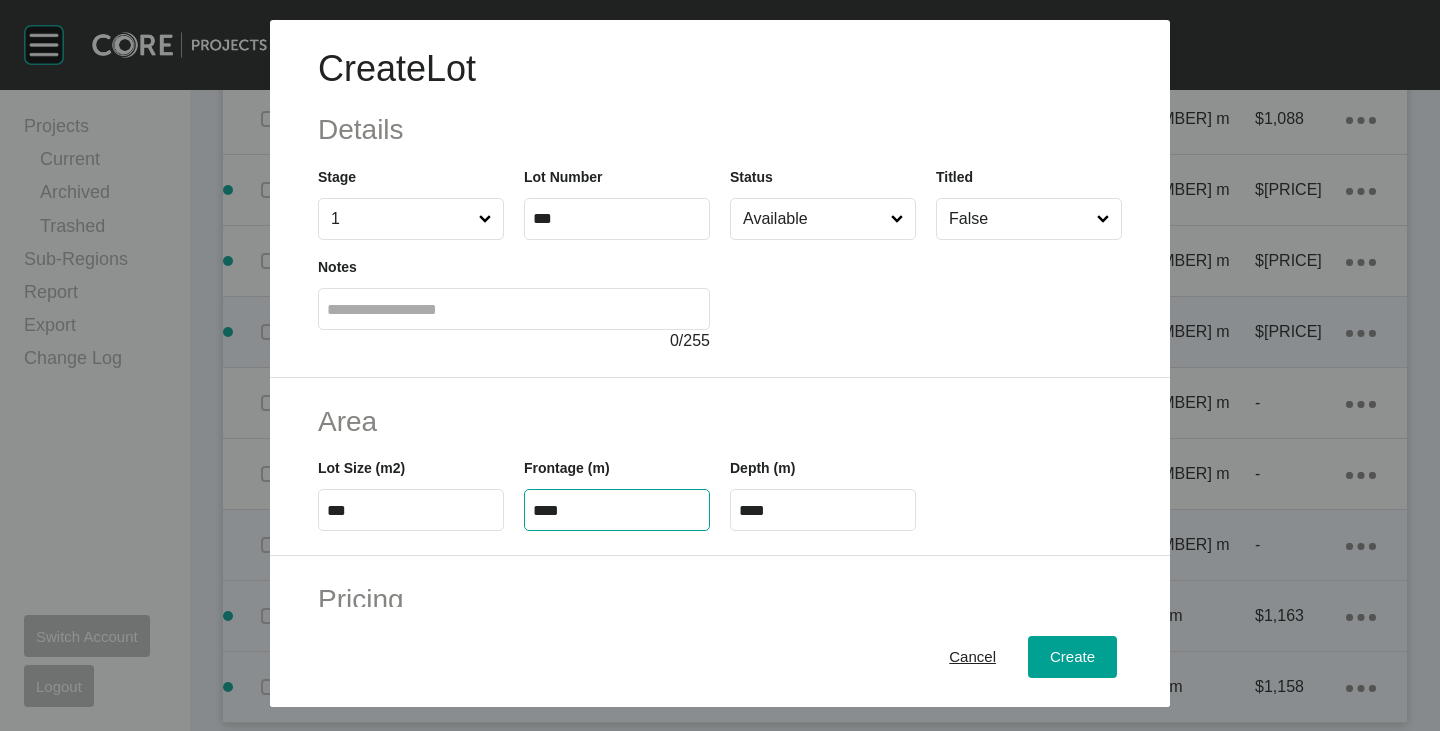 click on "****" at bounding box center (617, 510) 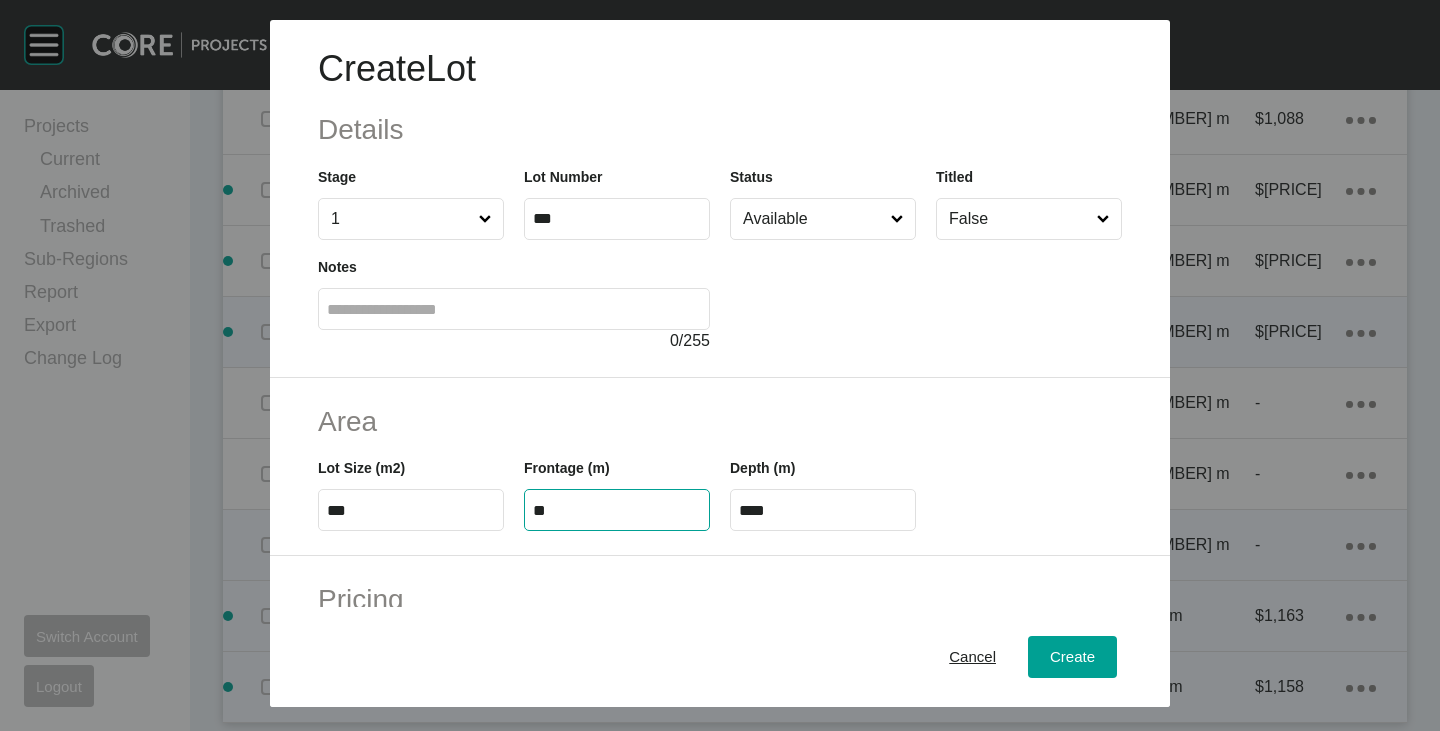 type on "**" 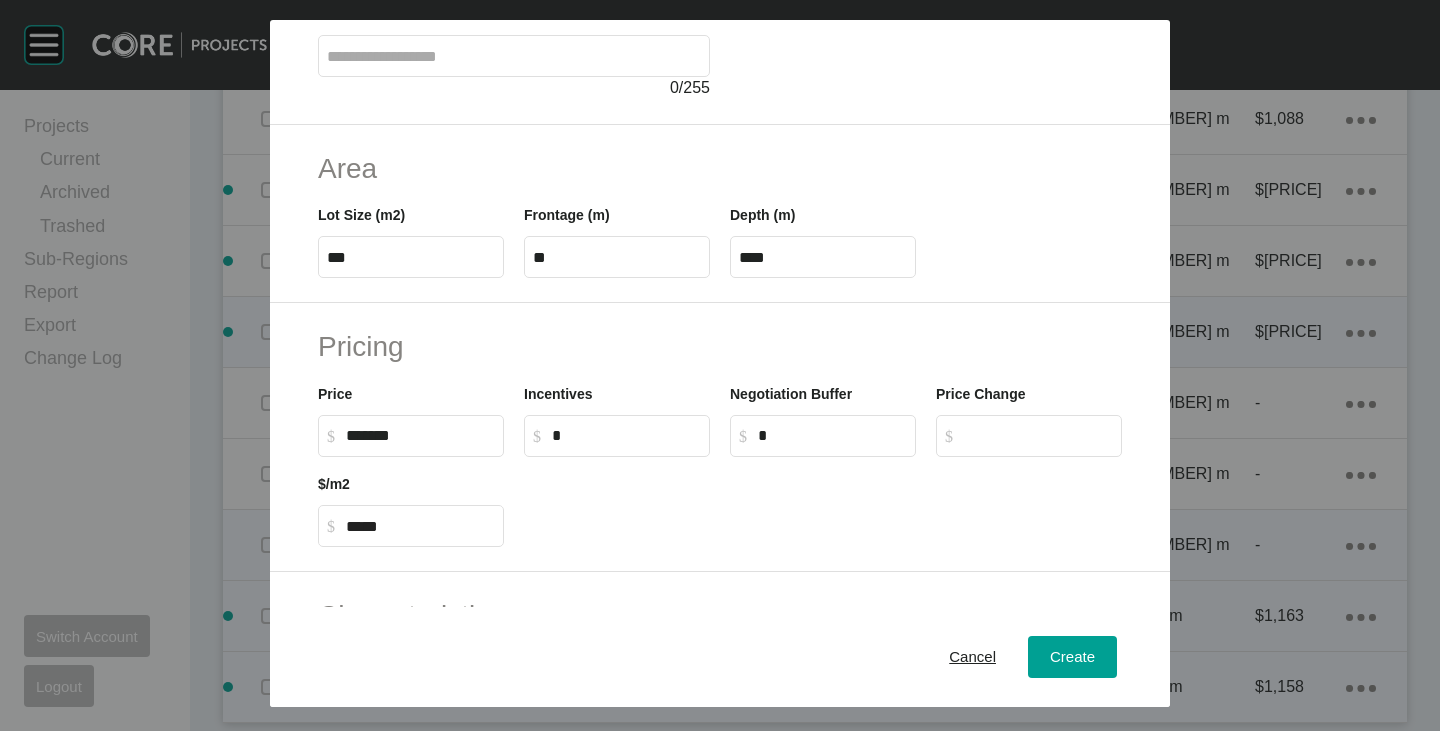 scroll, scrollTop: 300, scrollLeft: 0, axis: vertical 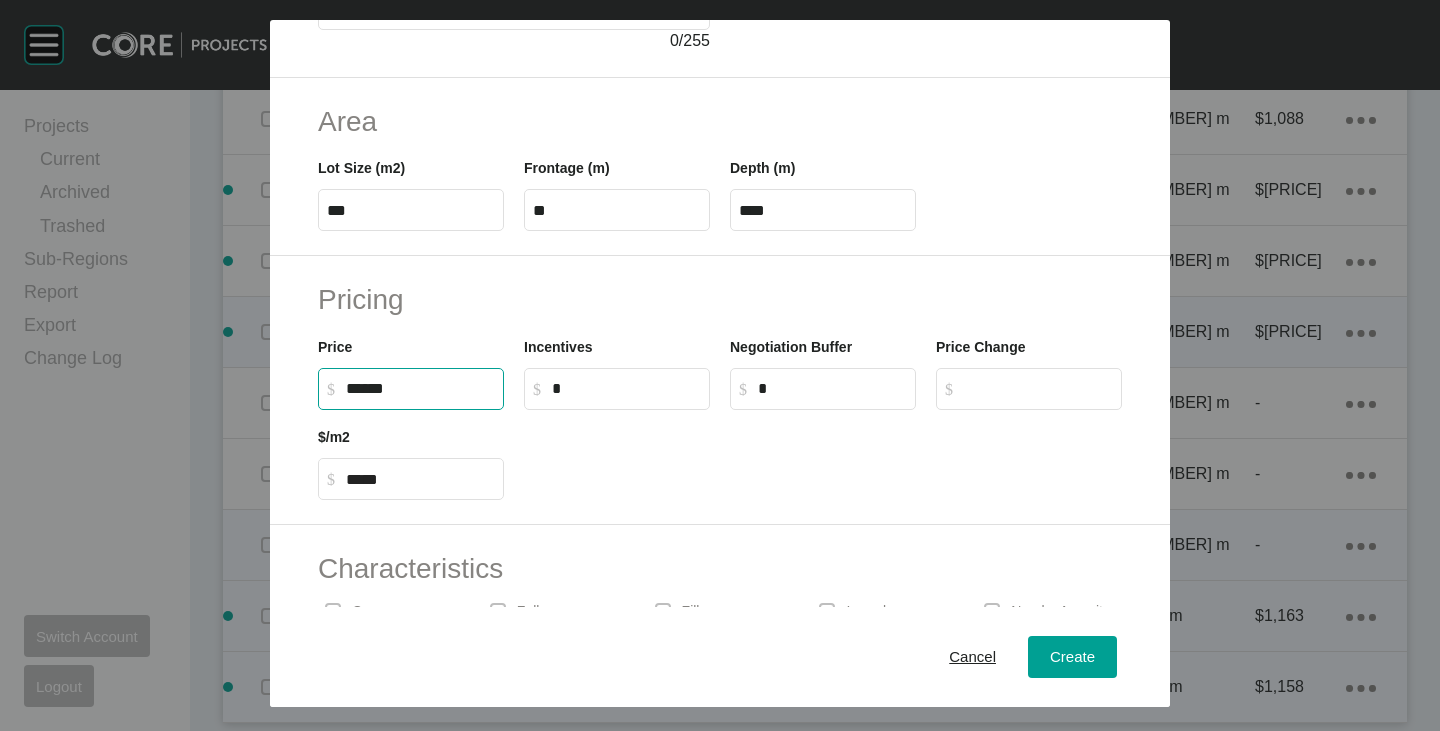 drag, startPoint x: 355, startPoint y: 386, endPoint x: 370, endPoint y: 396, distance: 18.027756 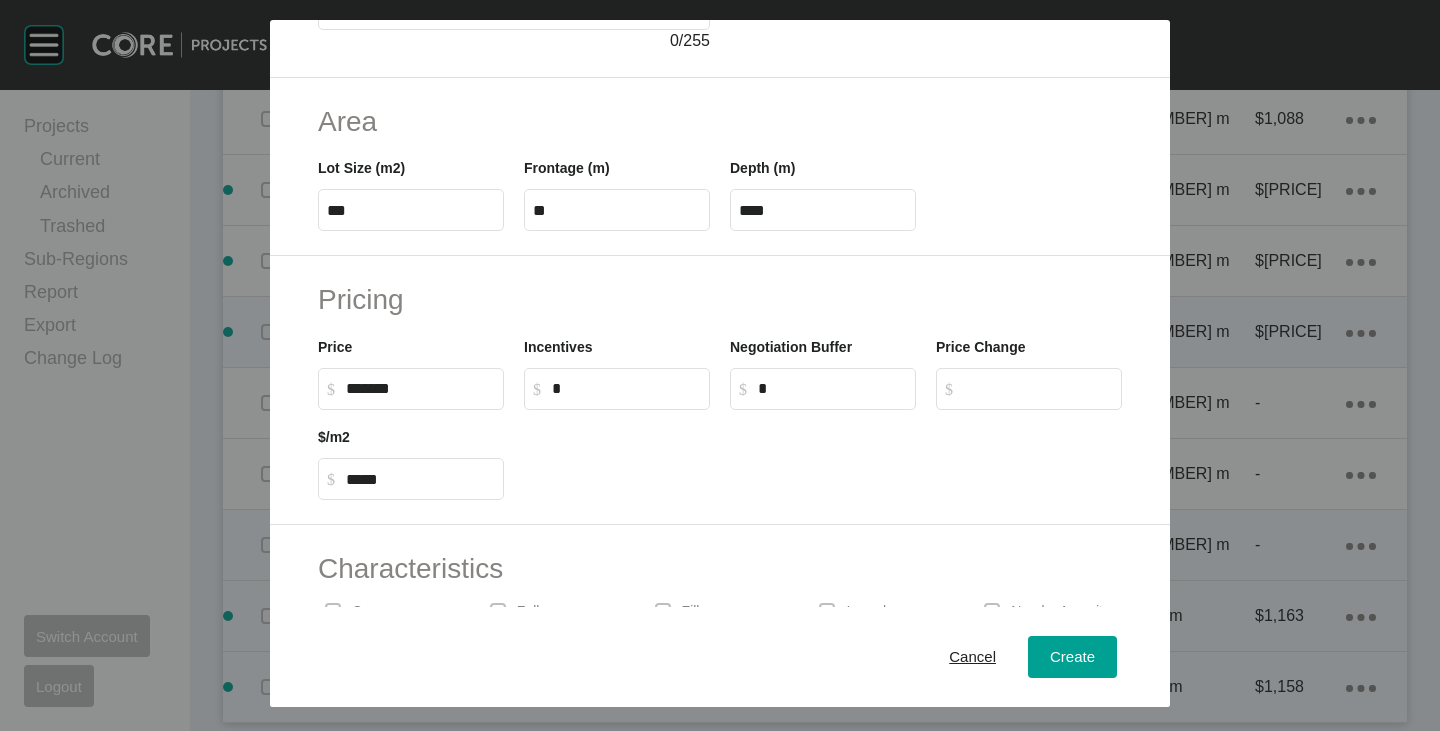 click at bounding box center (823, 455) 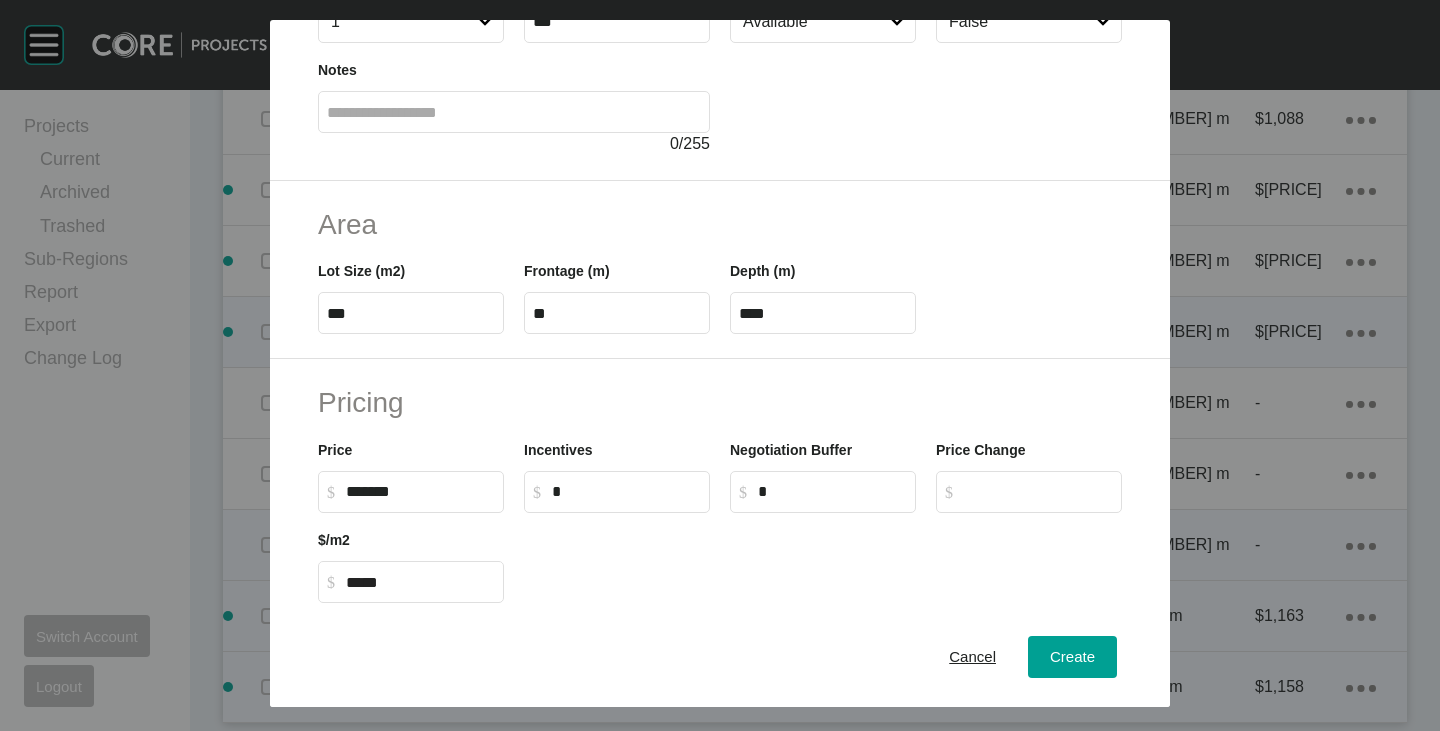 scroll, scrollTop: 0, scrollLeft: 0, axis: both 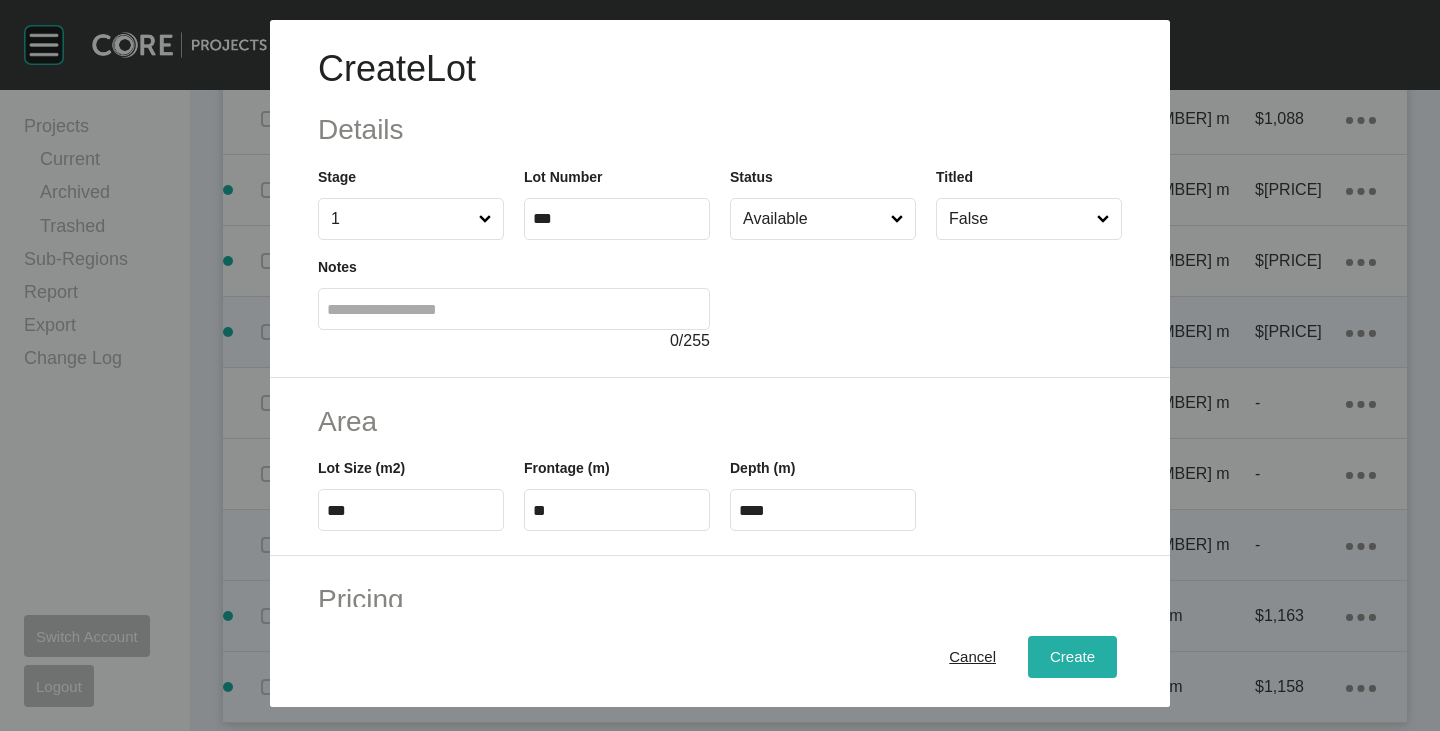 click on "Create" at bounding box center [1072, 657] 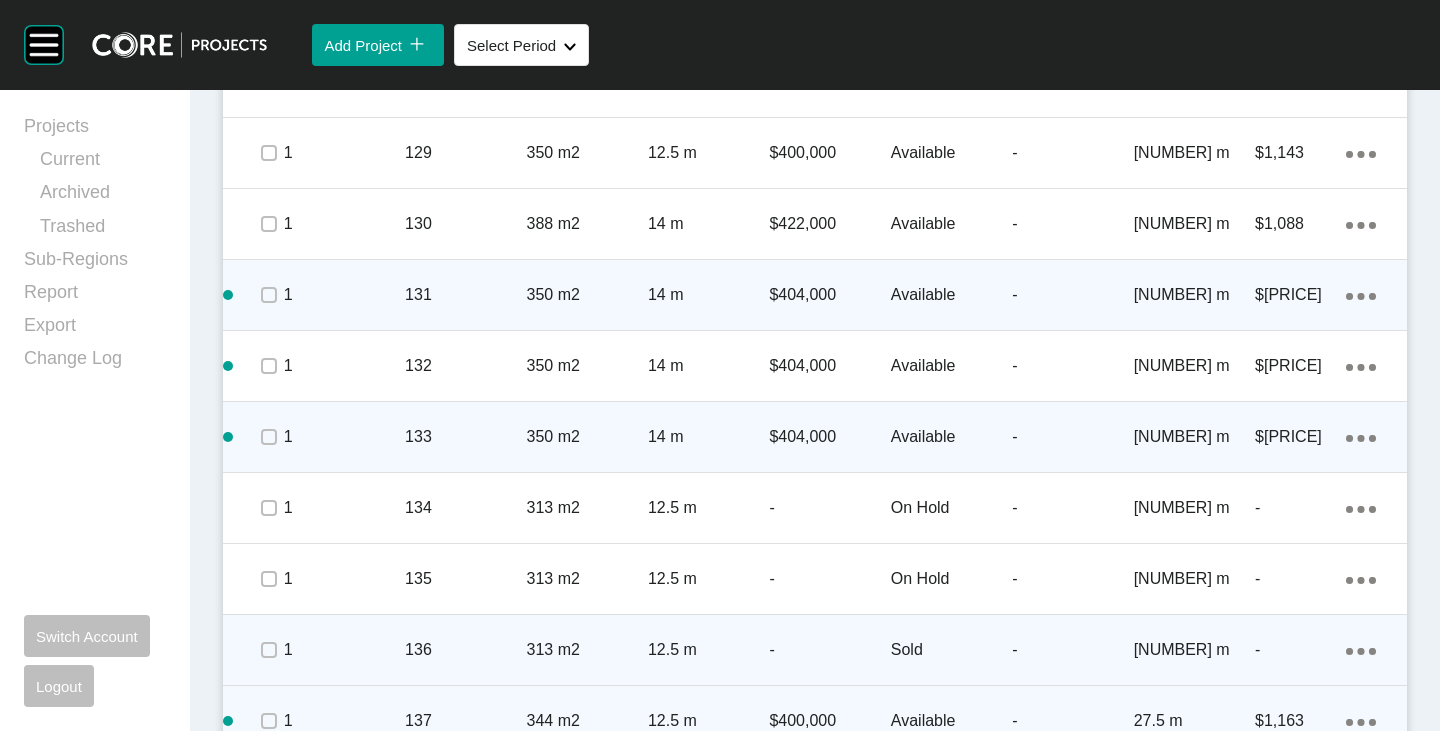 scroll, scrollTop: 2172, scrollLeft: 0, axis: vertical 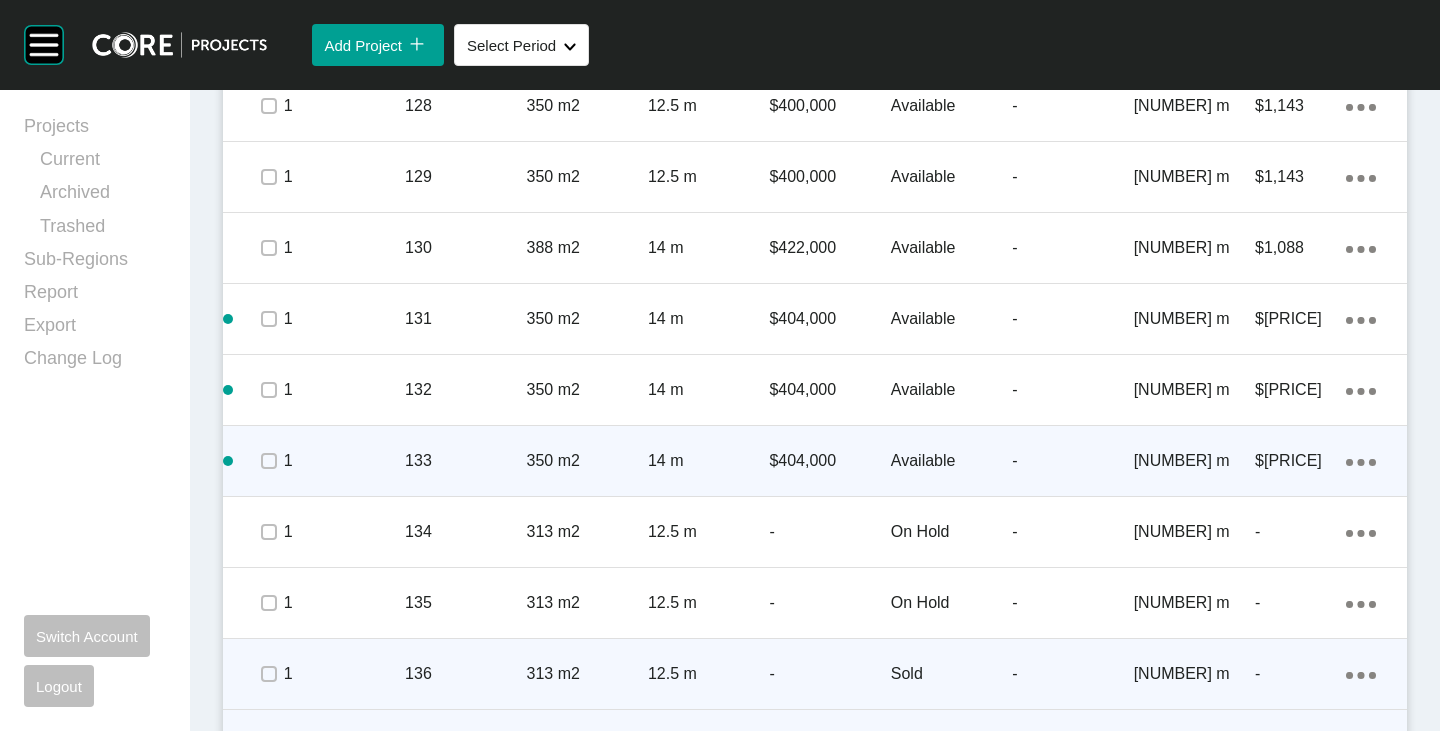 click on "Action Menu Dots Copy 6 Created with Sketch." at bounding box center [1361, 248] 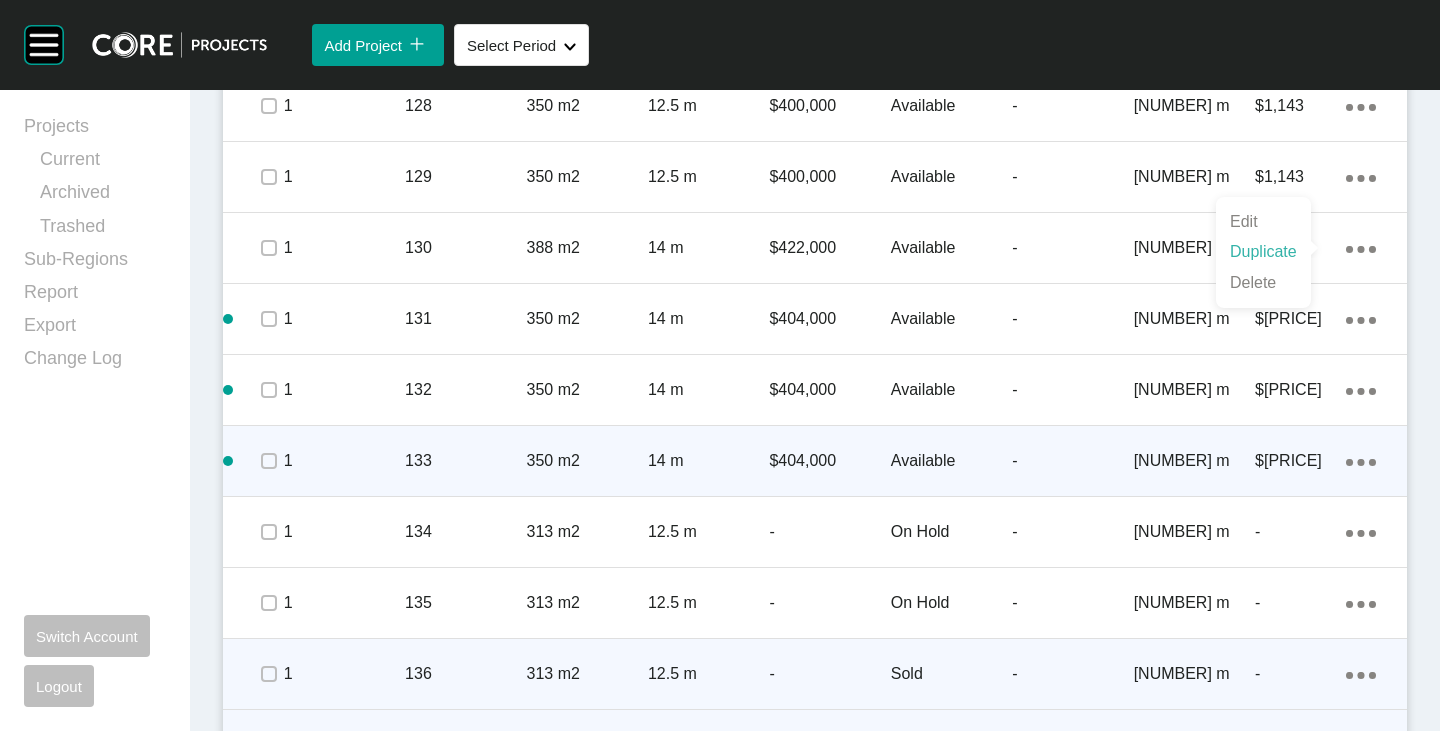 click on "Duplicate" at bounding box center [1263, 252] 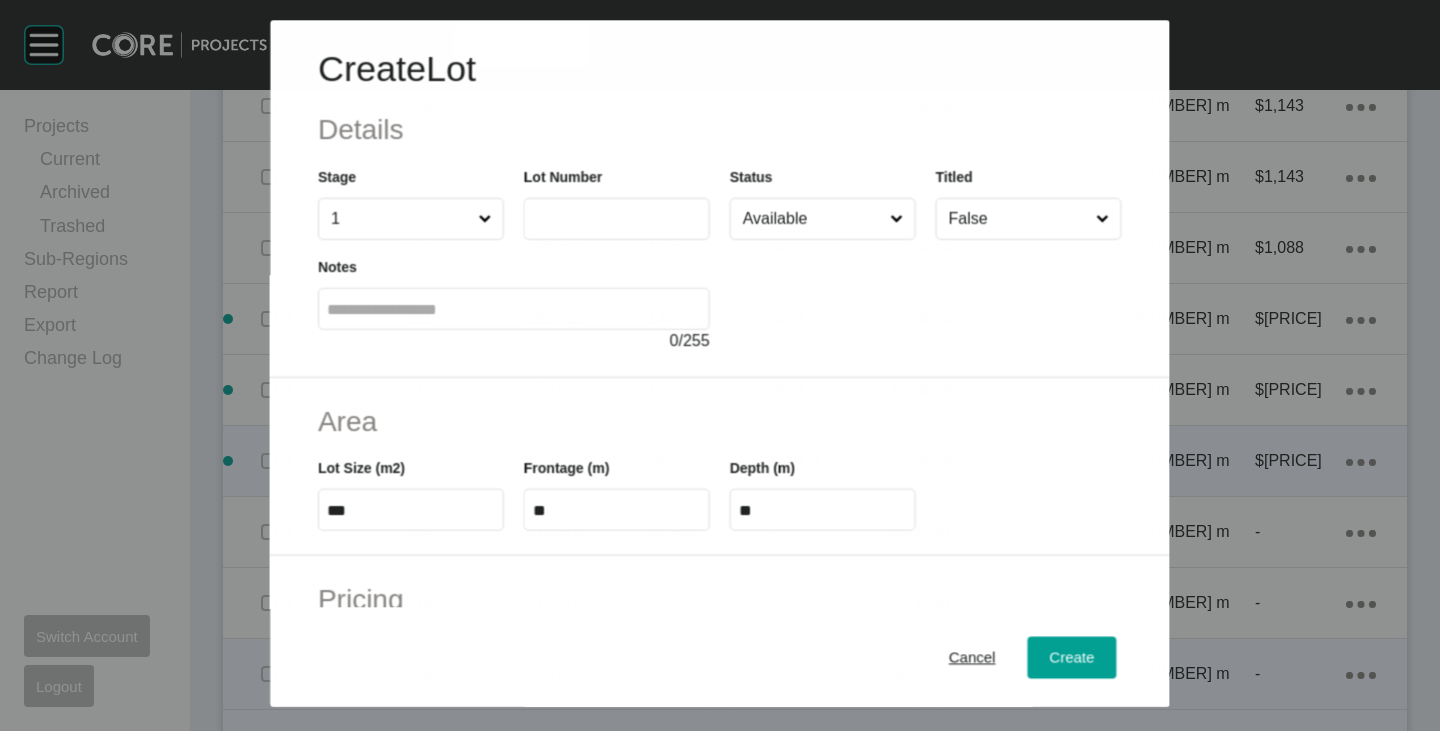 click at bounding box center (617, 219) 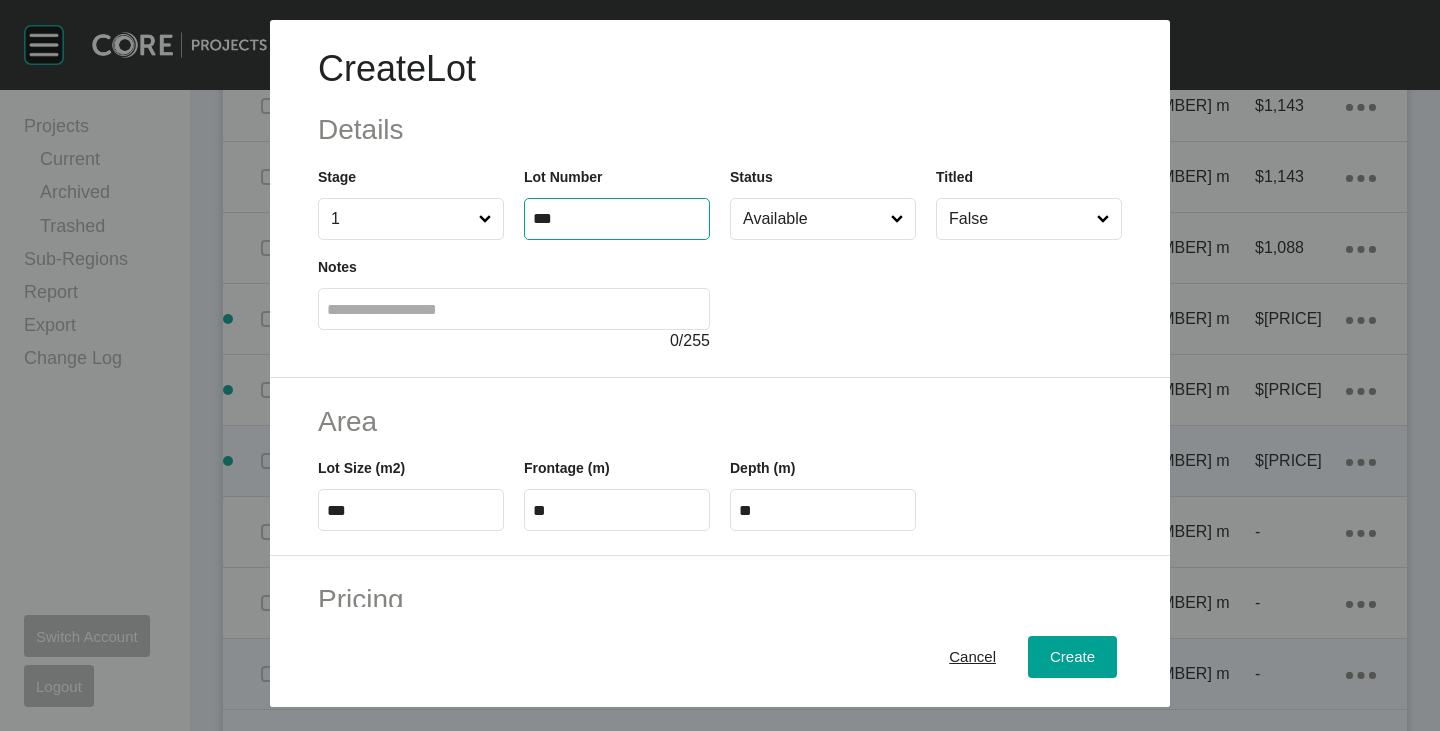 type on "***" 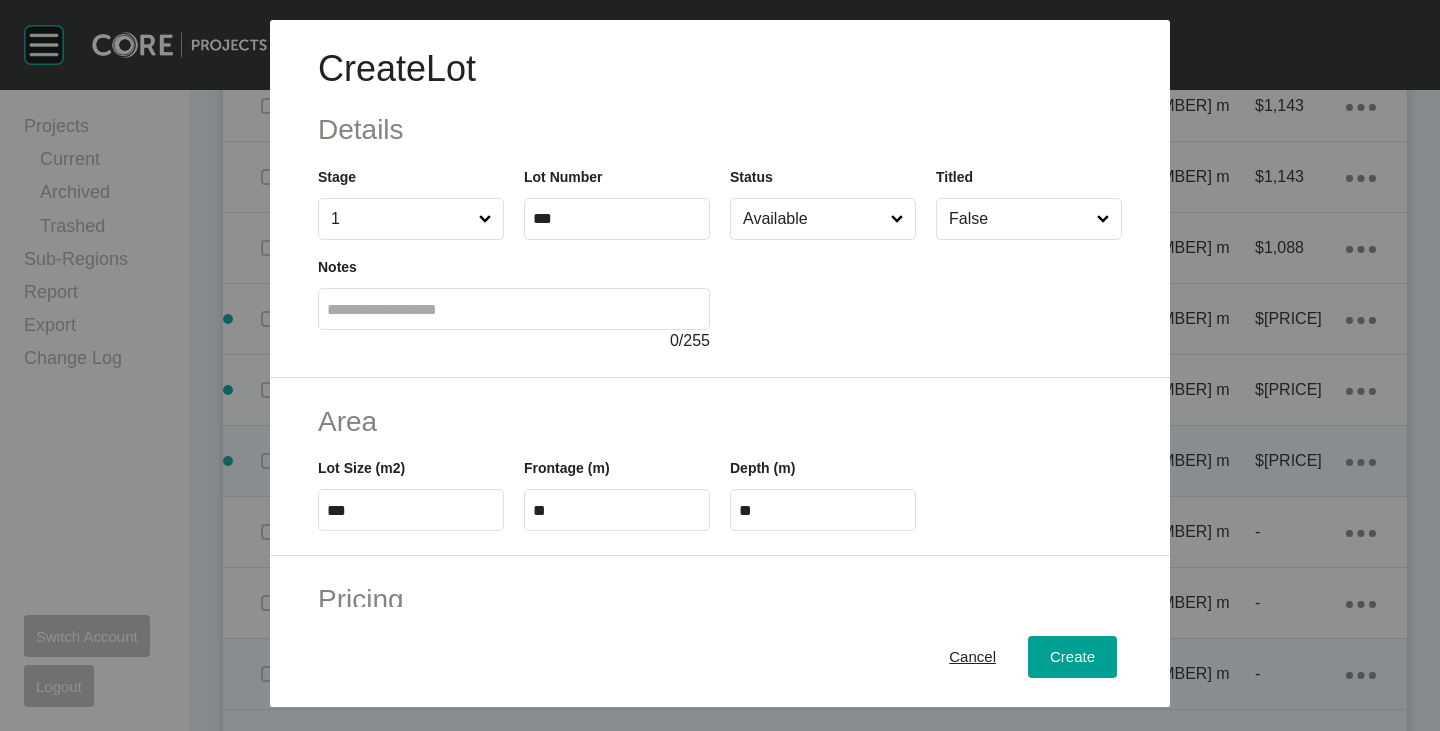 click on "***" at bounding box center (411, 510) 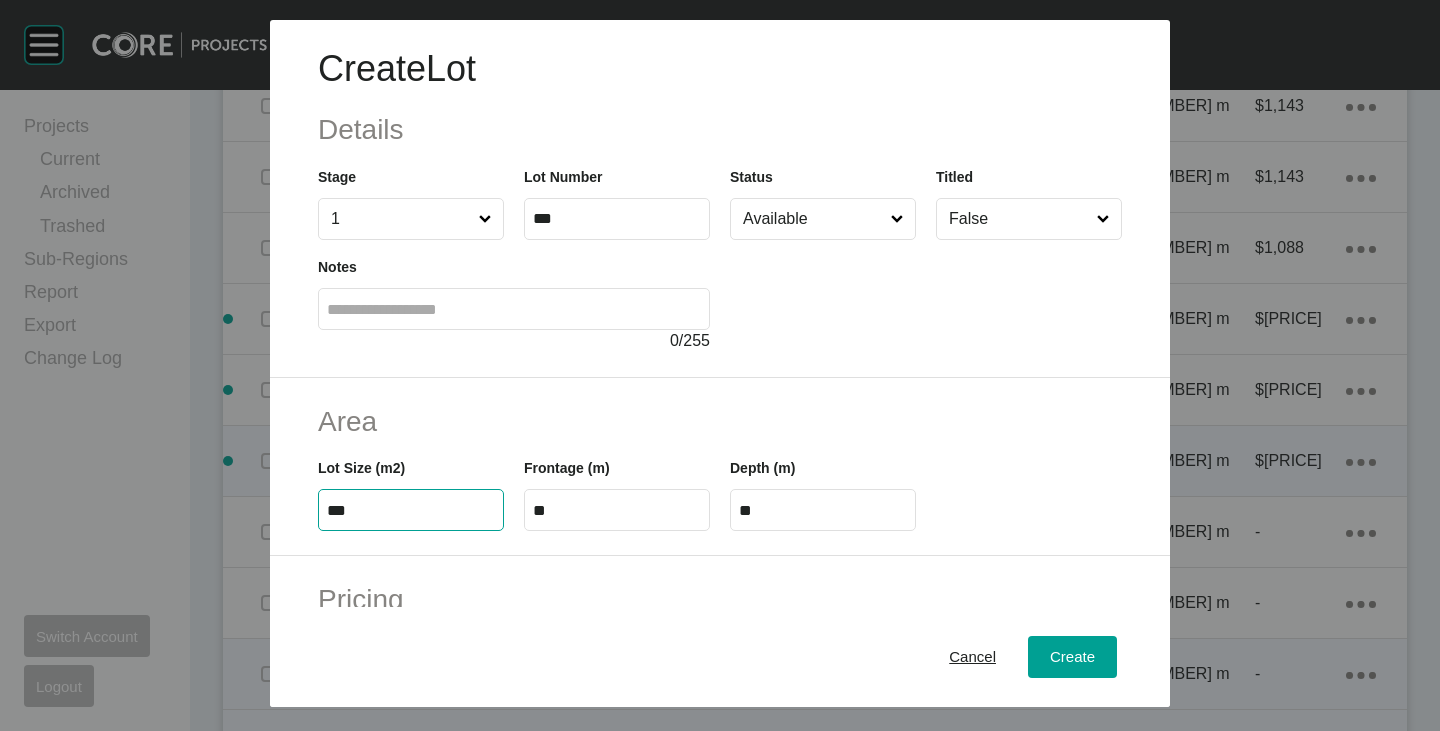 type on "***" 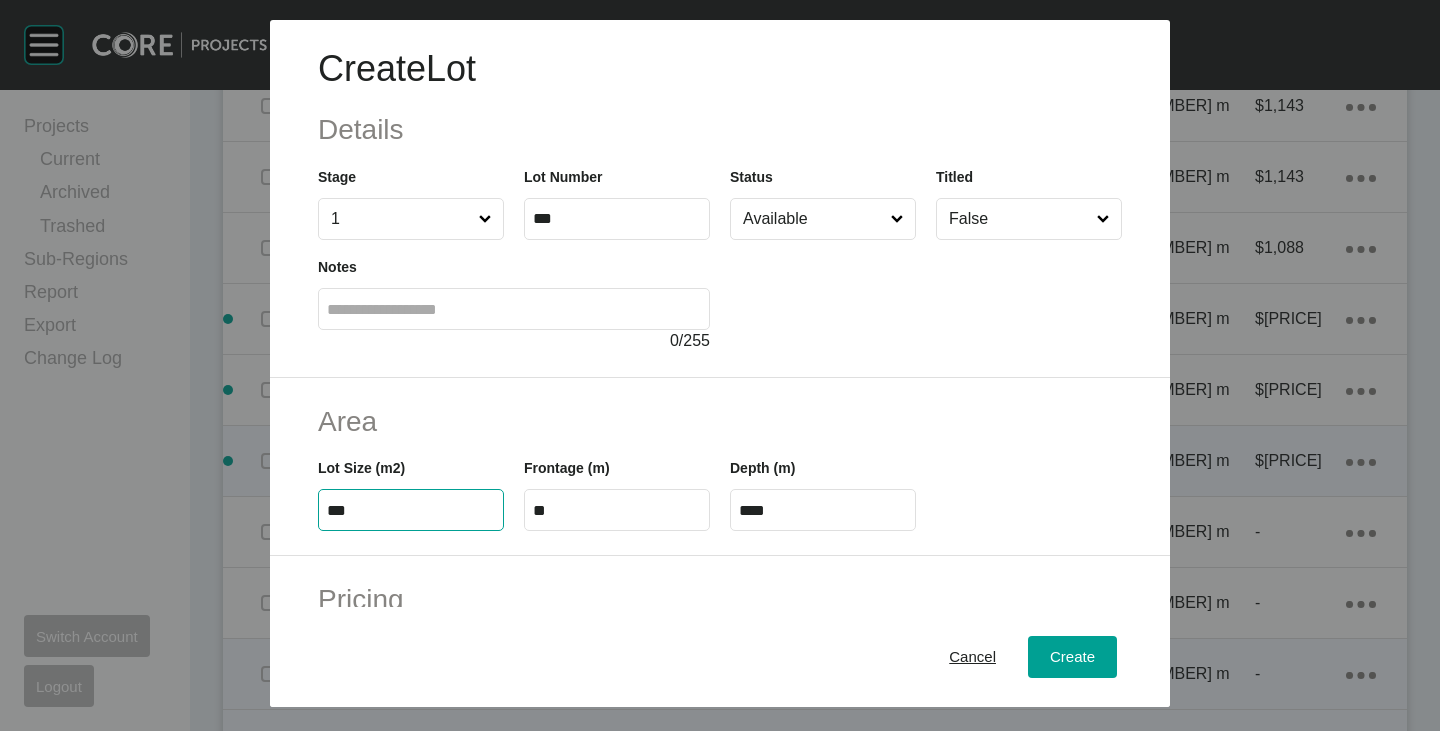 click on "Area" at bounding box center (720, 421) 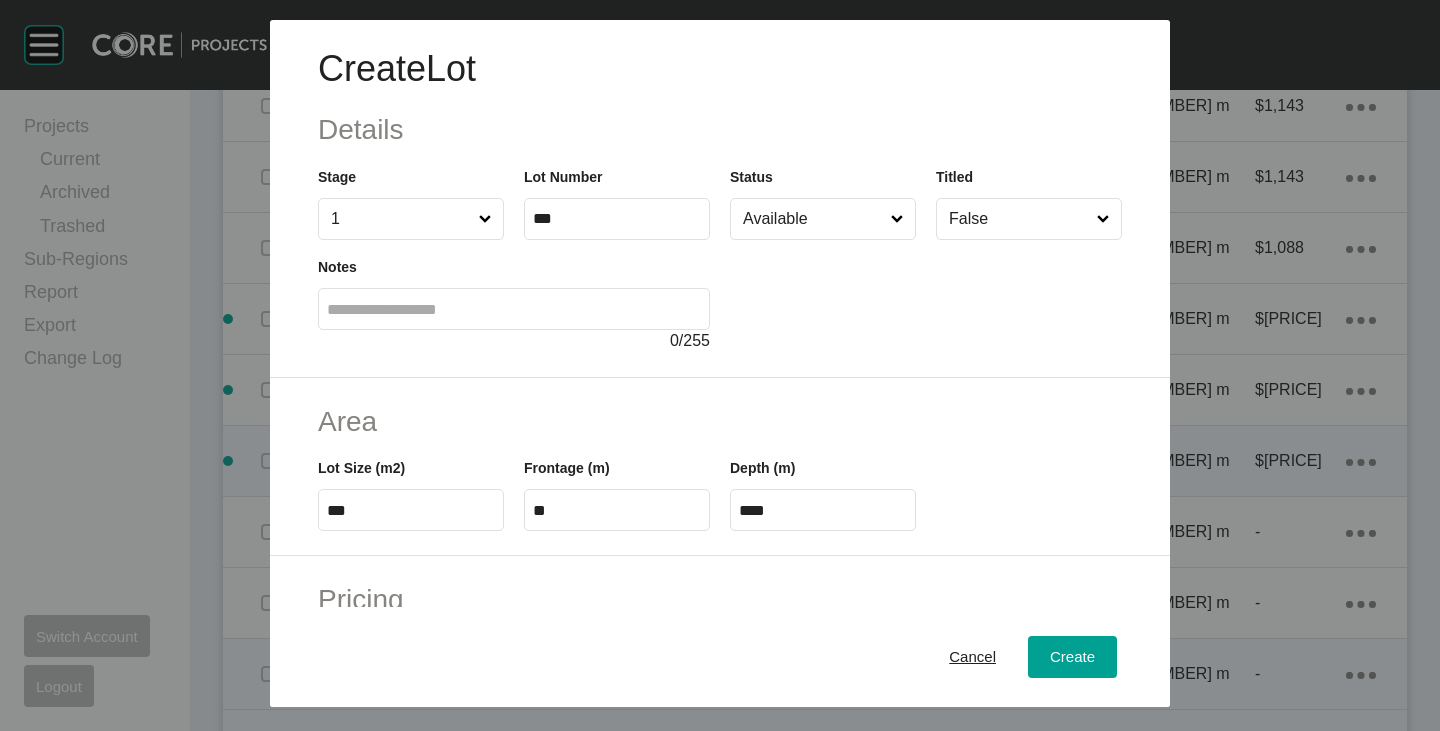 click on "****" at bounding box center (823, 510) 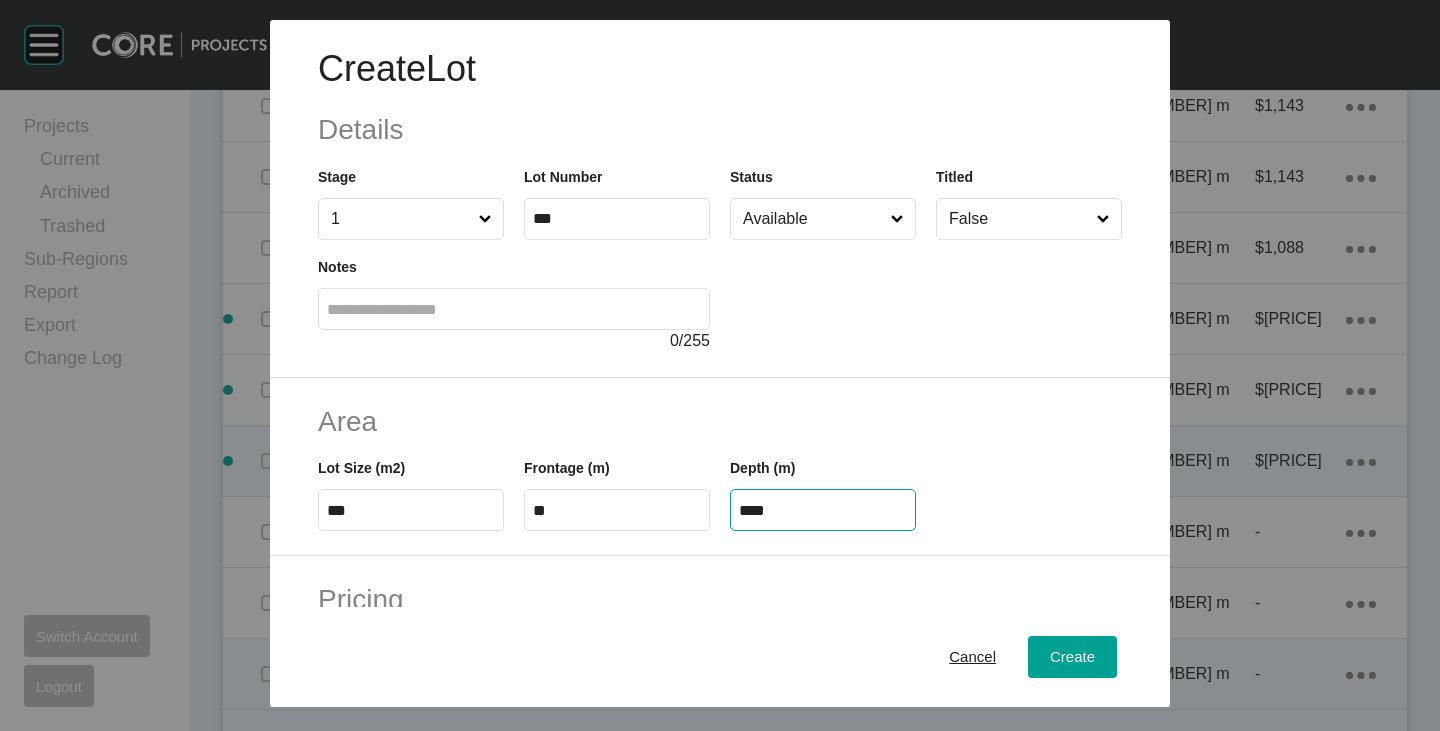 type on "****" 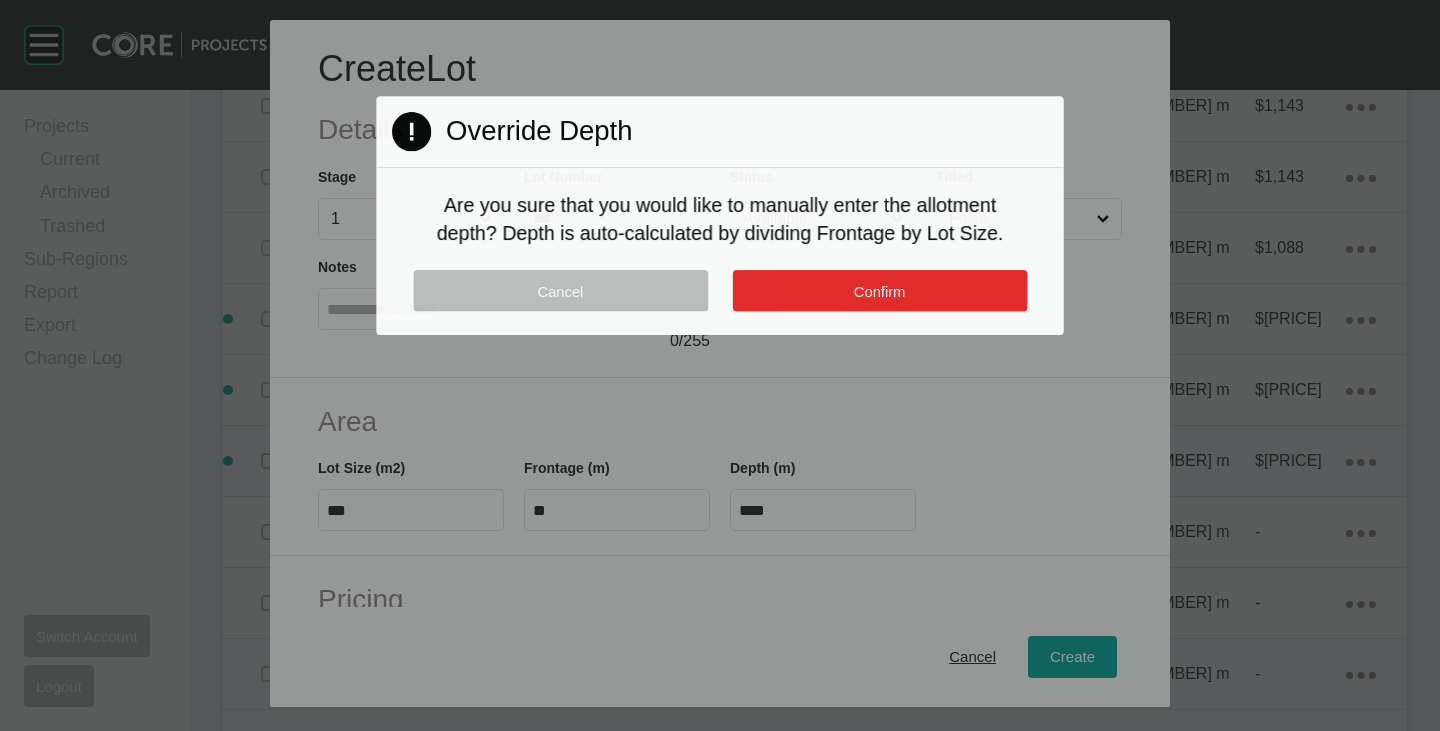 click on "Confirm" at bounding box center [879, 290] 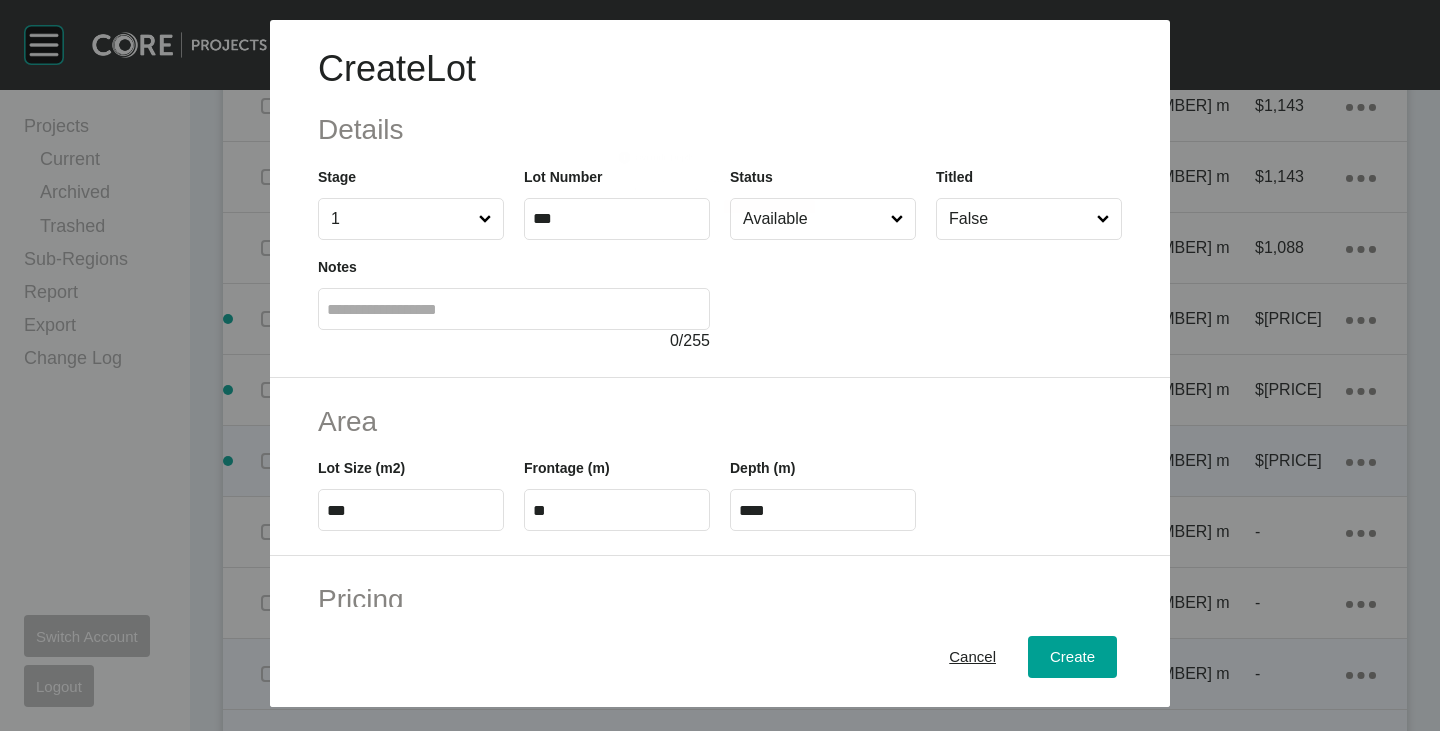 click on "Page 1 Created with Sketch.   Override Depth Are you sure that you would like to manually enter the allotment depth? Depth is auto-calculated by dividing Frontage by Lot Size. Cancel Confirm" at bounding box center (719, 183) 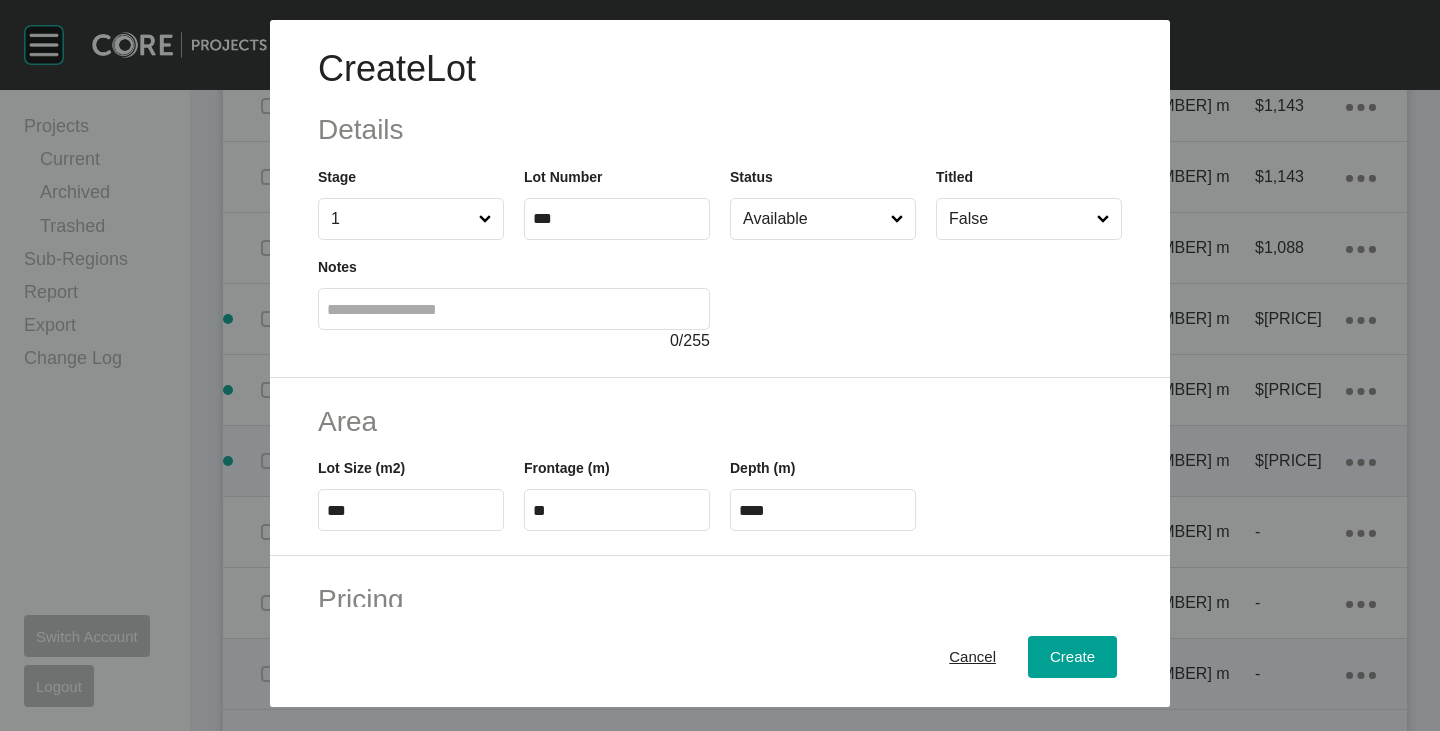 click on "Available" at bounding box center (813, 219) 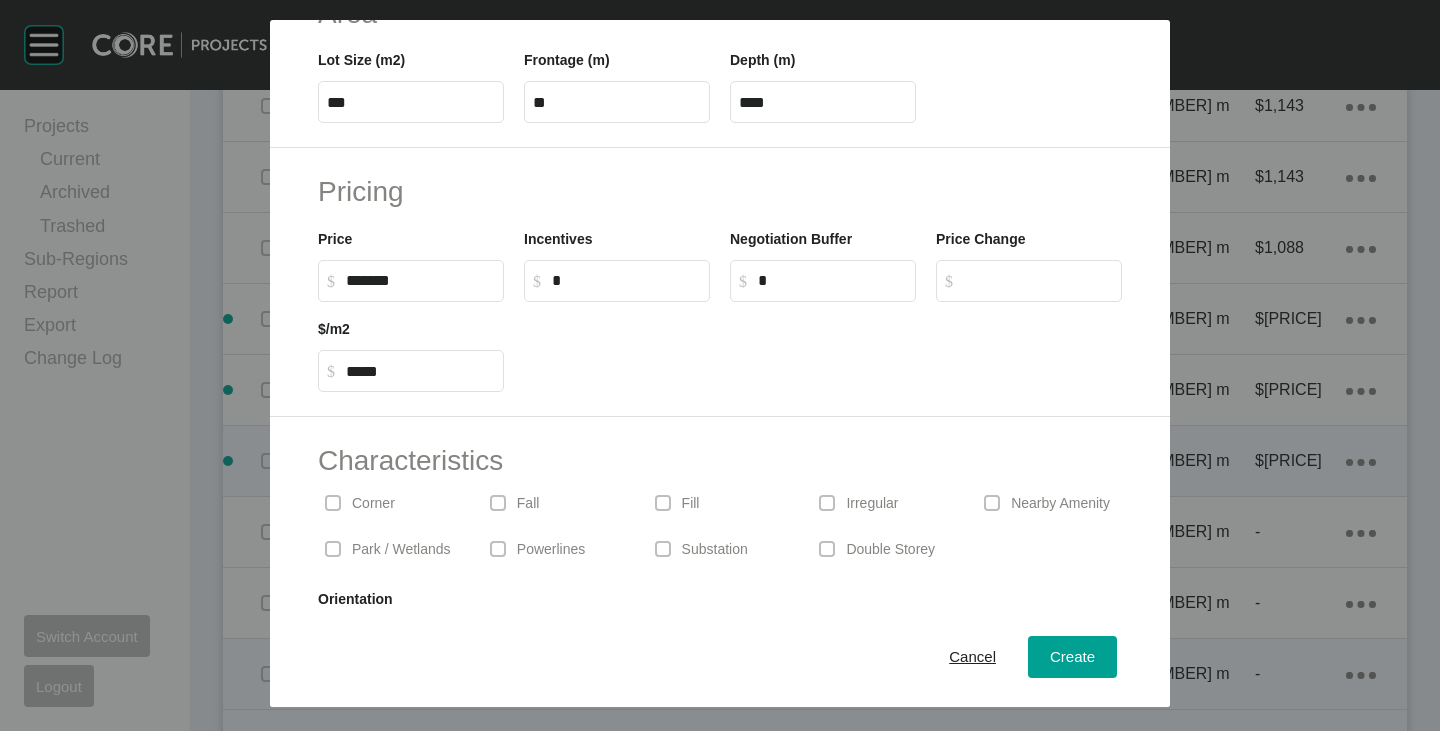 scroll, scrollTop: 489, scrollLeft: 0, axis: vertical 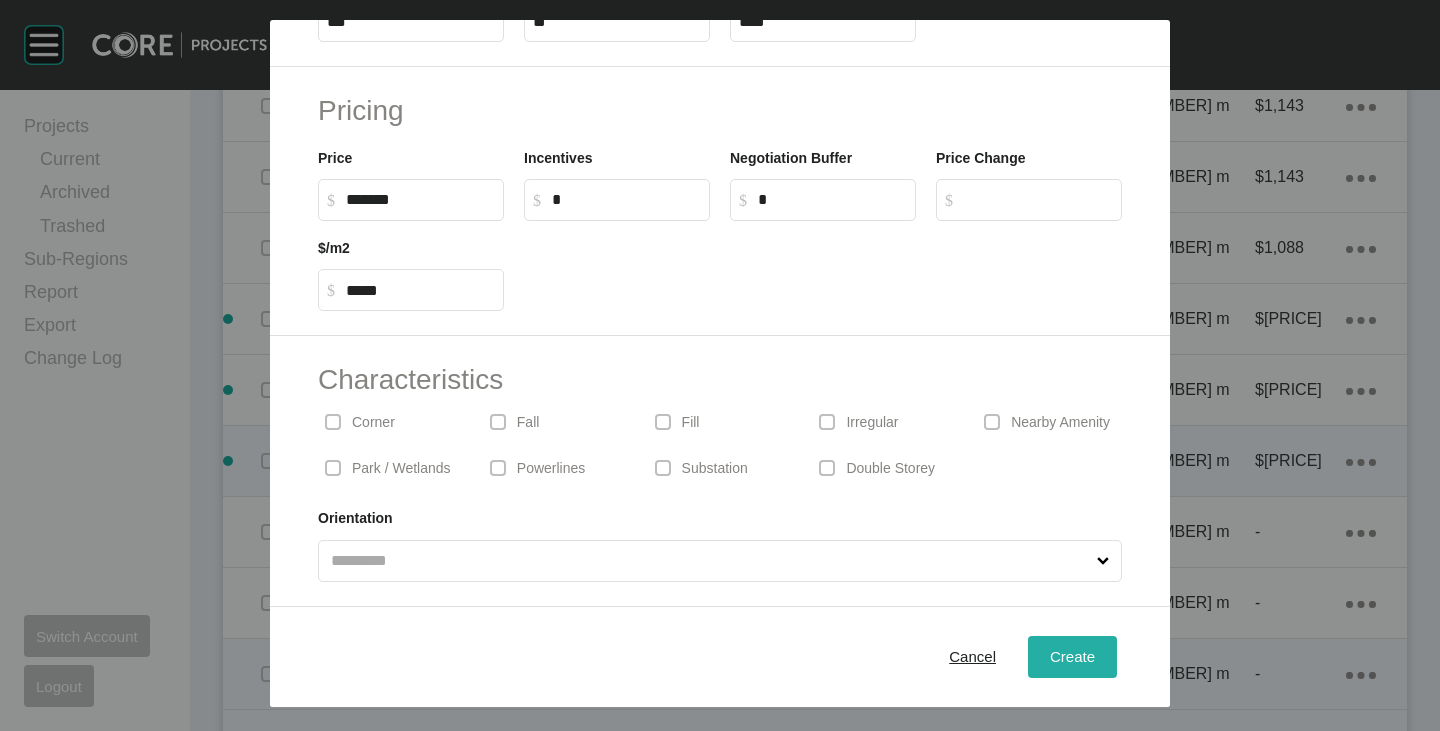 click on "Create" at bounding box center [1072, 657] 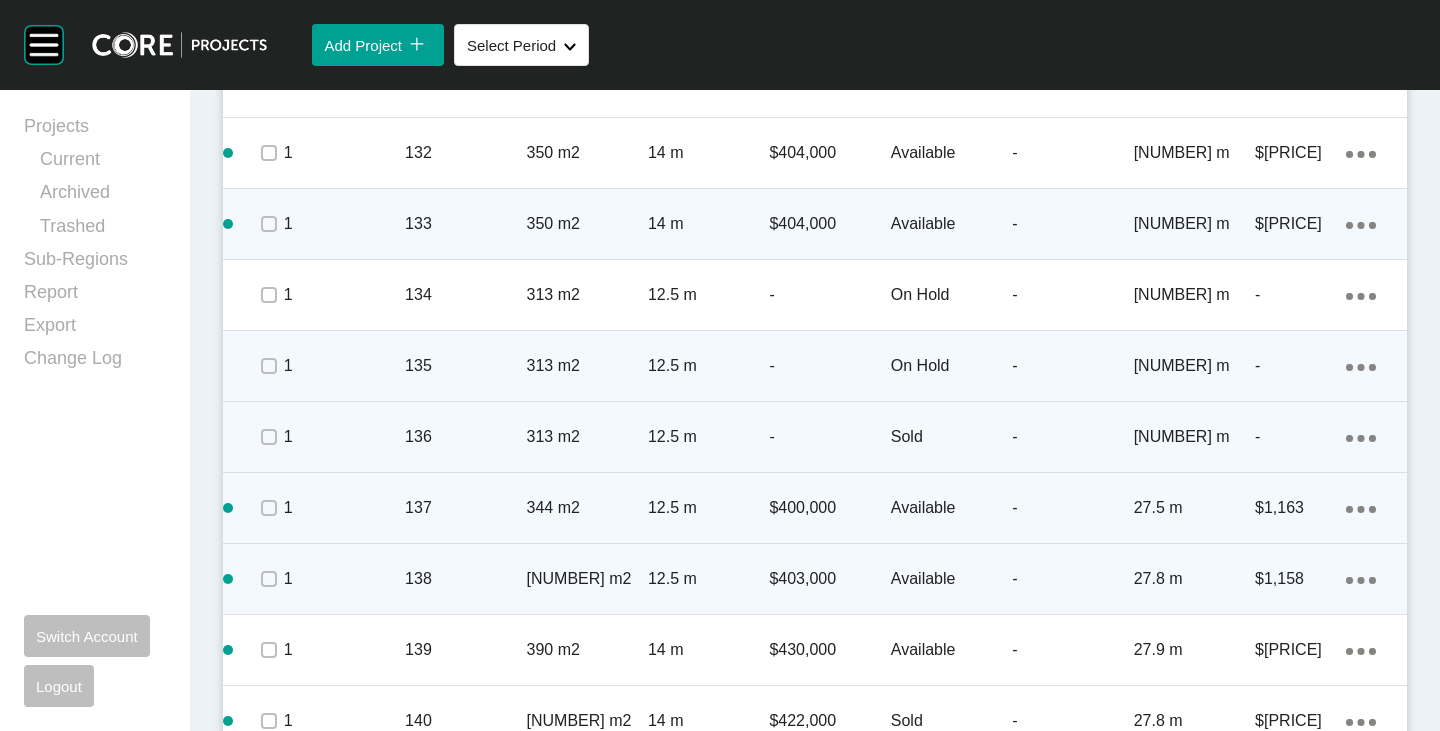 scroll, scrollTop: 2443, scrollLeft: 0, axis: vertical 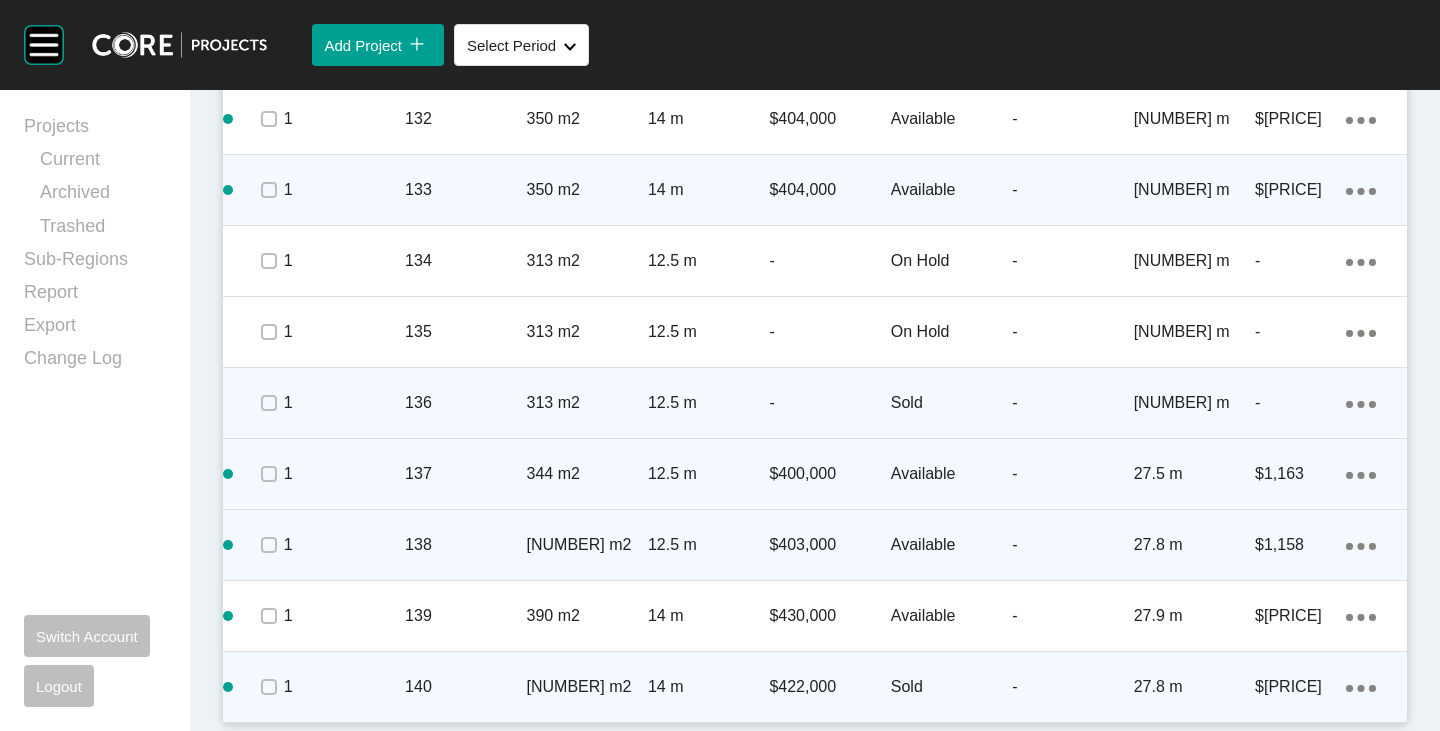 click 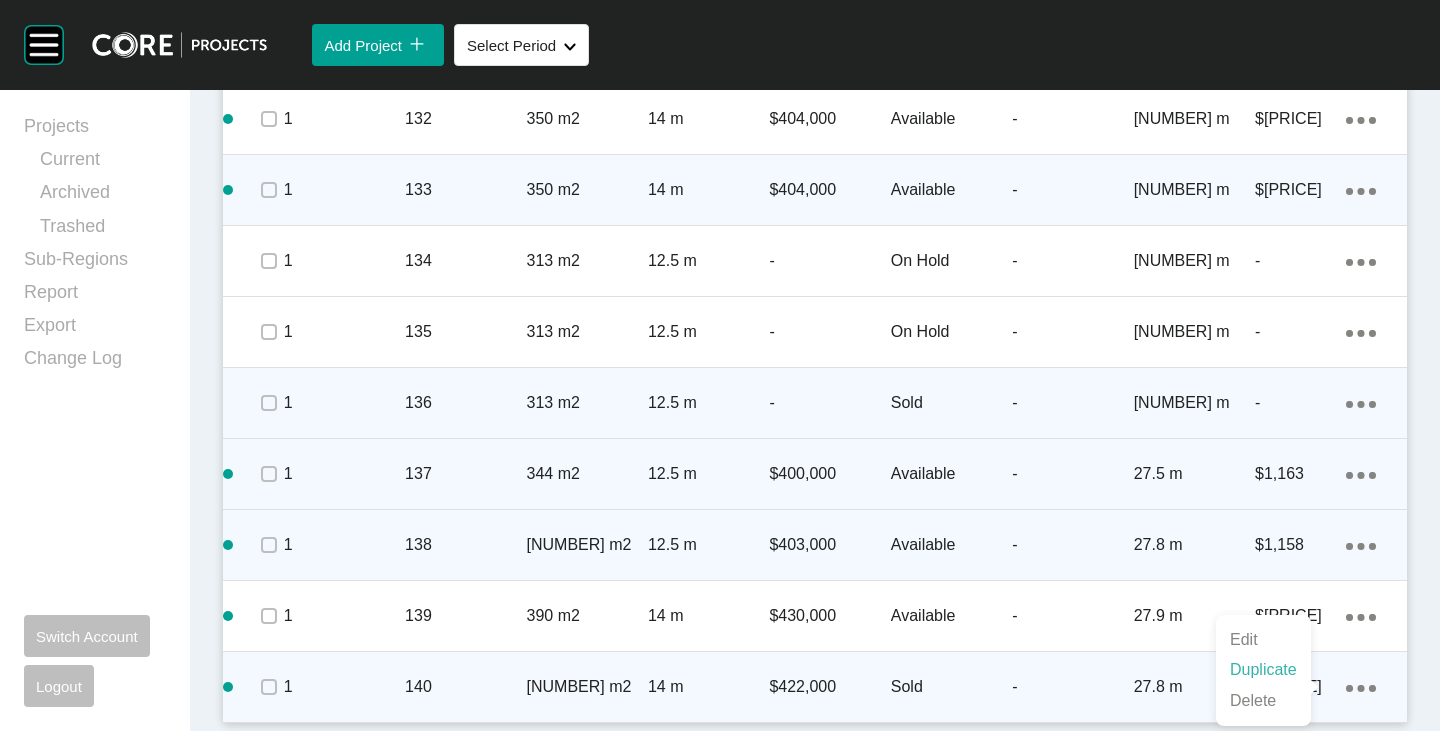 click on "Duplicate" at bounding box center (1263, 670) 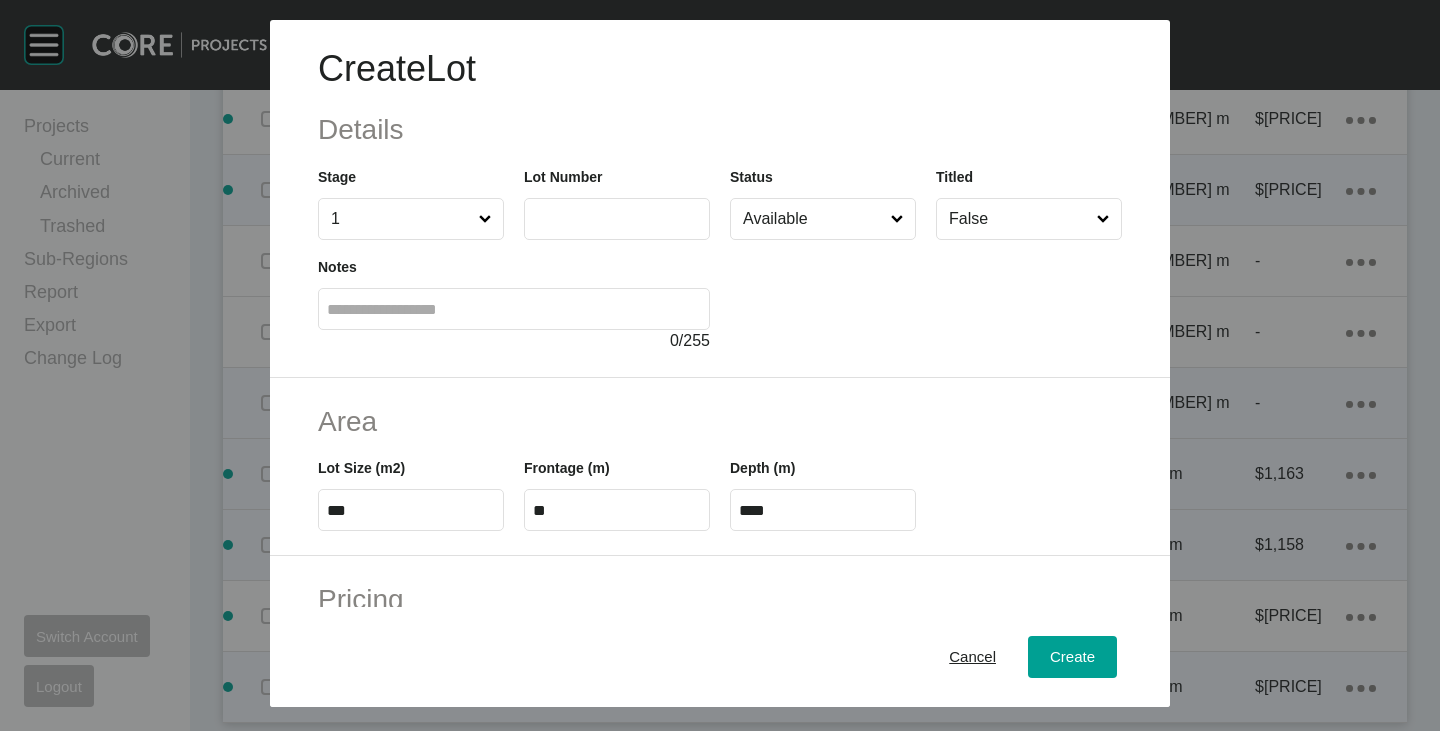 click at bounding box center [617, 218] 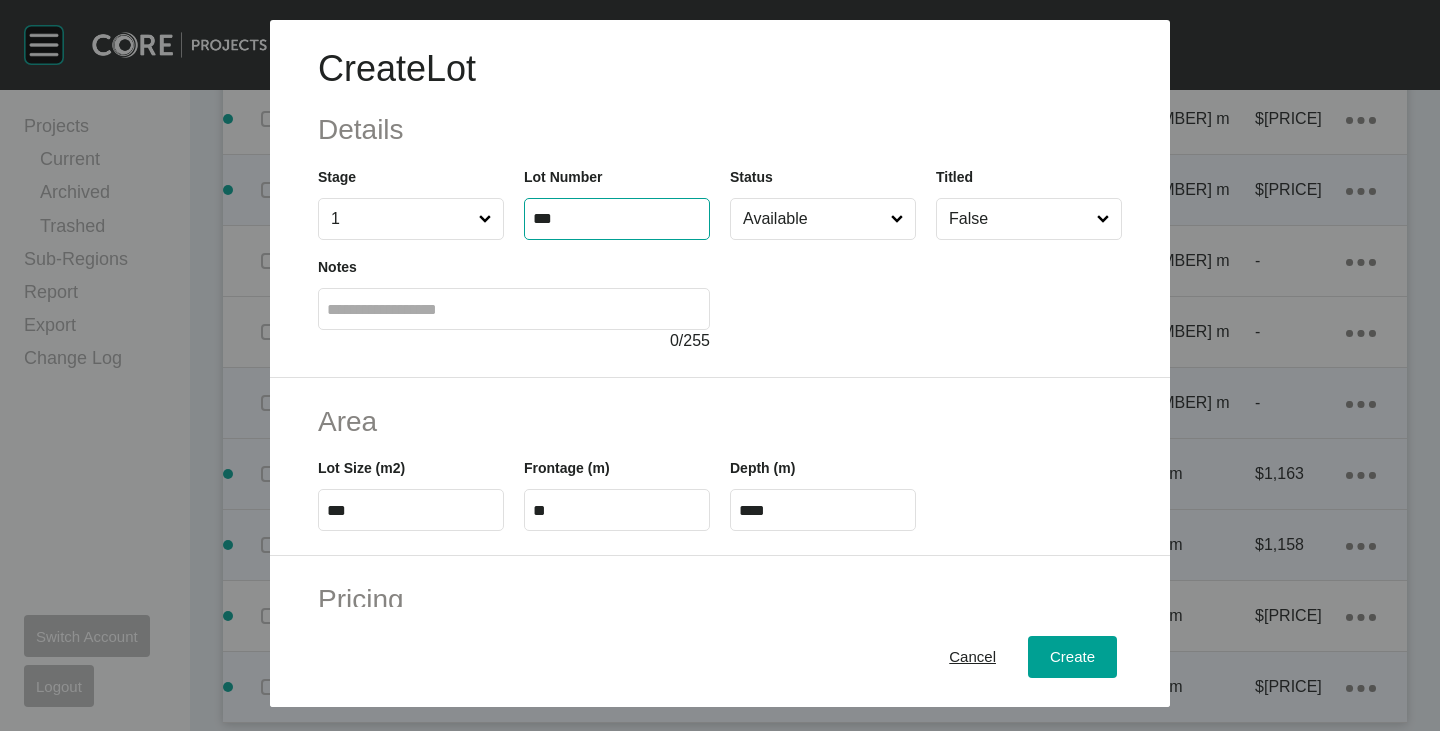 type on "***" 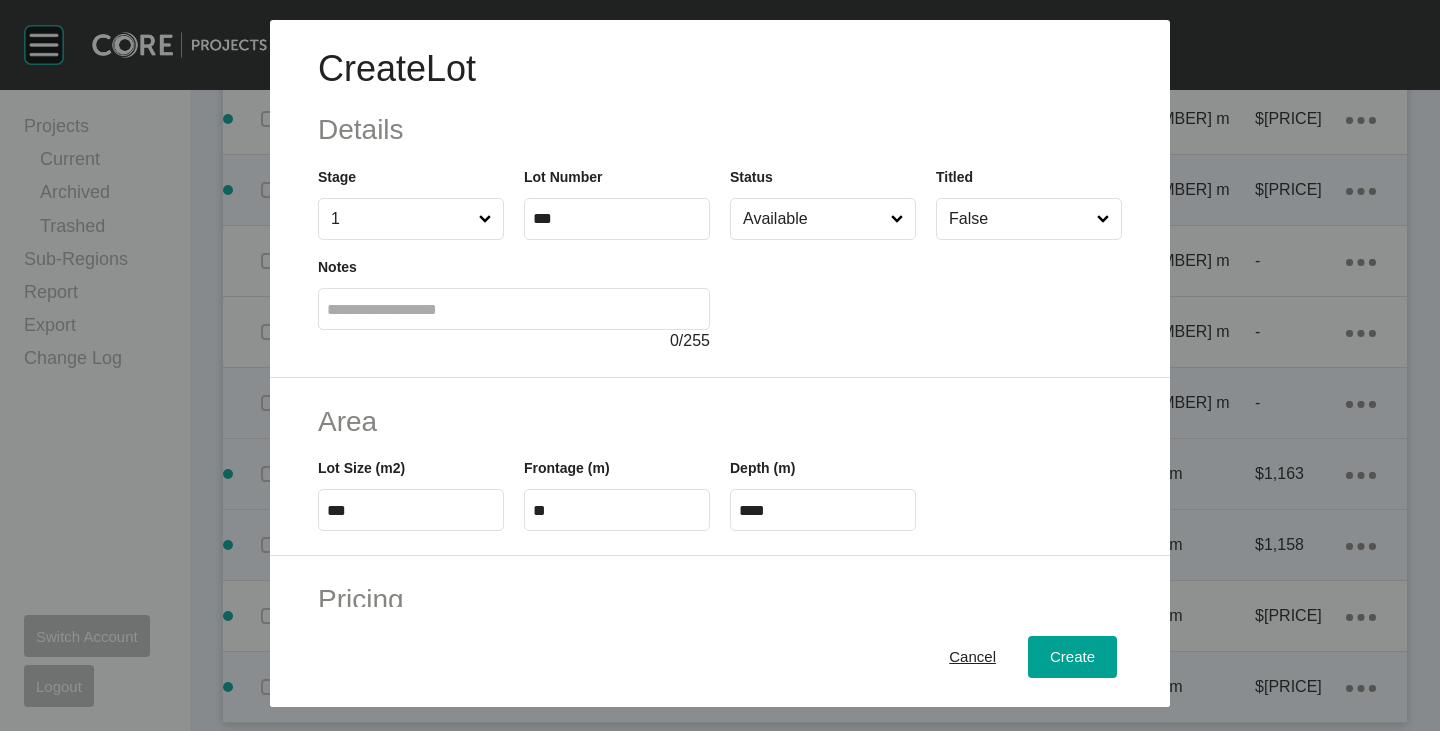 click on "***" at bounding box center [411, 510] 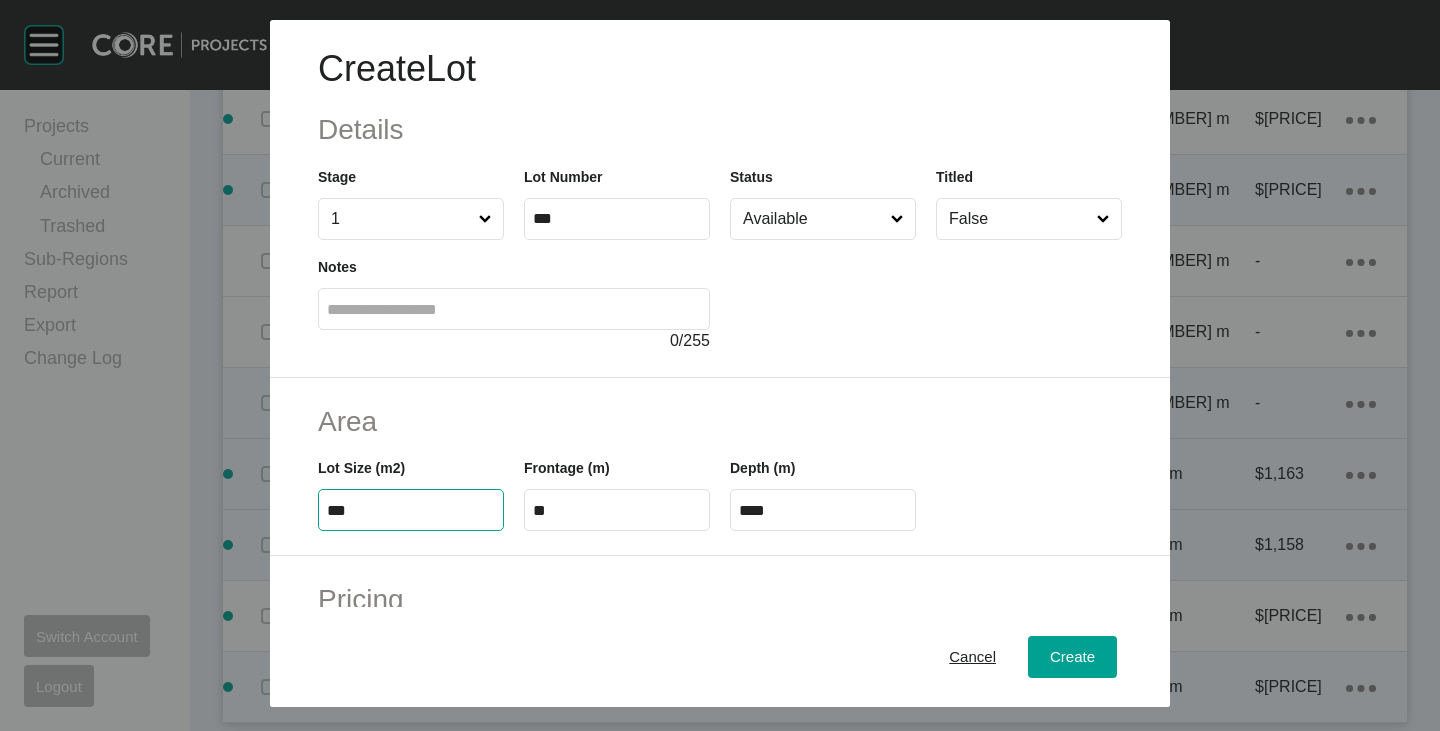 click on "***" at bounding box center (411, 510) 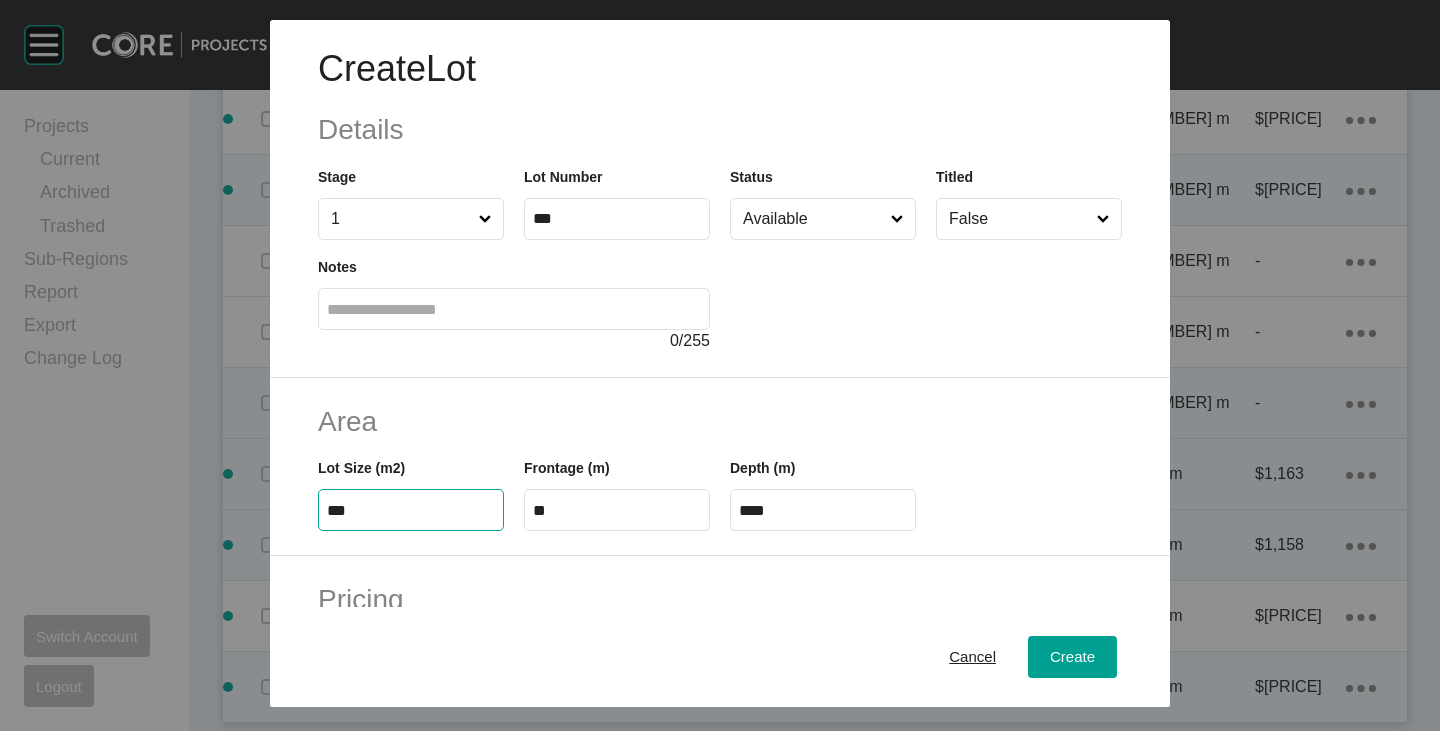 type on "***" 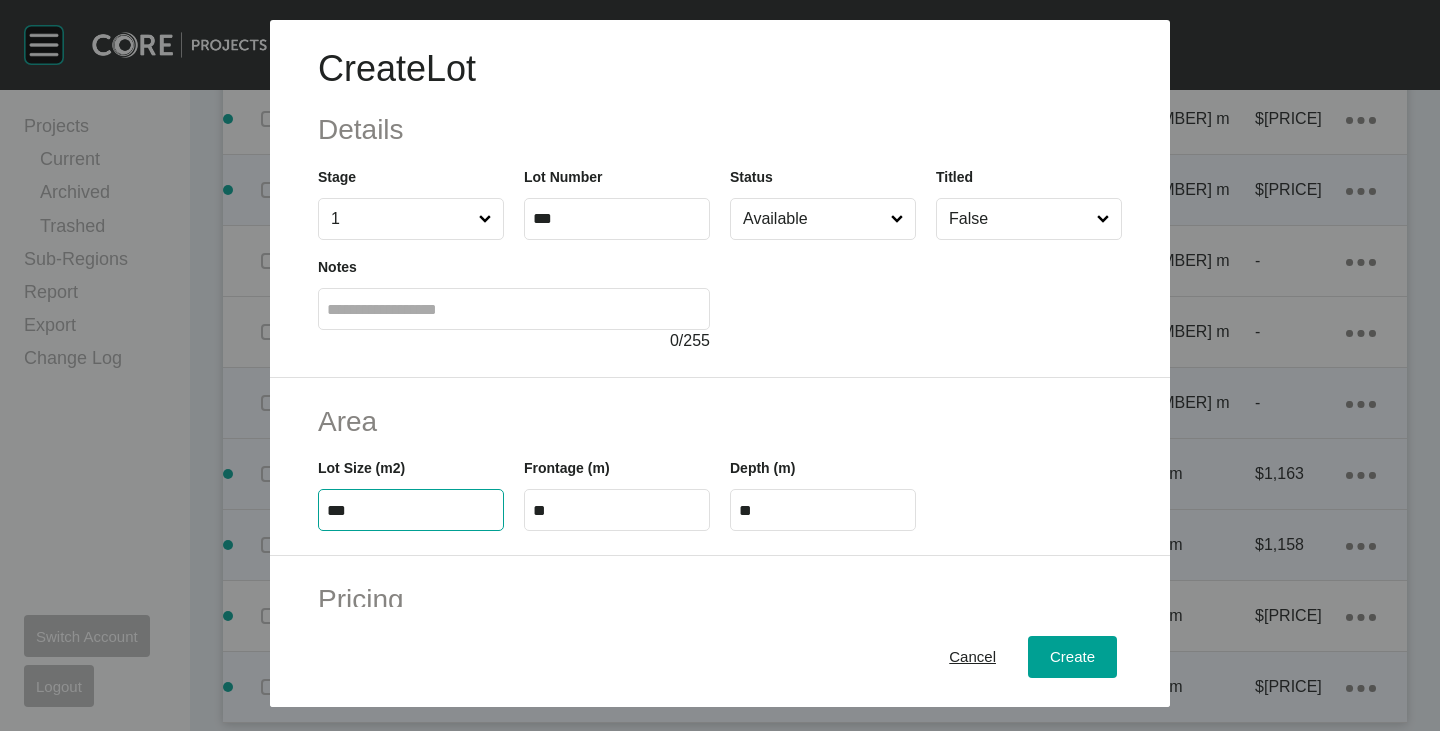 click on "Area Lot Size (m2) *** Frontage (m) ** Depth (m) **" at bounding box center [720, 467] 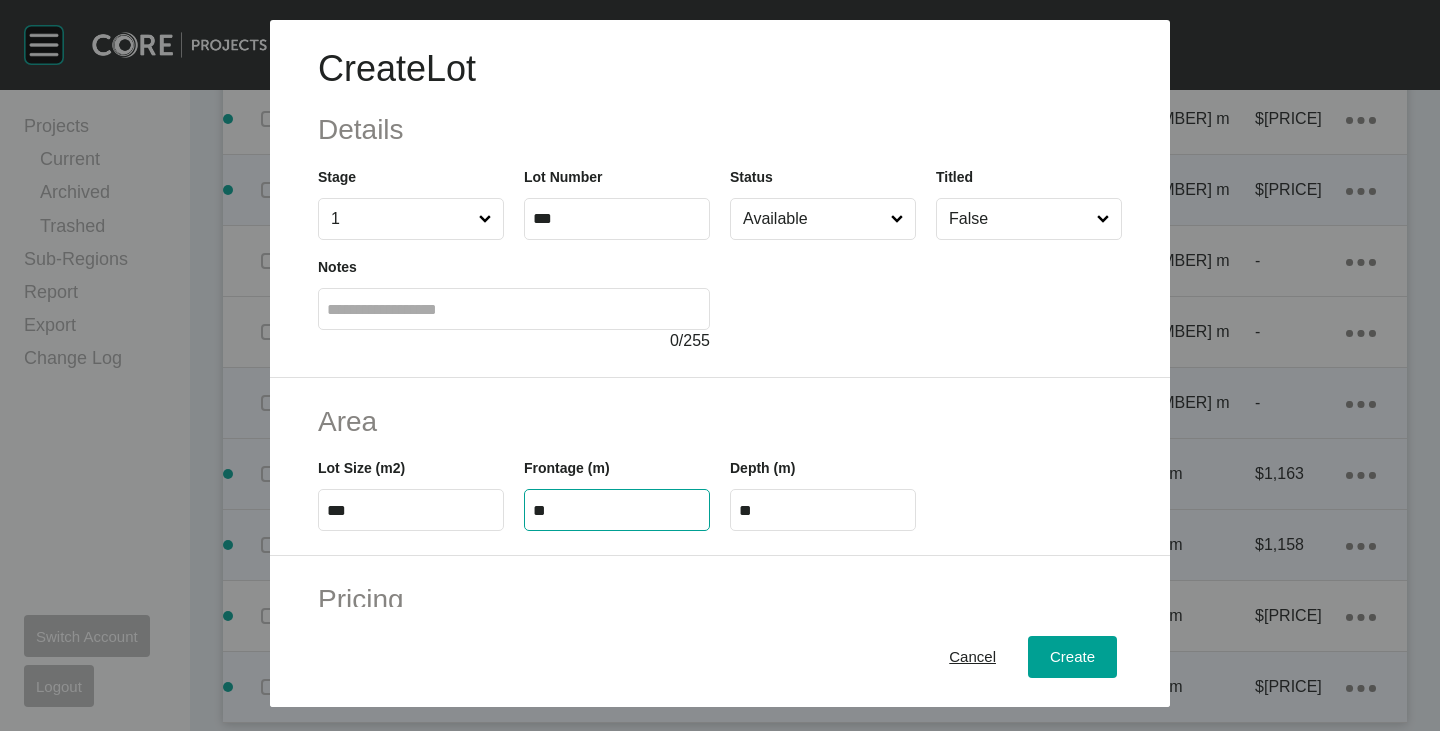 click on "**" at bounding box center [617, 510] 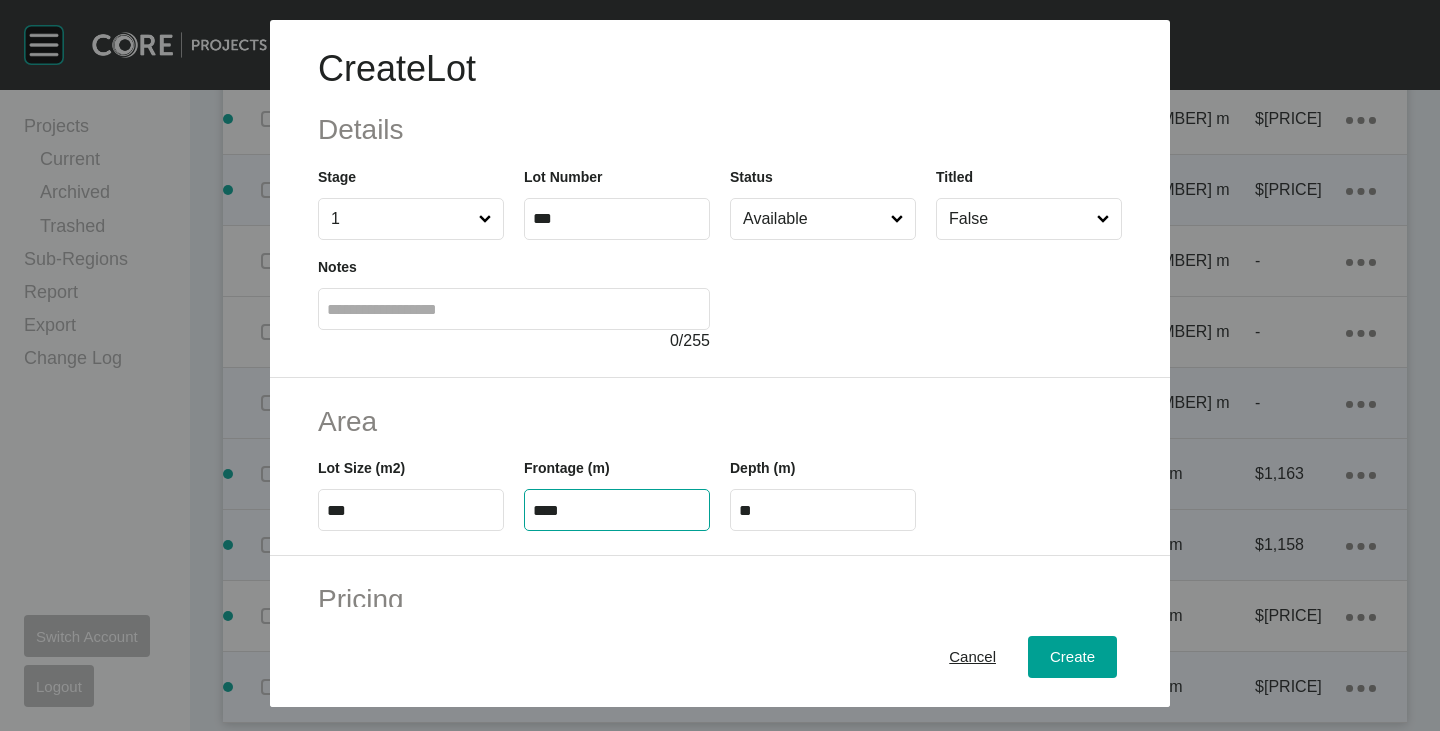 type on "****" 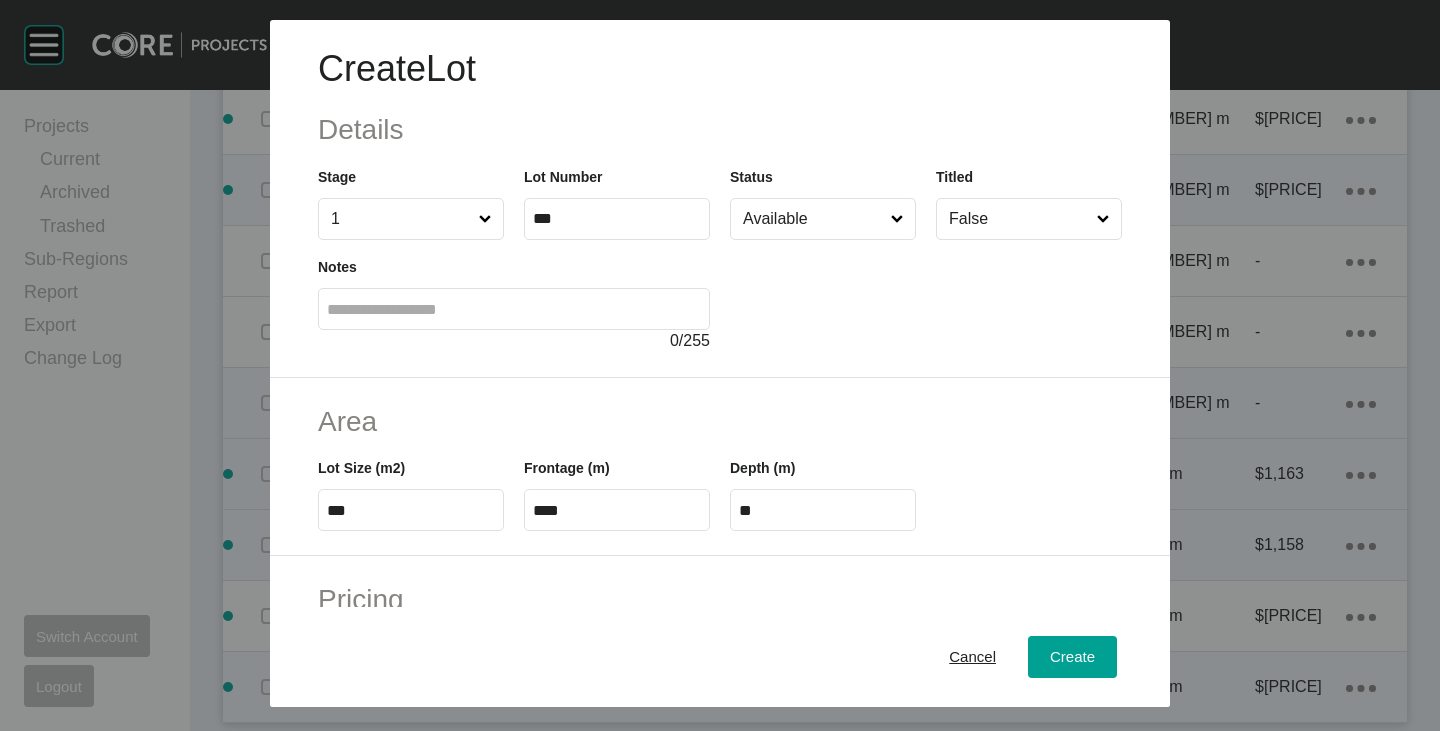 click on "Frontage (m) ****" at bounding box center (617, 486) 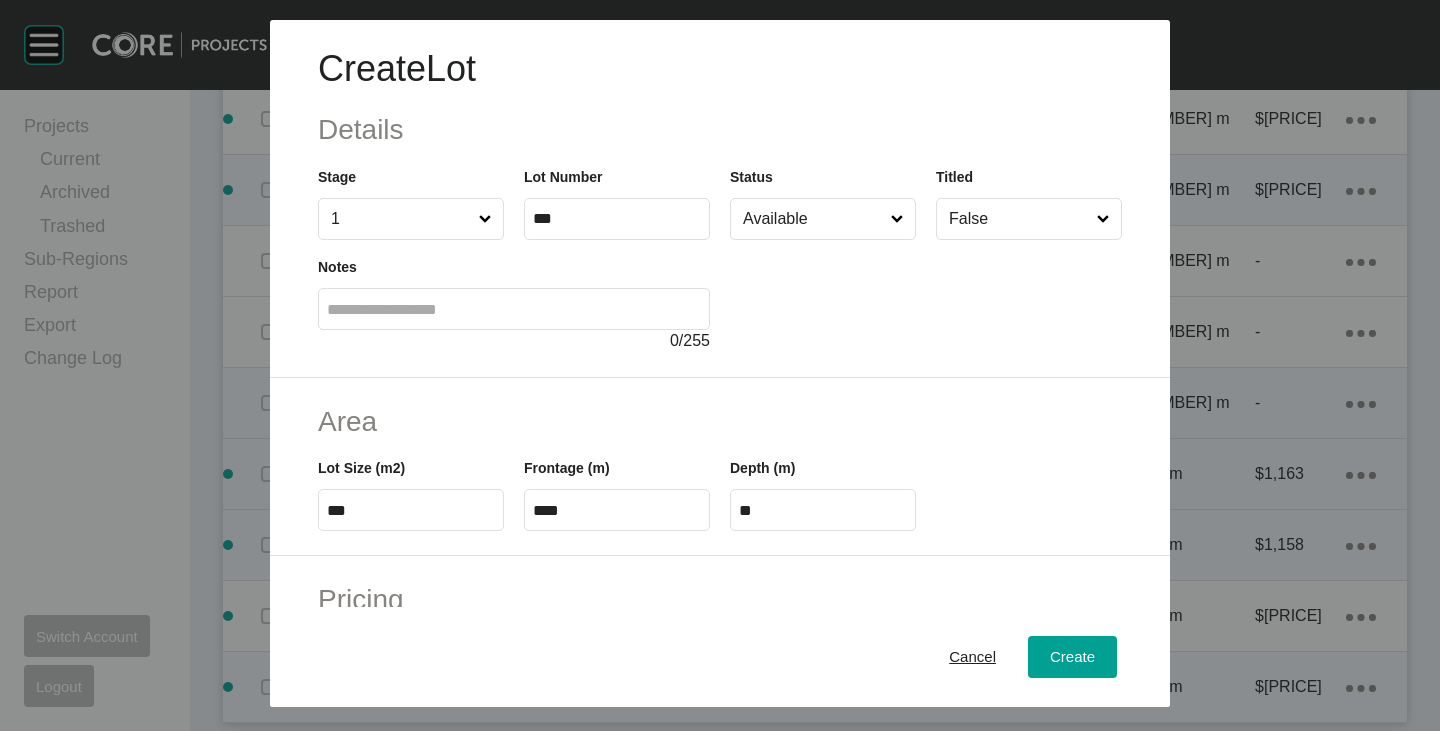 scroll, scrollTop: 300, scrollLeft: 0, axis: vertical 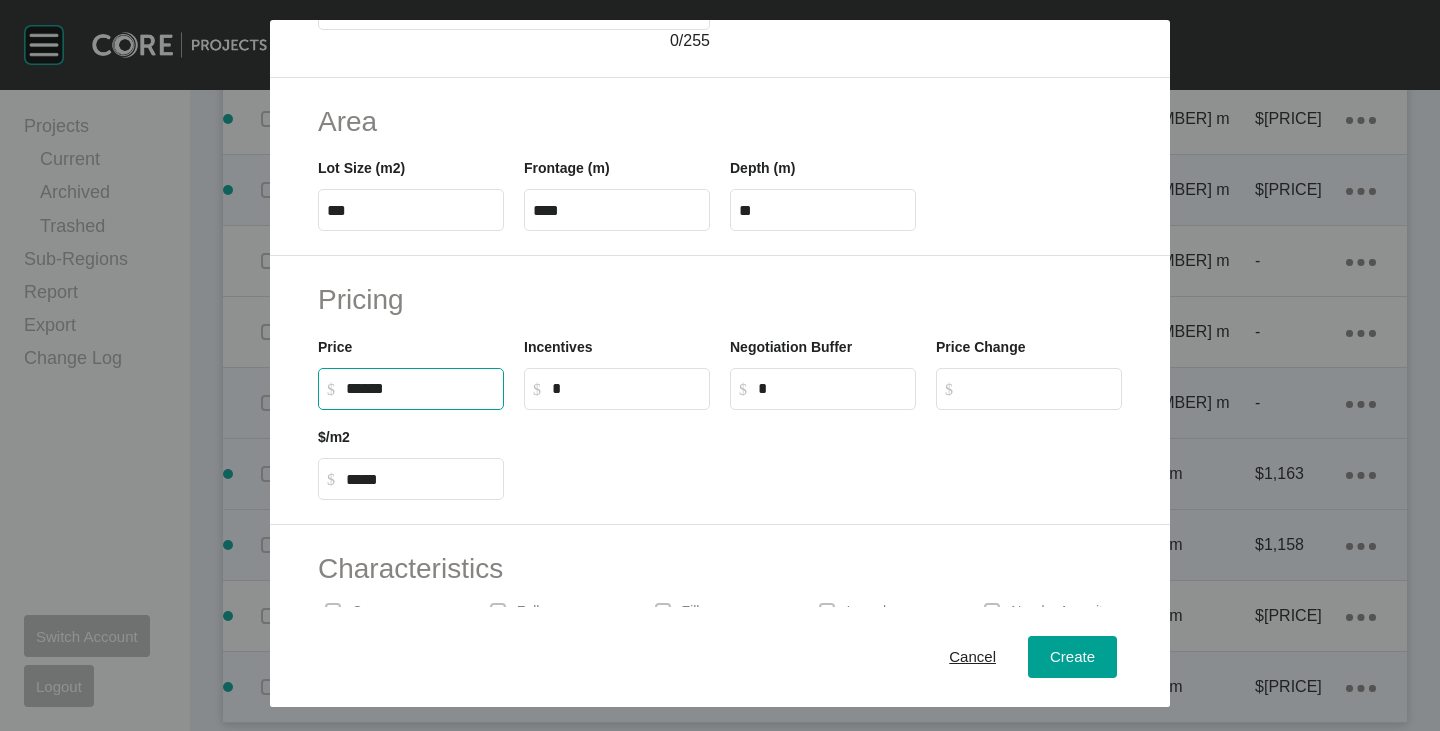 drag, startPoint x: 354, startPoint y: 386, endPoint x: 377, endPoint y: 400, distance: 26.925823 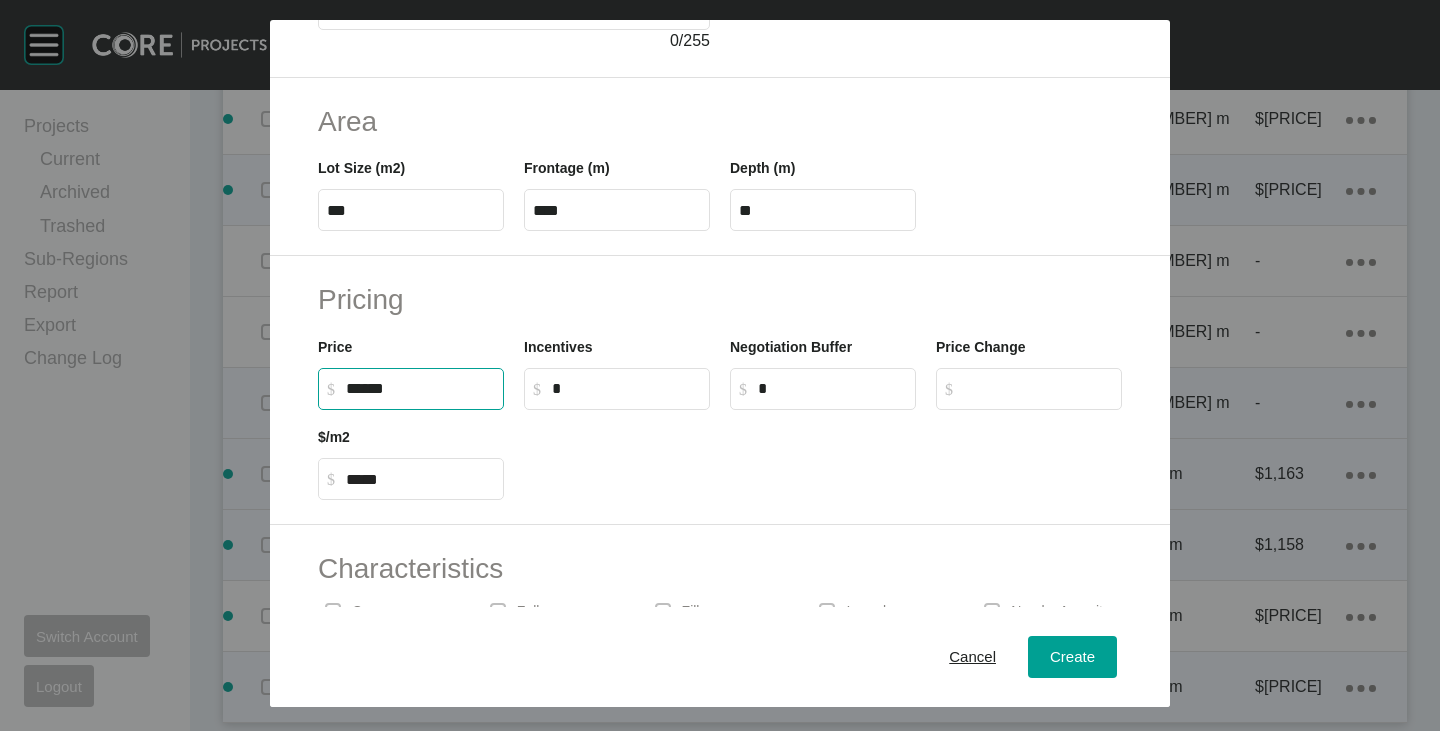 type on "*******" 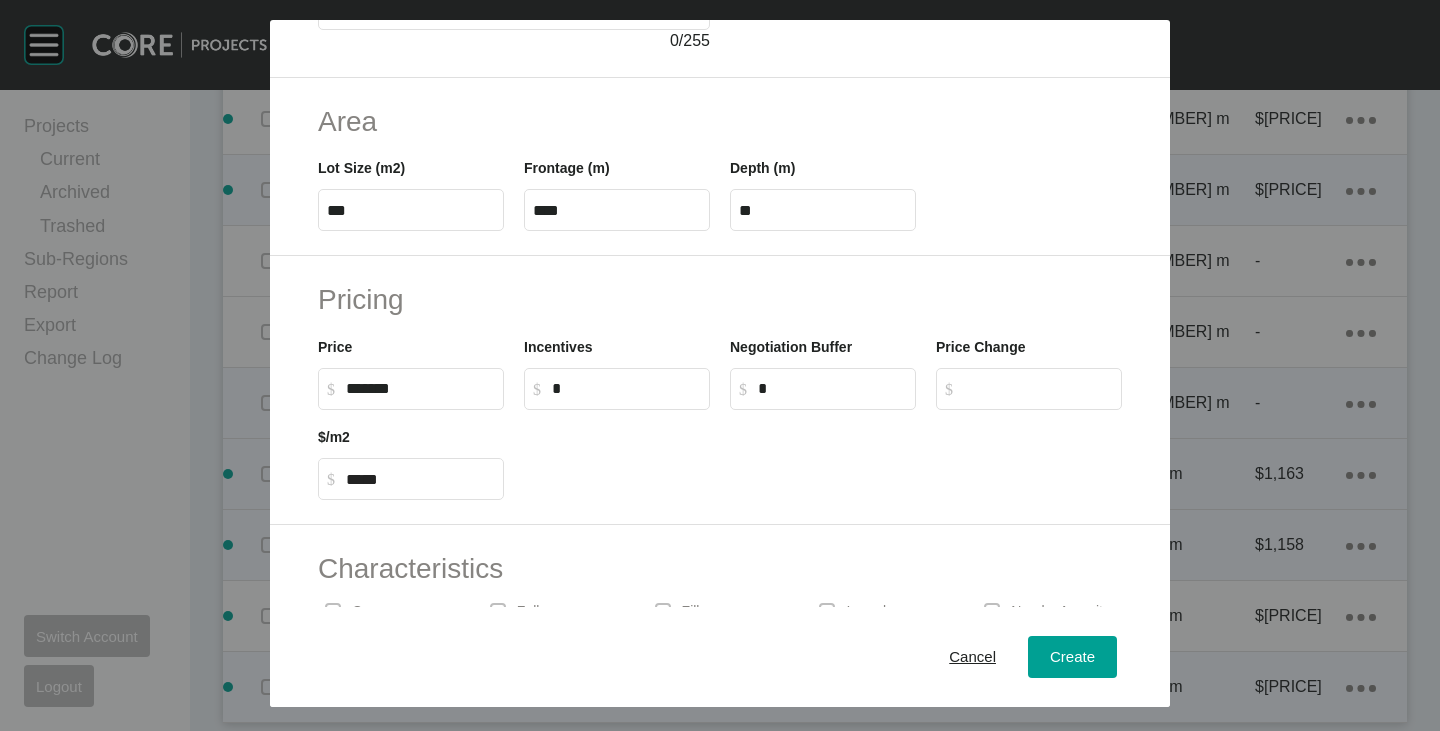 click on "Pricing Price $ Created with Sketch. $ ******* Incentives $ Created with Sketch. $ * Negotiation Buffer $ Created with Sketch. $ * Price Change $ Created with Sketch. $ $/m2 $ Created with Sketch. $ *****" at bounding box center (720, 390) 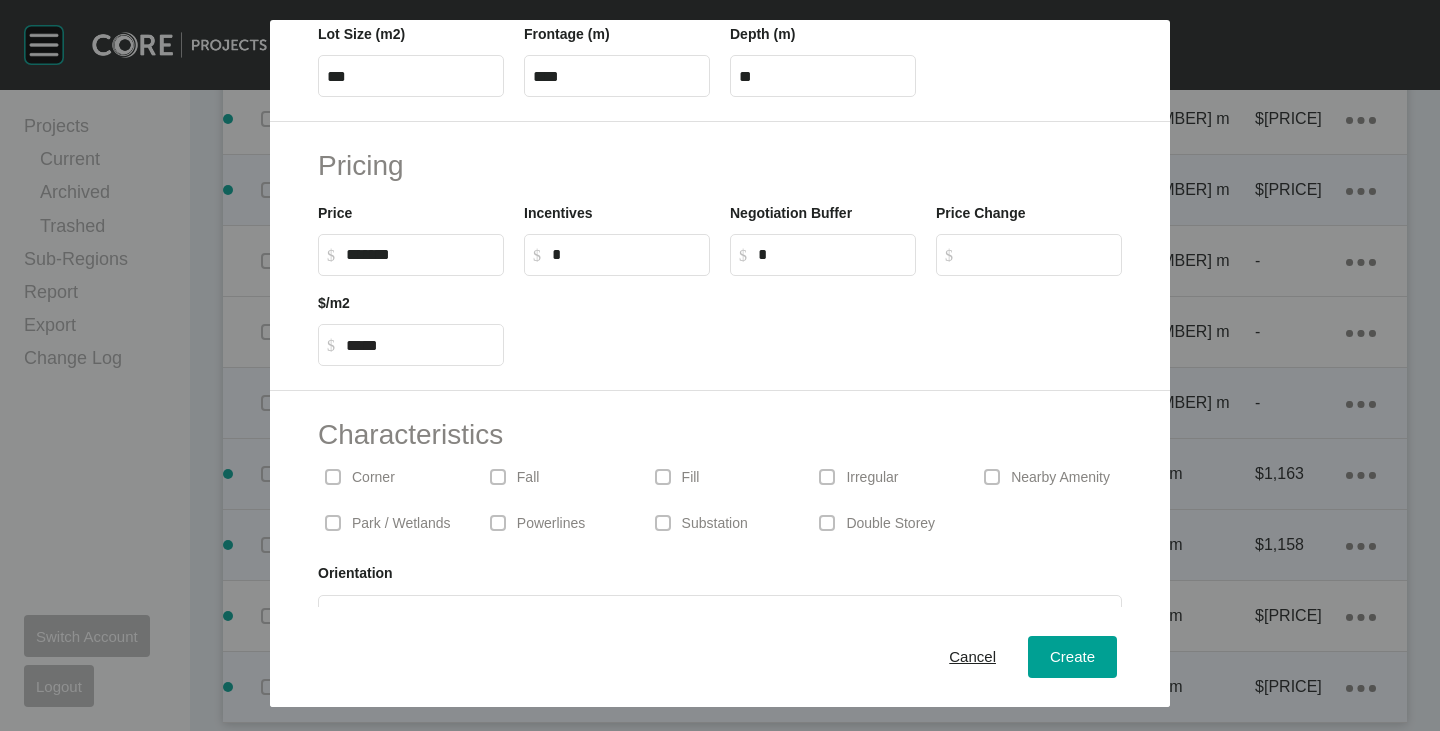 scroll, scrollTop: 489, scrollLeft: 0, axis: vertical 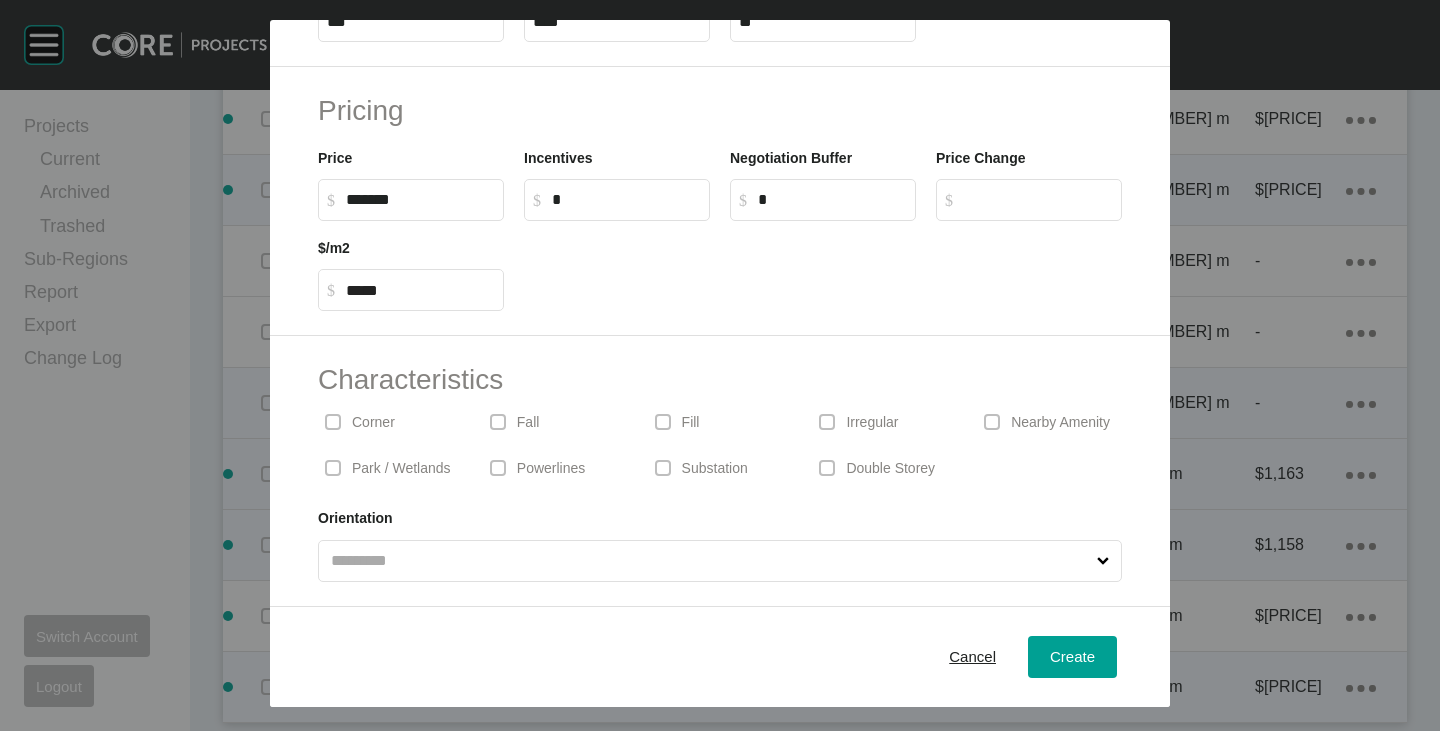 click on "Corner" at bounding box center (373, 423) 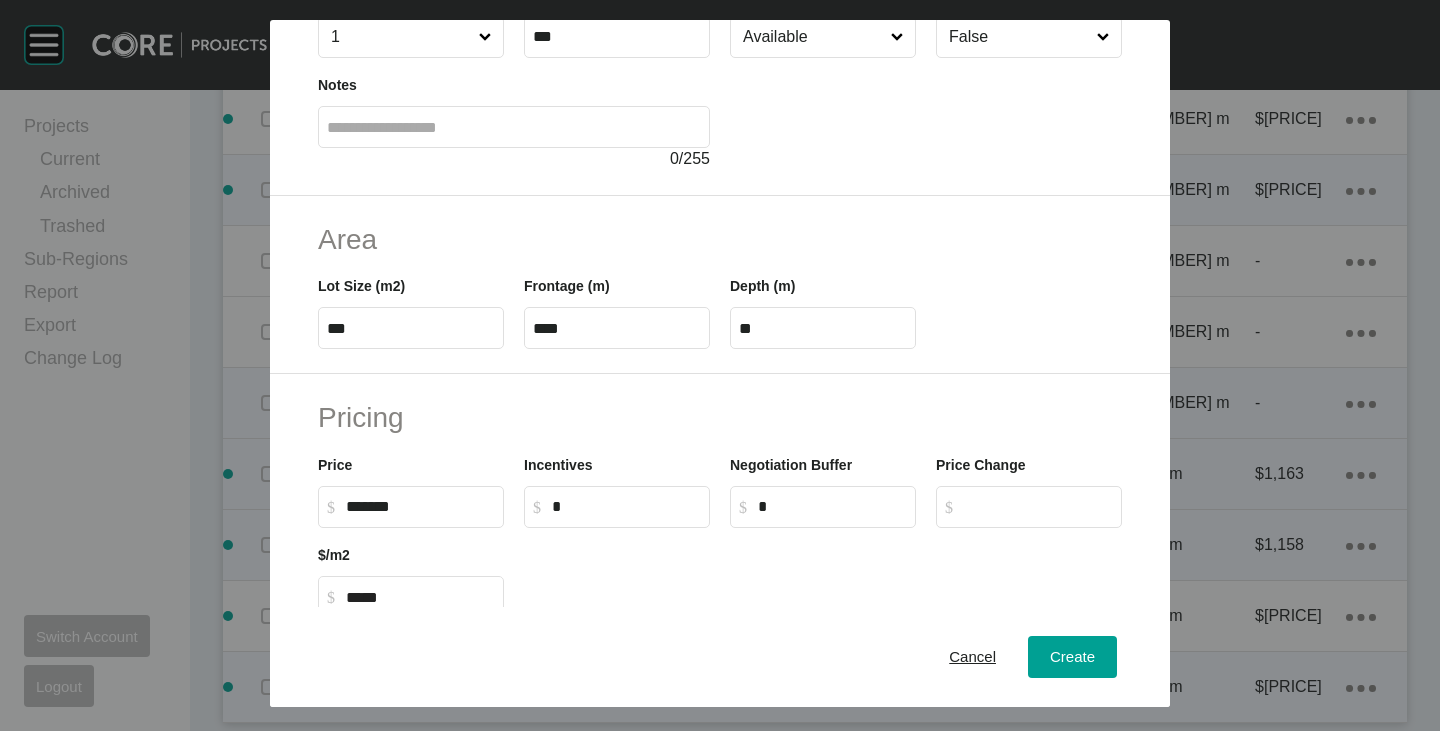 scroll, scrollTop: 0, scrollLeft: 0, axis: both 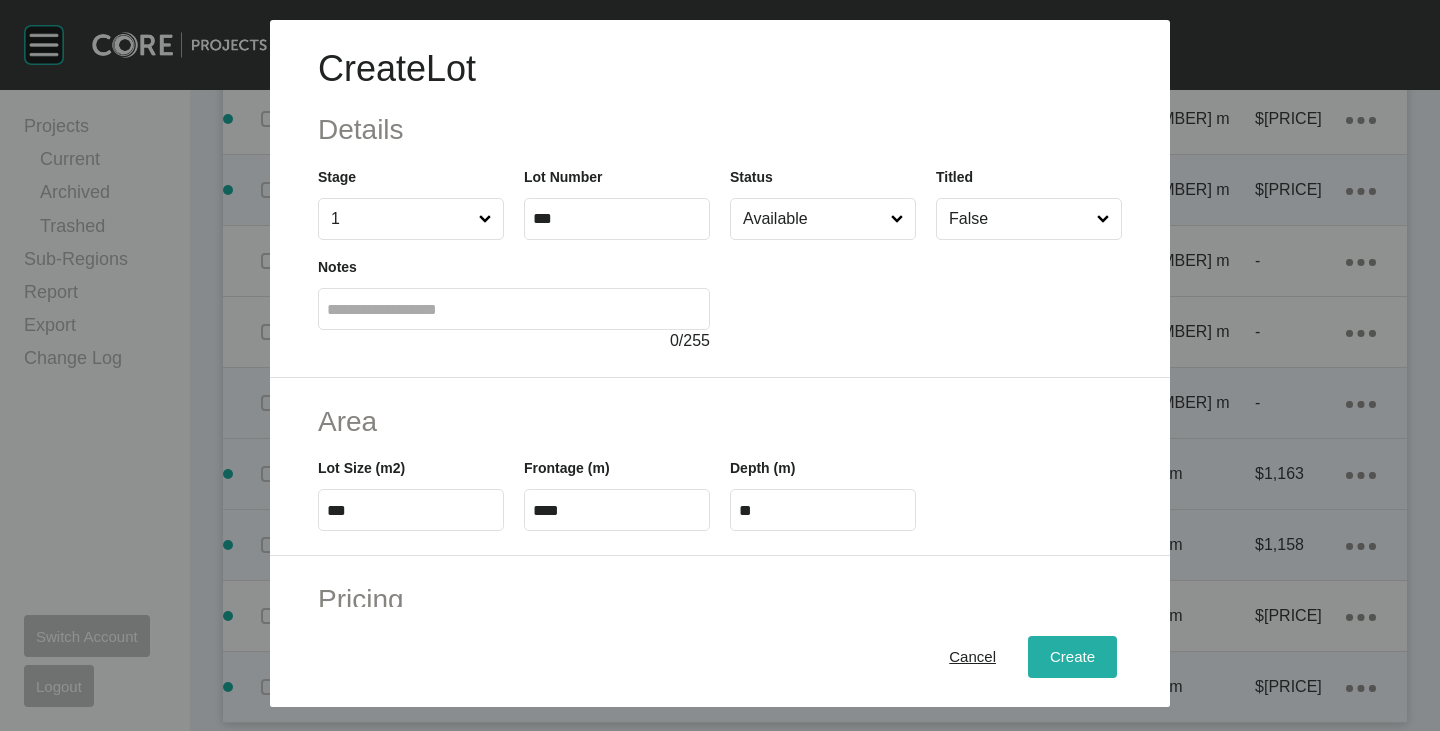 click on "Create" at bounding box center (1072, 657) 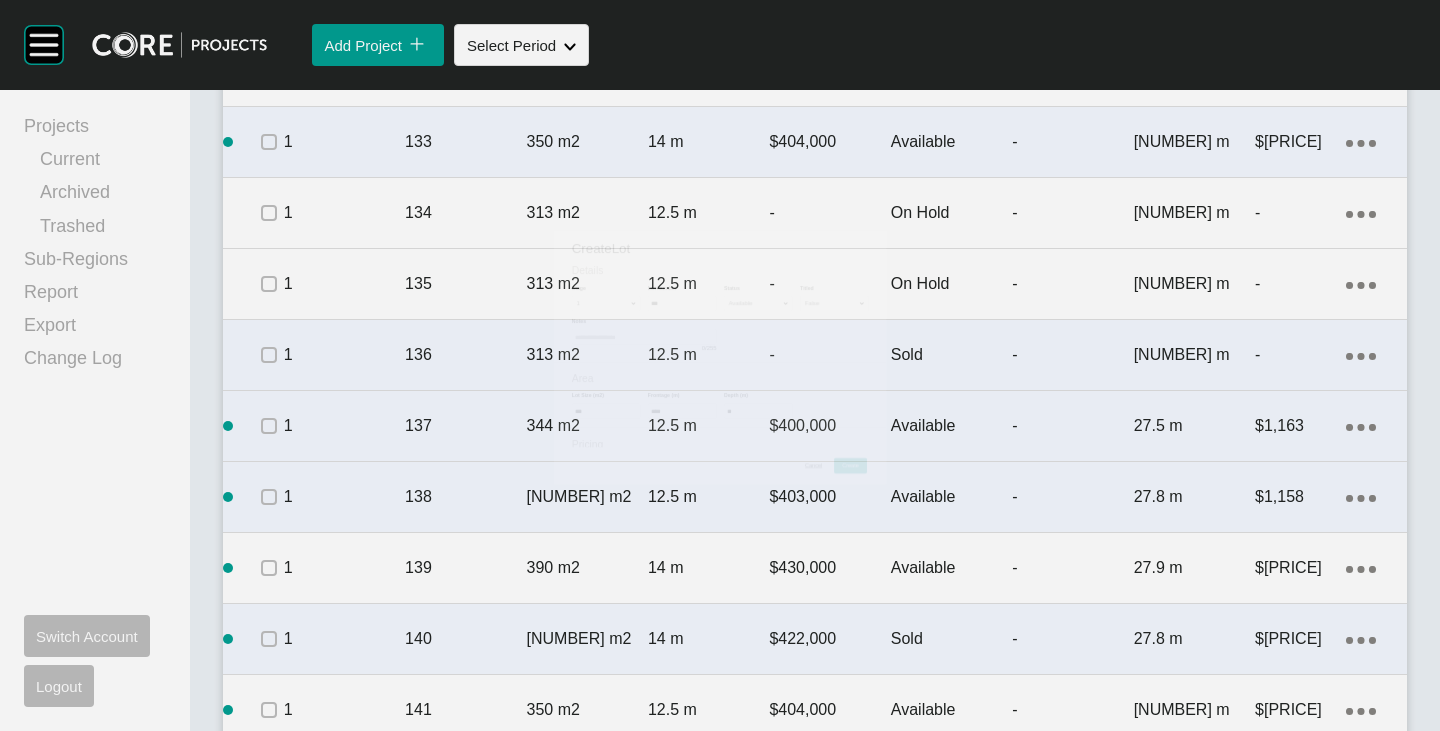 scroll, scrollTop: 2514, scrollLeft: 0, axis: vertical 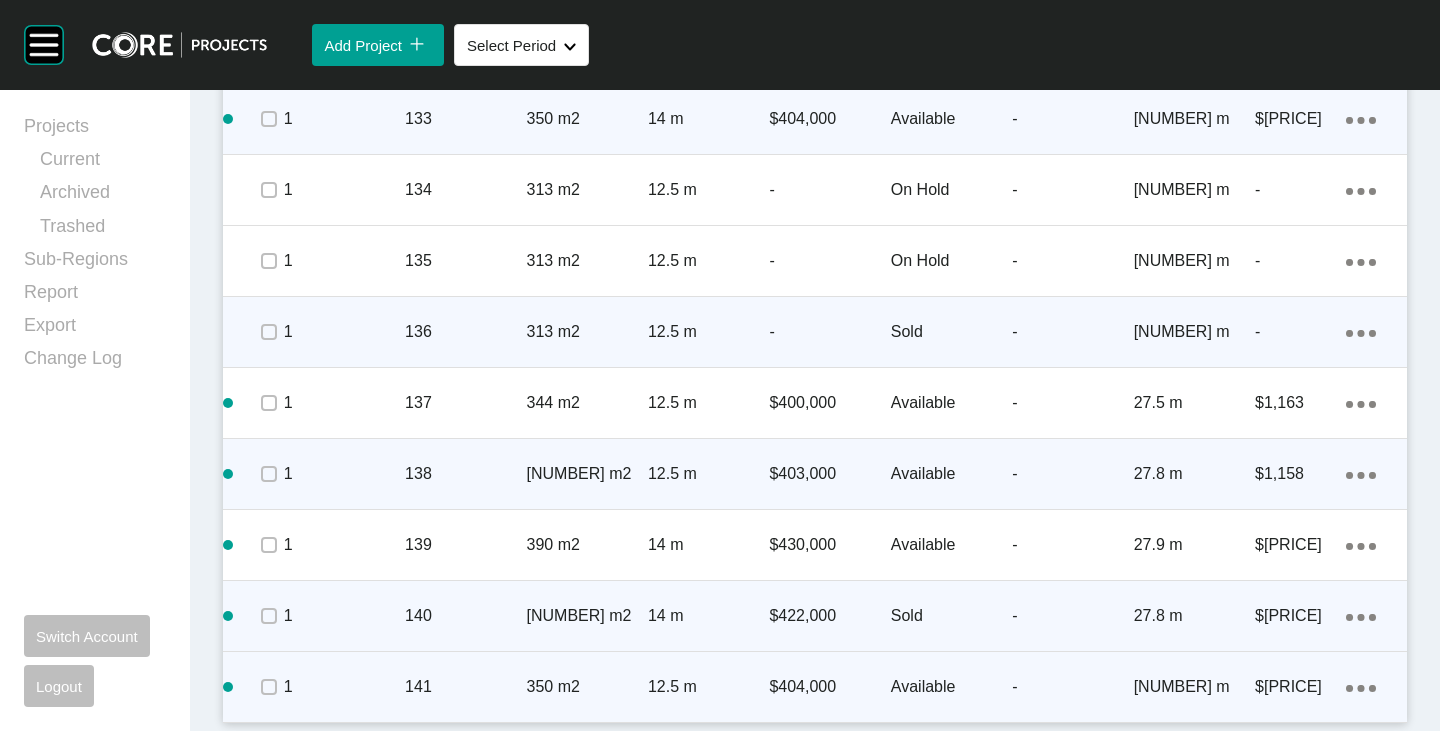 click 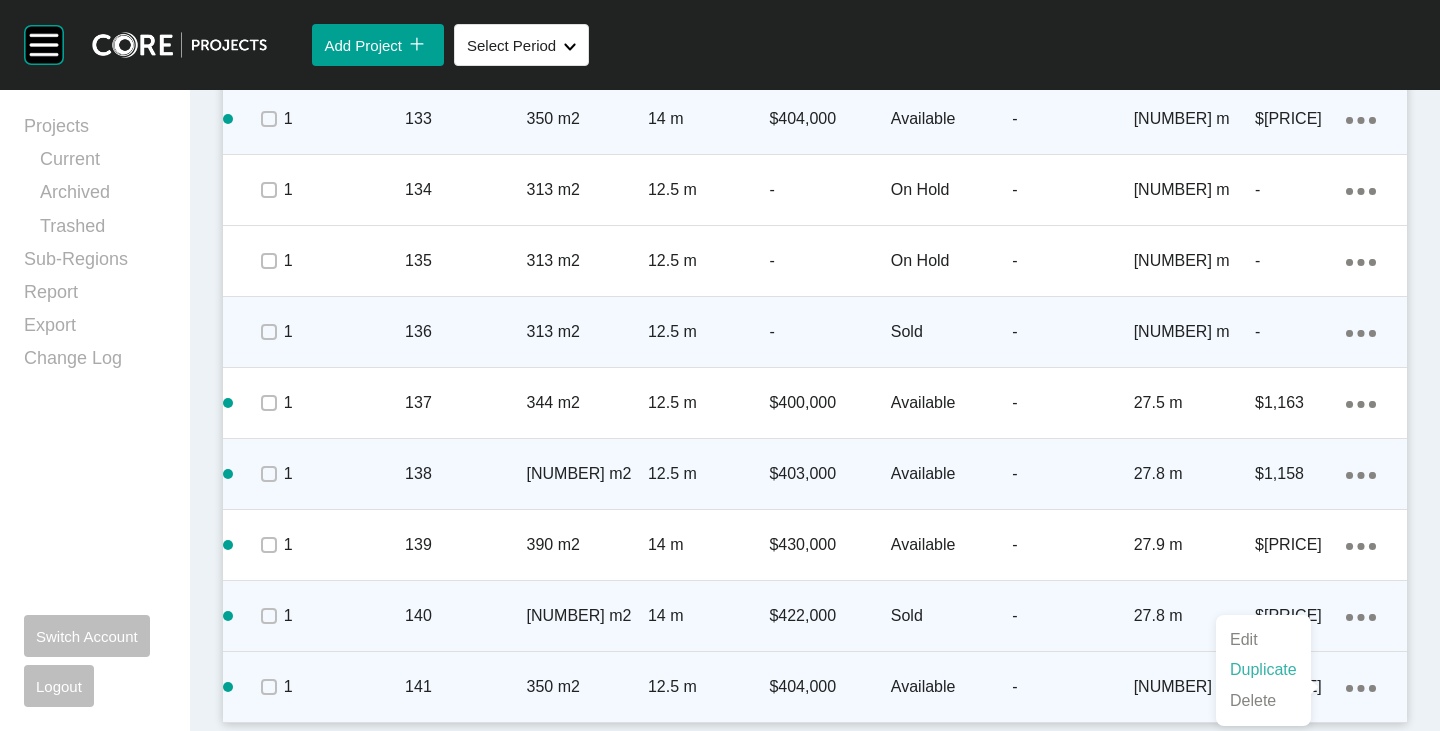 click on "Duplicate" at bounding box center [1263, 670] 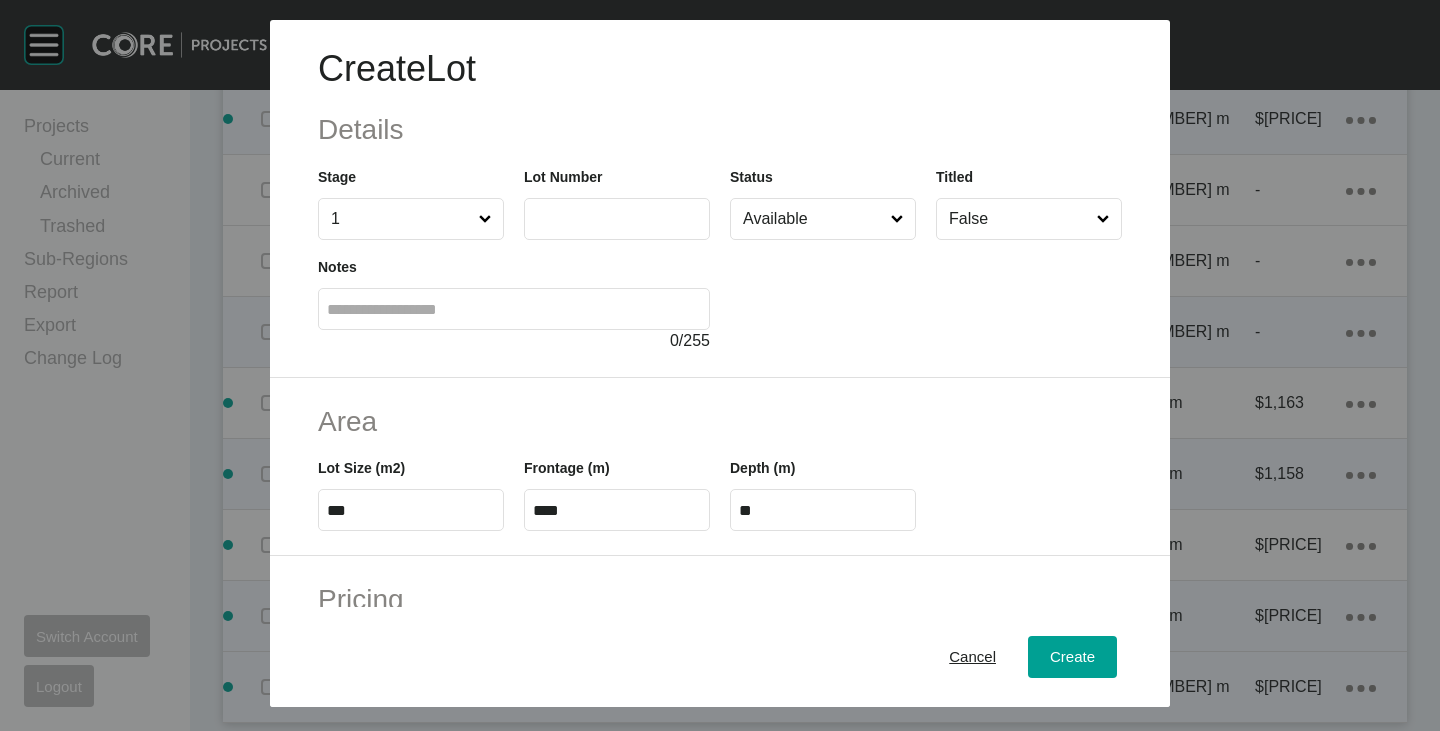 click at bounding box center [617, 218] 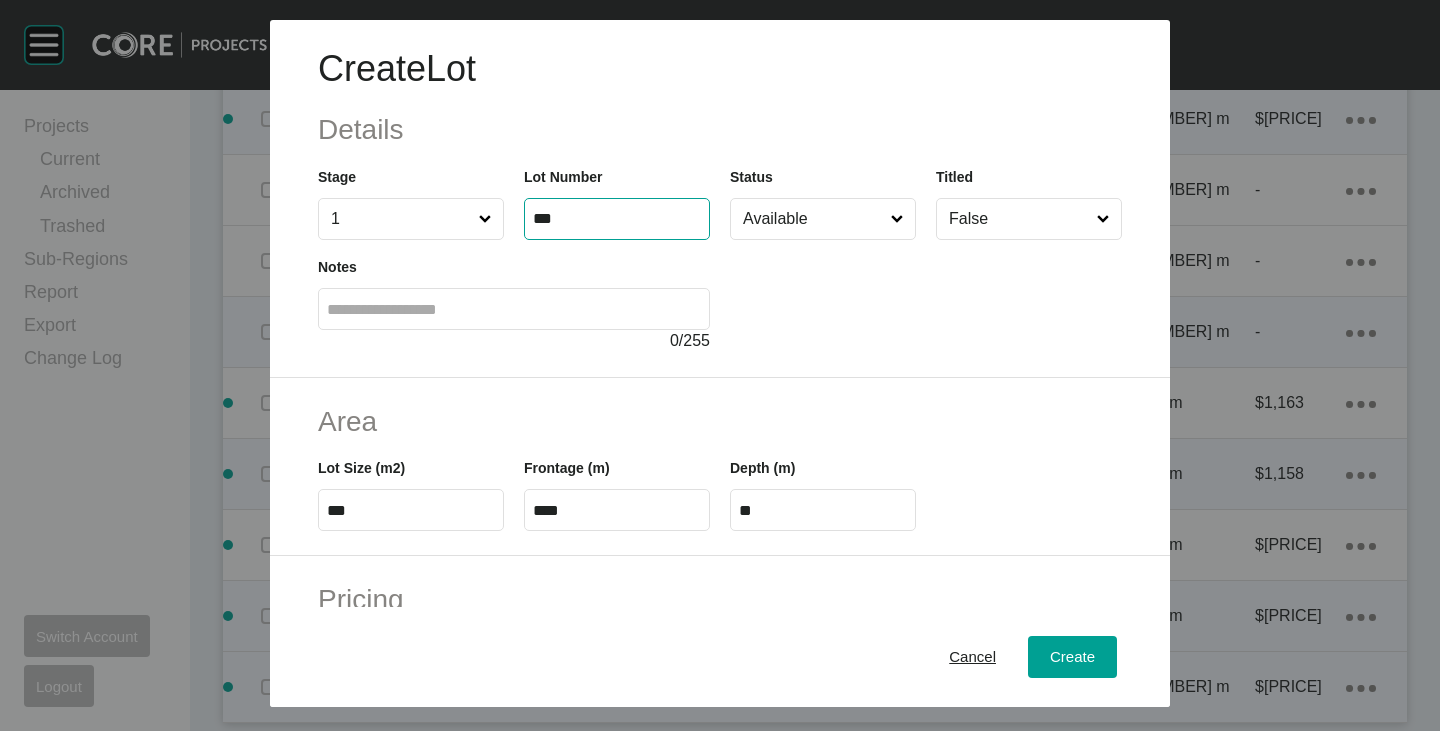 type on "***" 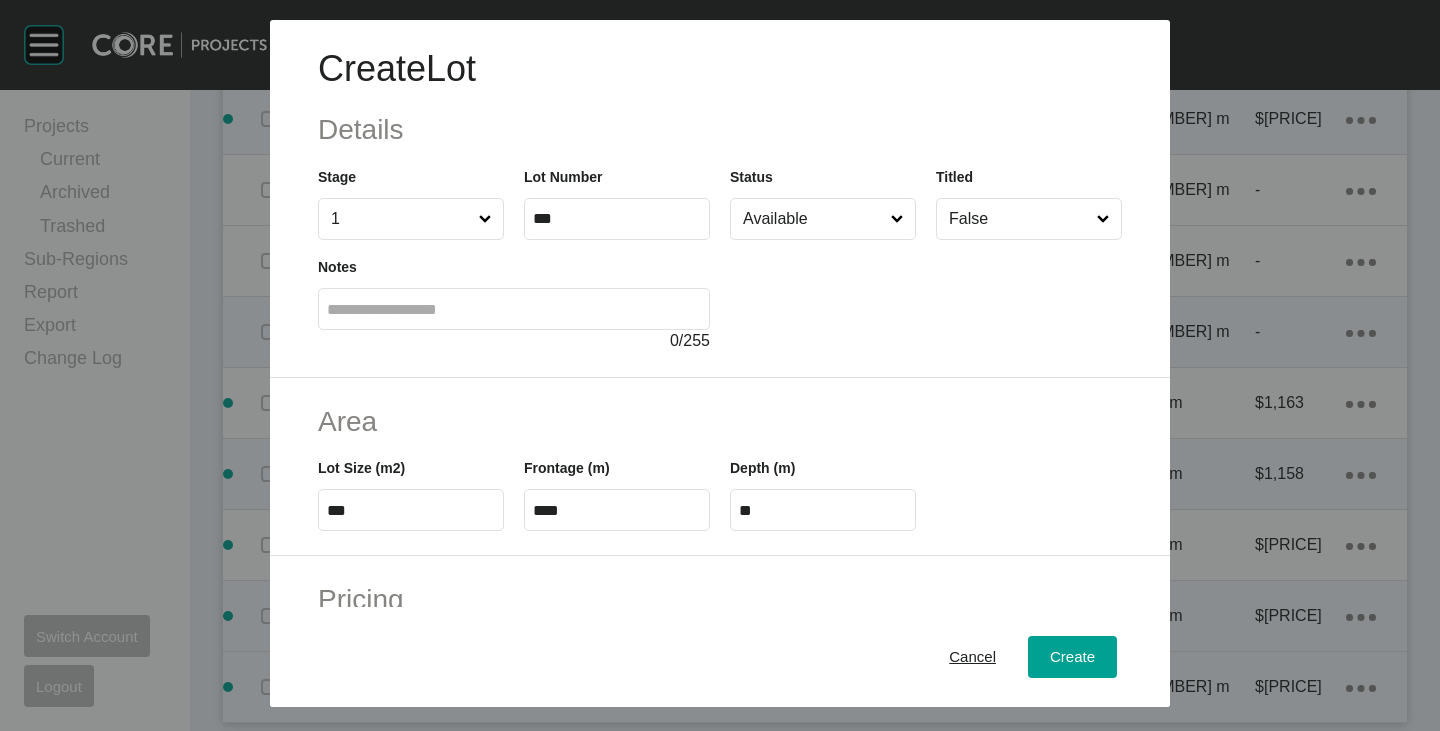 click on "Available" at bounding box center (813, 219) 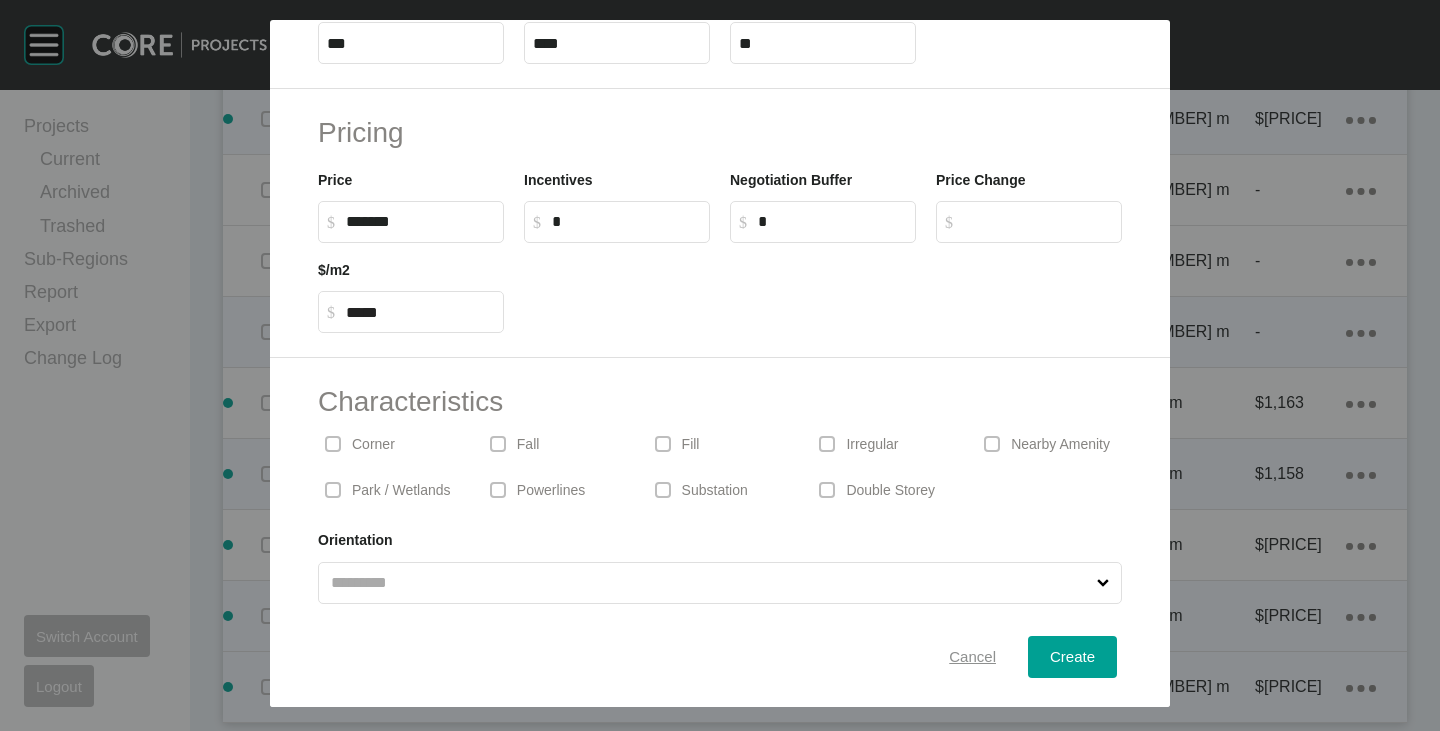 scroll, scrollTop: 489, scrollLeft: 0, axis: vertical 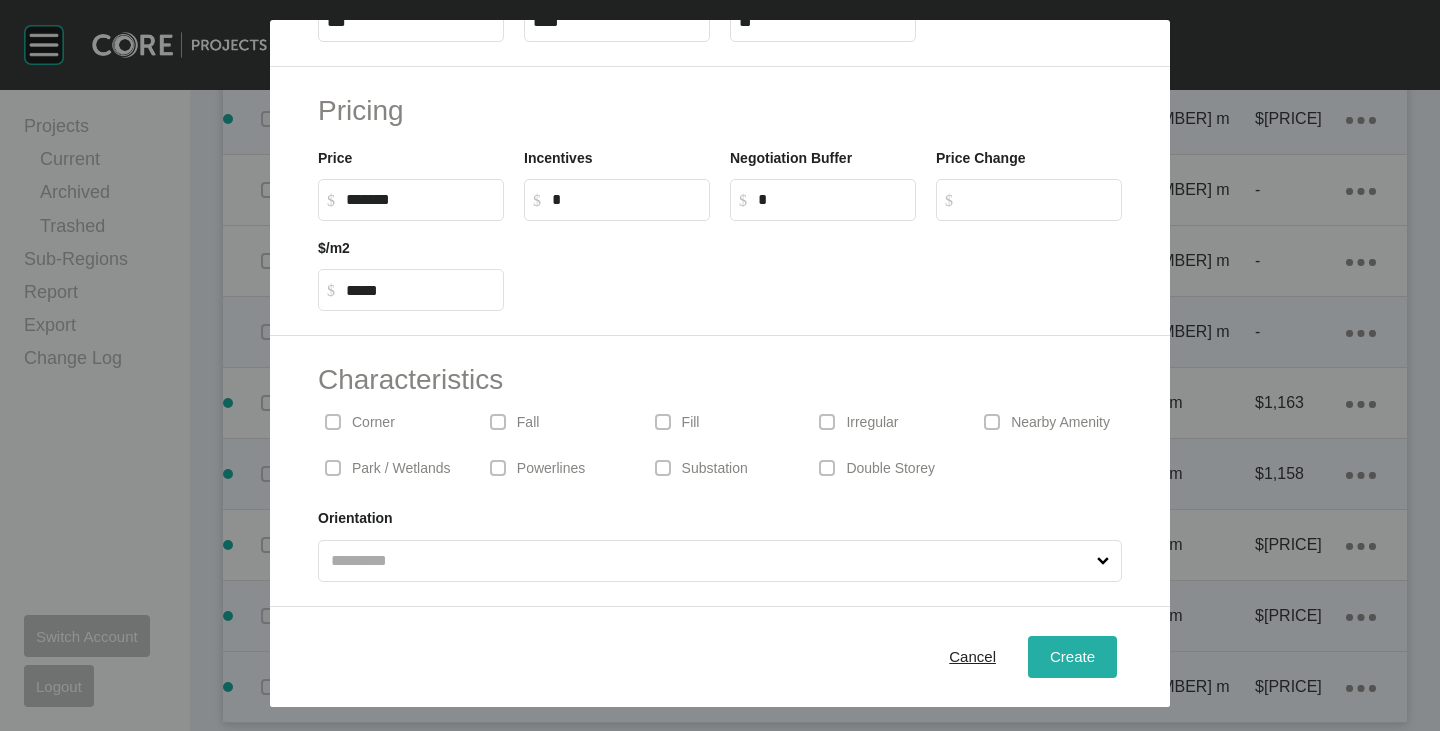 click on "Create" at bounding box center [1072, 656] 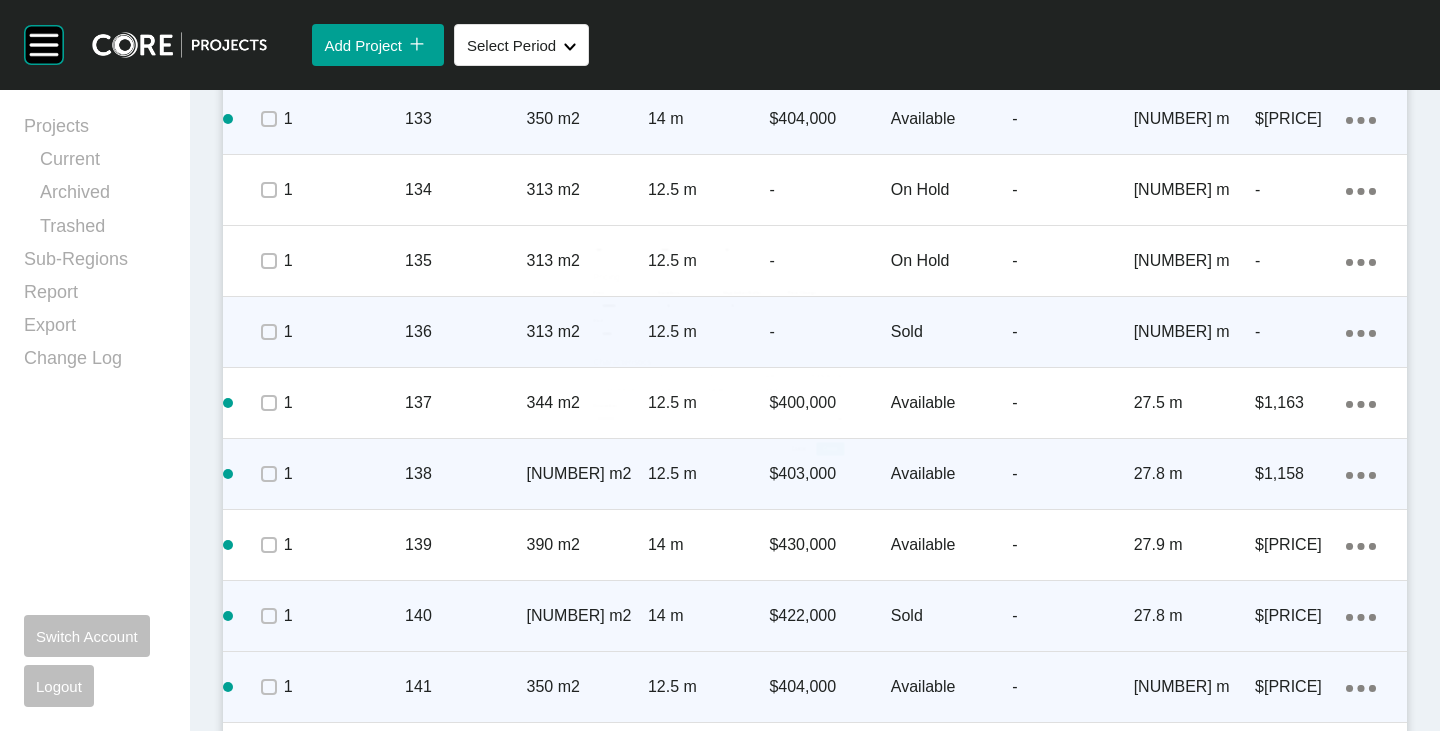 scroll, scrollTop: 2585, scrollLeft: 0, axis: vertical 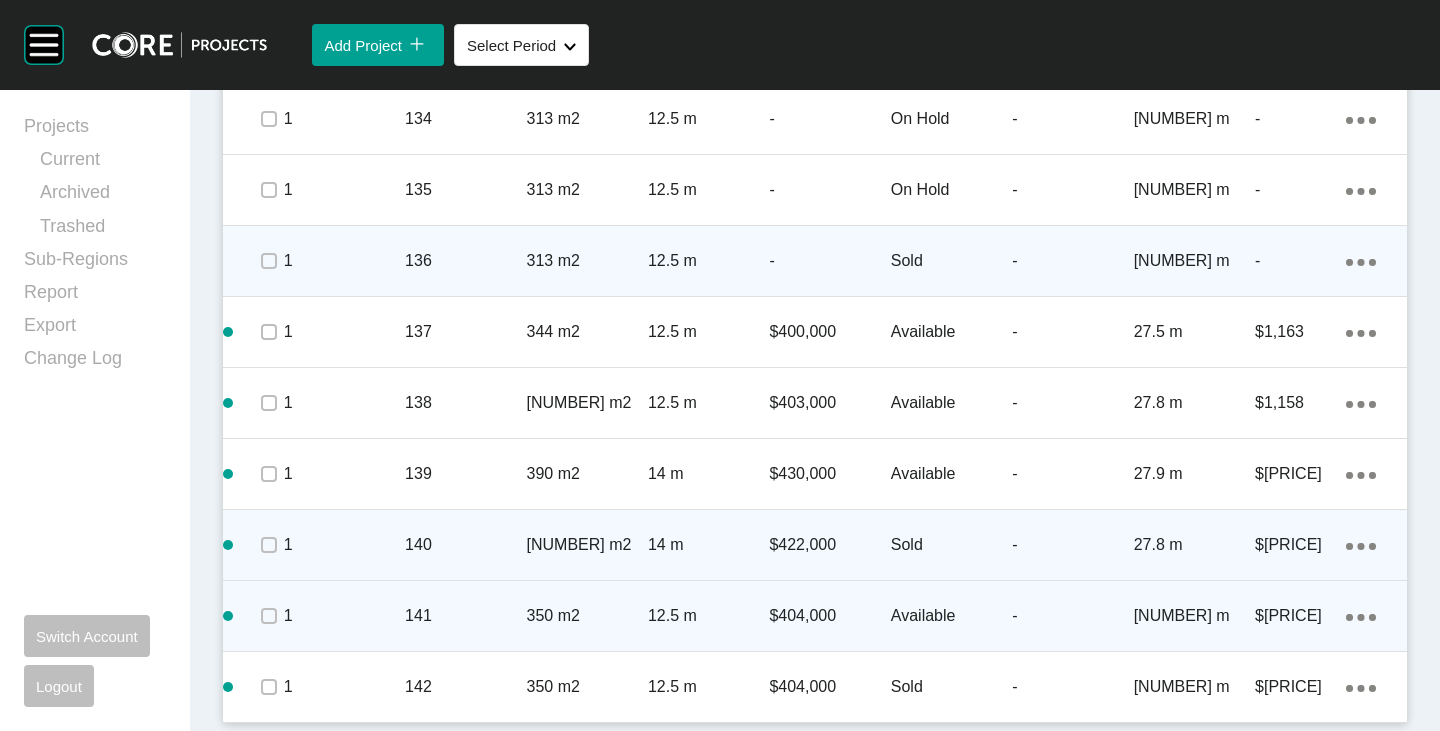 click 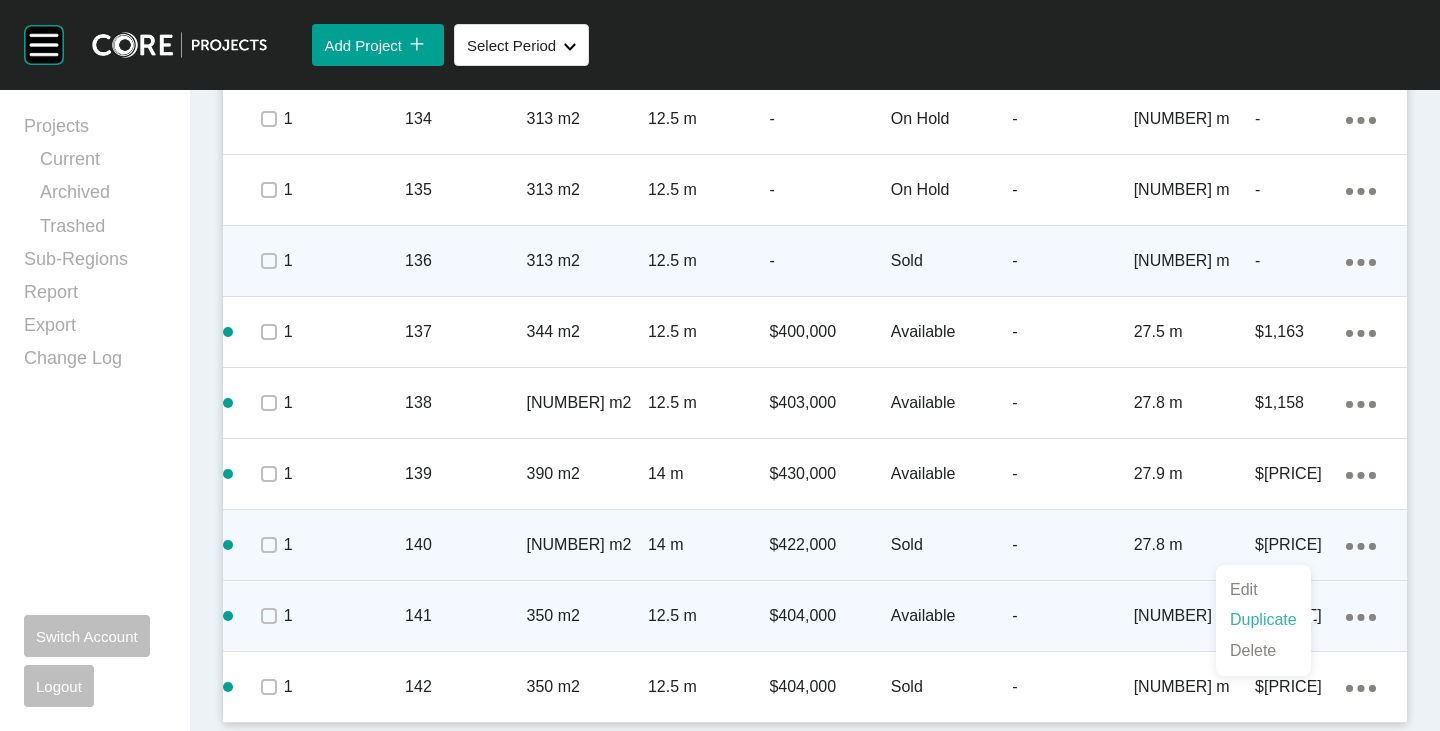 click on "Duplicate" at bounding box center [1263, 620] 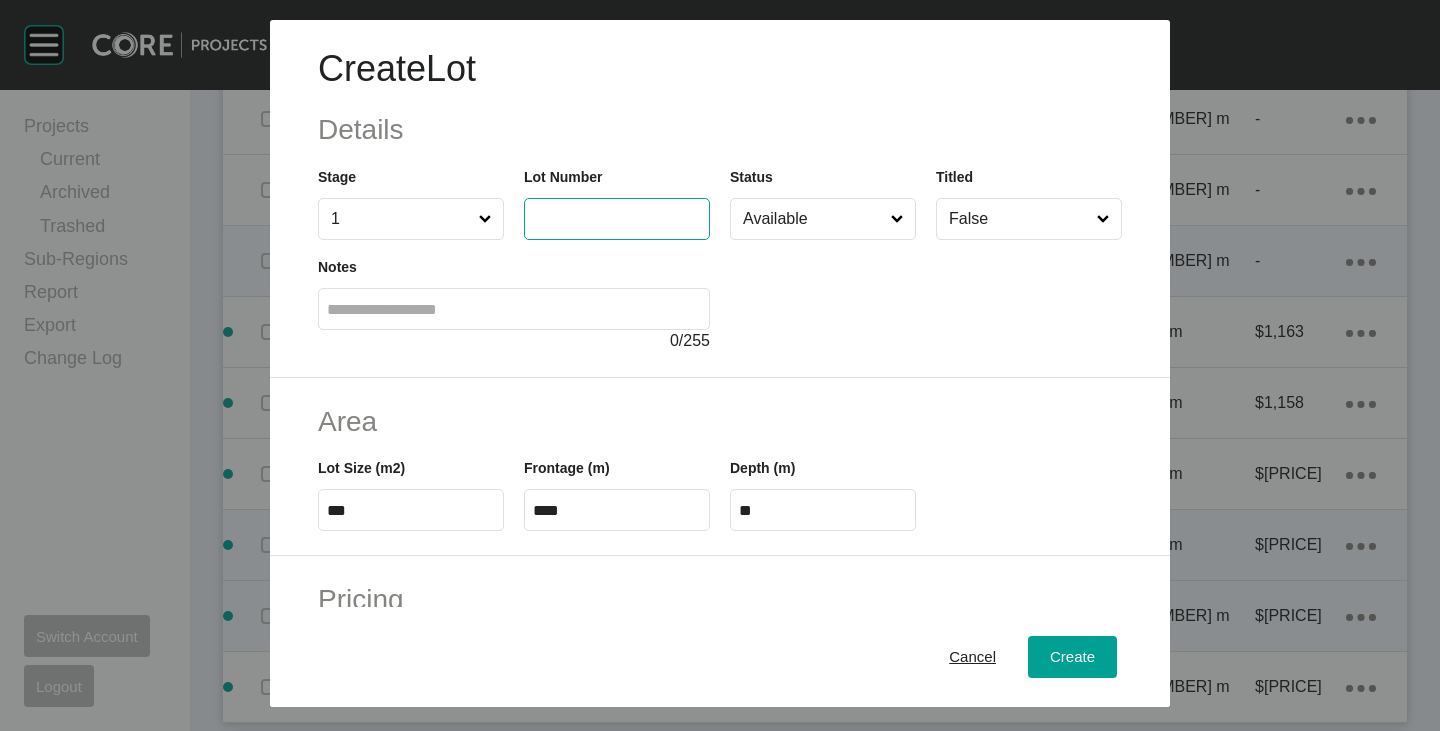 click at bounding box center (617, 218) 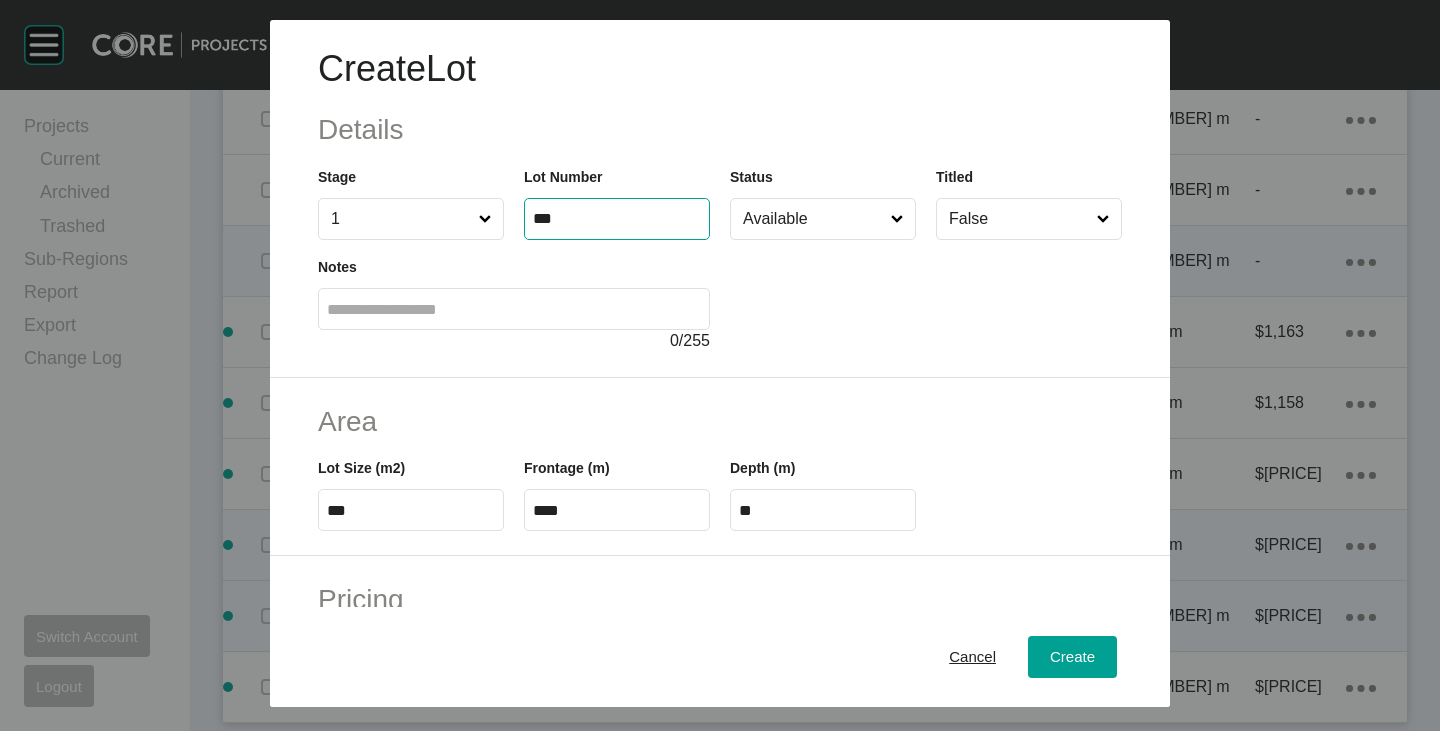 type on "***" 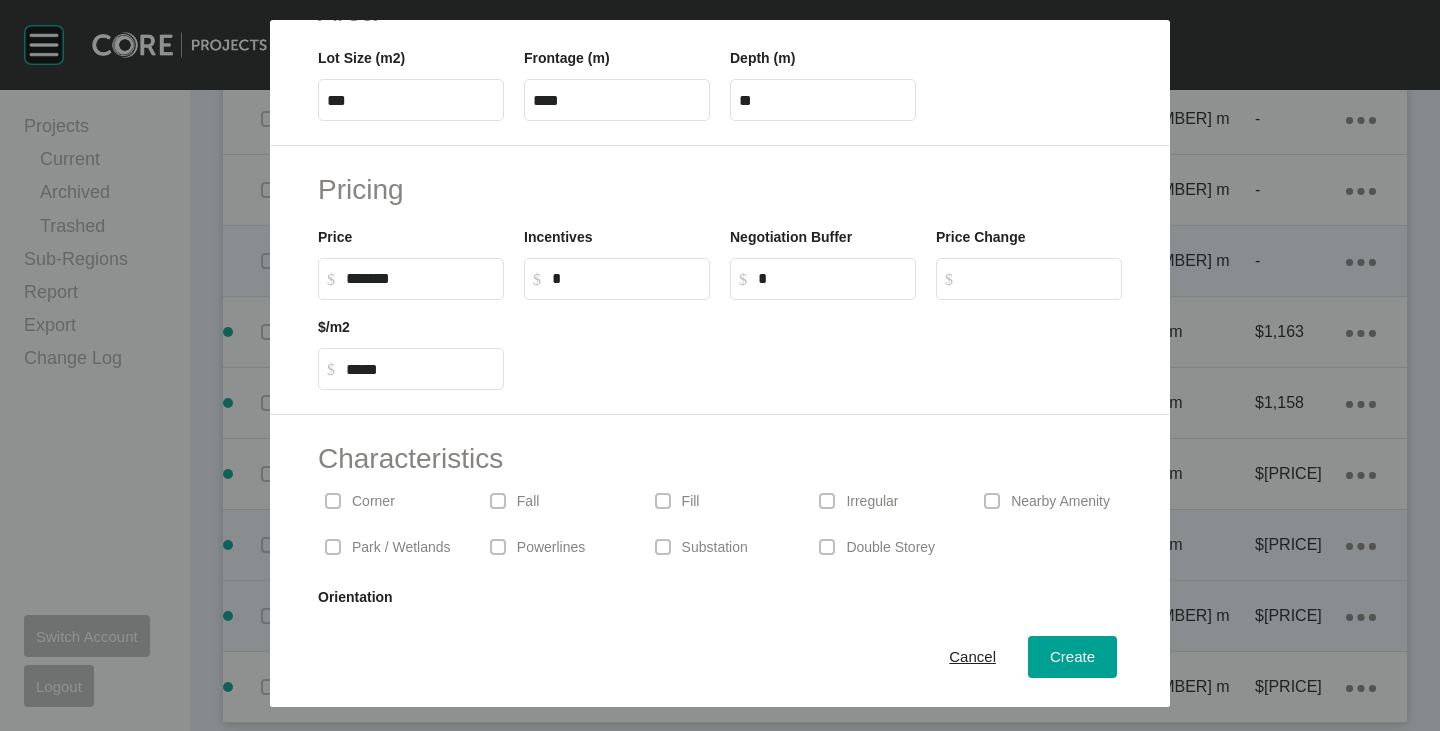 scroll, scrollTop: 489, scrollLeft: 0, axis: vertical 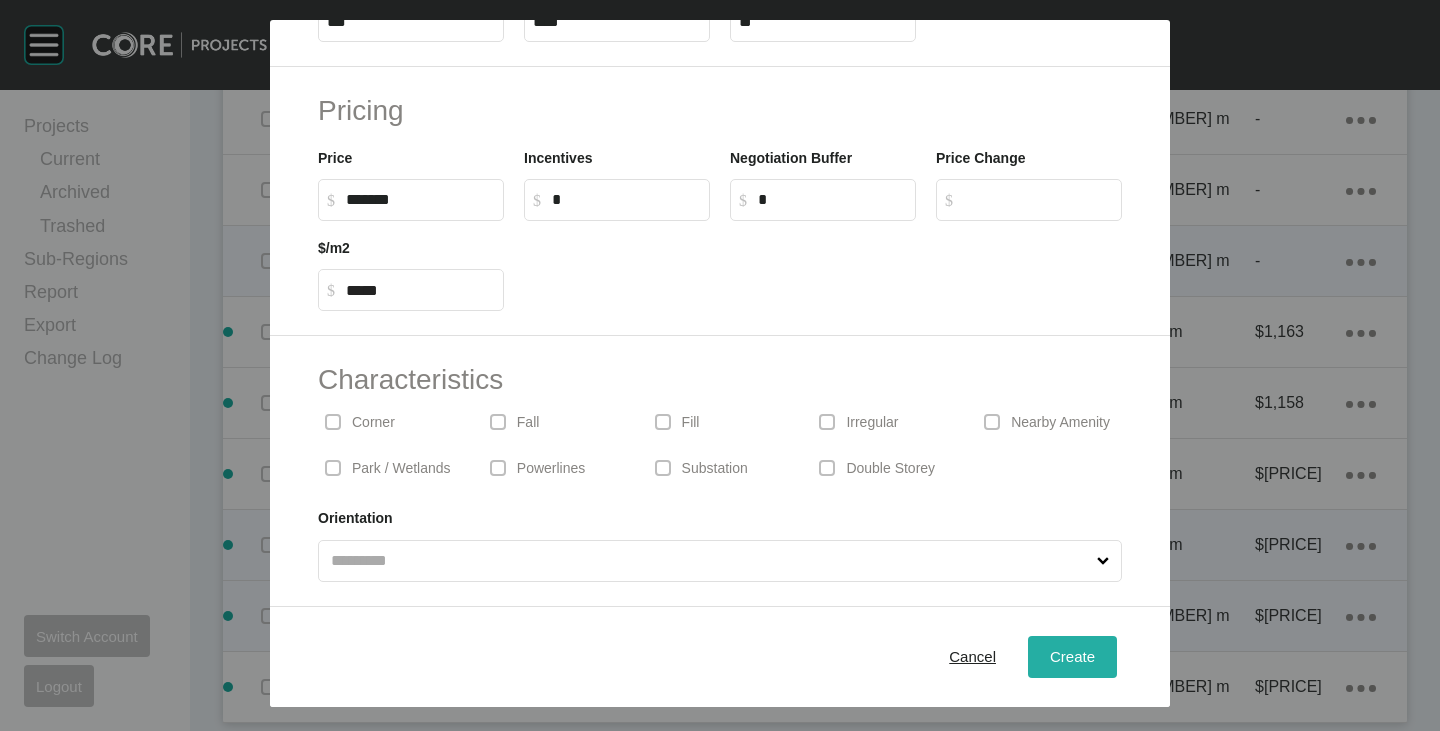 click on "Create" at bounding box center (1072, 656) 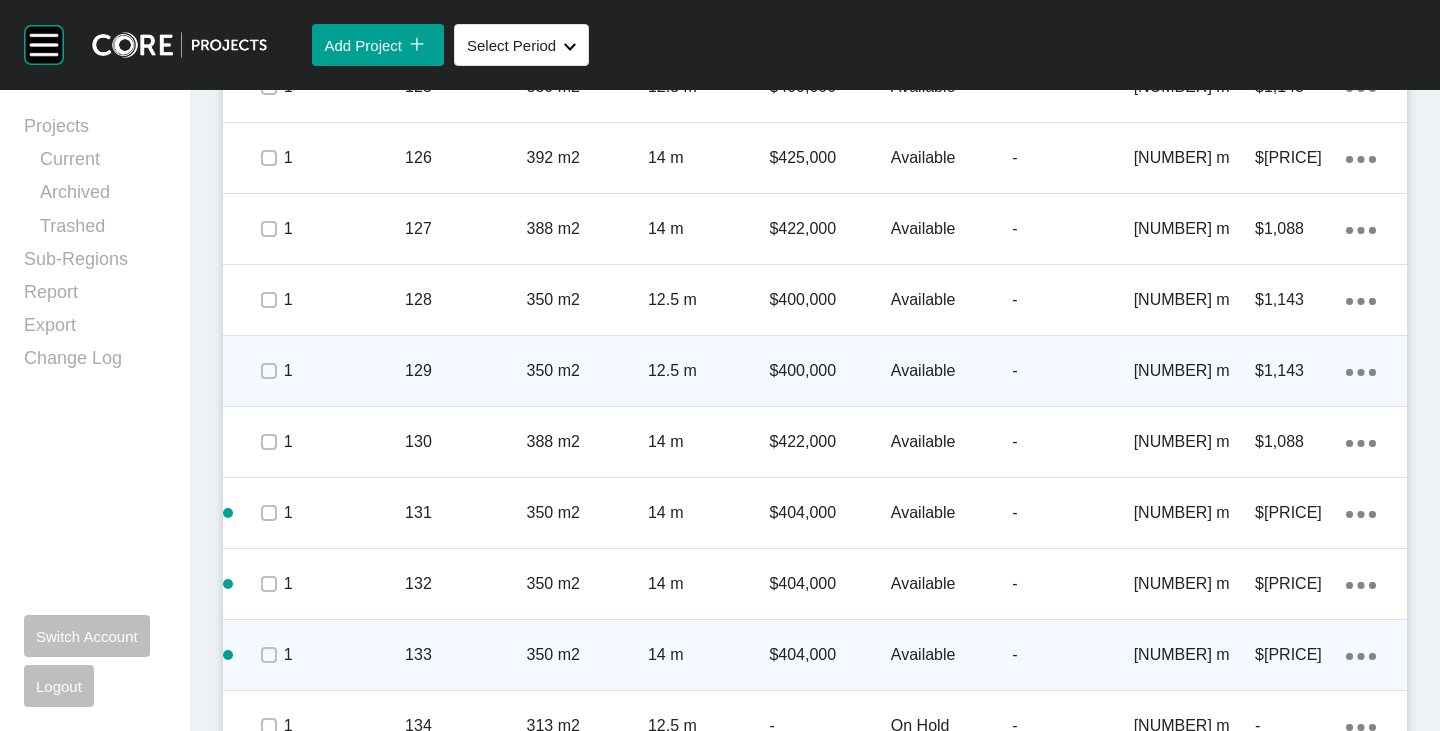 scroll, scrollTop: 1956, scrollLeft: 0, axis: vertical 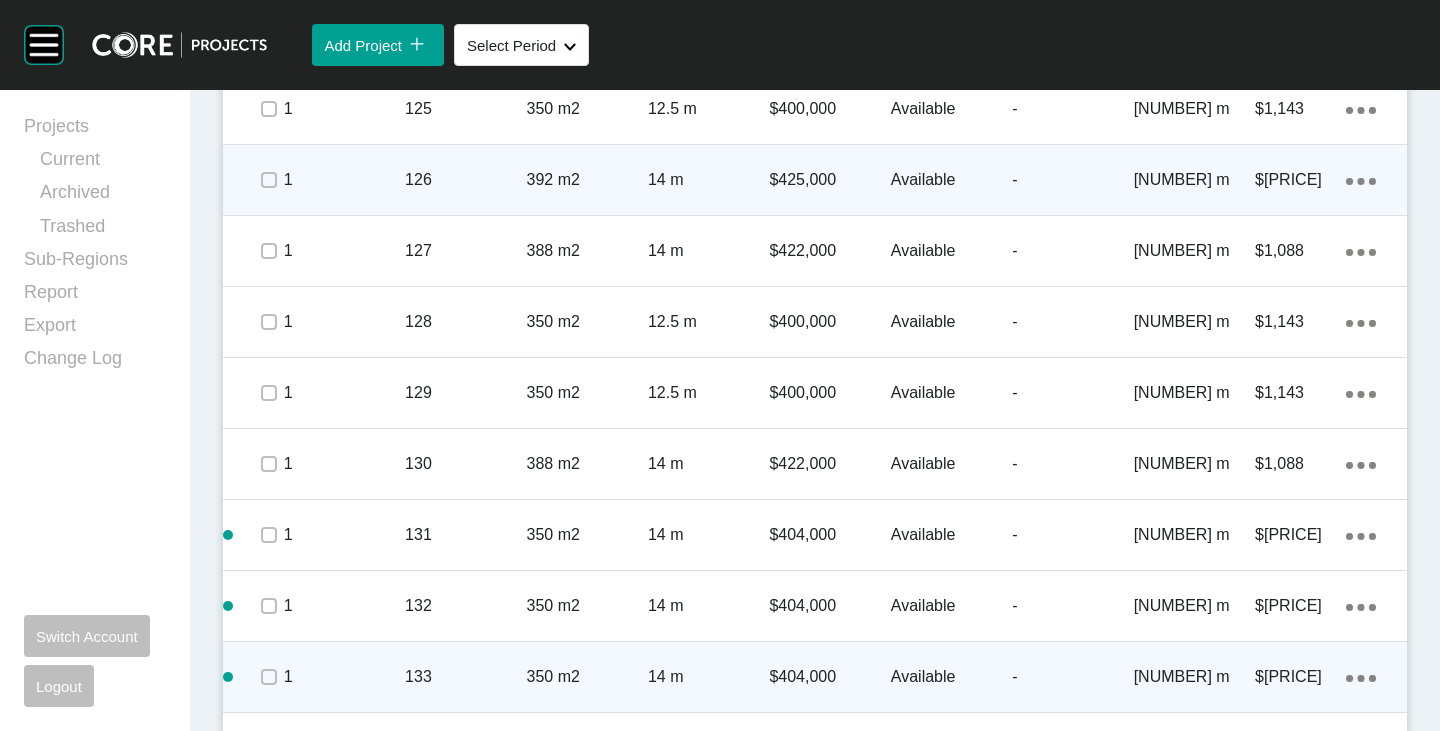 click on "Action Menu Dots Copy 6 Created with Sketch." 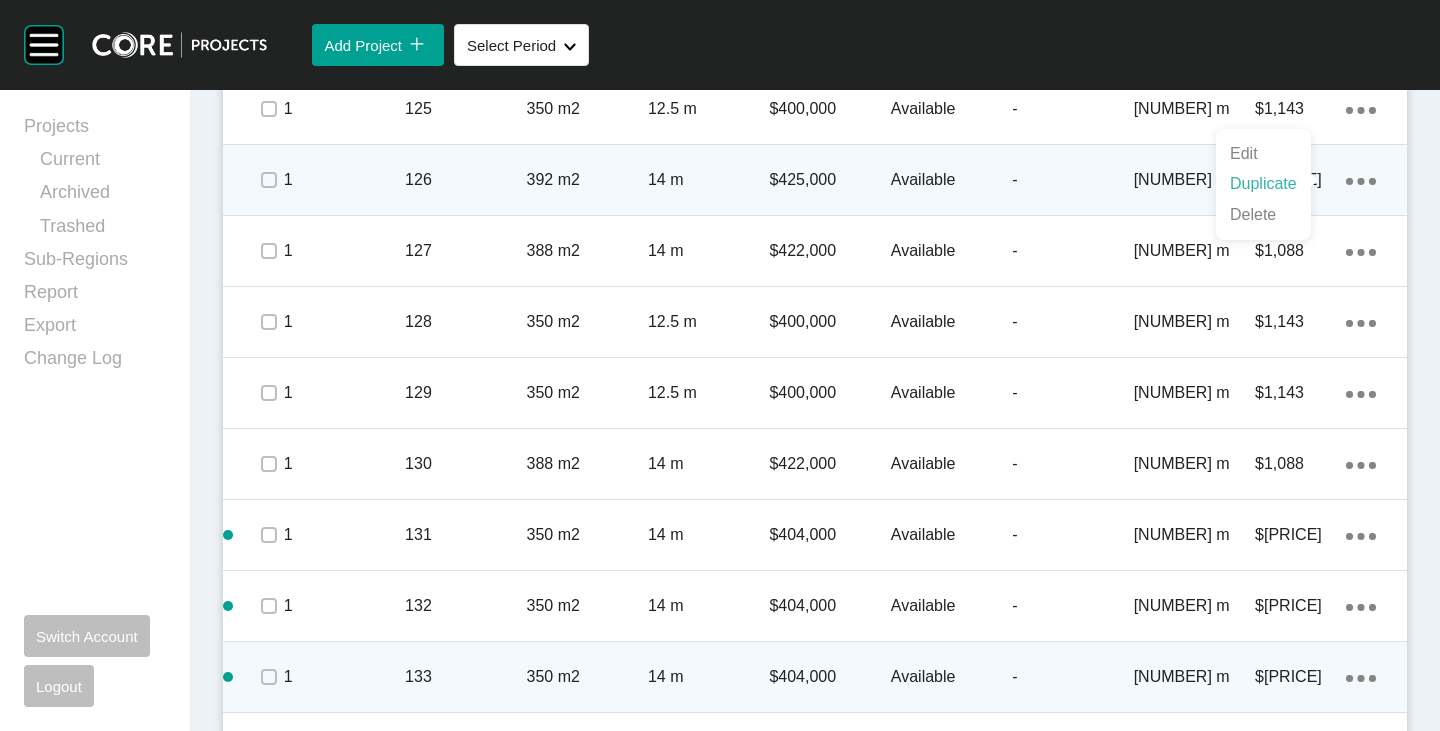 click on "Duplicate" at bounding box center [1263, 184] 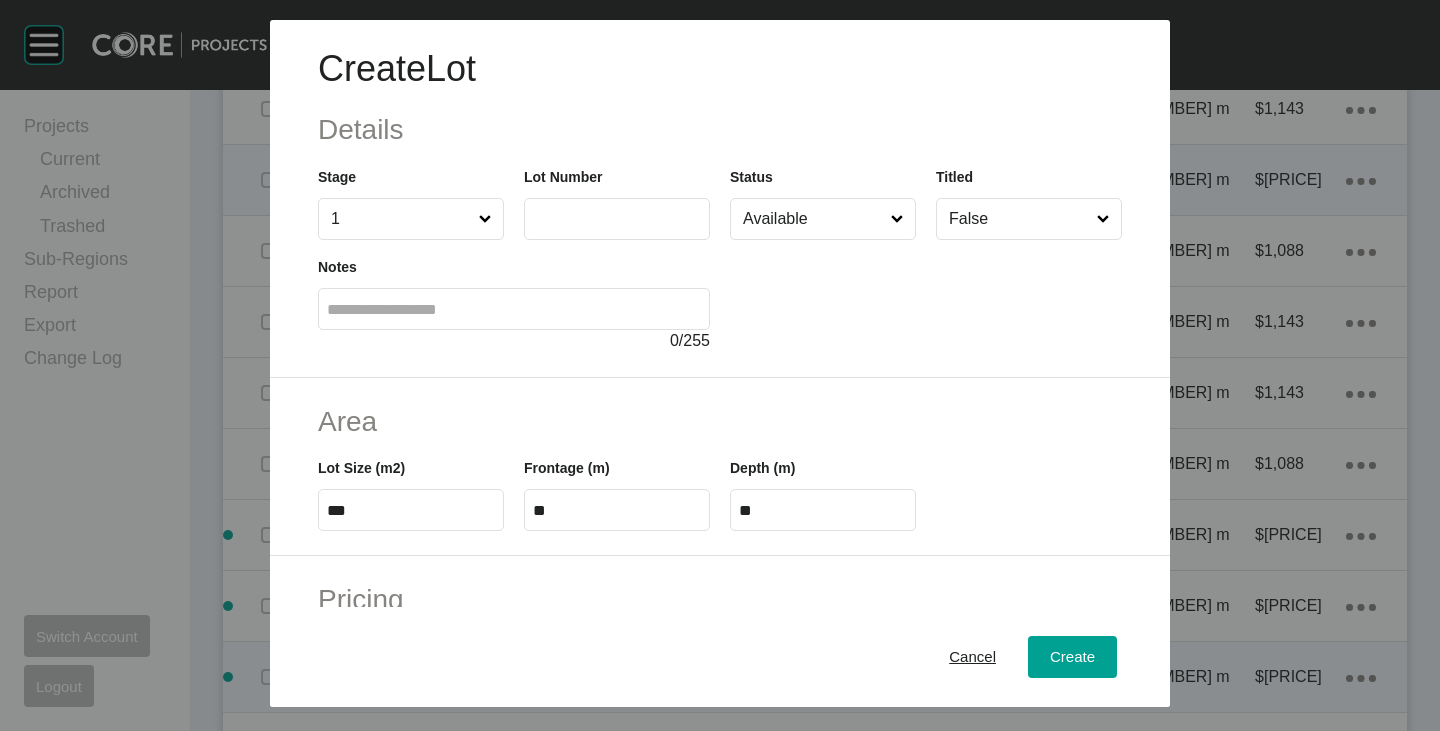 click at bounding box center [617, 218] 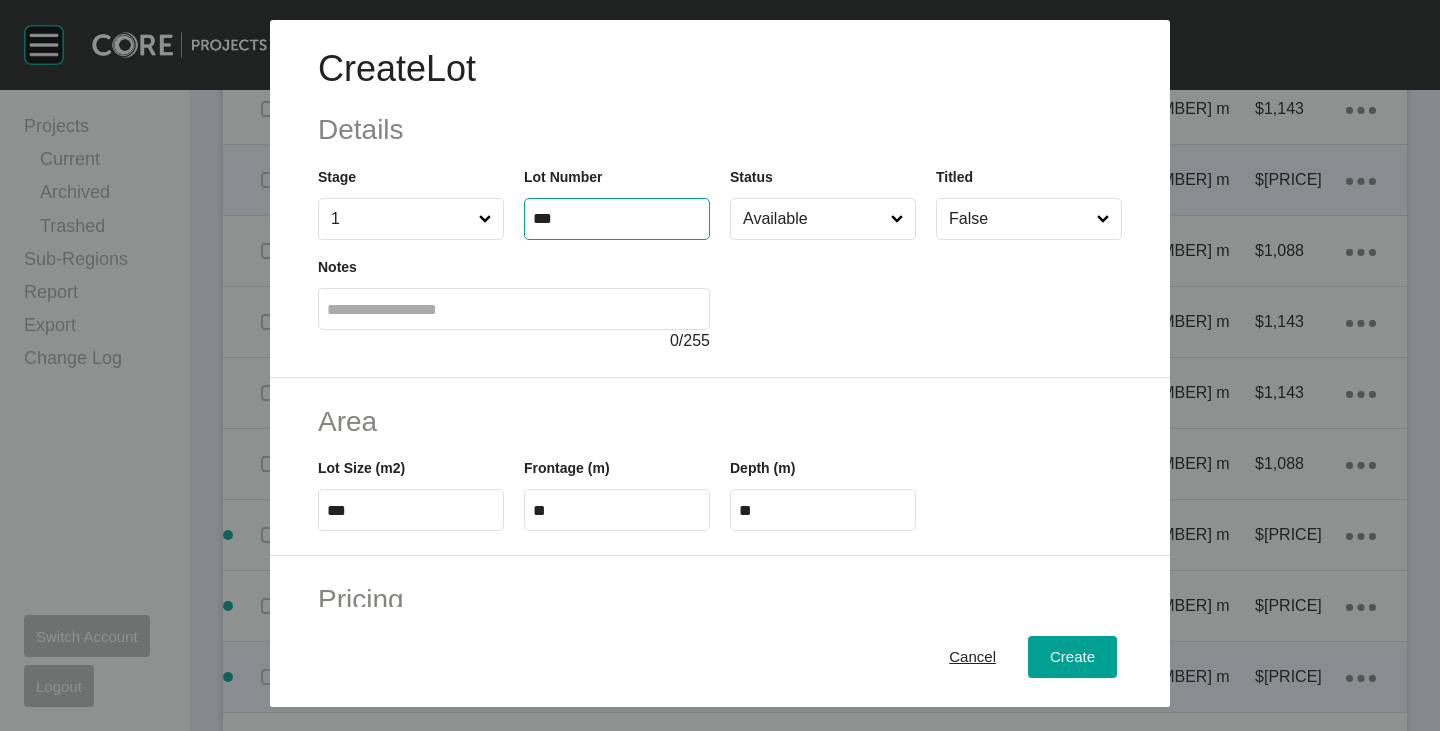 type on "***" 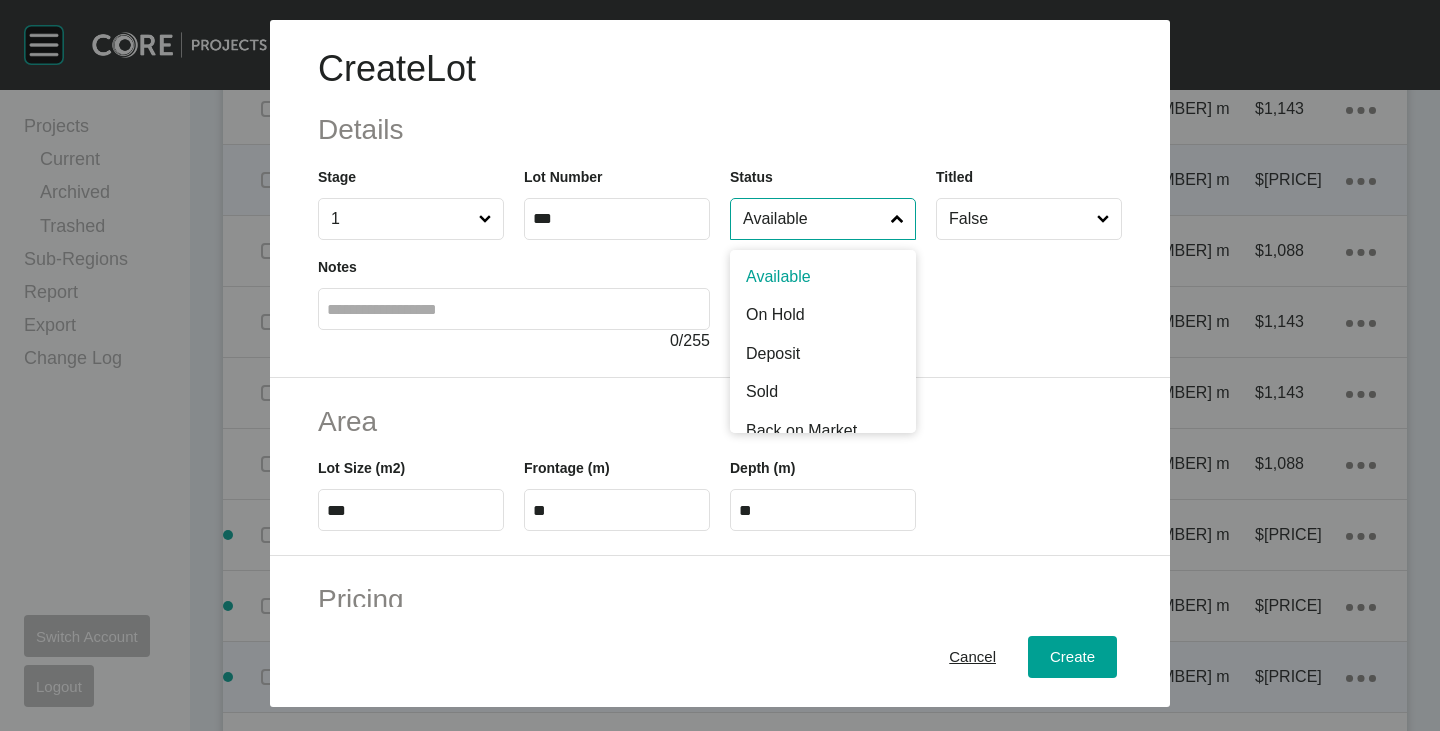 click on "Available" at bounding box center [813, 219] 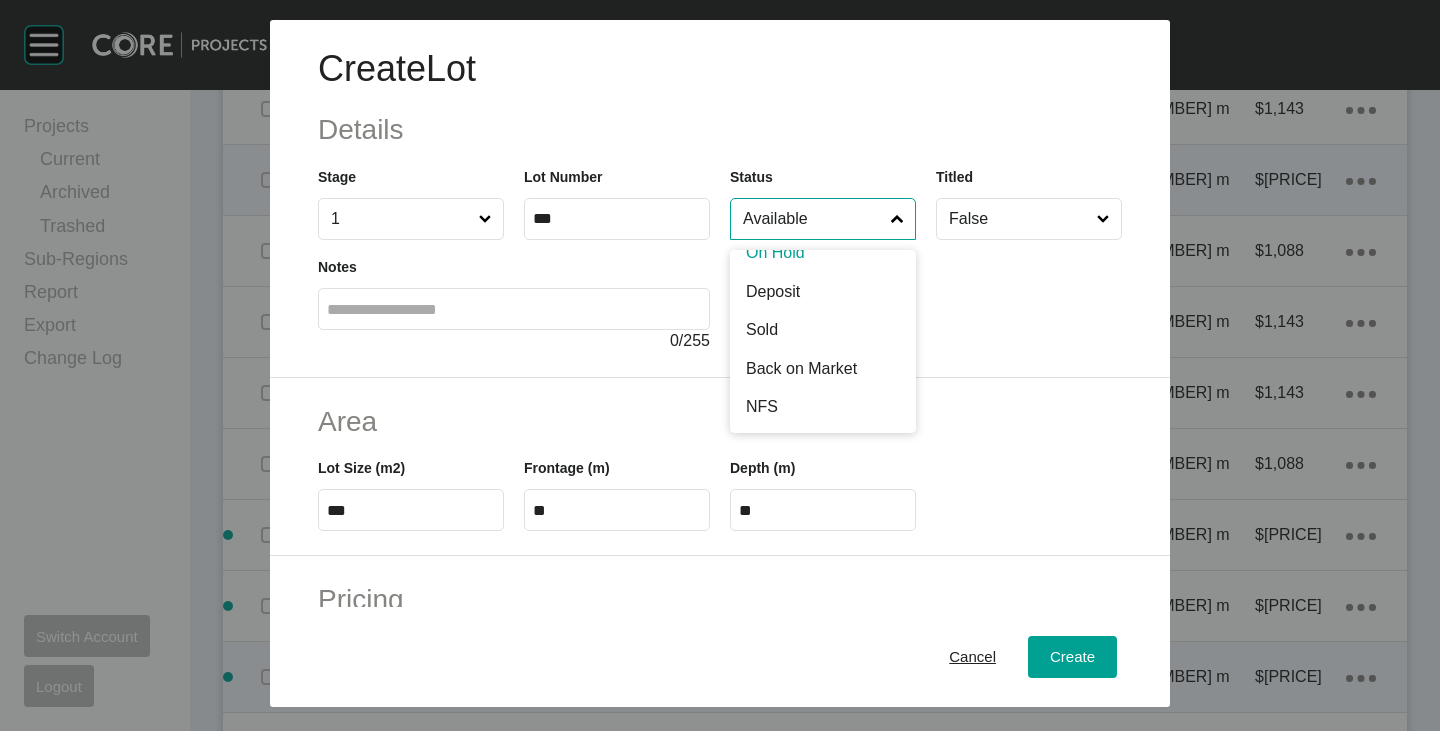 scroll, scrollTop: 102, scrollLeft: 0, axis: vertical 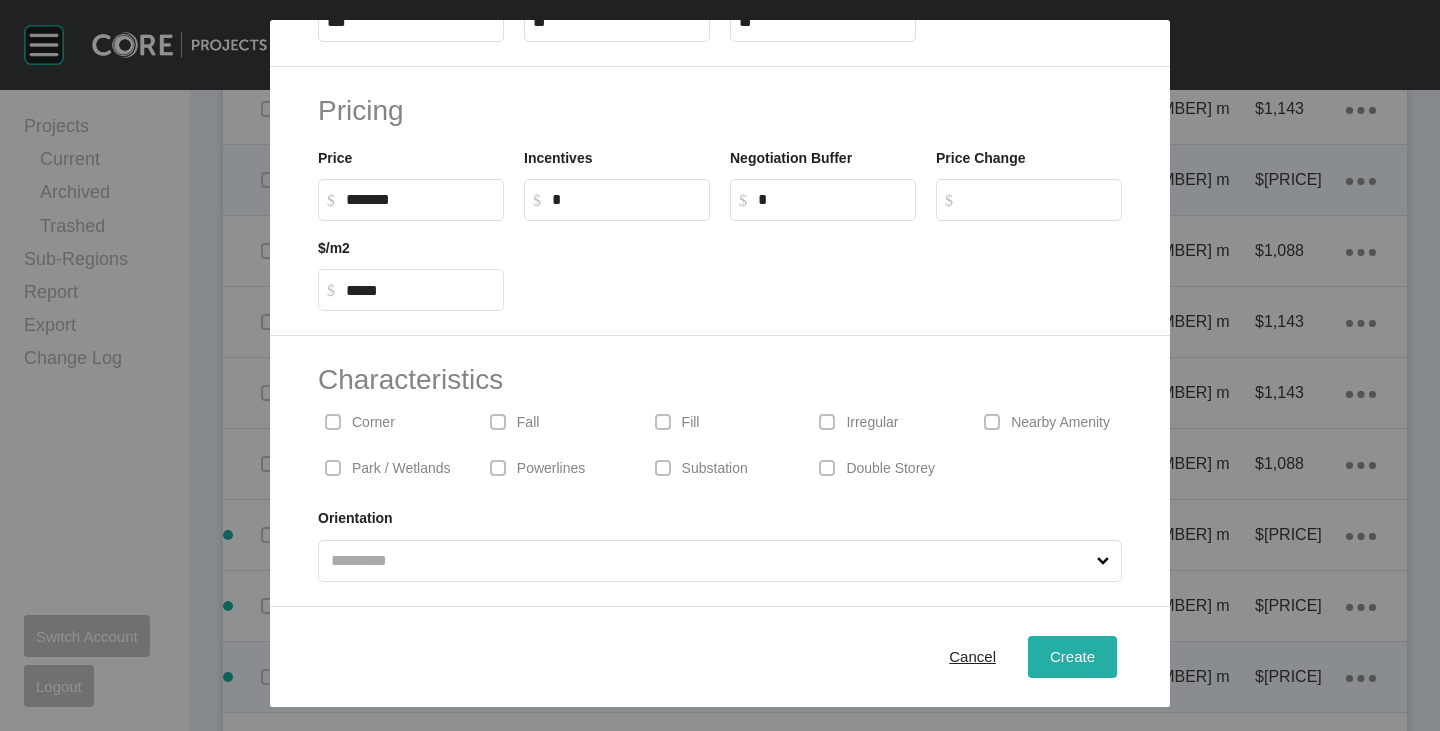 click on "Create" at bounding box center (1072, 656) 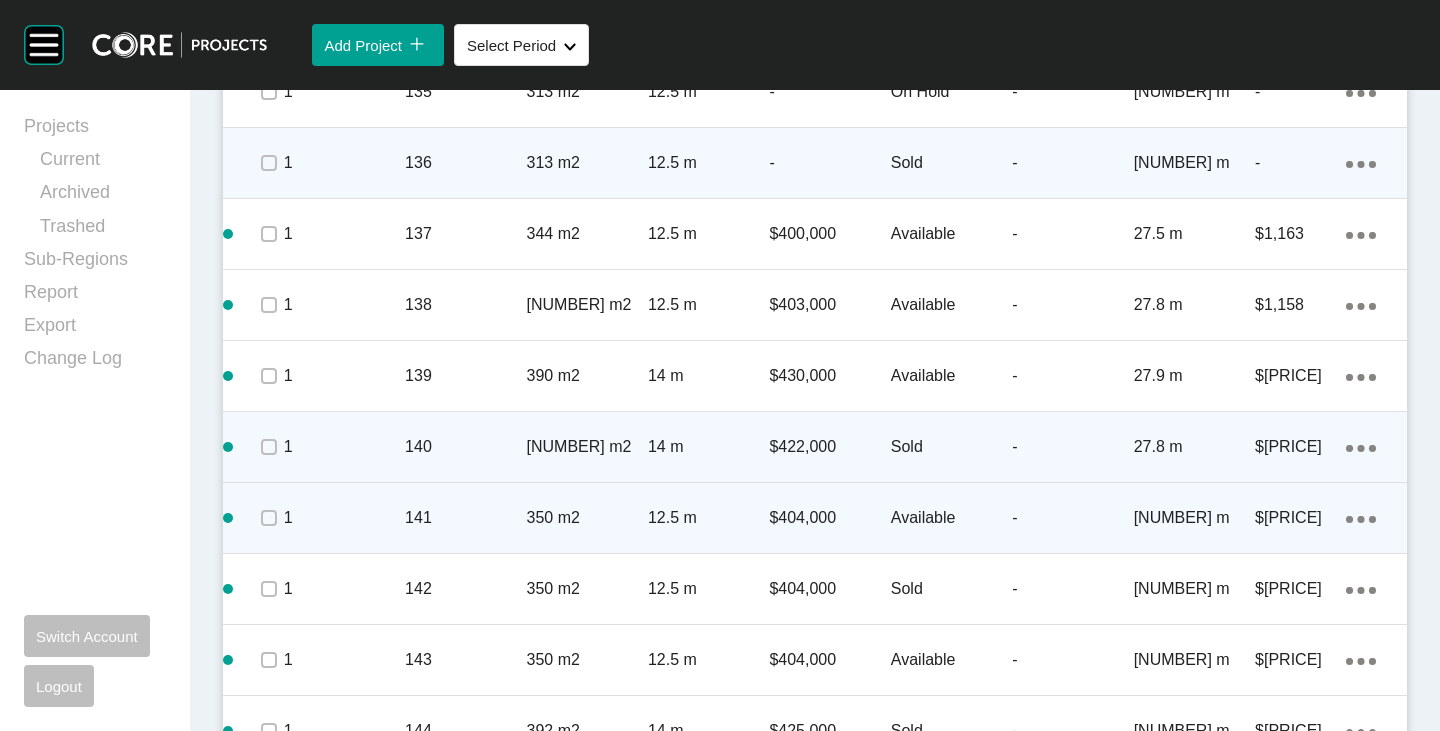 scroll, scrollTop: 2727, scrollLeft: 0, axis: vertical 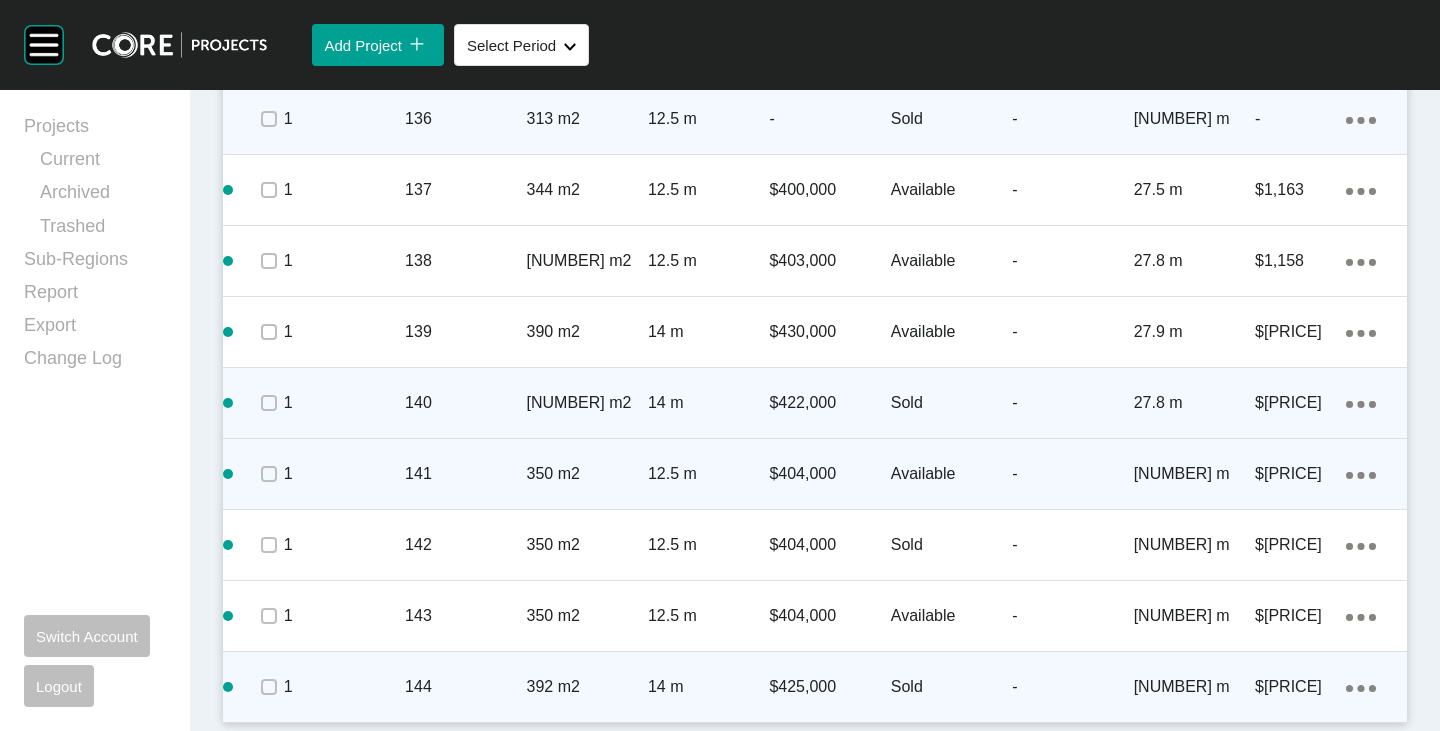 click on "Action Menu Dots Copy 6 Created with Sketch." 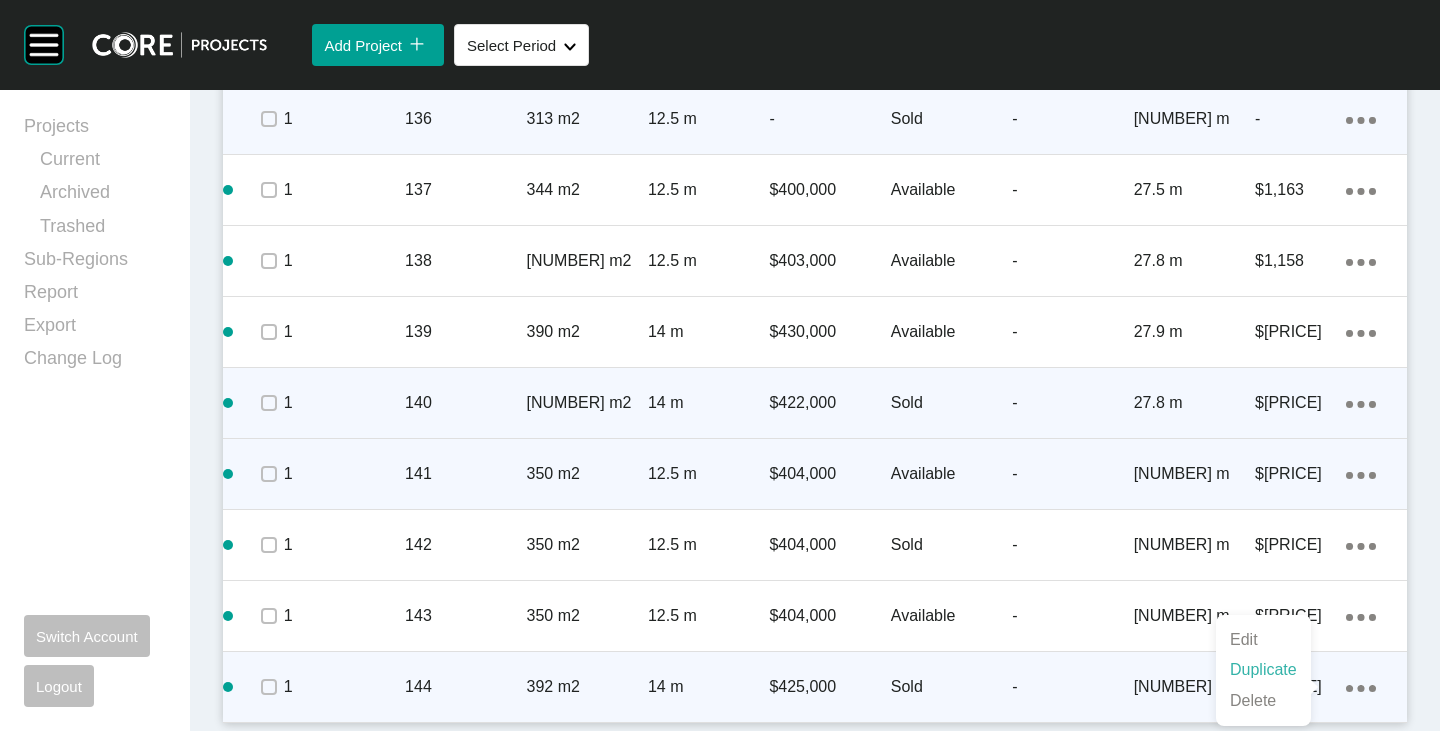 click on "Duplicate" at bounding box center [1263, 670] 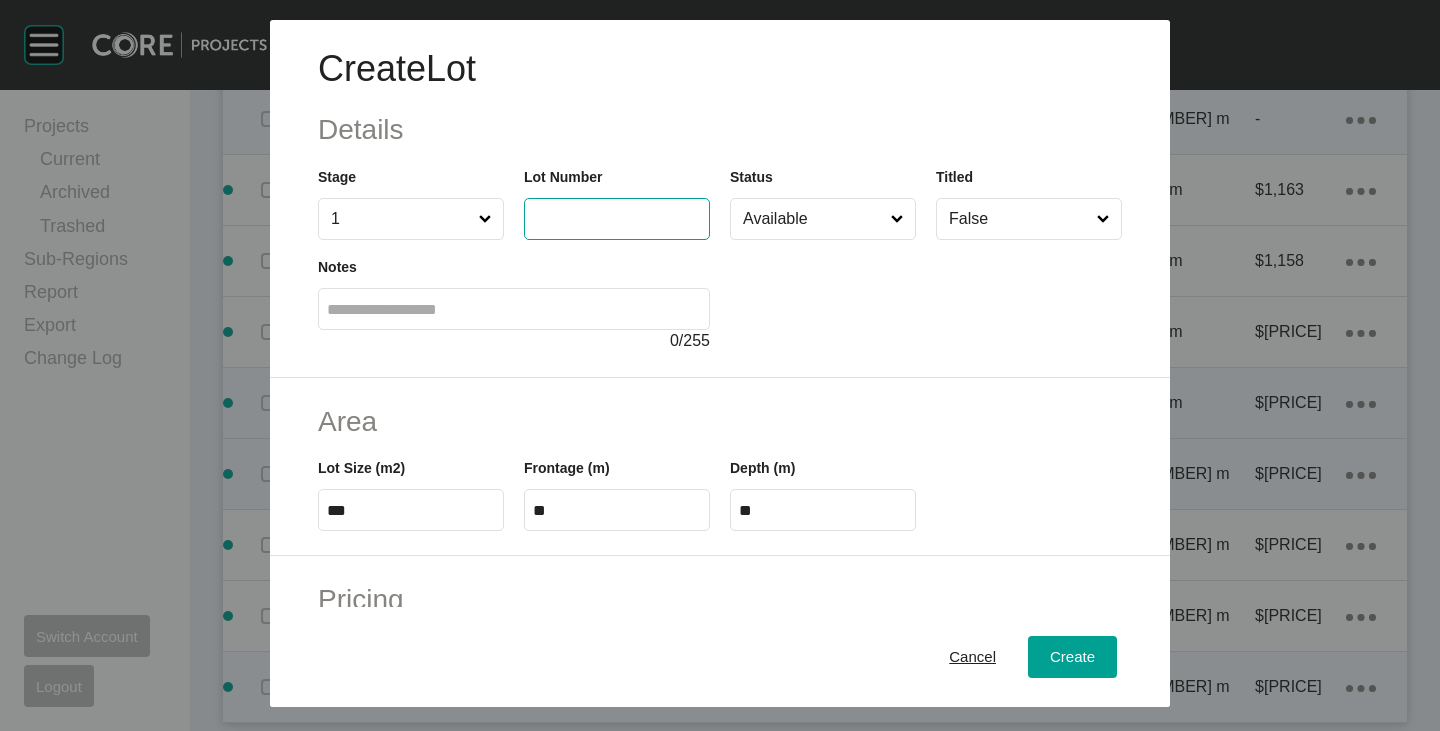 click at bounding box center [617, 218] 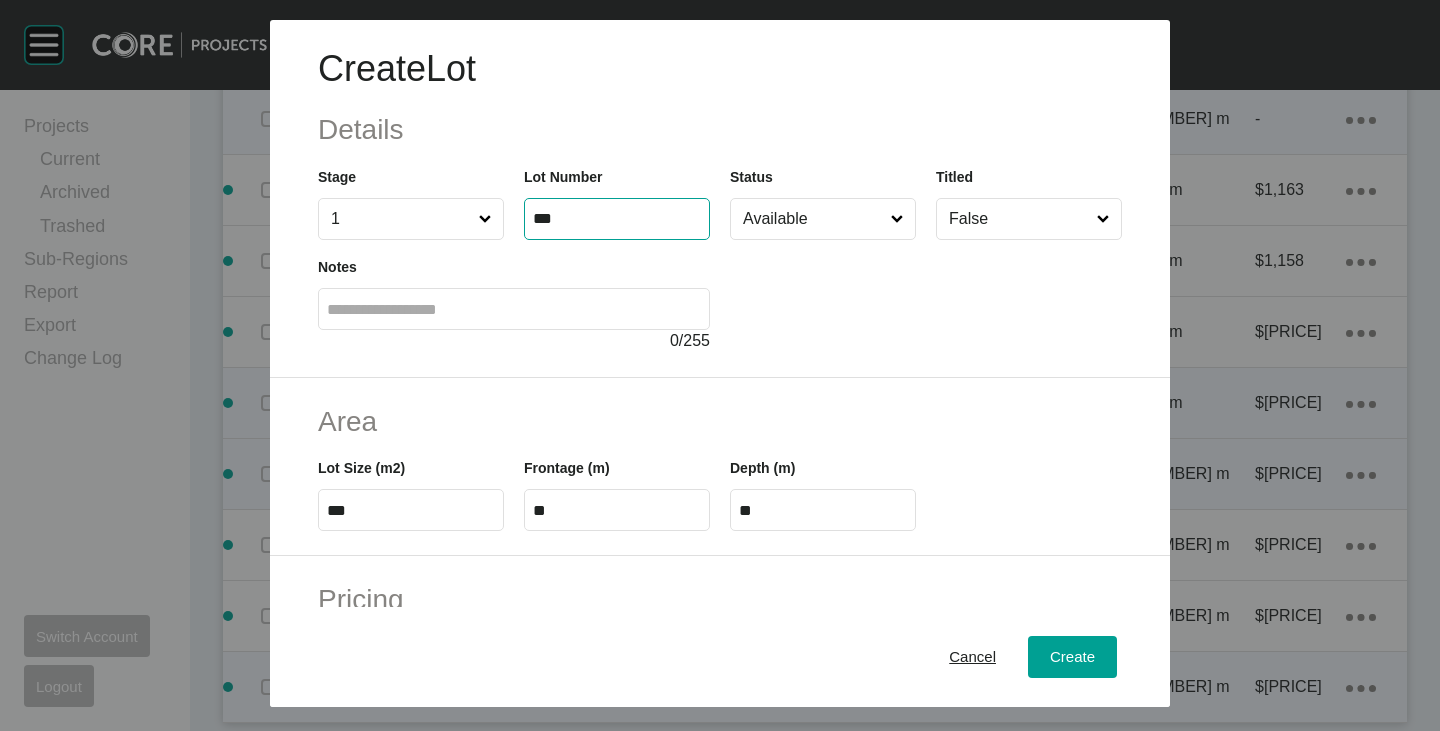 type on "***" 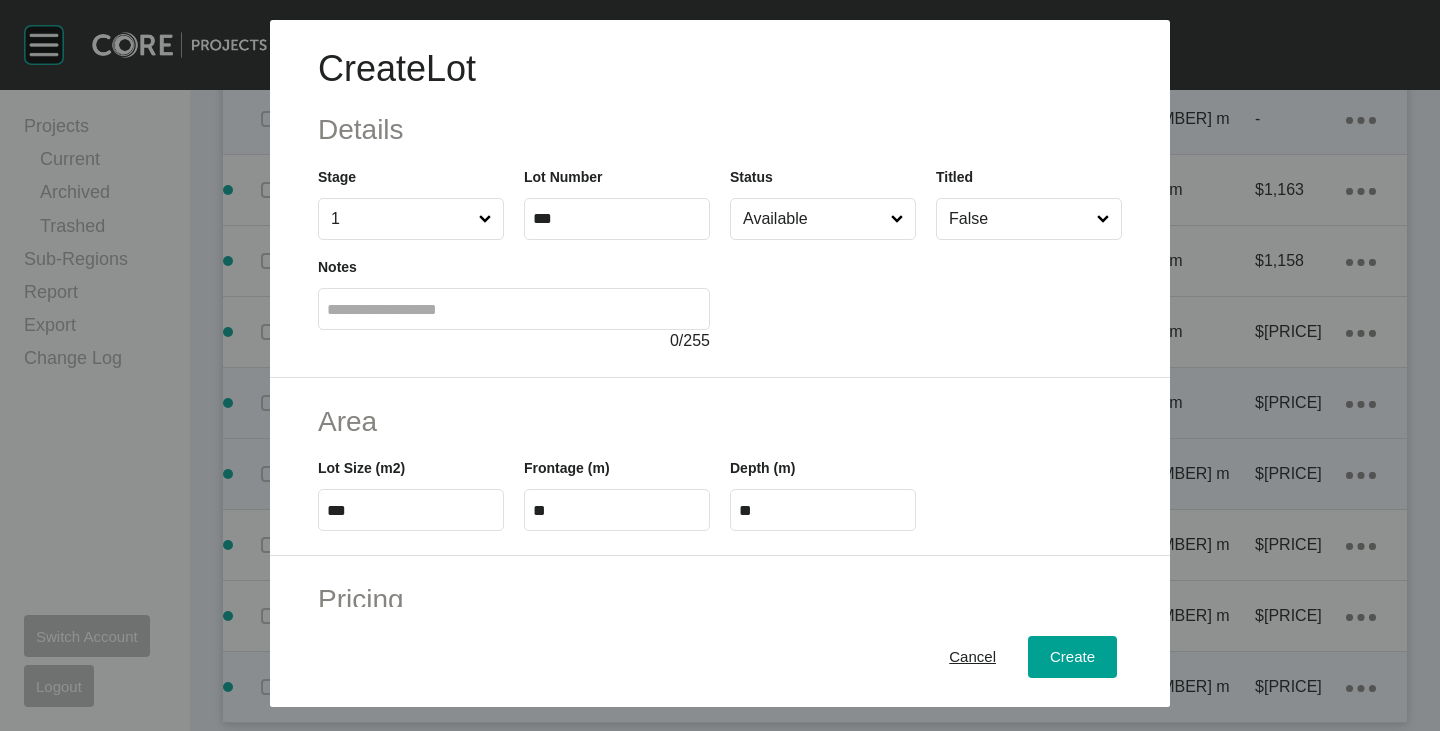 click on "Available" at bounding box center [813, 219] 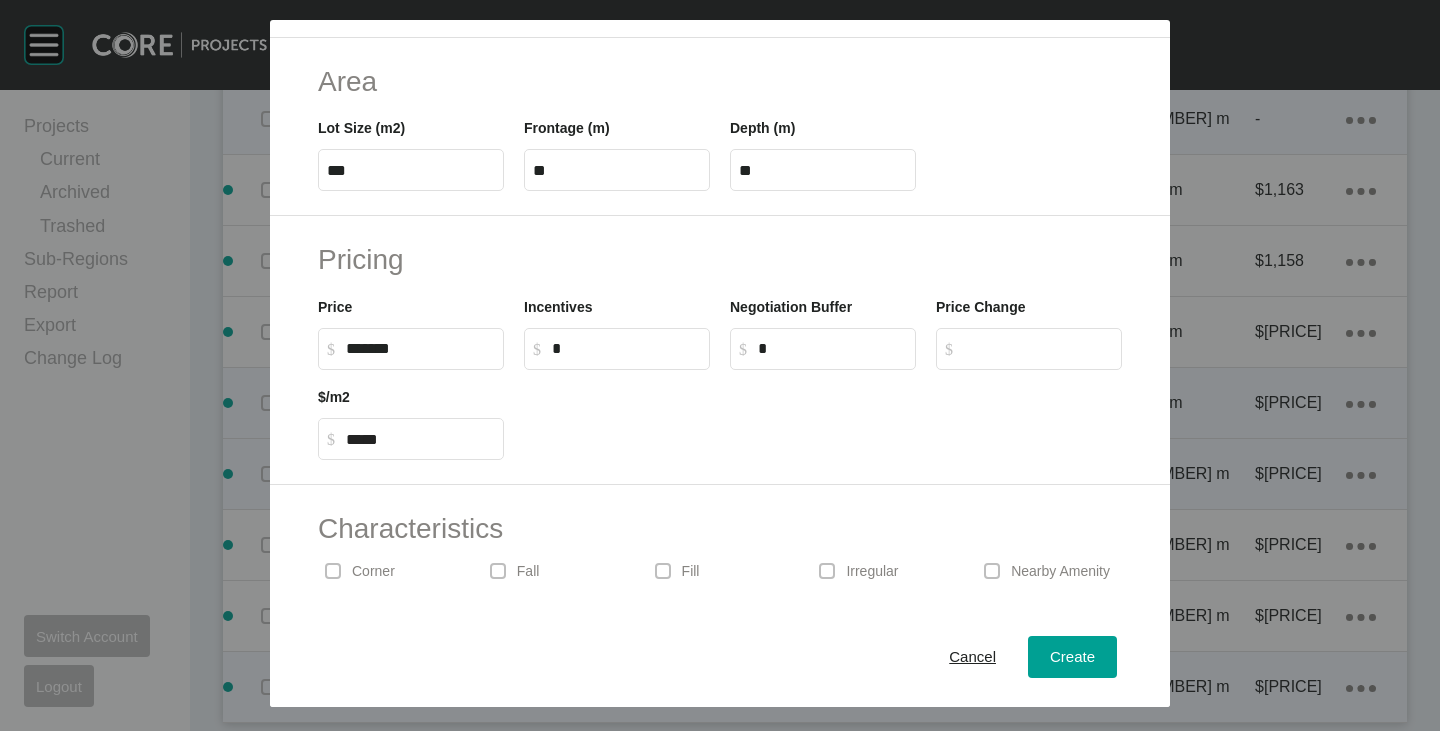 scroll, scrollTop: 489, scrollLeft: 0, axis: vertical 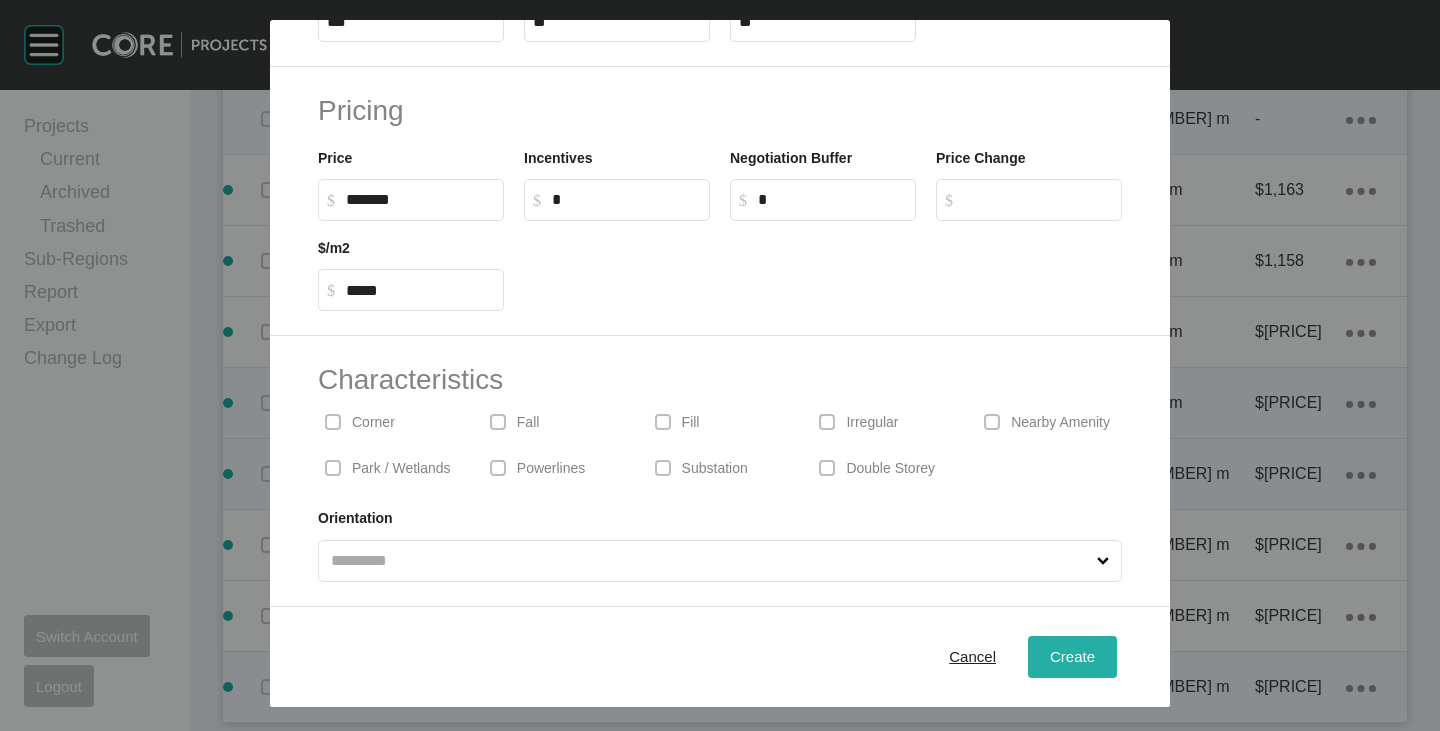 click on "Create" at bounding box center (1072, 656) 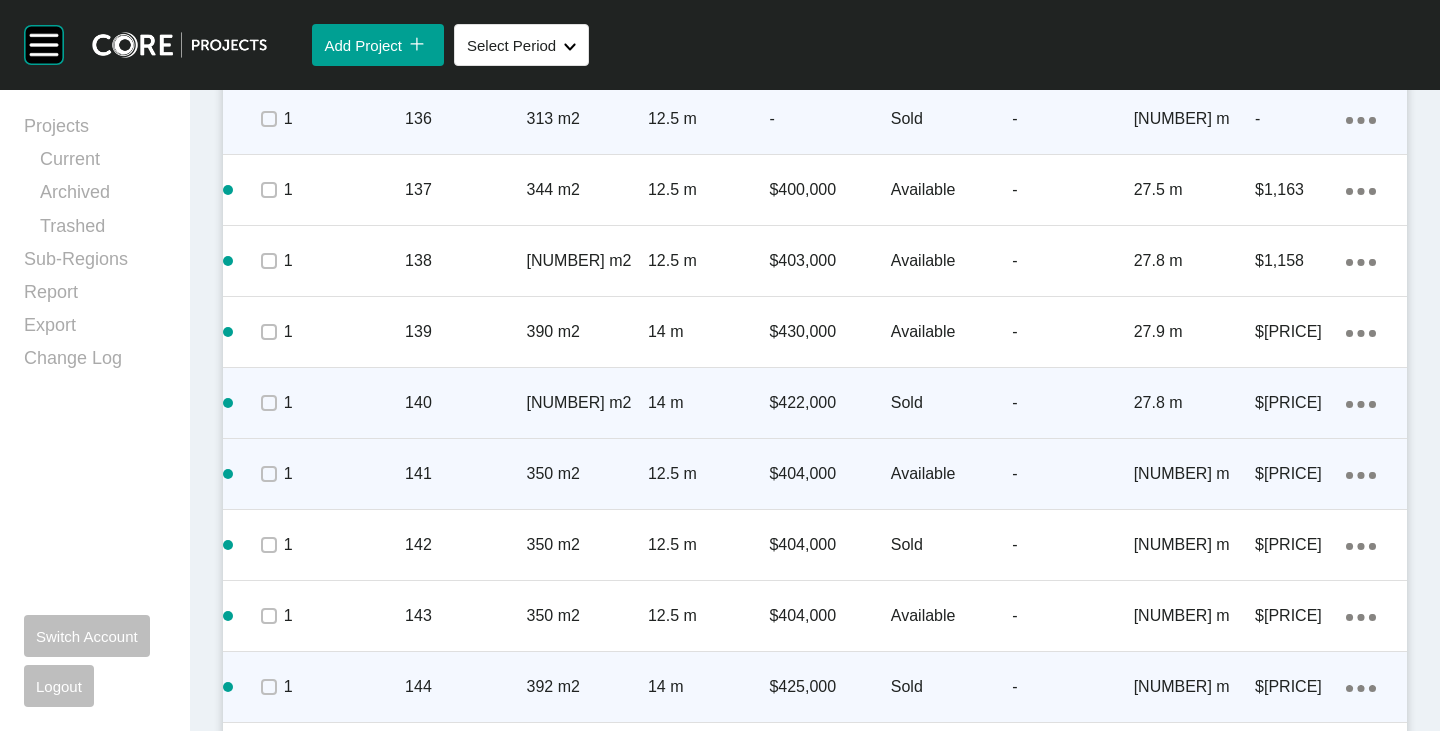 scroll, scrollTop: 2798, scrollLeft: 0, axis: vertical 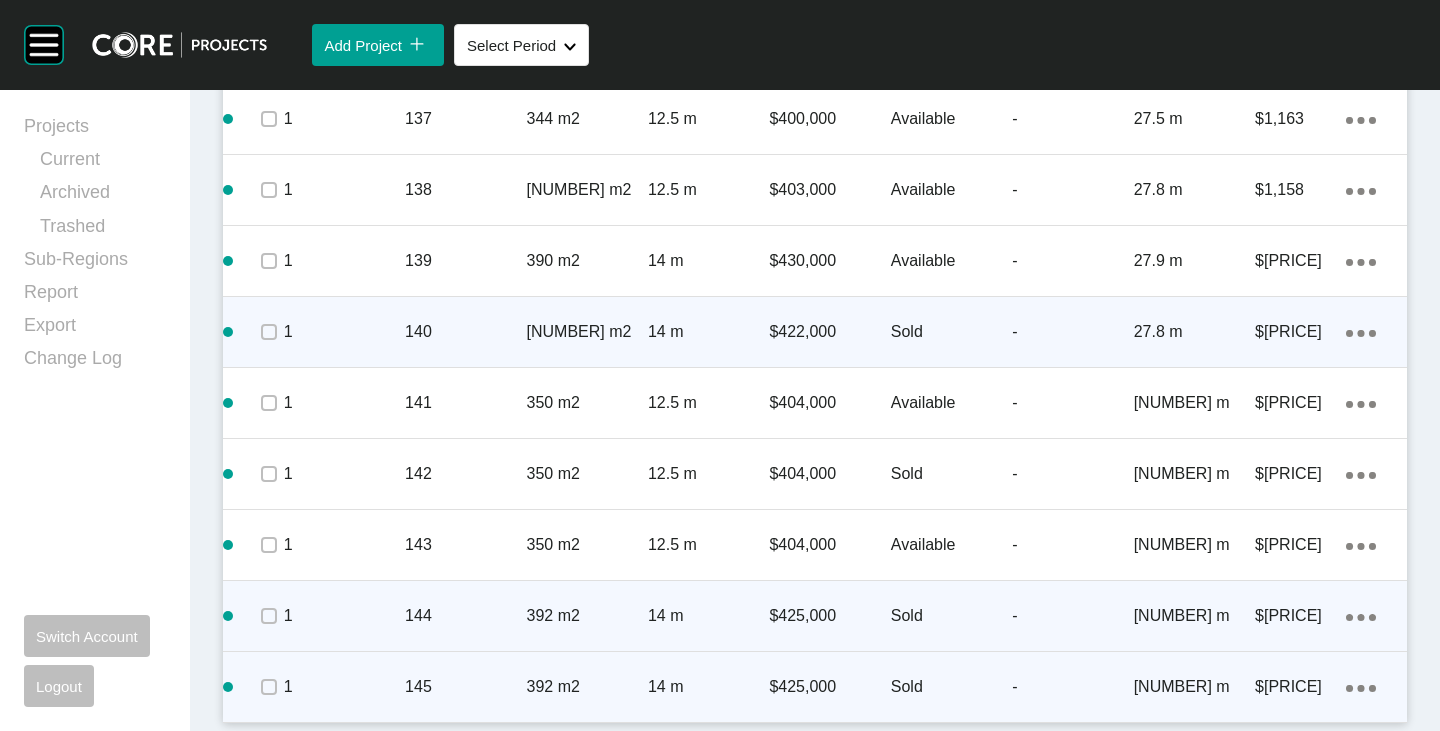 click on "Action Menu Dots Copy 6 Created with Sketch." 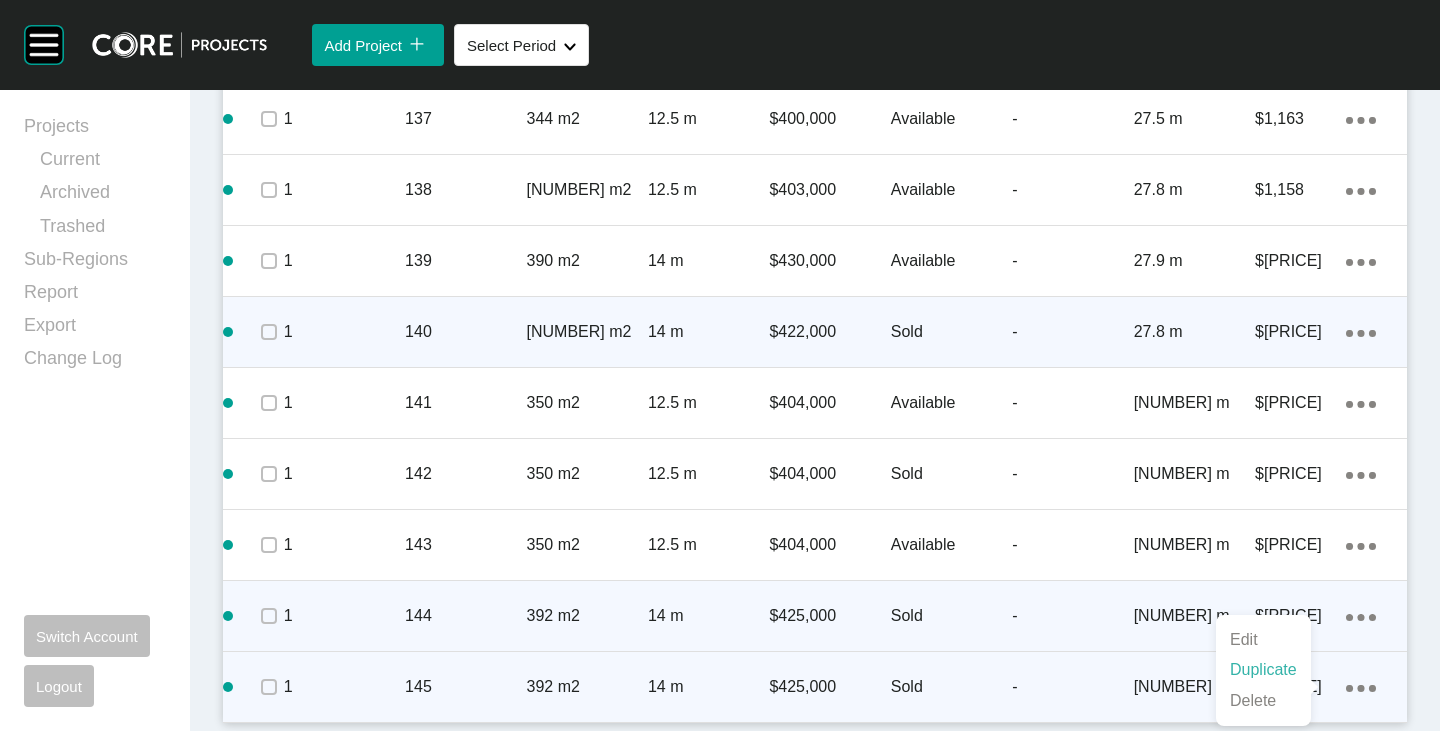 click on "Duplicate" at bounding box center (1263, 670) 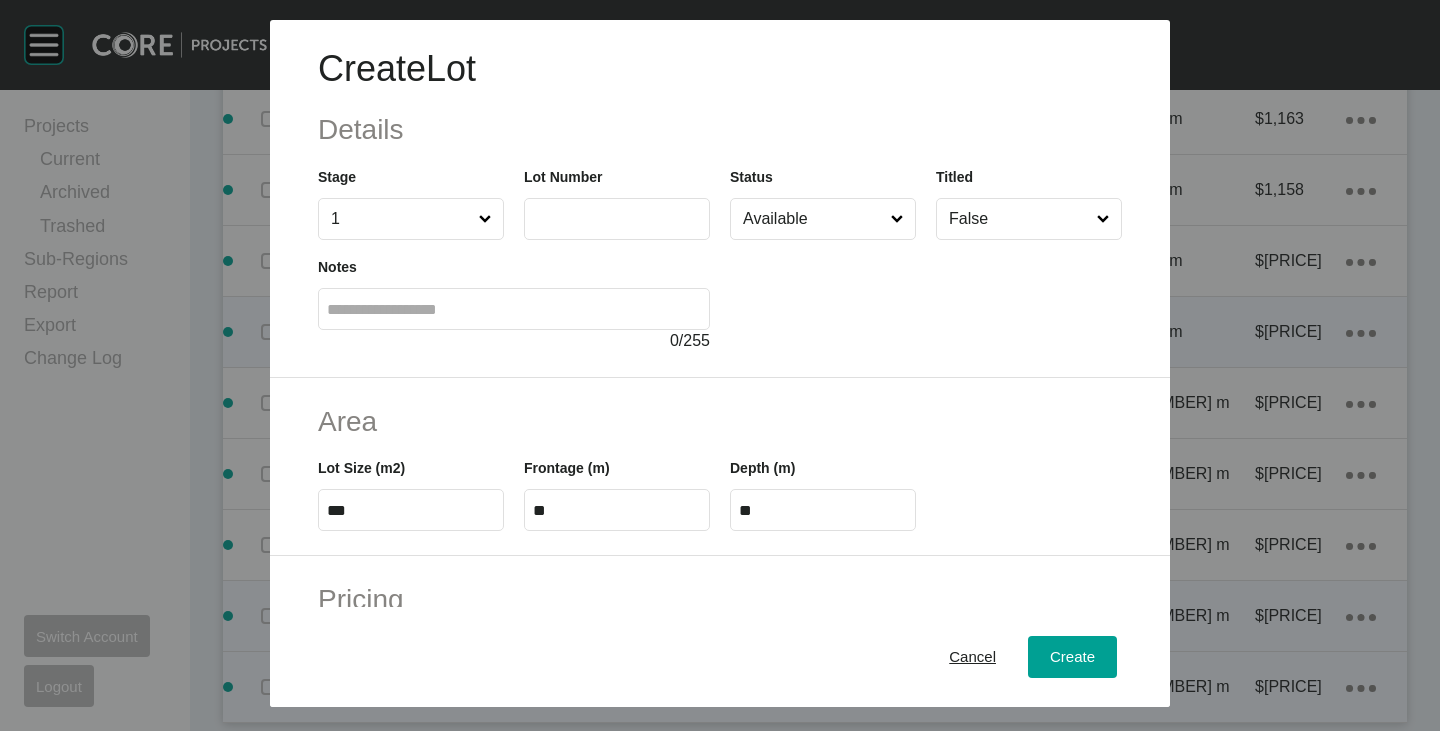 click at bounding box center (617, 218) 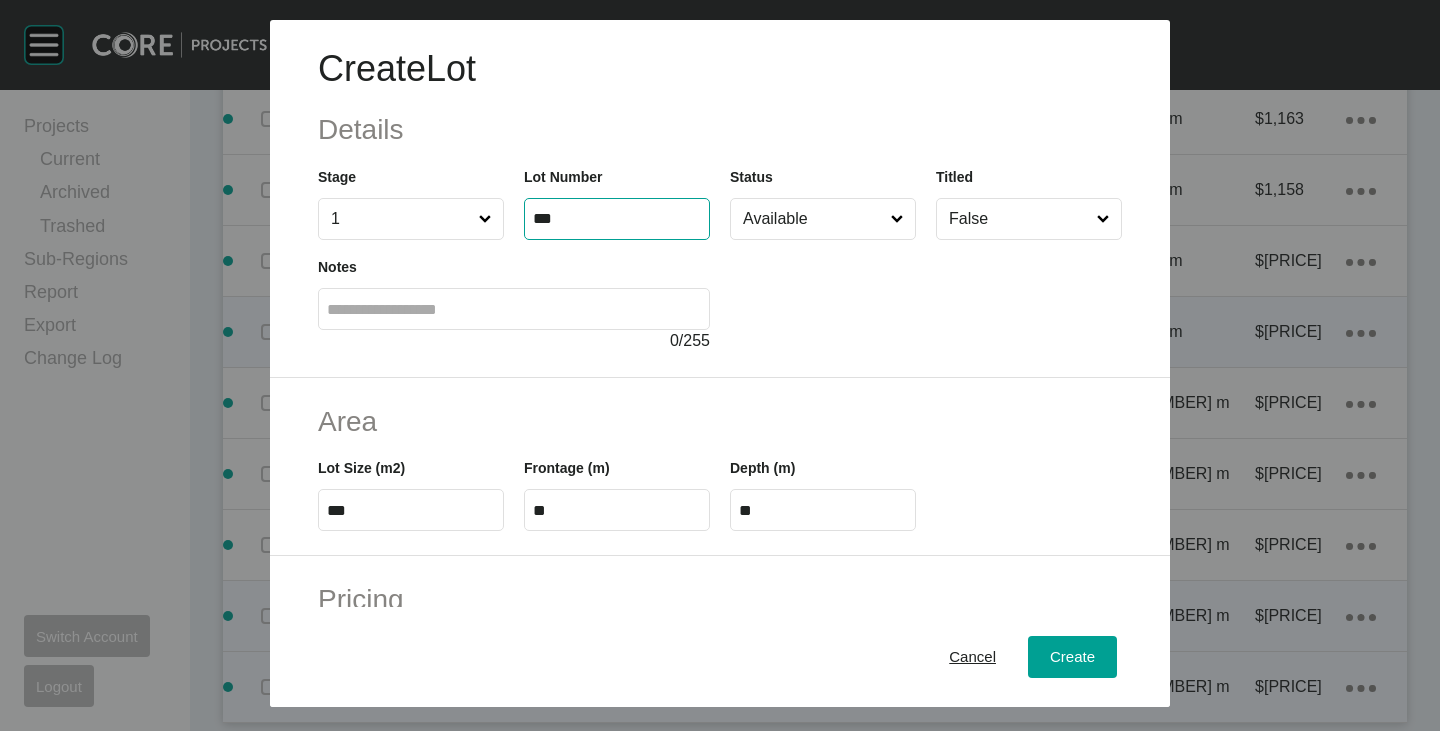 type on "***" 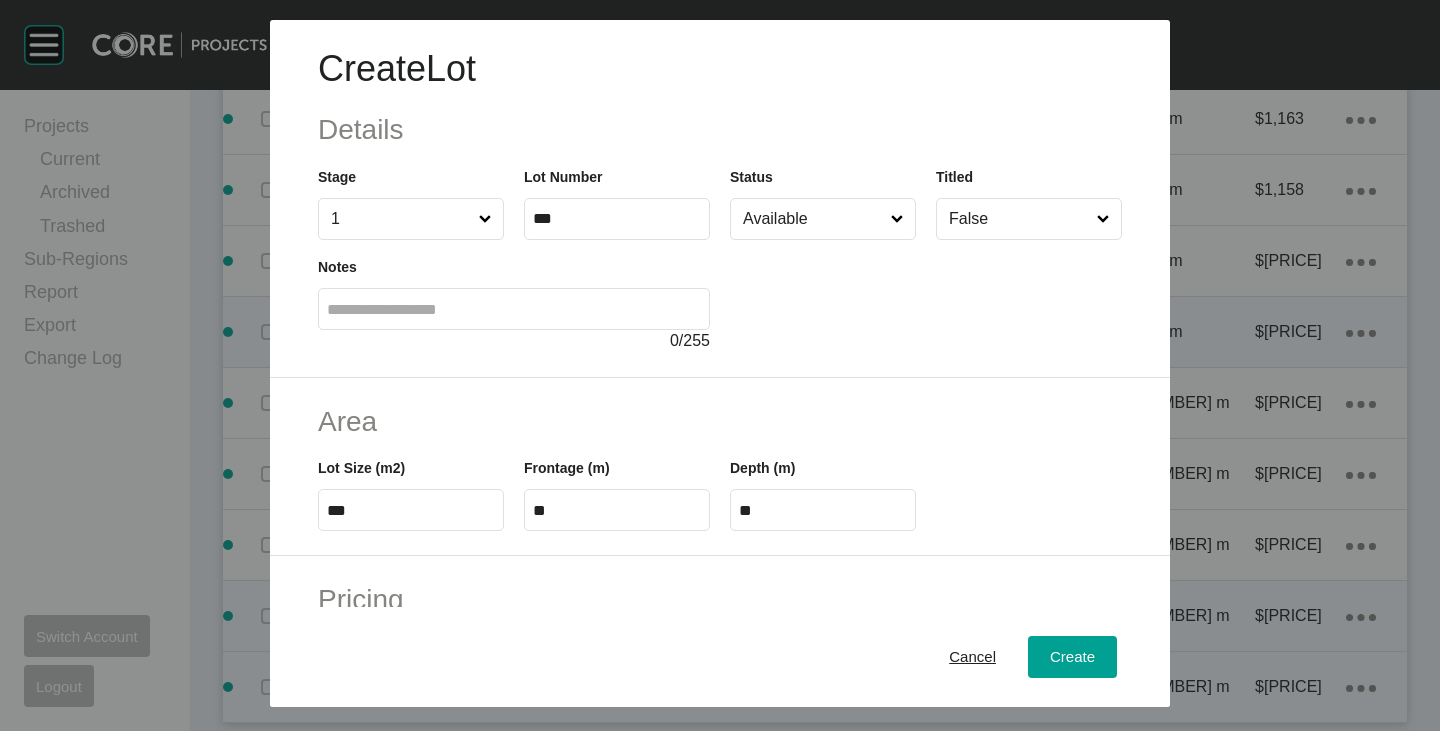 drag, startPoint x: 784, startPoint y: 320, endPoint x: 797, endPoint y: 304, distance: 20.615528 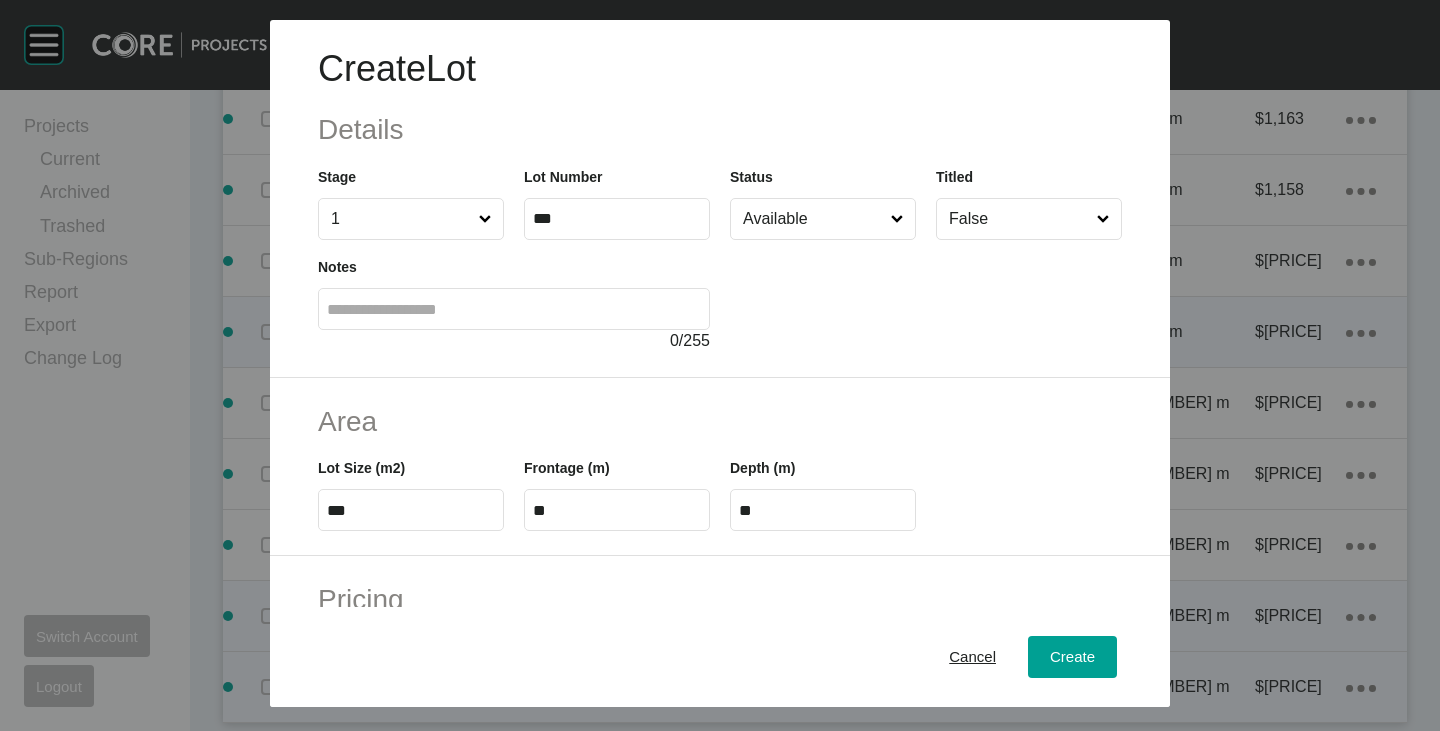 click at bounding box center (926, 296) 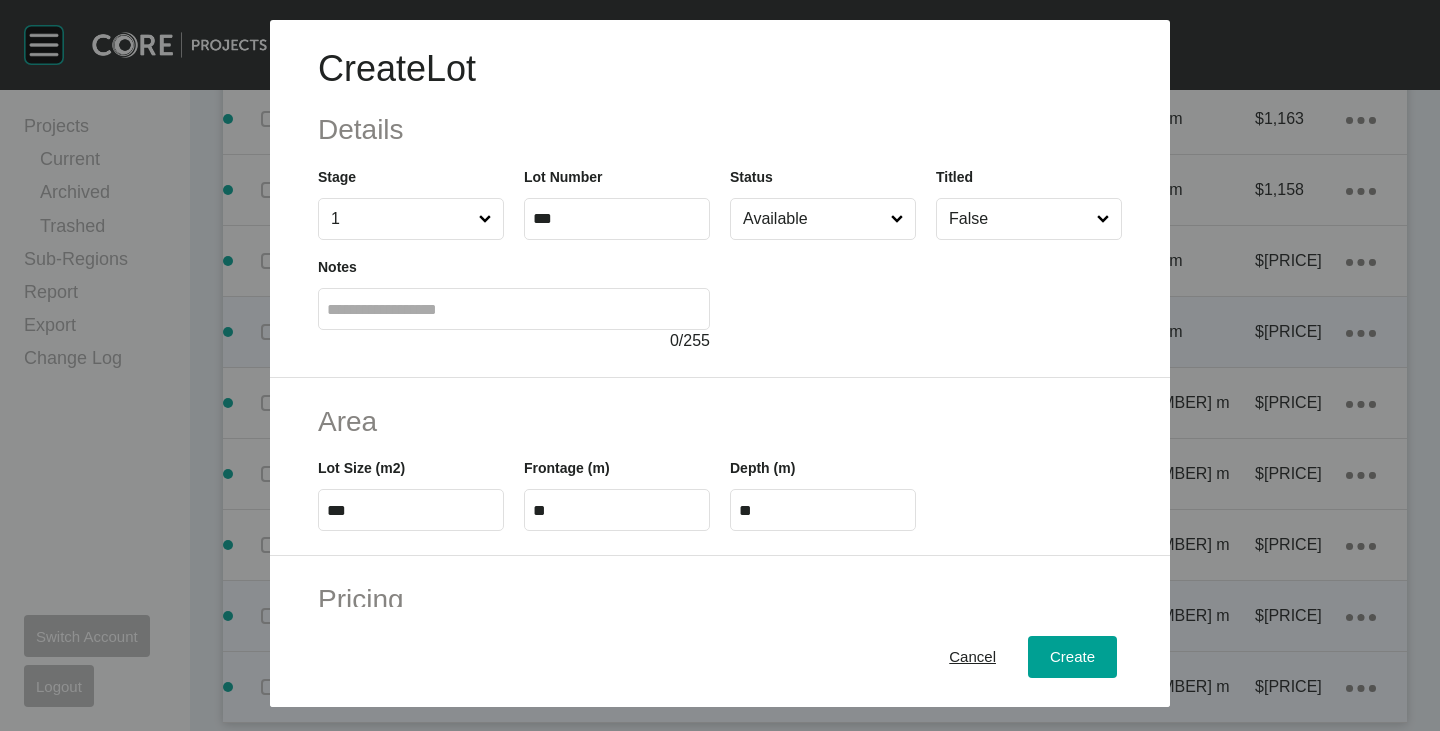 click on "Available" at bounding box center [813, 219] 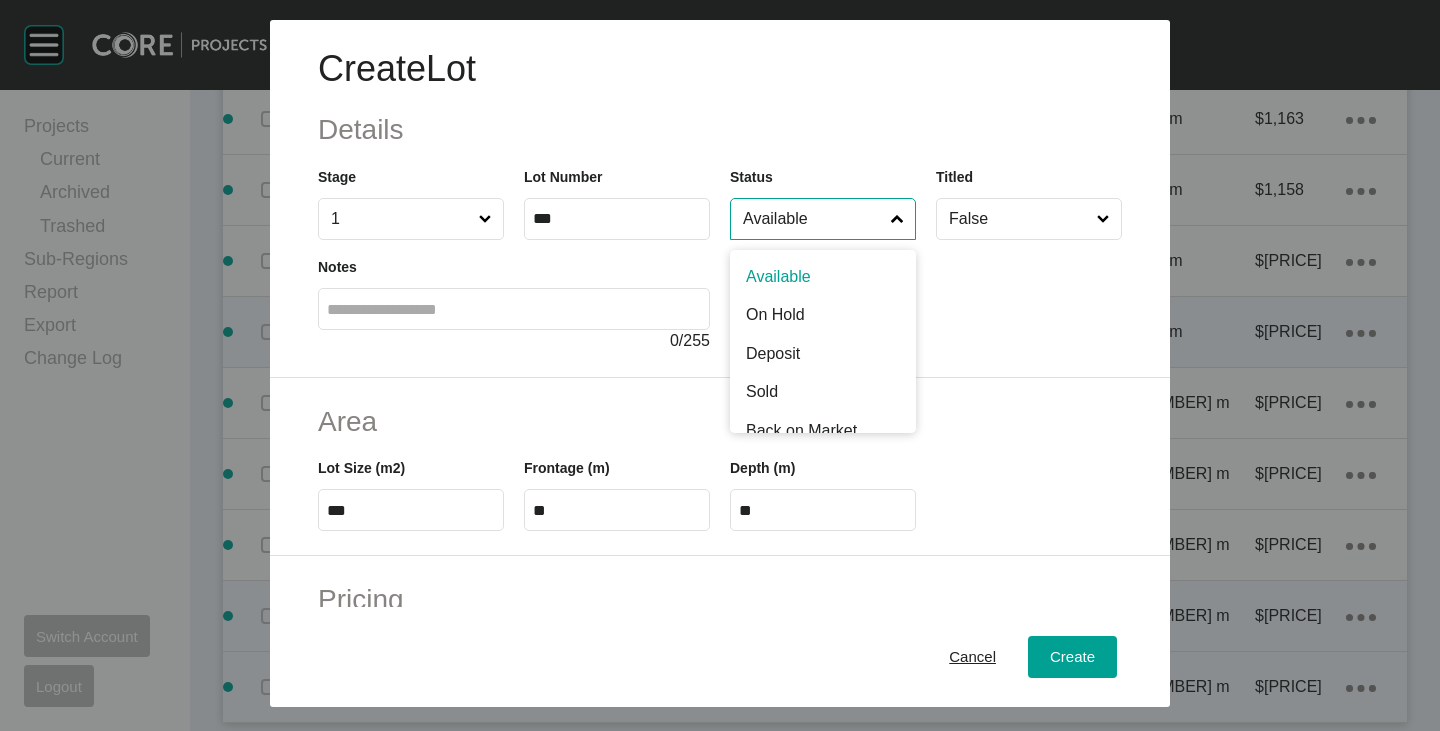 scroll, scrollTop: 100, scrollLeft: 0, axis: vertical 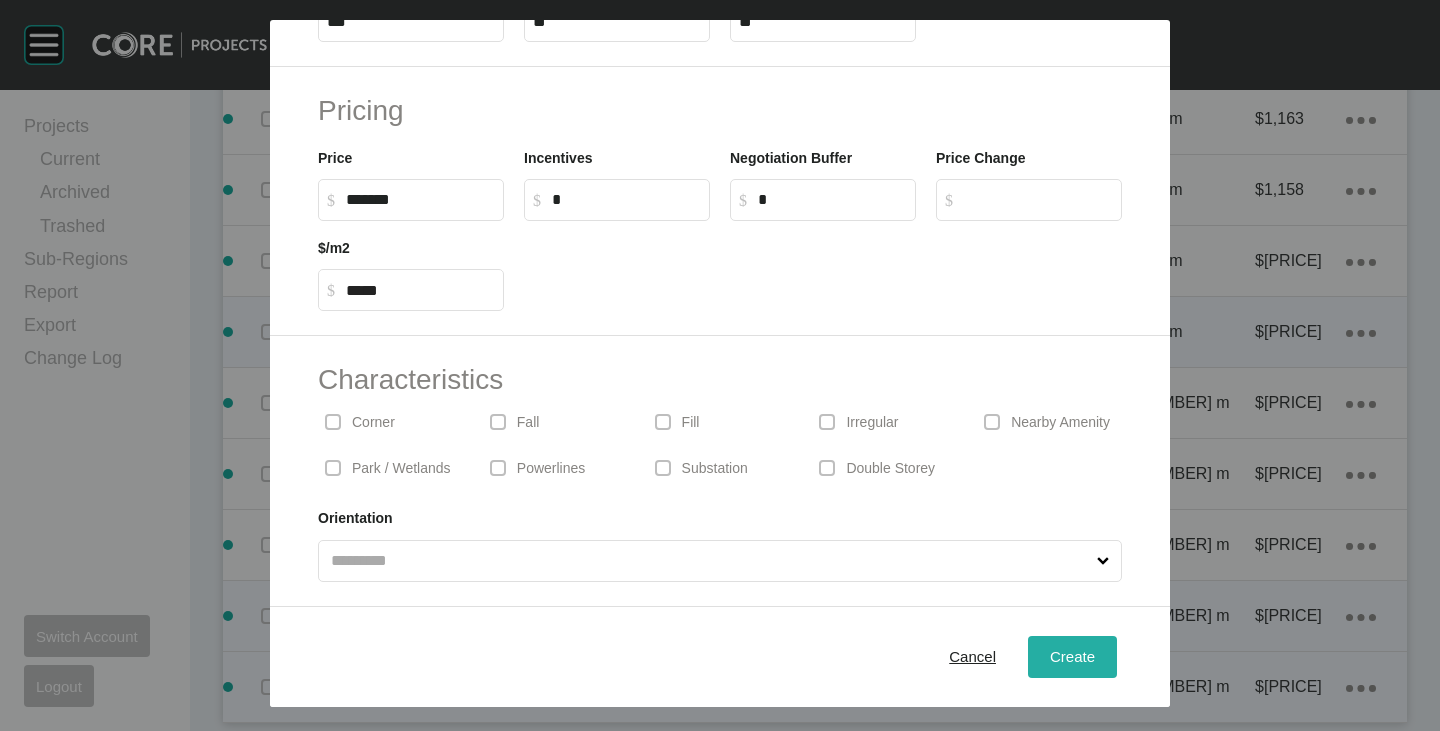 click on "Create" at bounding box center [1072, 656] 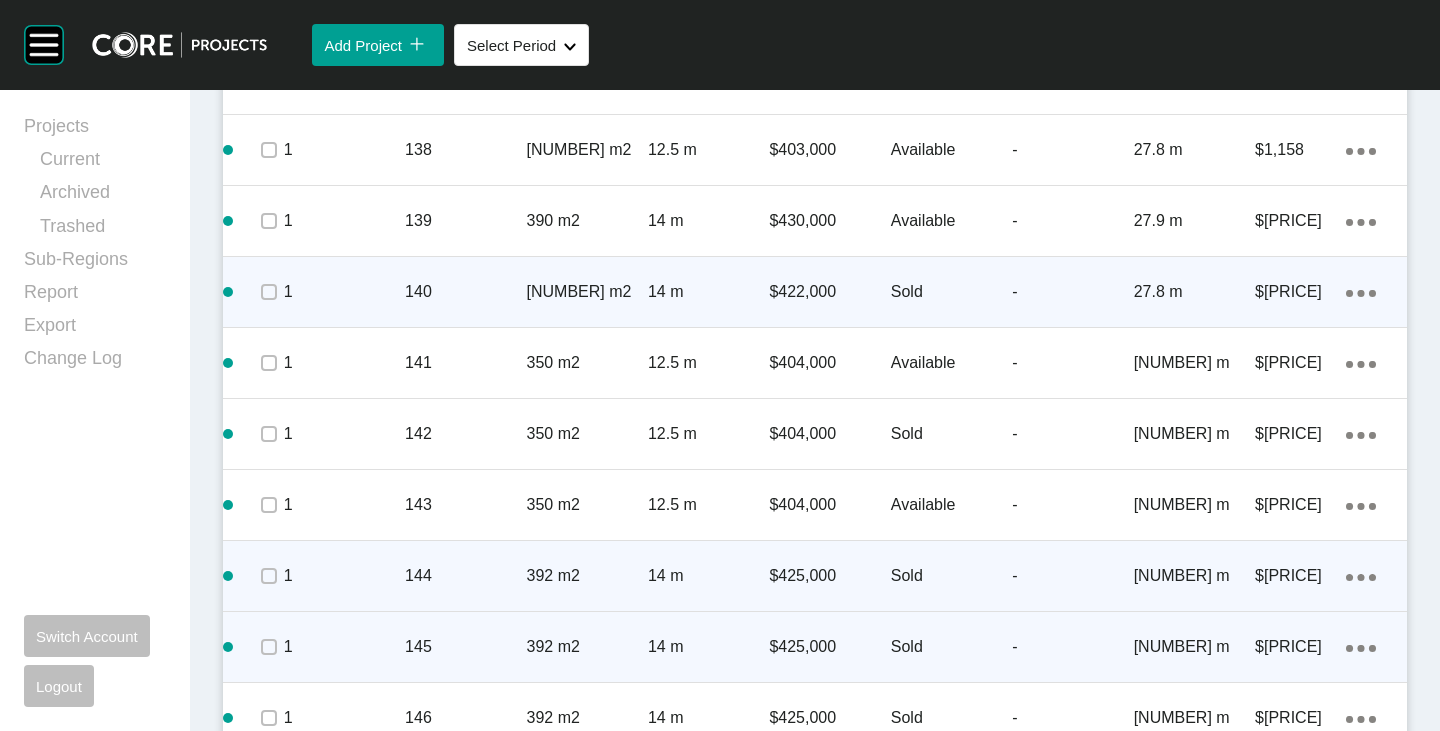 scroll, scrollTop: 2869, scrollLeft: 0, axis: vertical 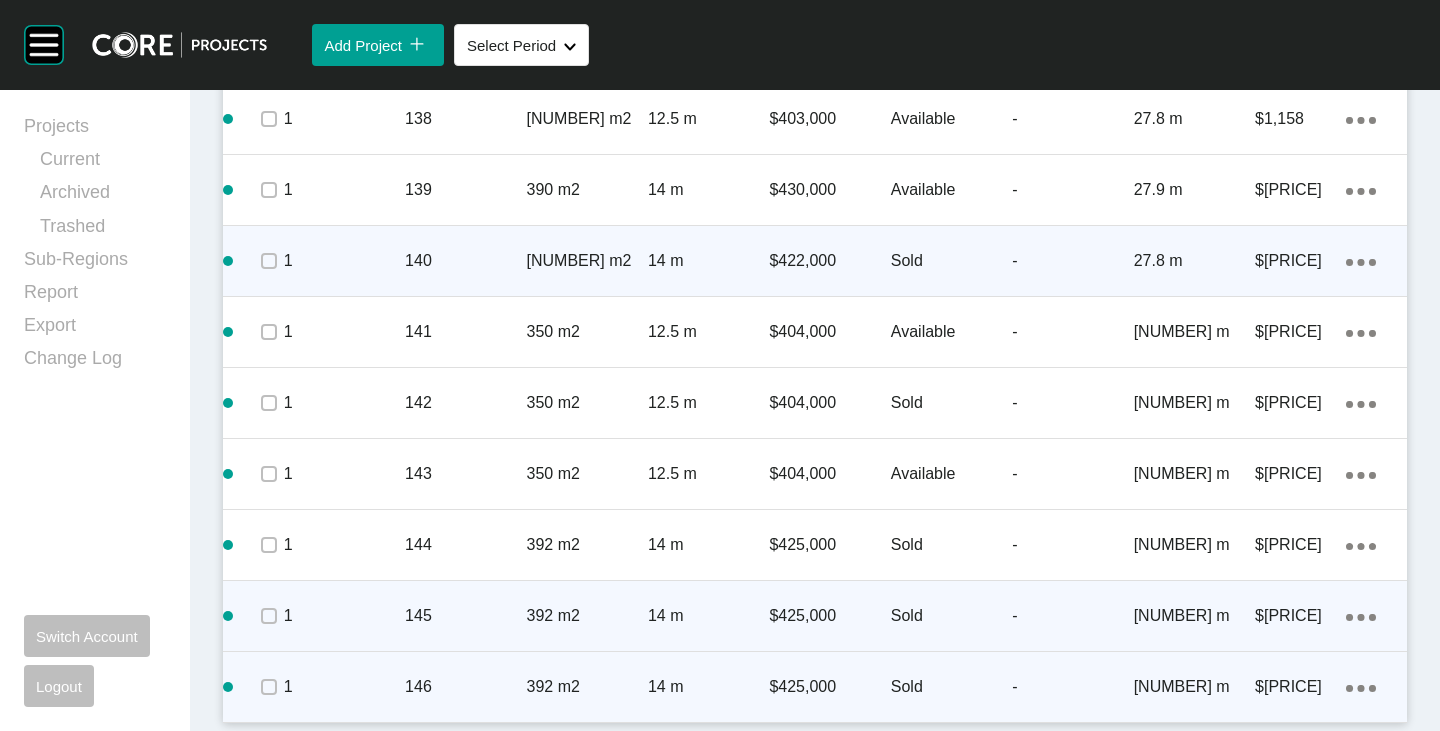 click on "Action Menu Dots Copy 6 Created with Sketch." 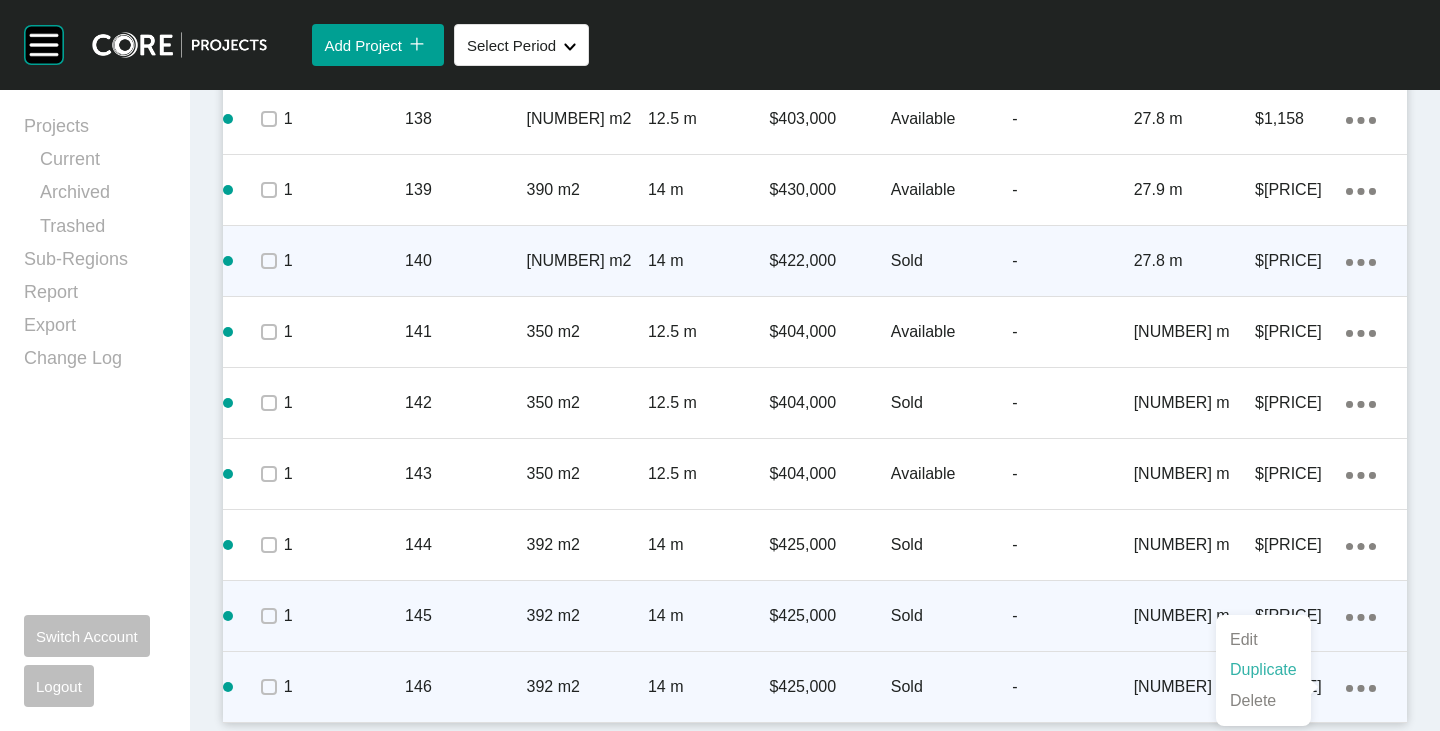 click on "Duplicate" at bounding box center [1263, 670] 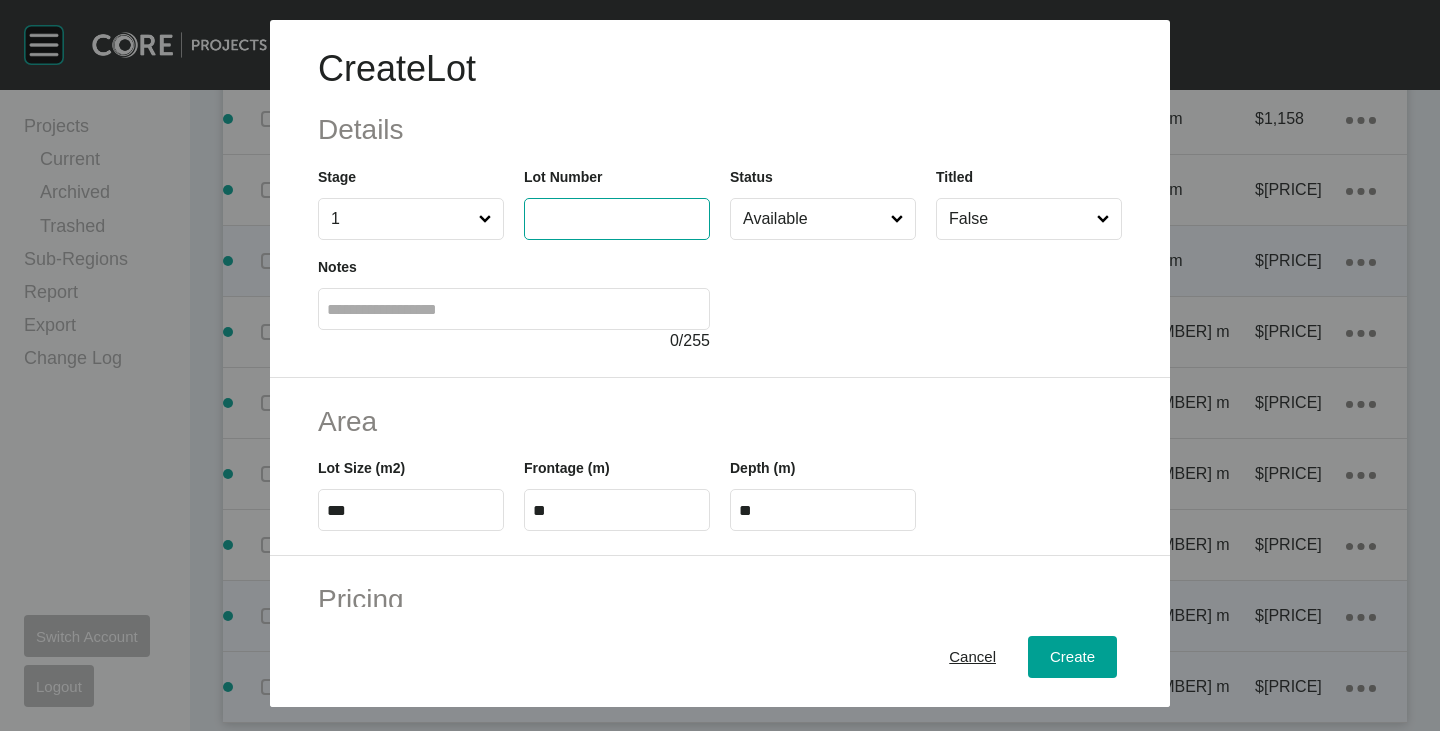 click at bounding box center (617, 218) 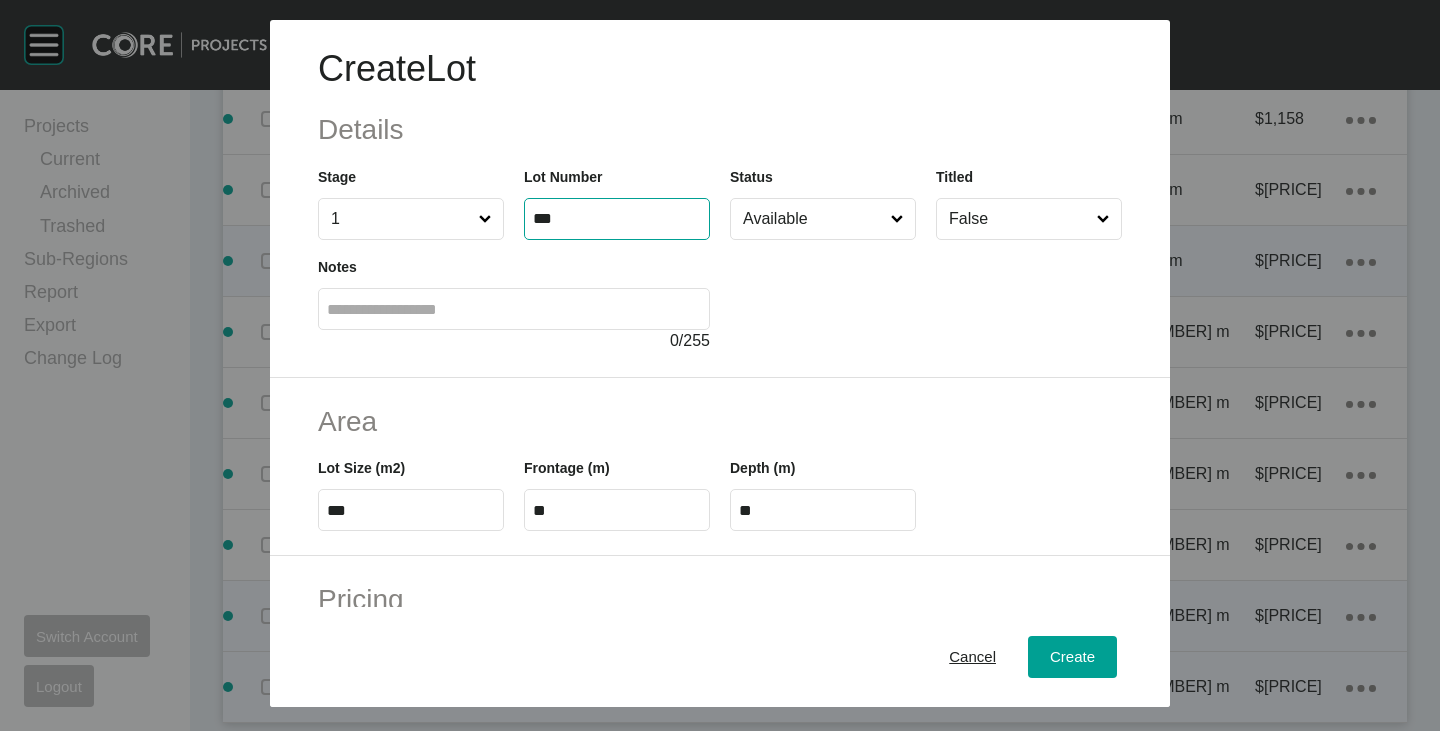 type on "***" 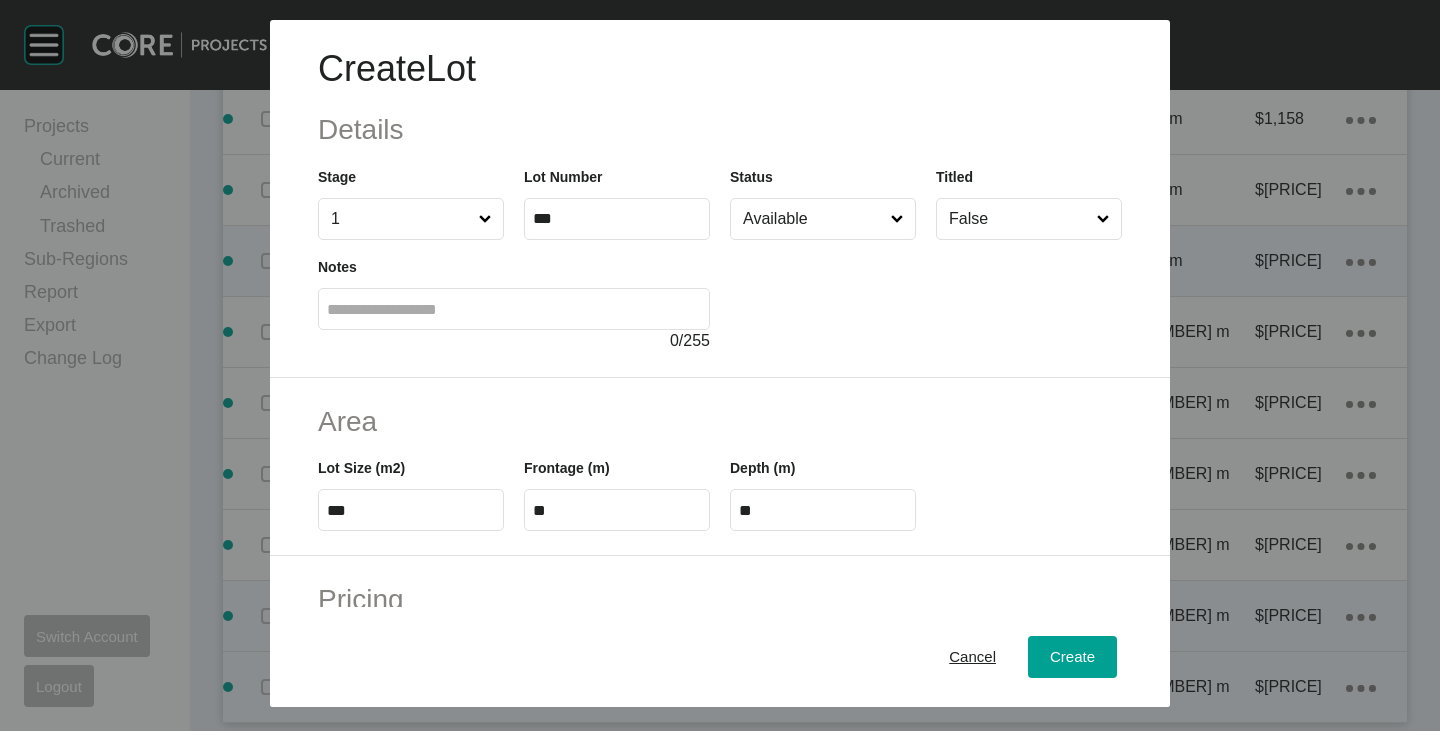 click on "Create  Lot Details Stage 1 Lot Number *** Status Available Titled False Notes 0 / 255" at bounding box center (720, 199) 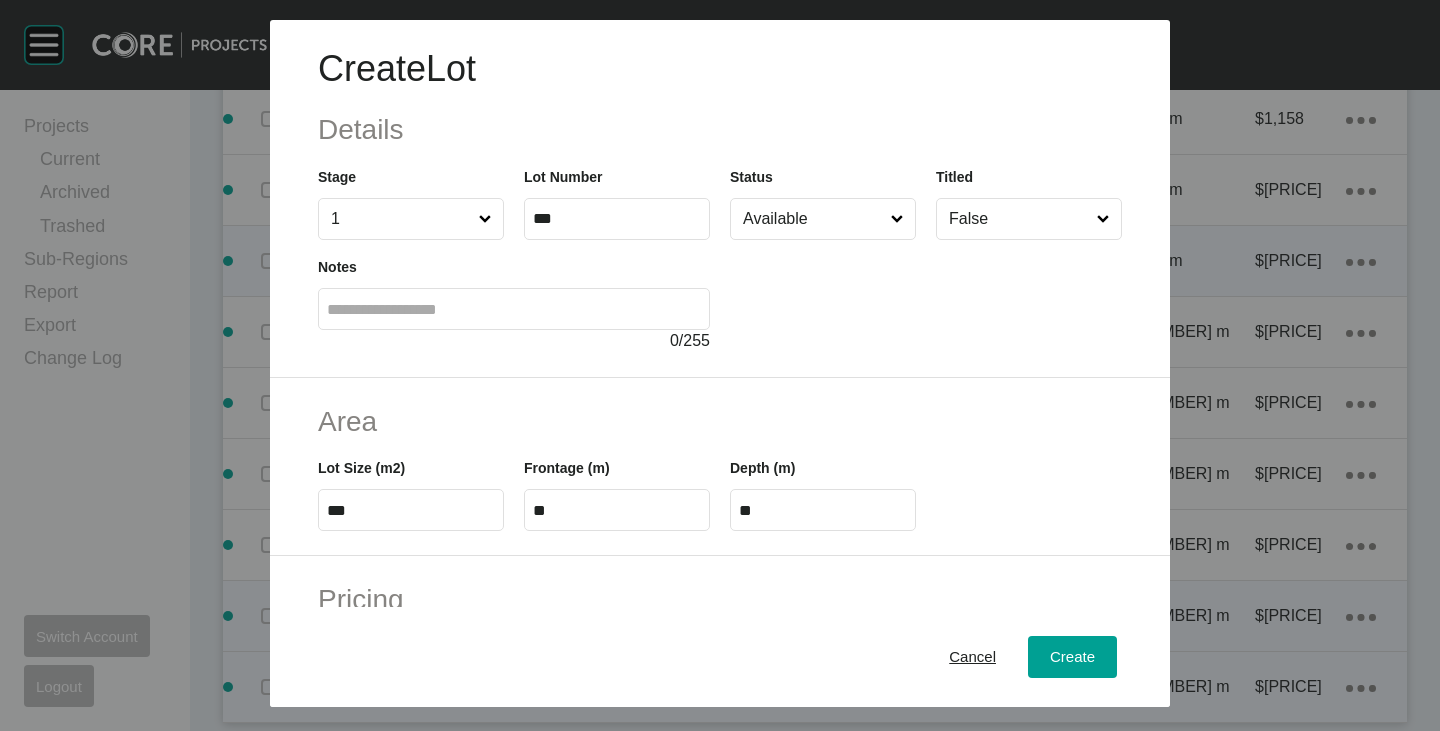 click on "***" at bounding box center (411, 510) 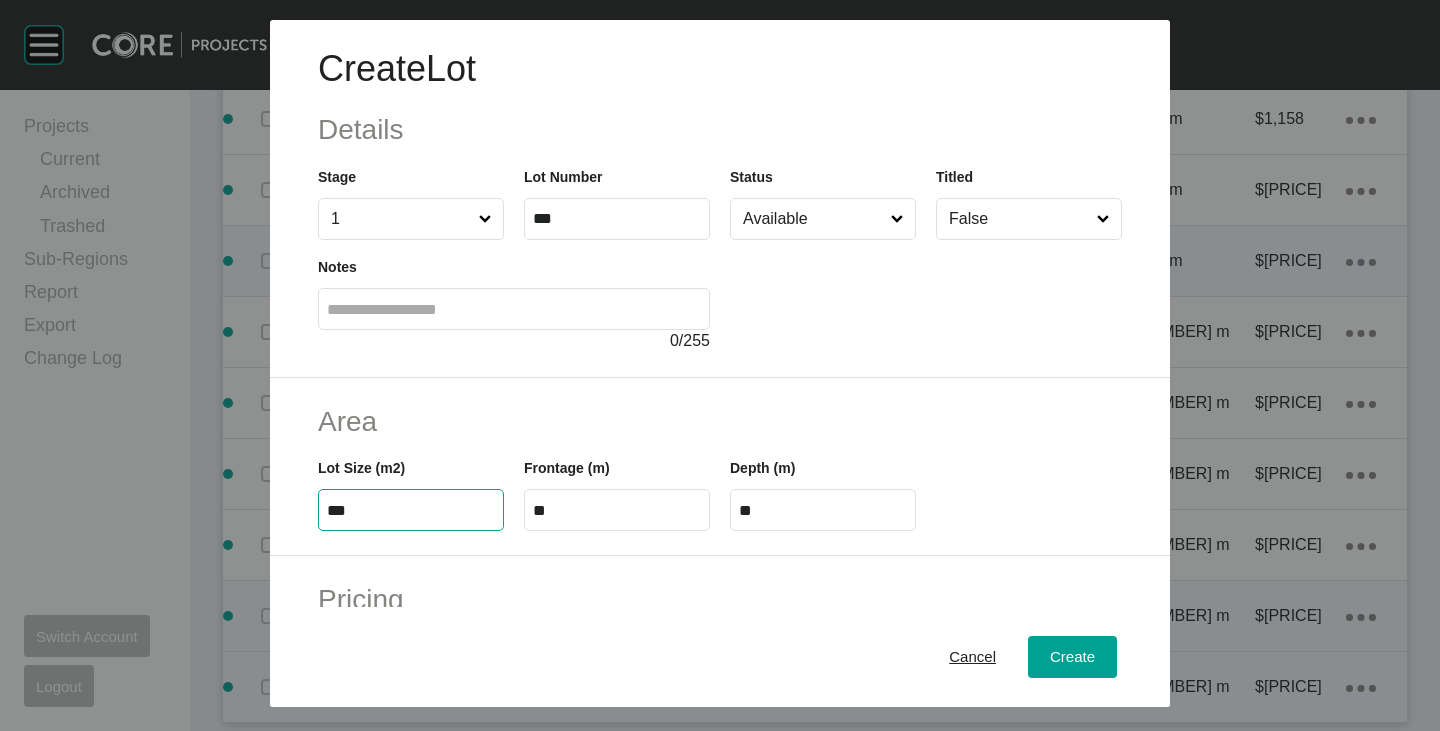 click on "***" at bounding box center (411, 510) 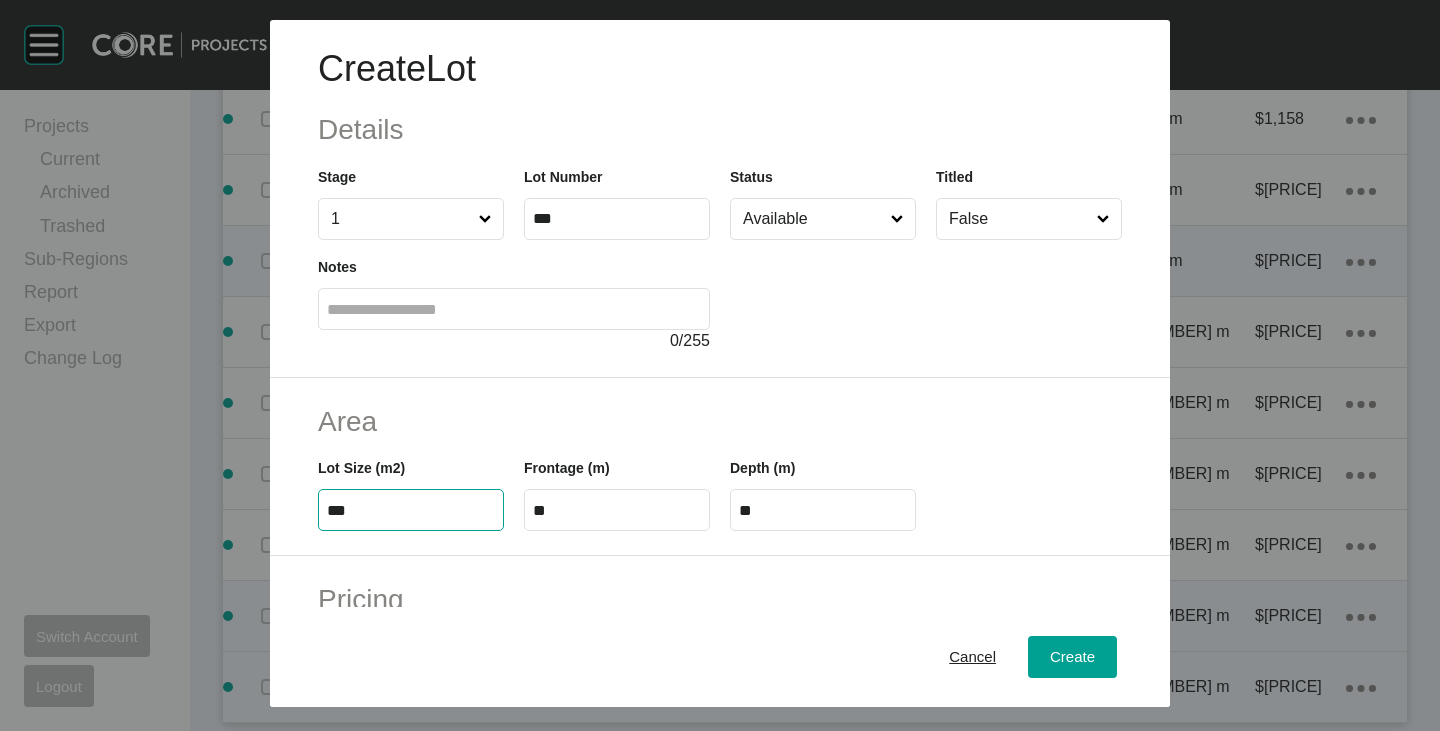 type on "***" 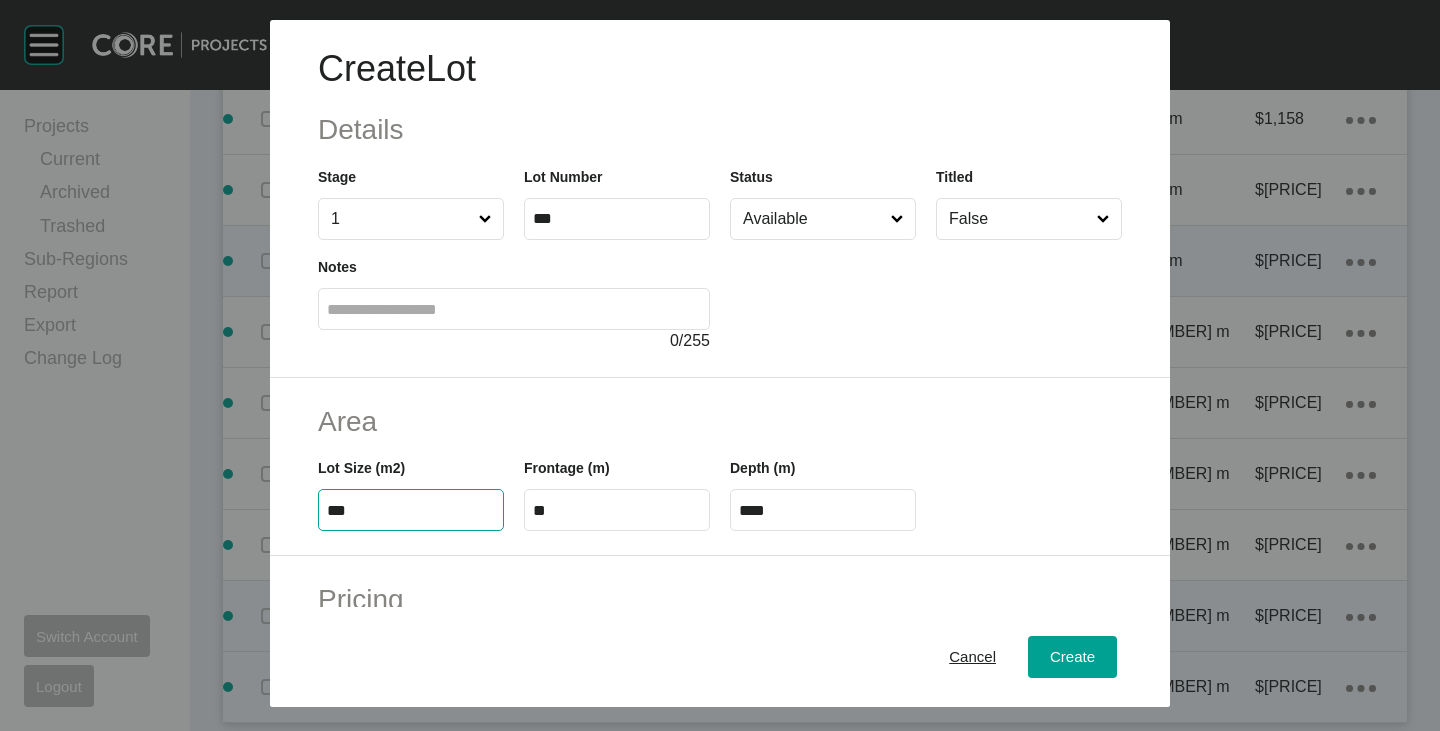 click on "Area" at bounding box center [720, 421] 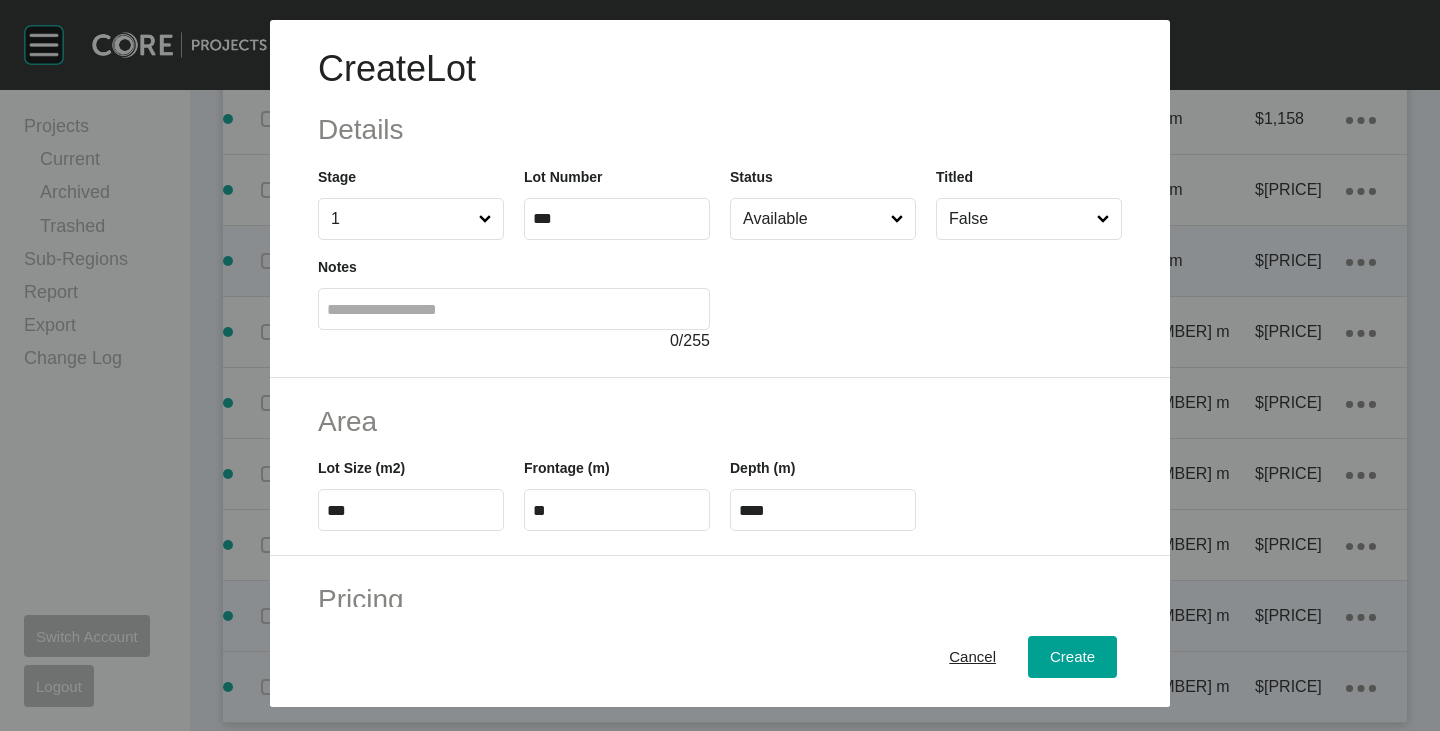 click on "**" at bounding box center [617, 510] 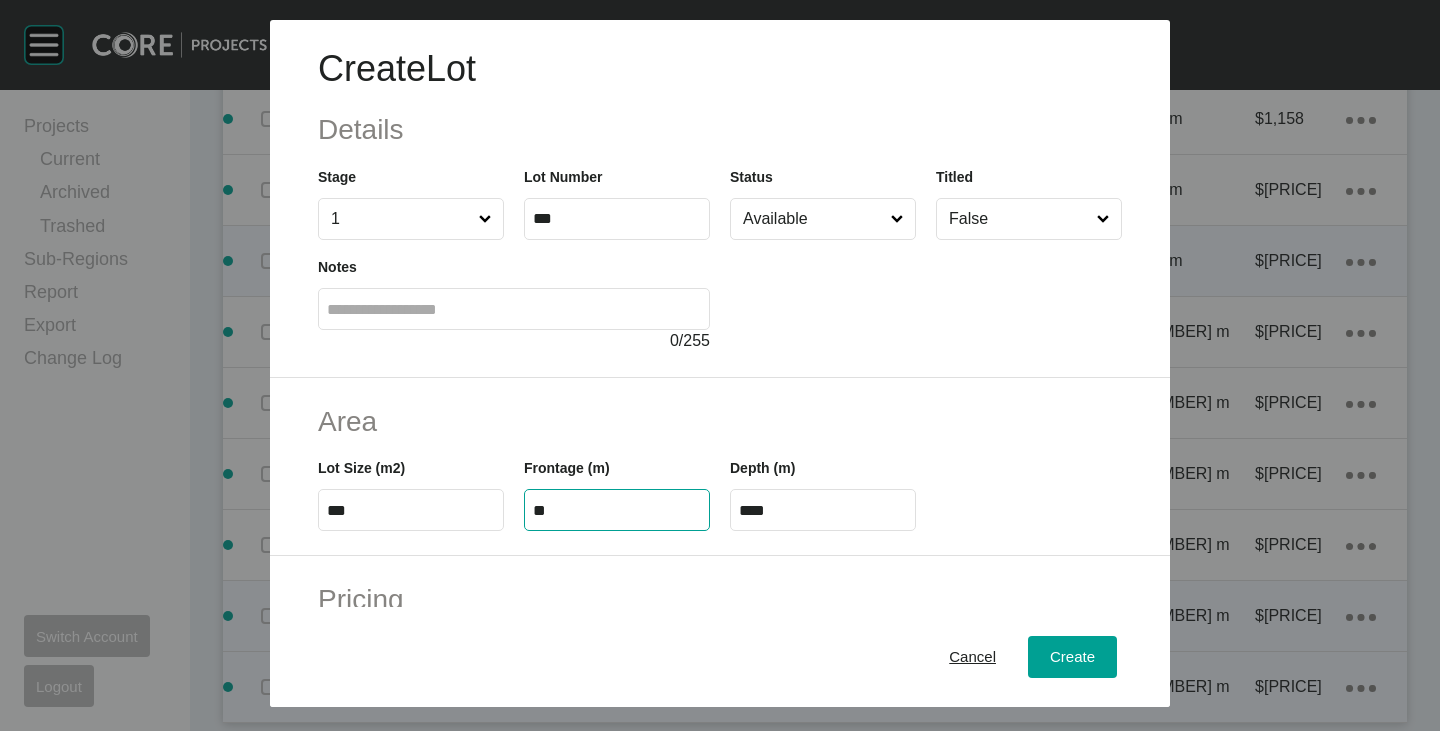click on "**" at bounding box center [617, 510] 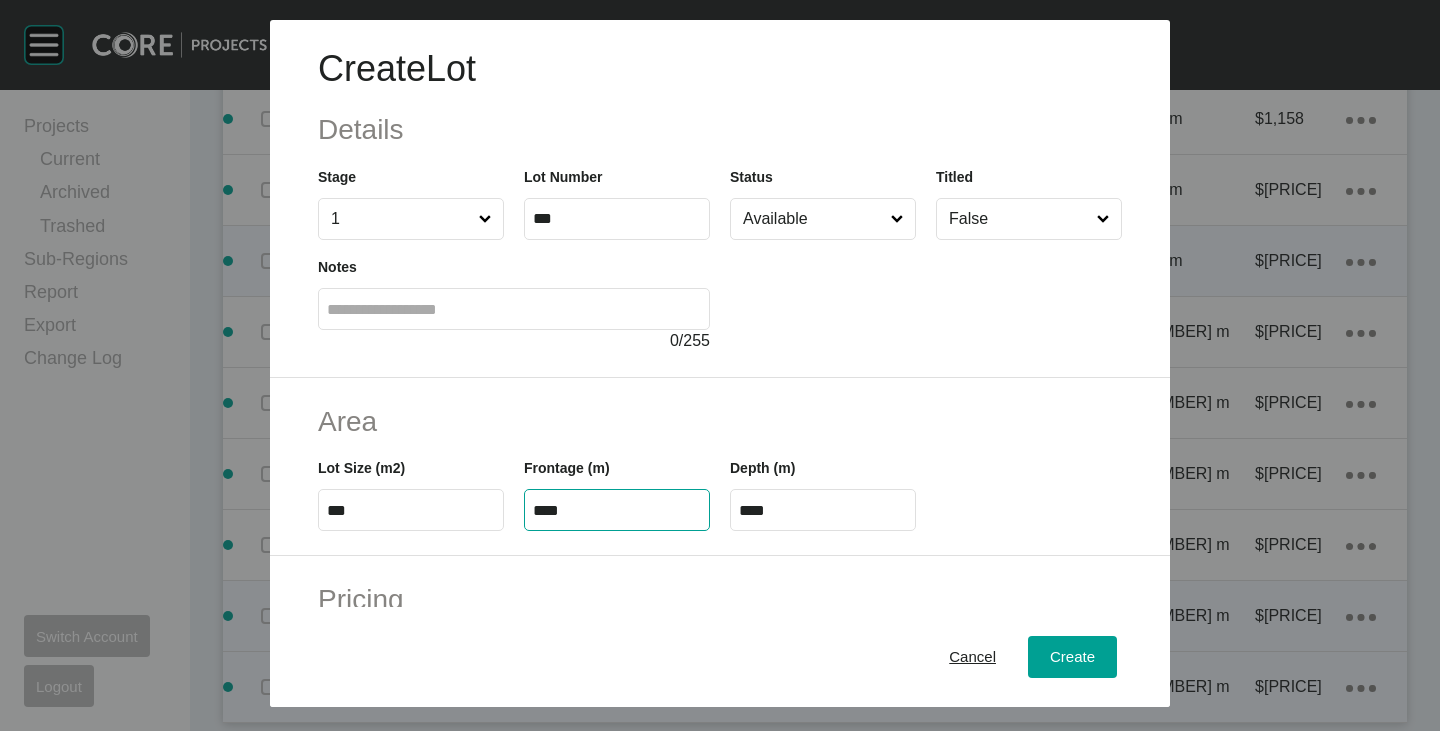 type on "****" 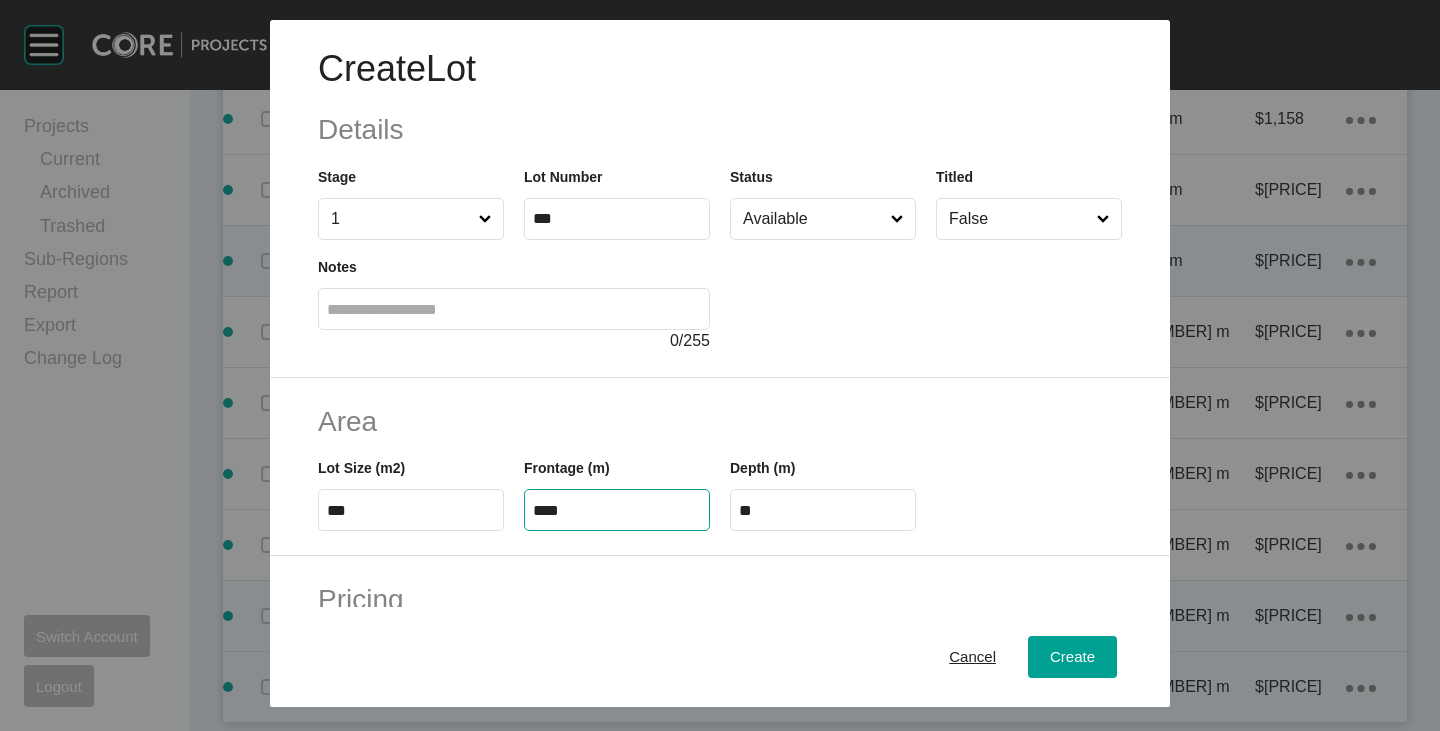 click on "Area" at bounding box center [720, 421] 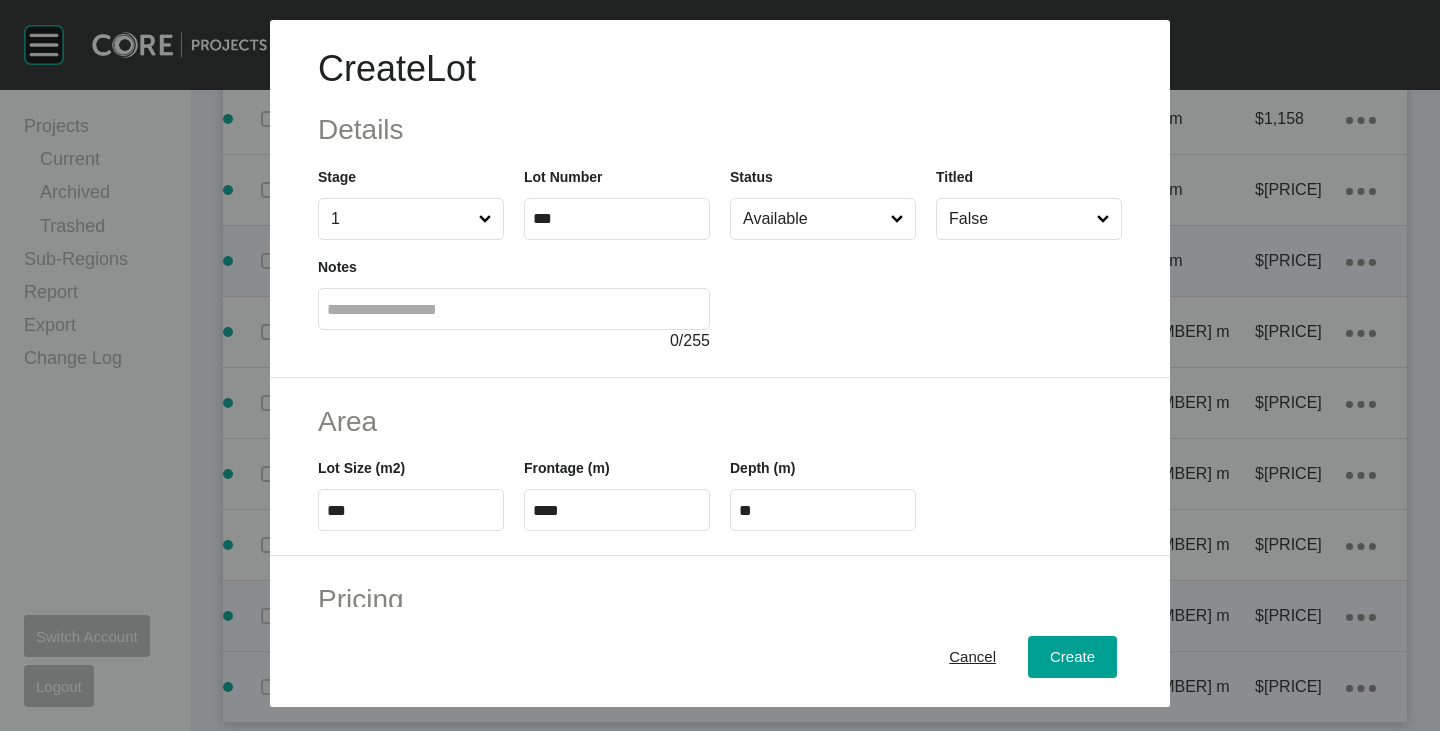 click on "****" at bounding box center [617, 510] 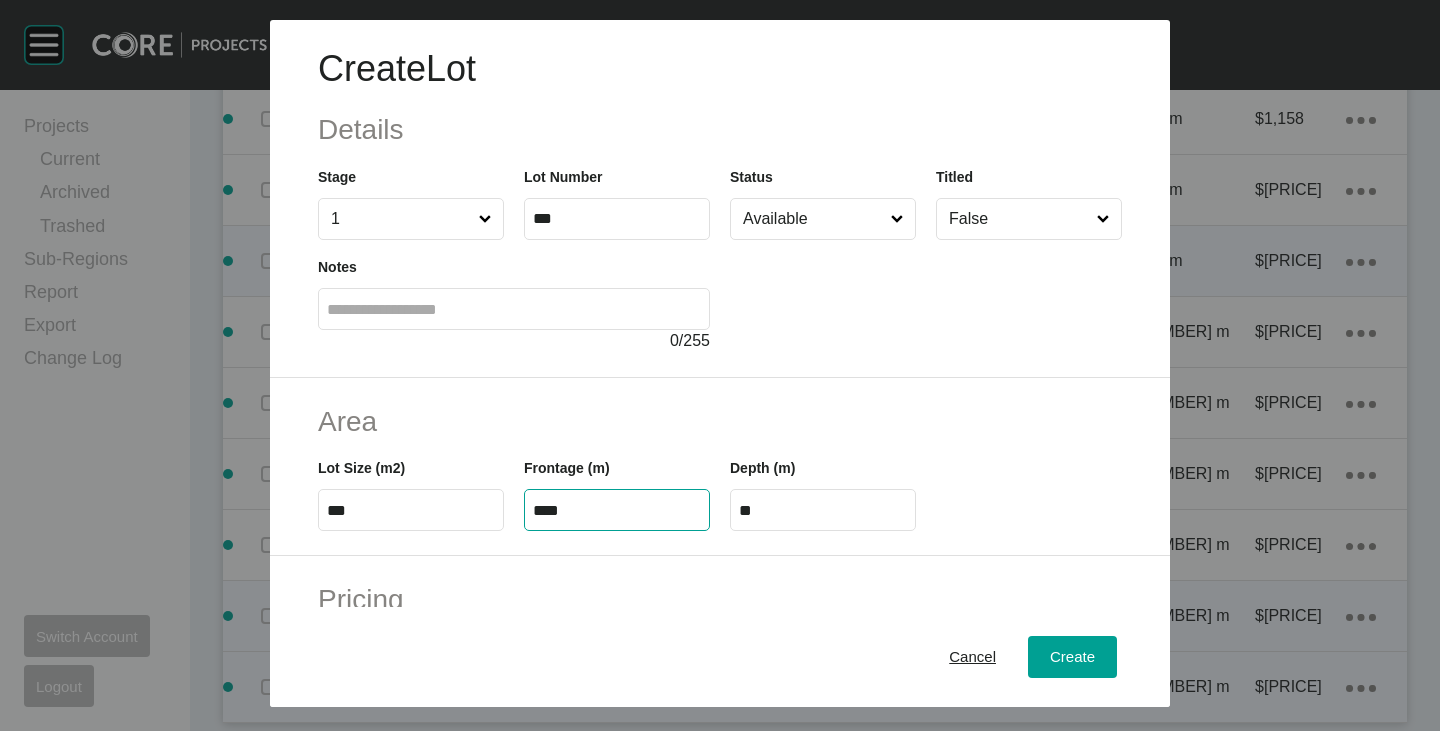 type on "****" 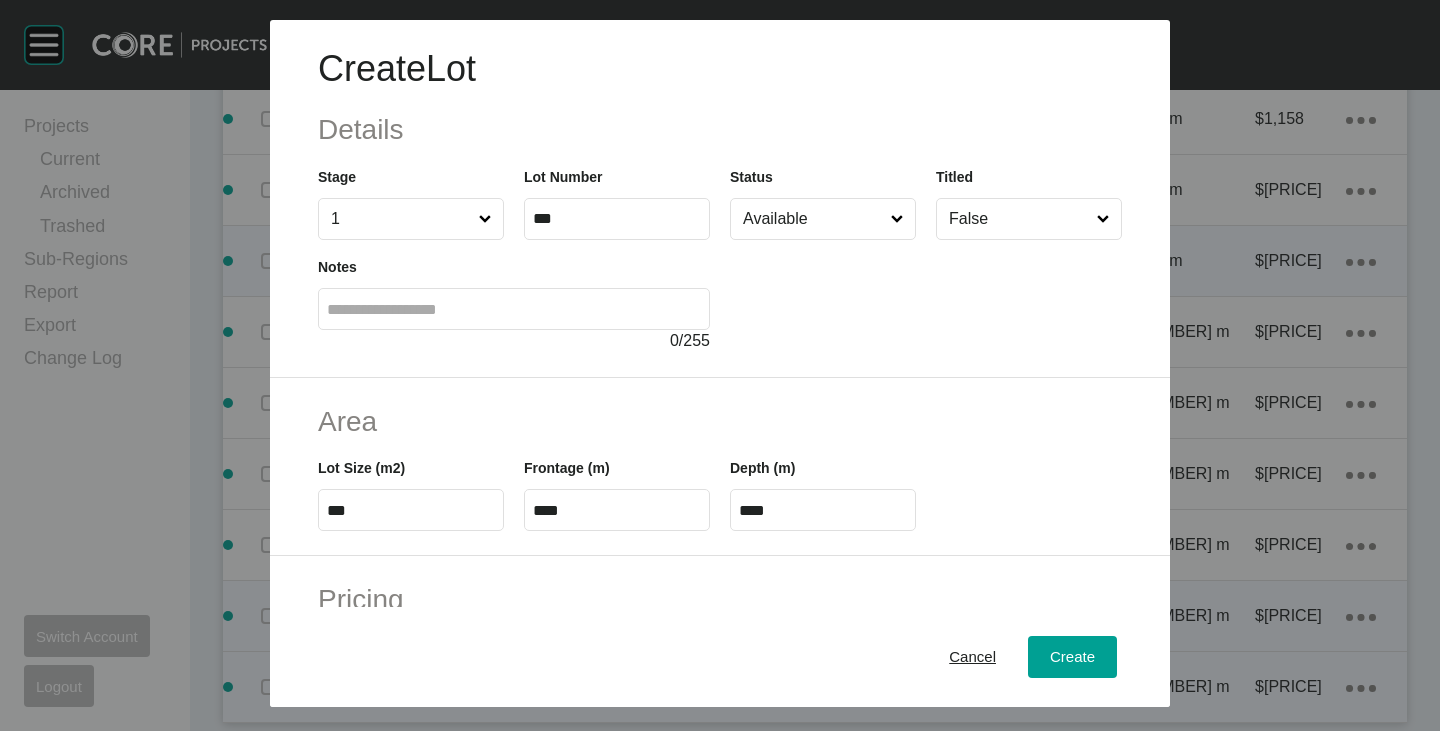 click on "Area" at bounding box center [720, 421] 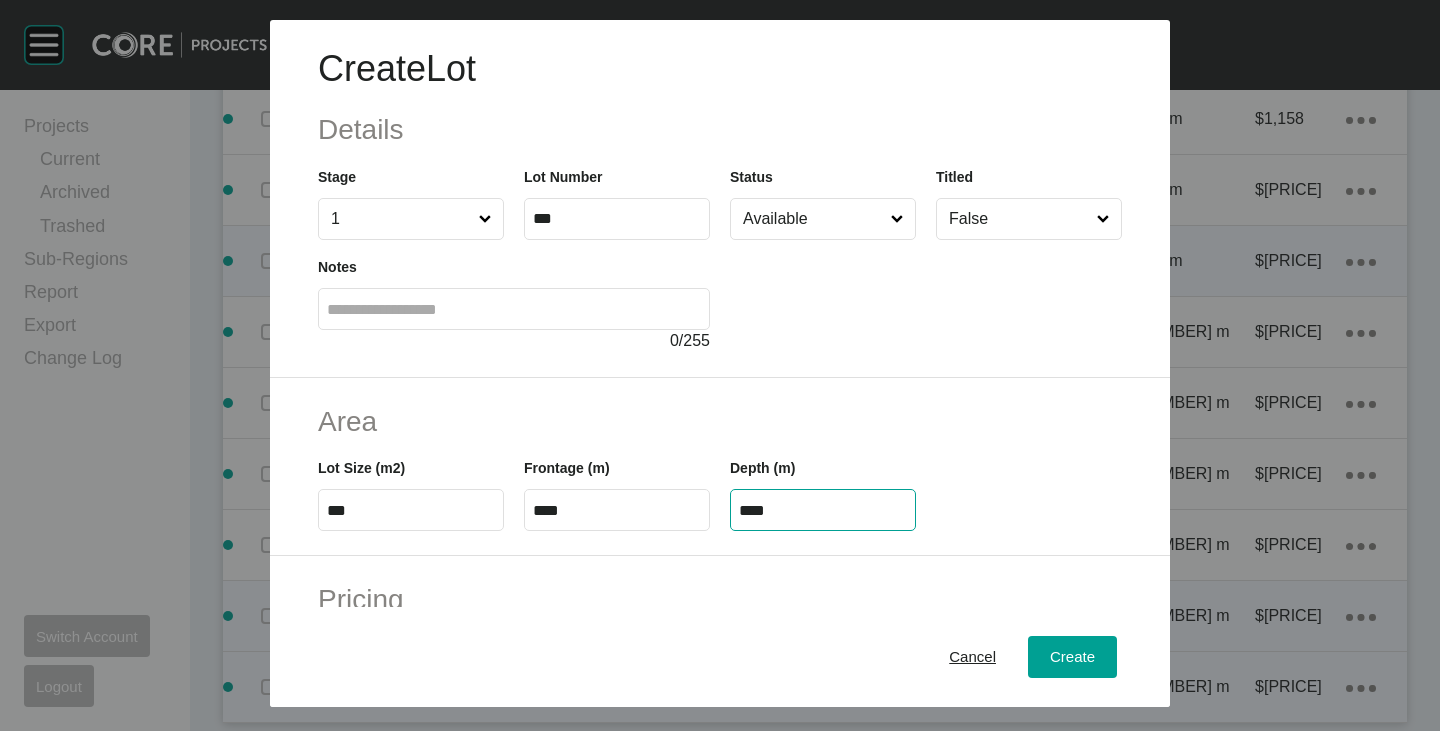 click on "****" at bounding box center (823, 510) 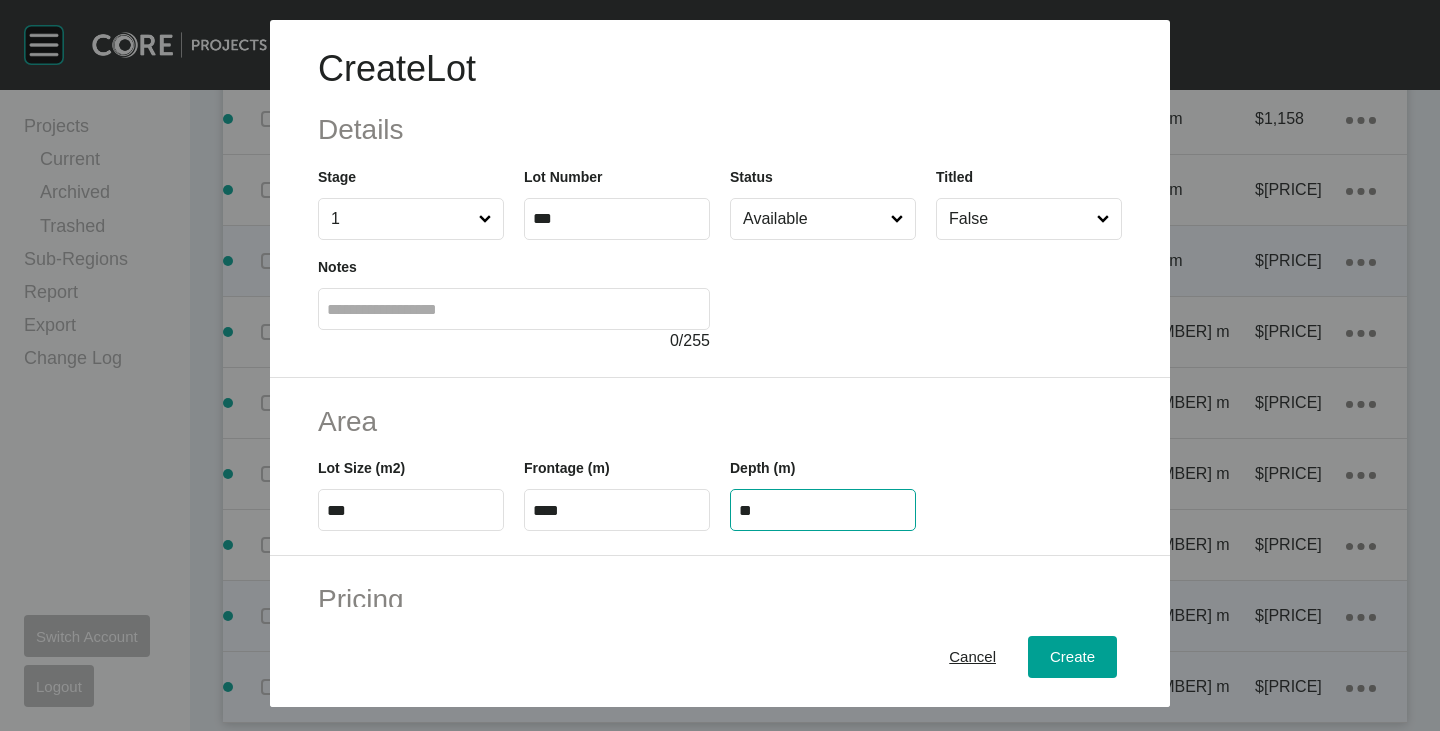 type on "**" 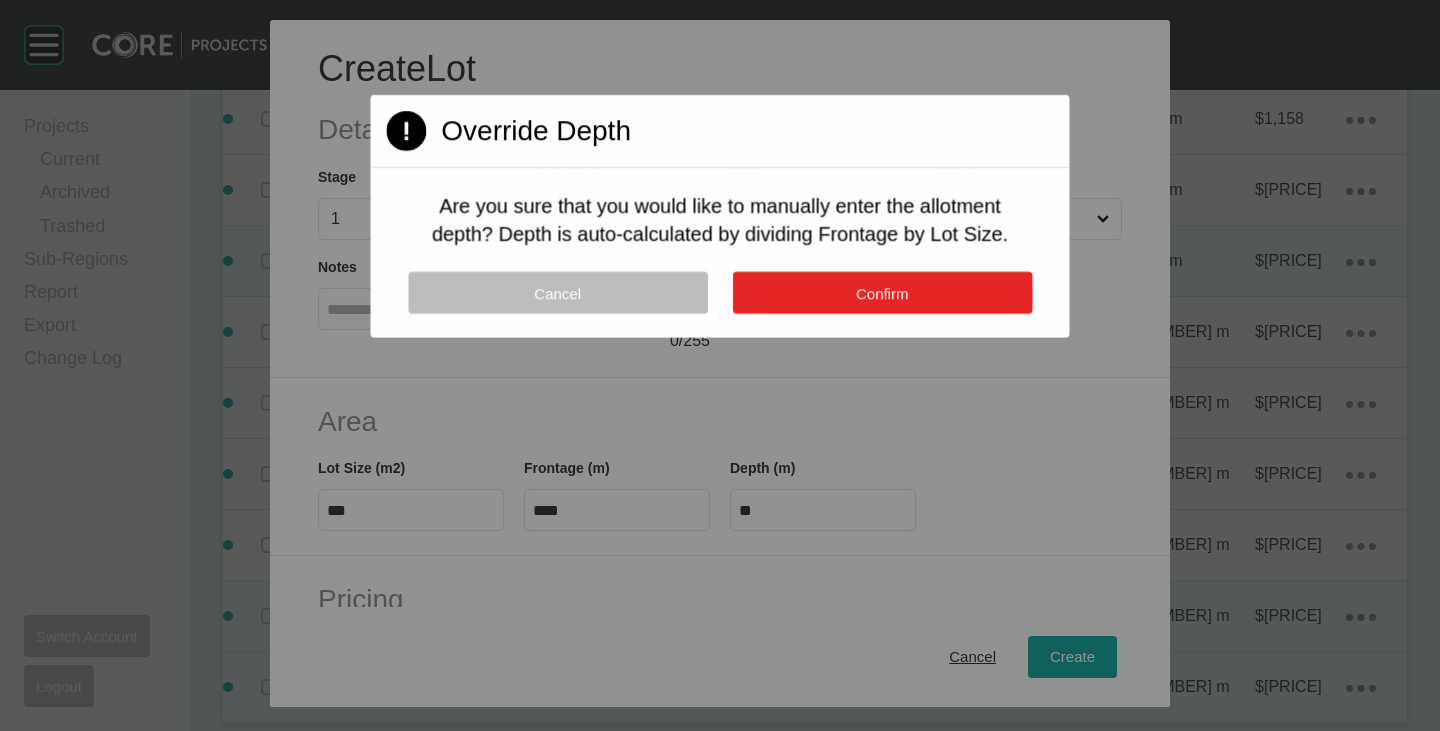 click on "Confirm" at bounding box center (882, 293) 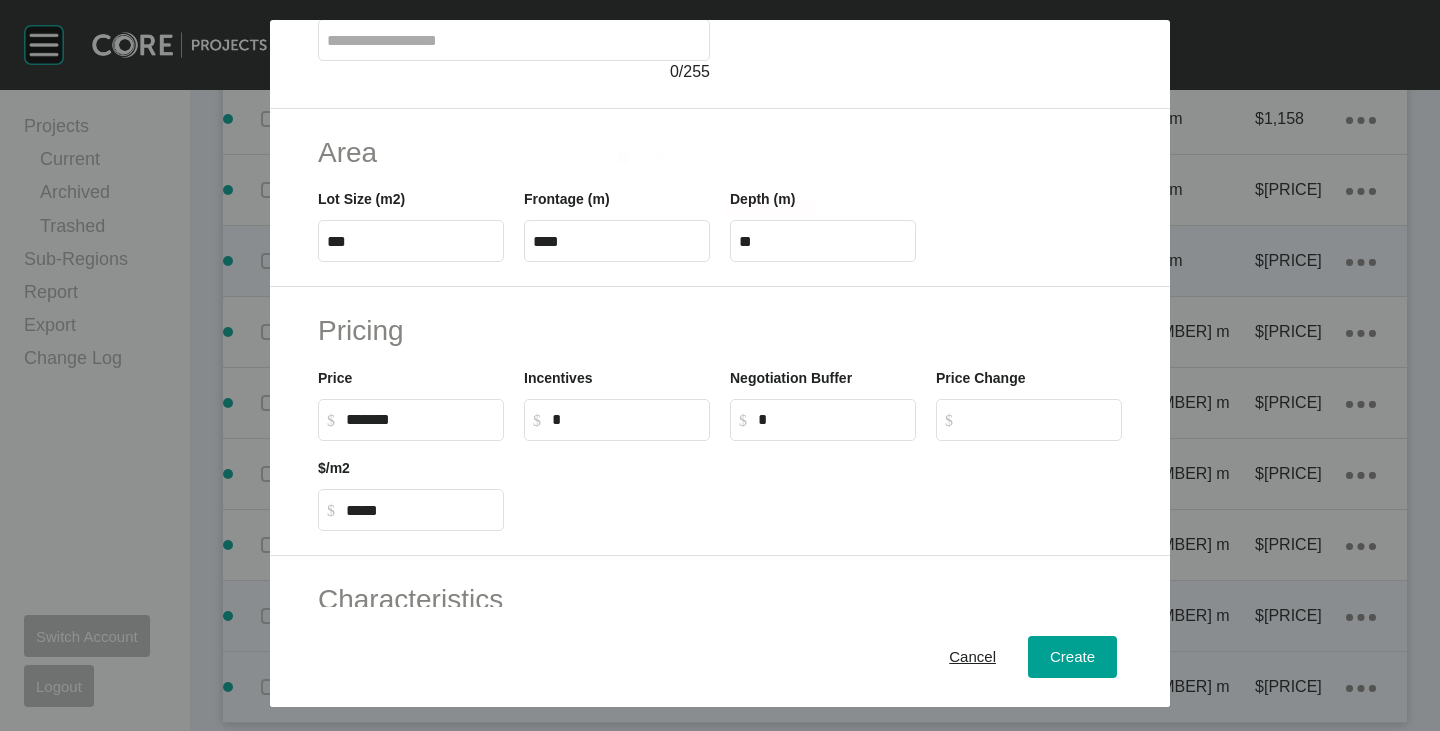 scroll, scrollTop: 489, scrollLeft: 0, axis: vertical 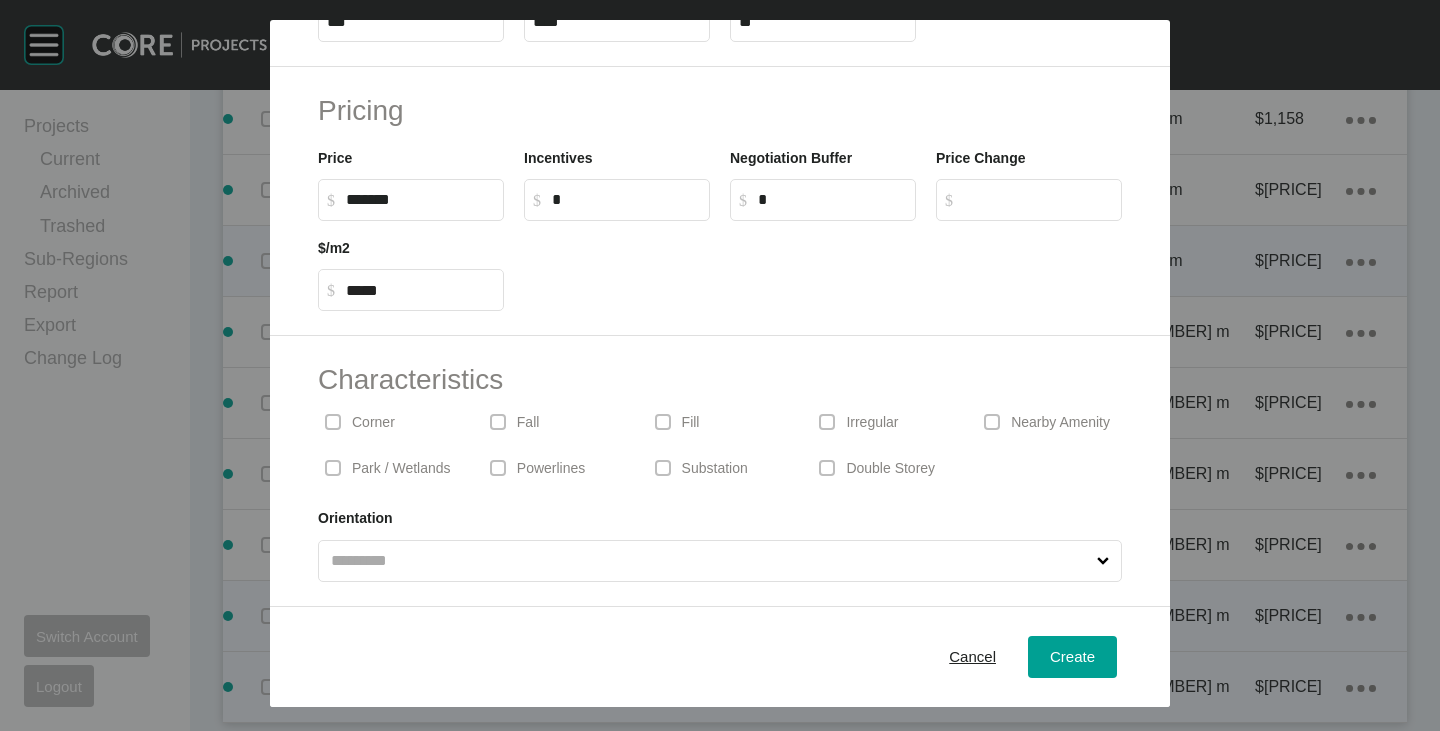 click on "Corner" at bounding box center [373, 423] 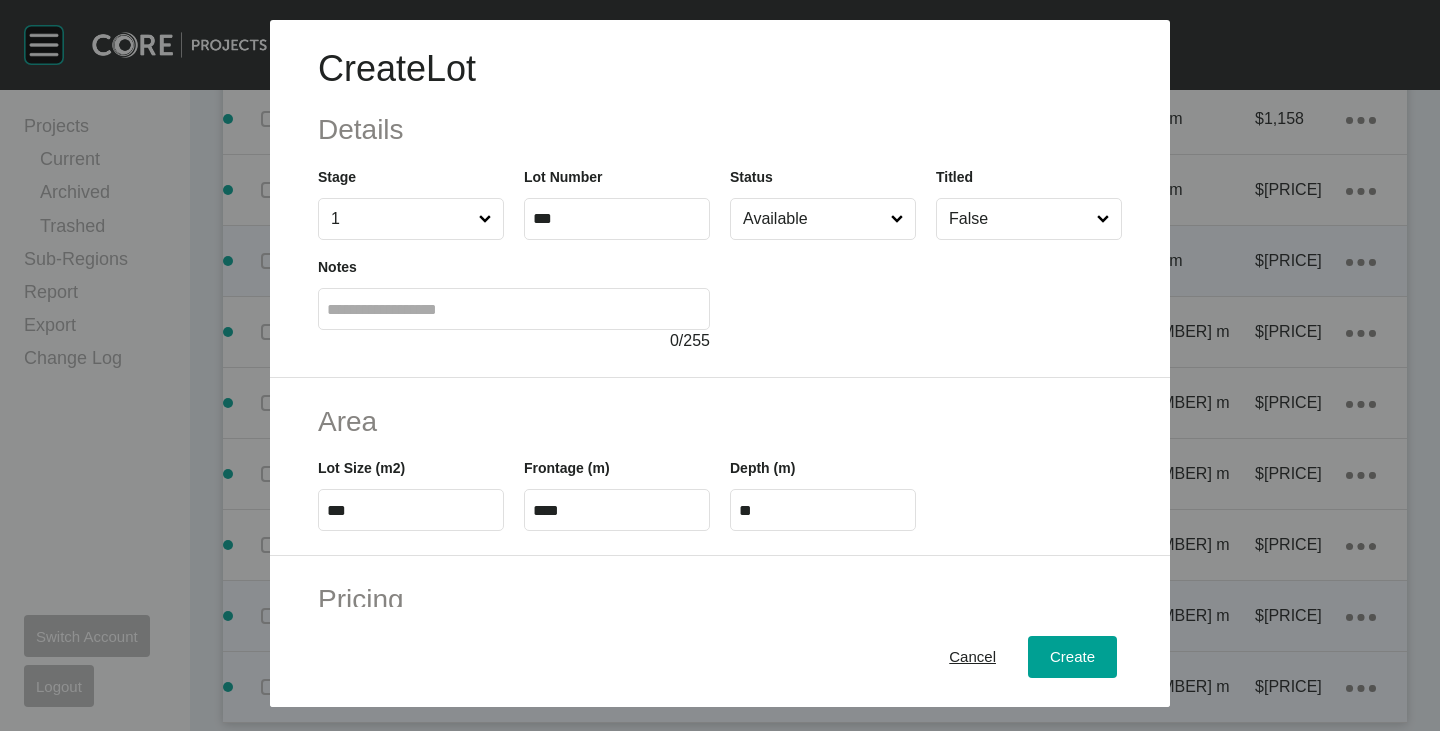 scroll, scrollTop: 200, scrollLeft: 0, axis: vertical 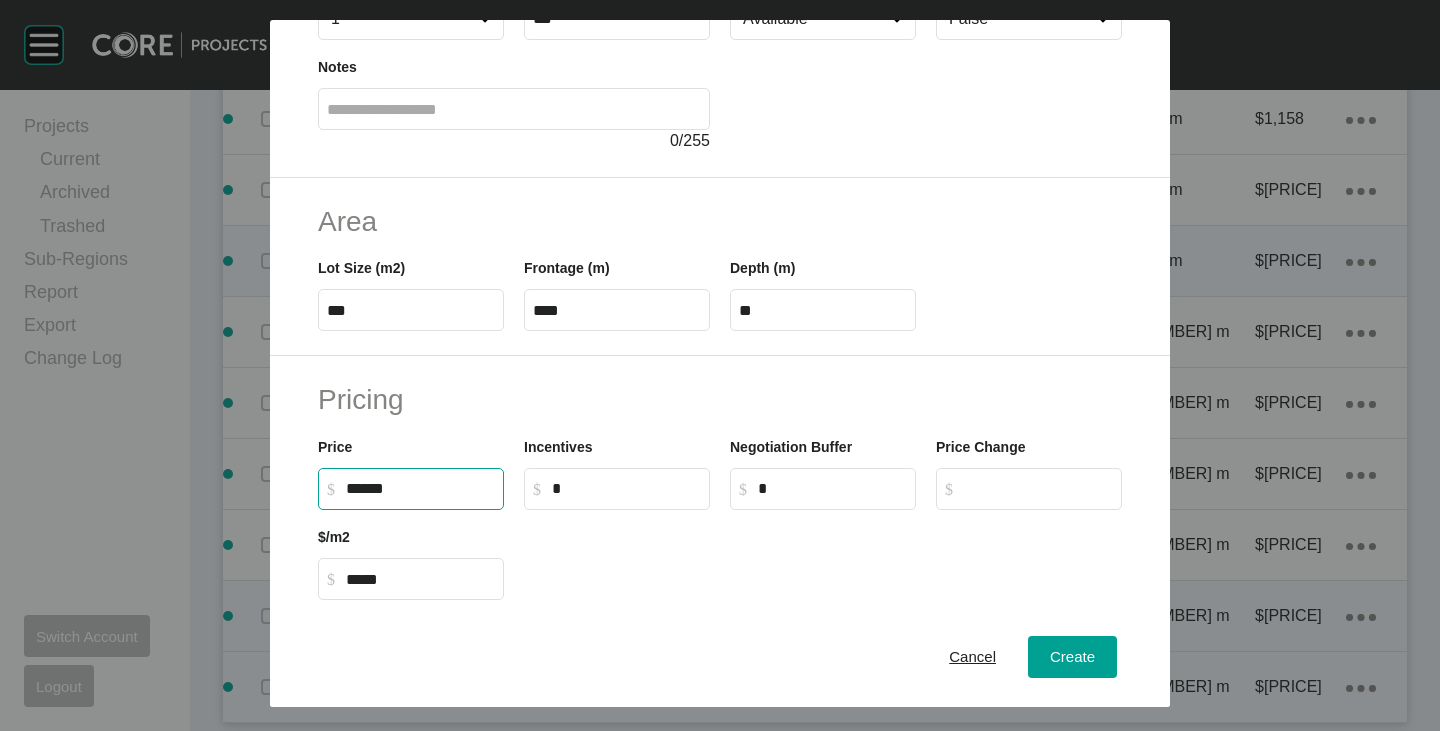 drag, startPoint x: 352, startPoint y: 494, endPoint x: 369, endPoint y: 501, distance: 18.384777 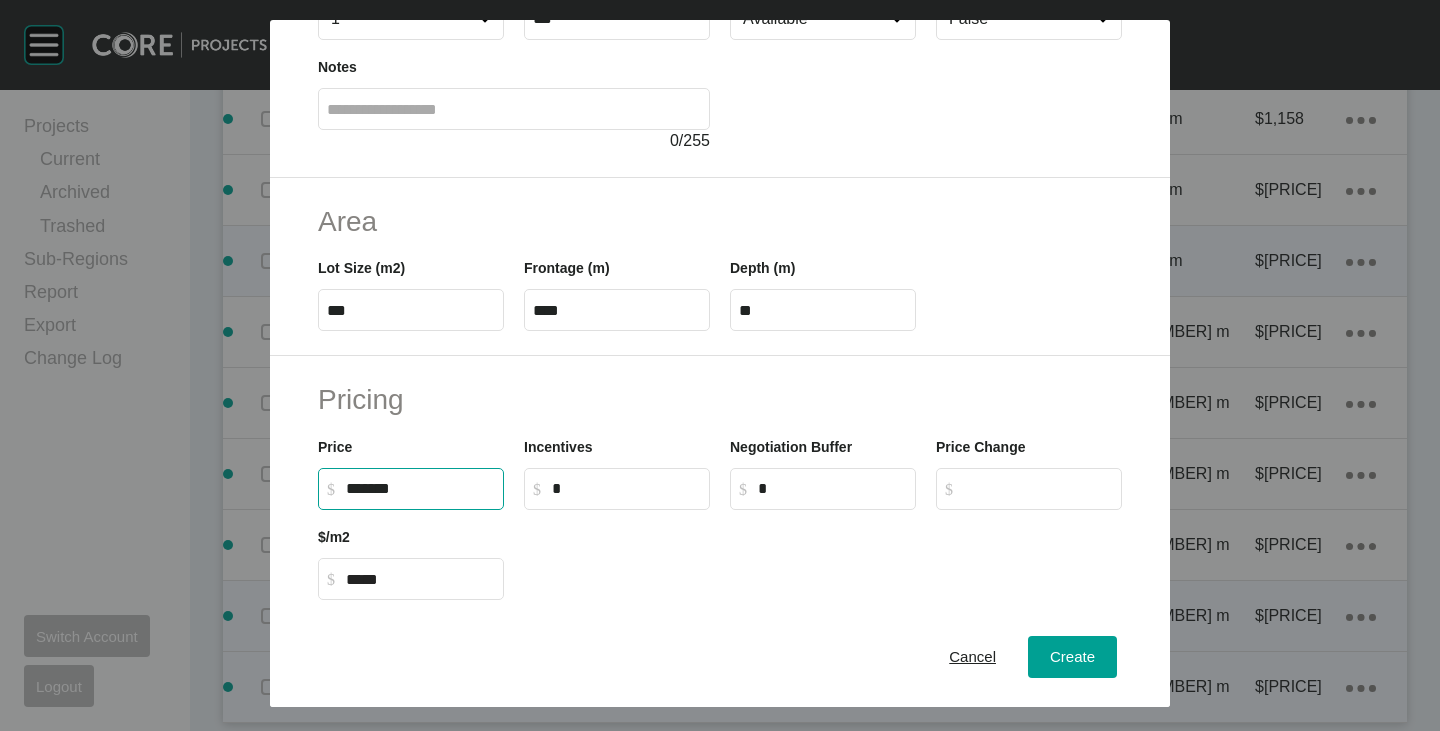 click on "Pricing" at bounding box center [720, 399] 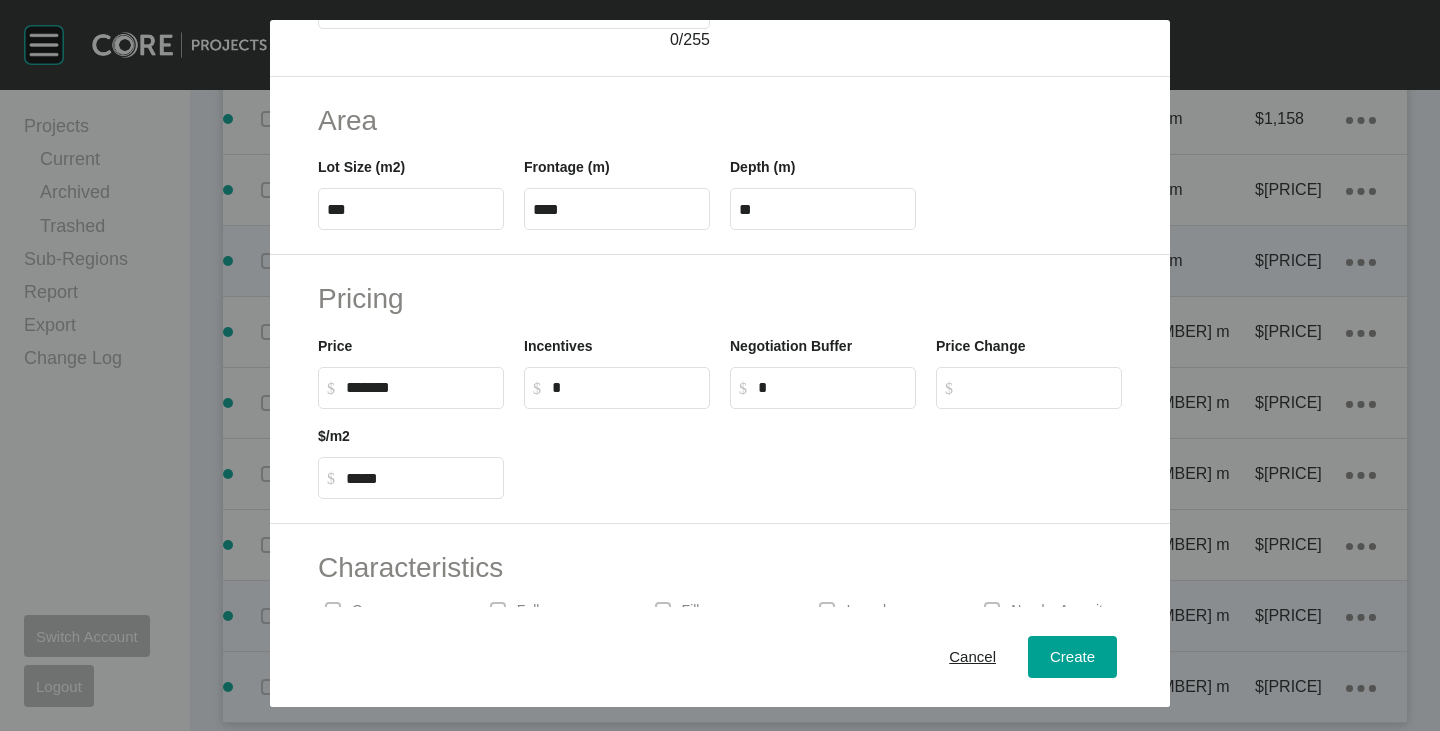 scroll, scrollTop: 489, scrollLeft: 0, axis: vertical 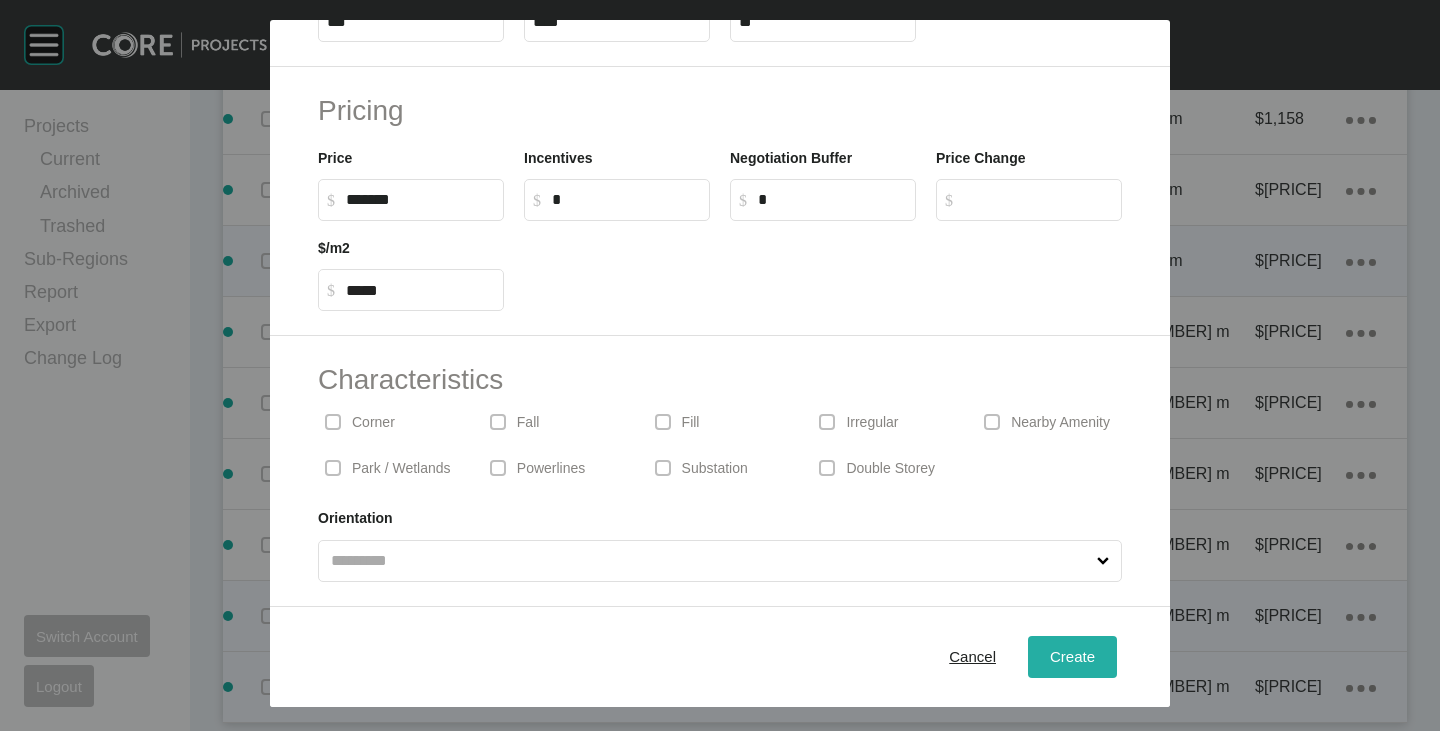 click on "Create" at bounding box center [1072, 656] 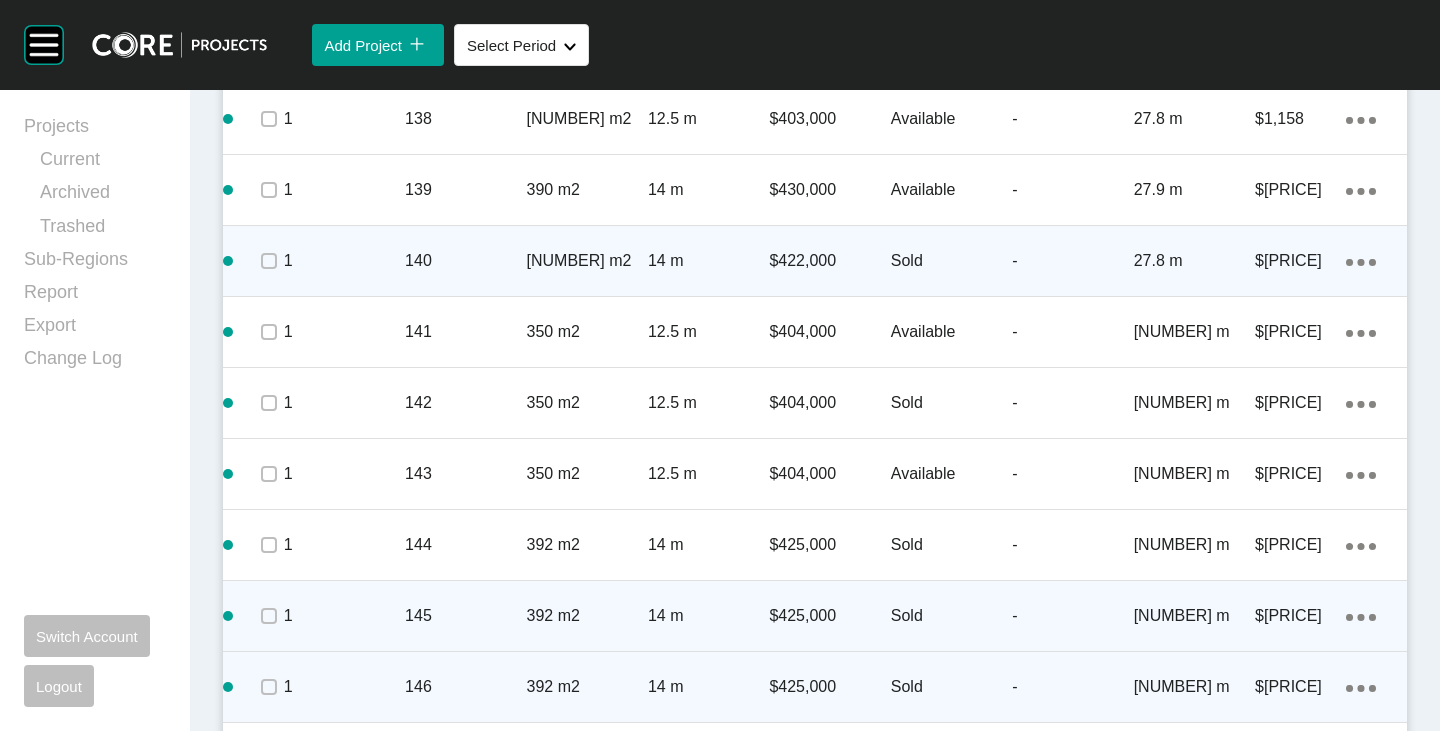 scroll, scrollTop: 2940, scrollLeft: 0, axis: vertical 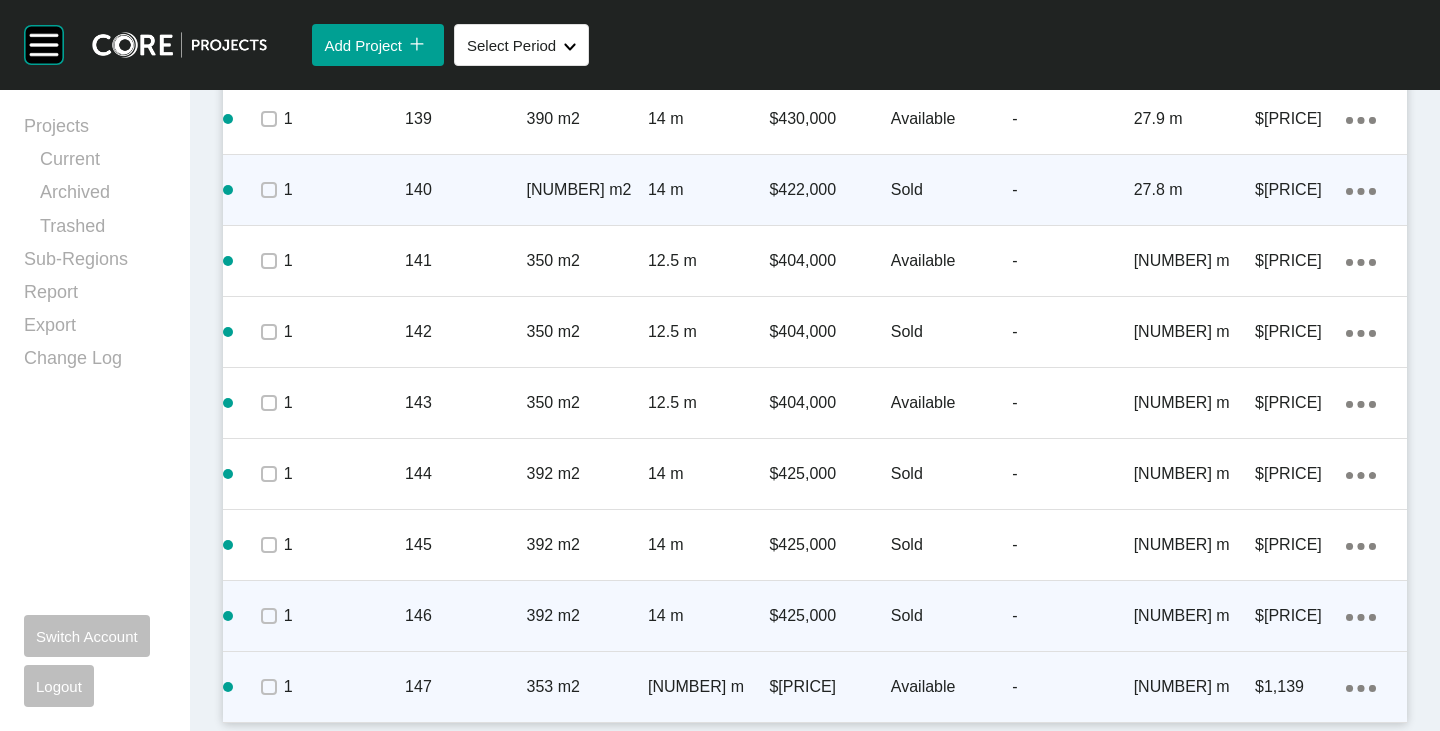 click on "Action Menu Dots Copy 6 Created with Sketch." 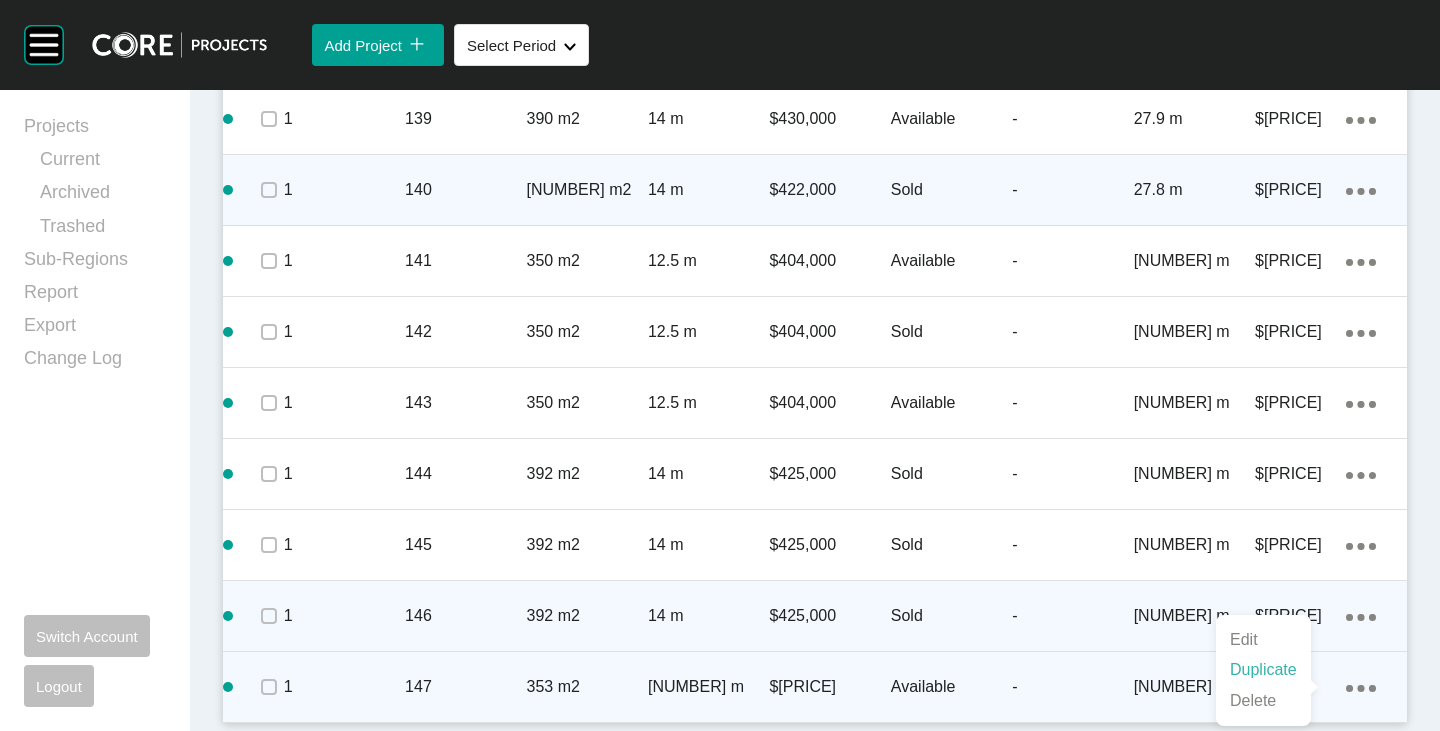 click on "Duplicate" at bounding box center (1263, 670) 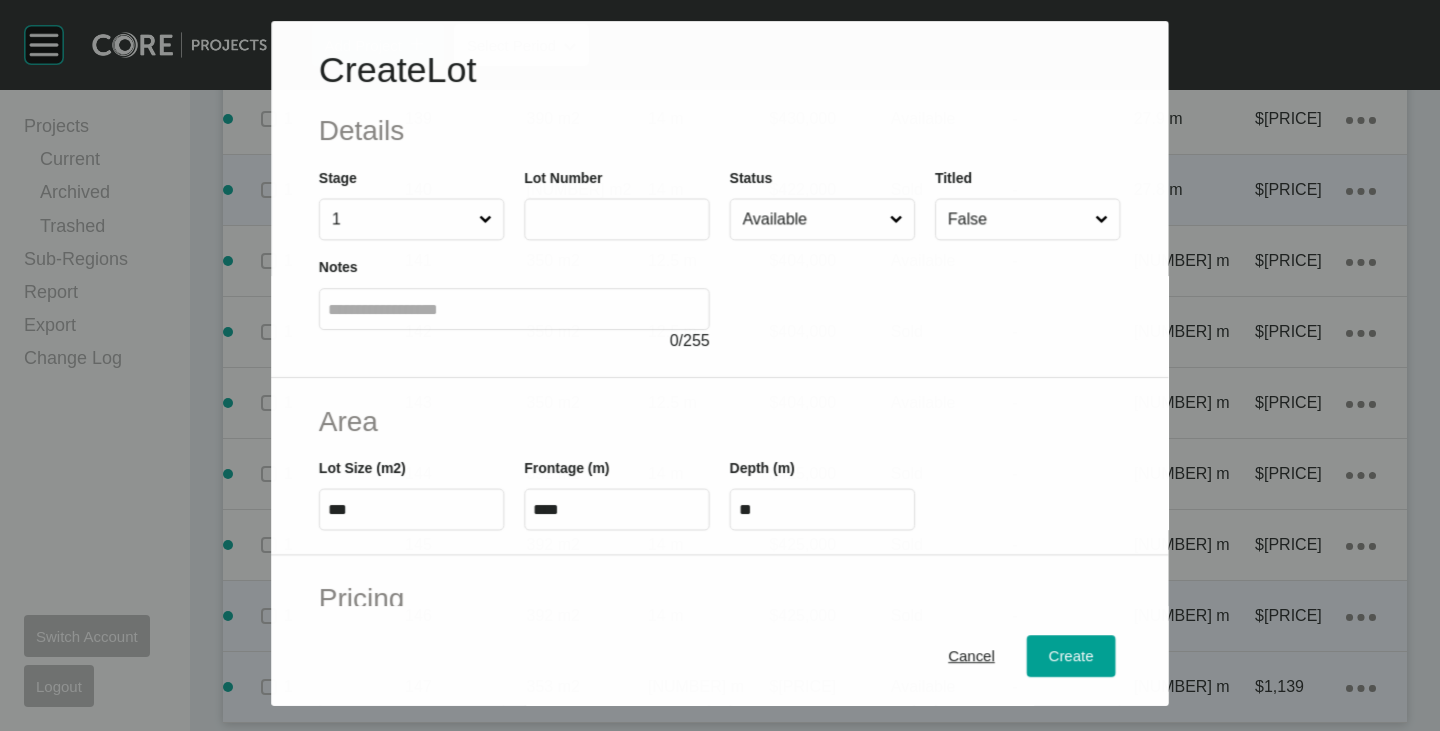 click at bounding box center (617, 219) 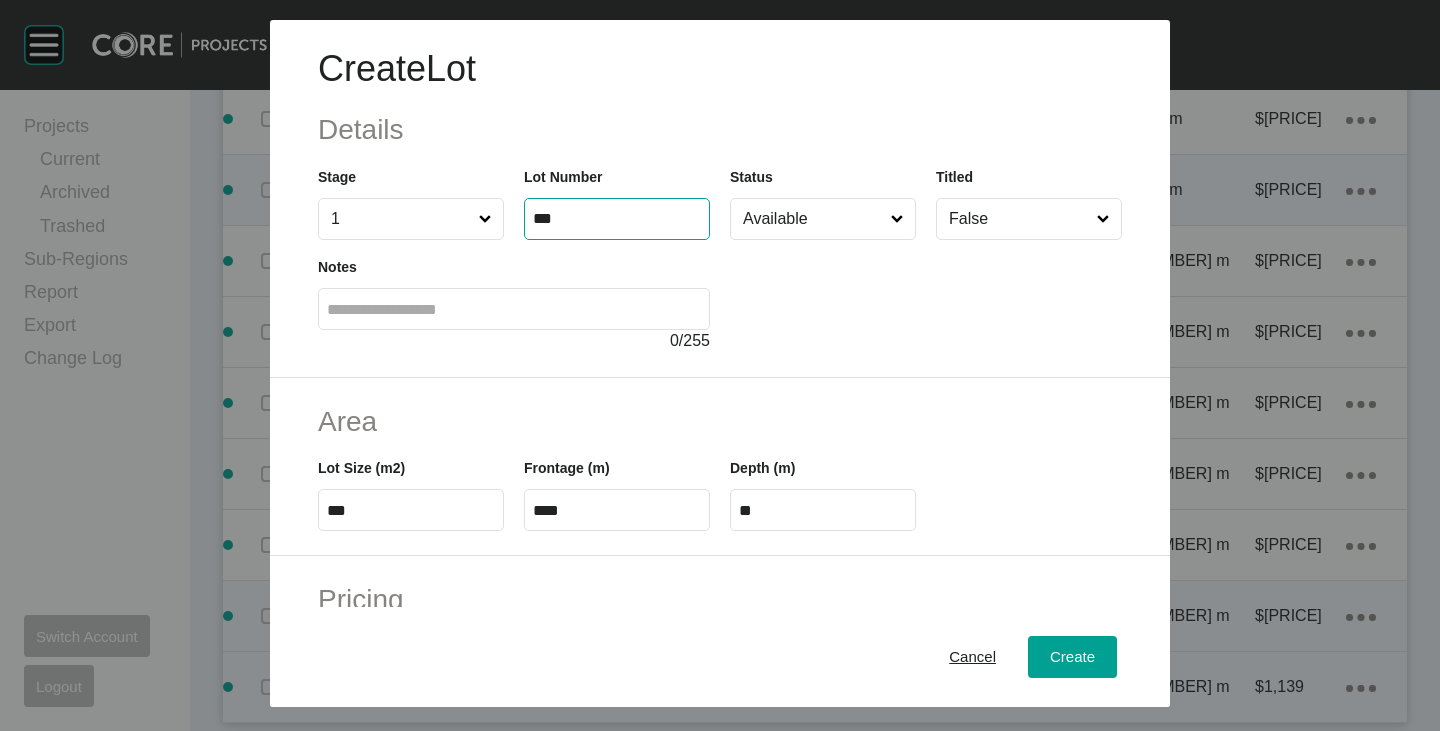 type on "***" 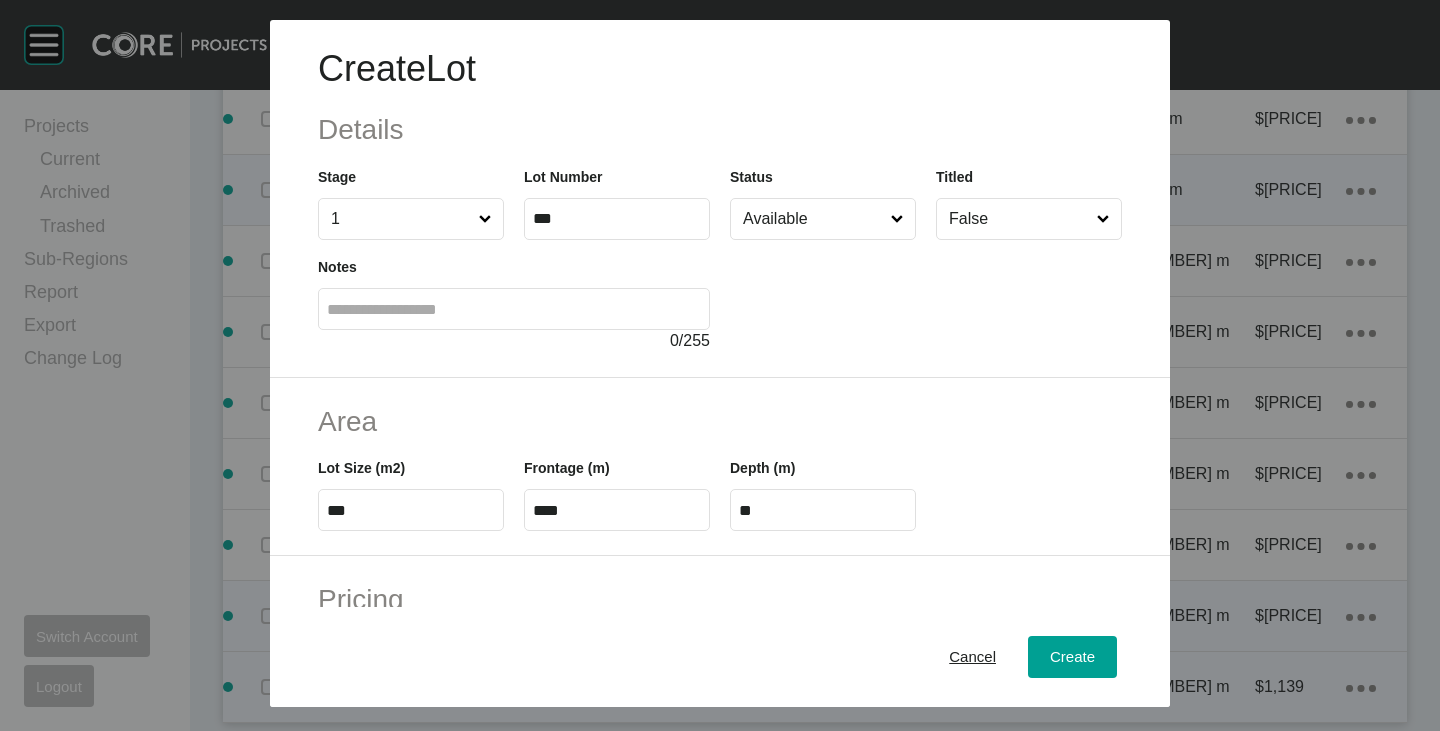 click on "***" at bounding box center (411, 510) 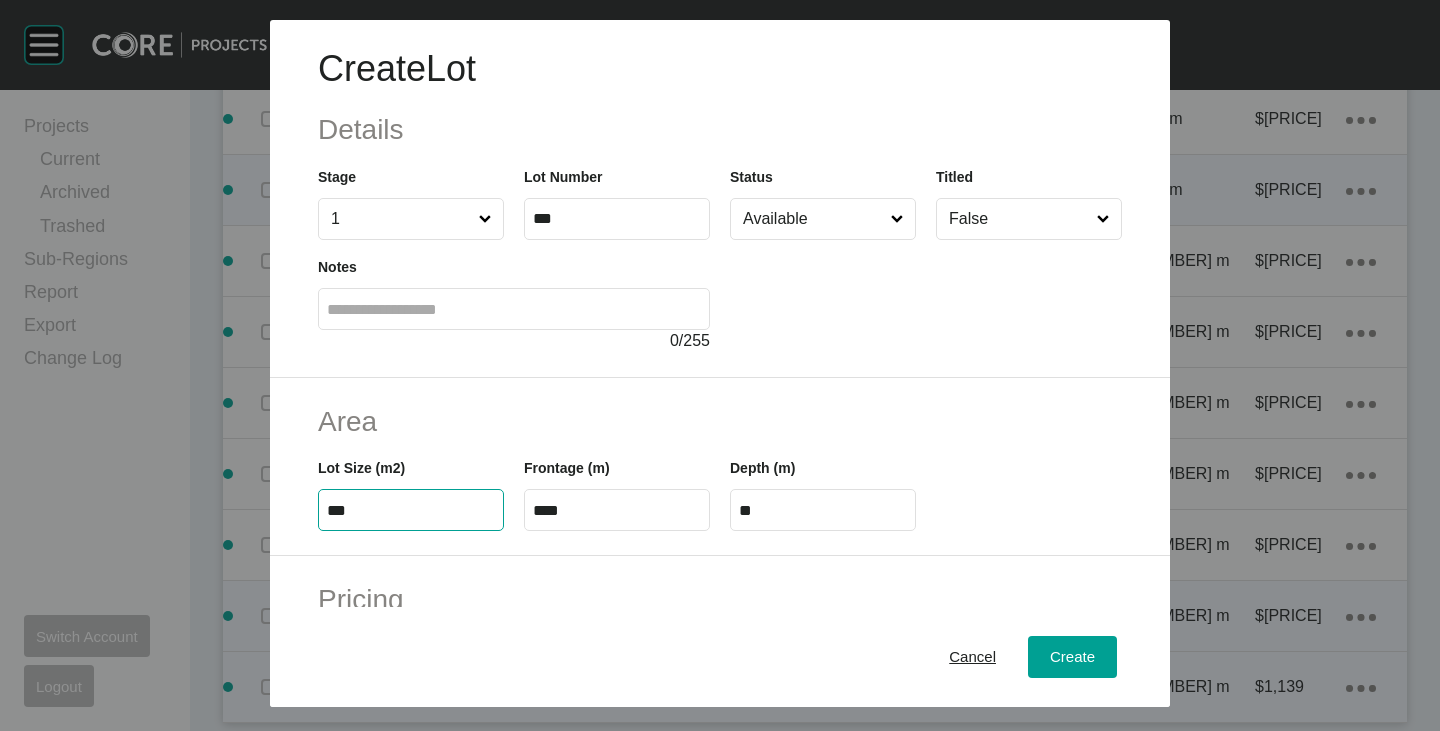 click on "***" at bounding box center (411, 510) 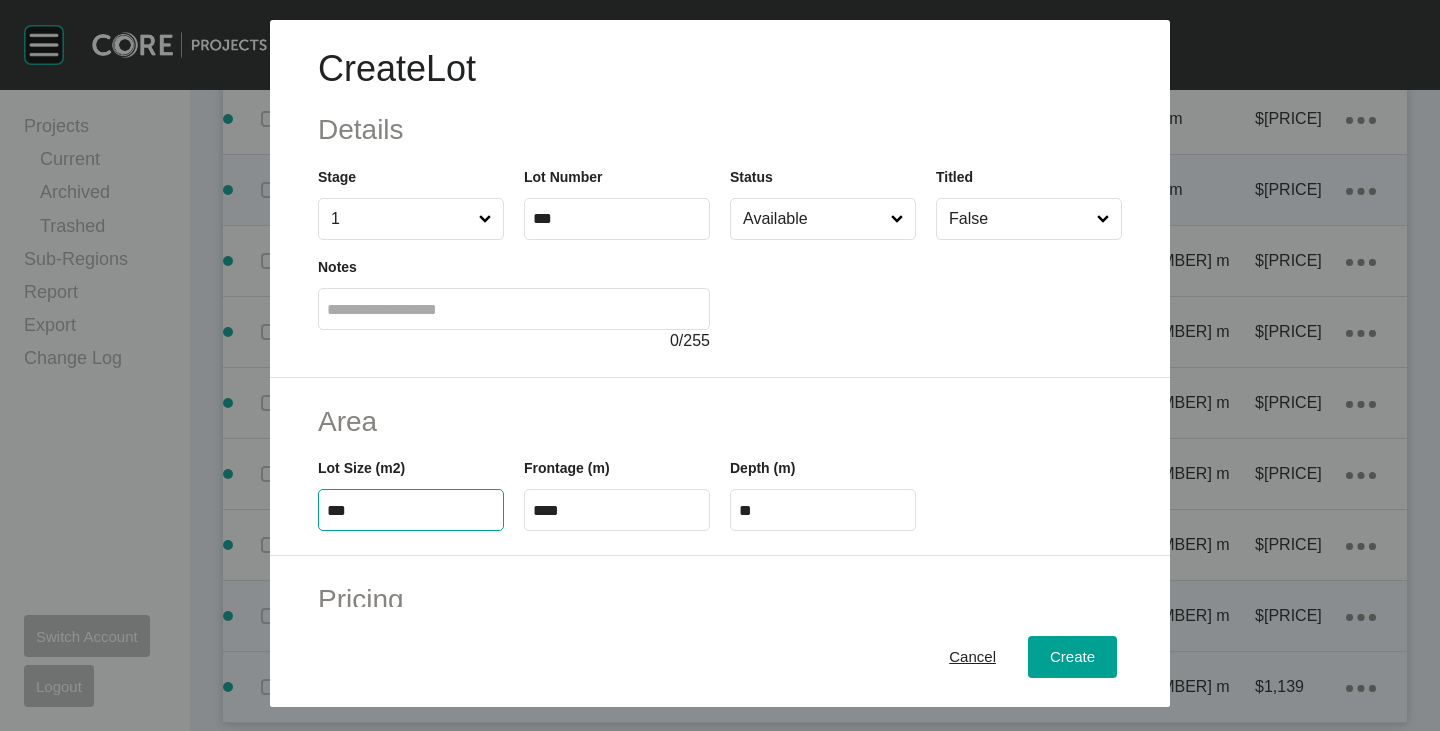 type on "***" 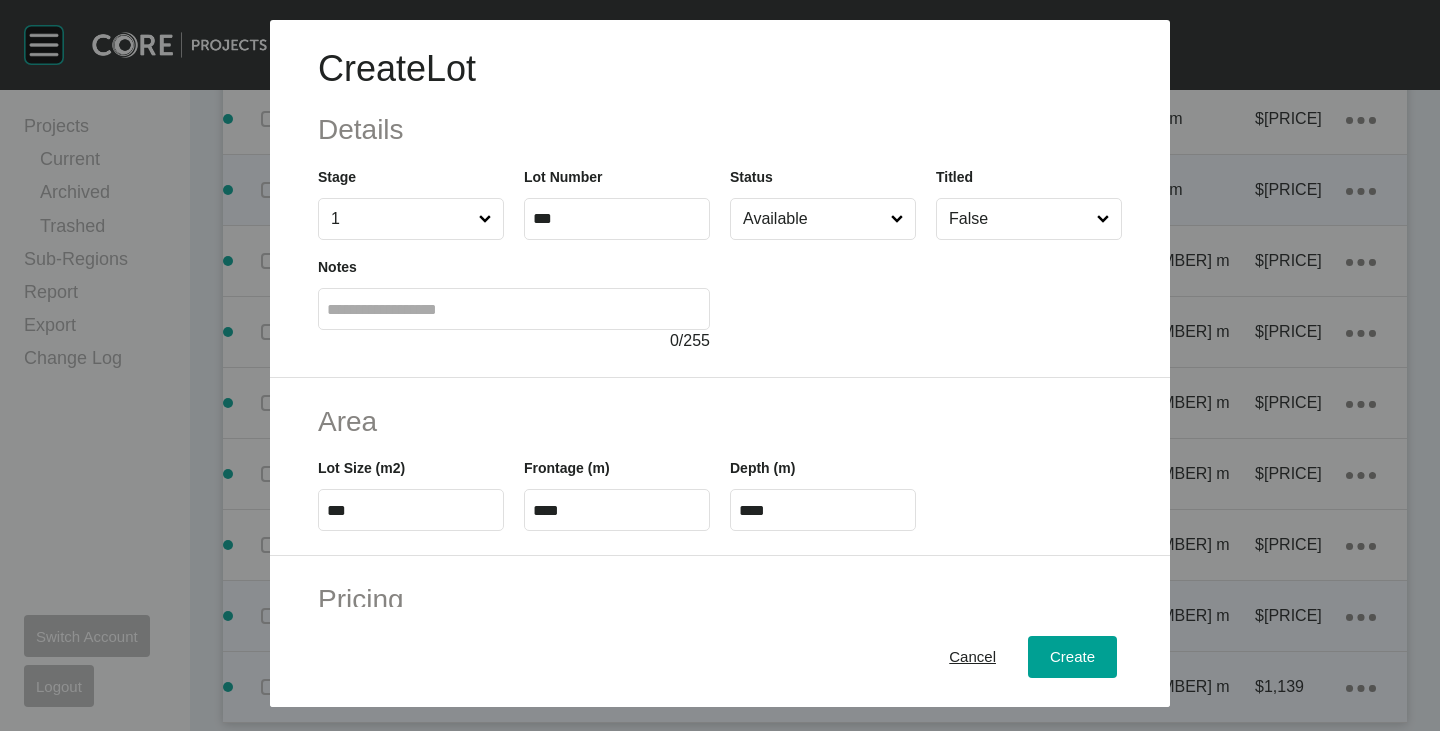 click on "Area" at bounding box center [720, 421] 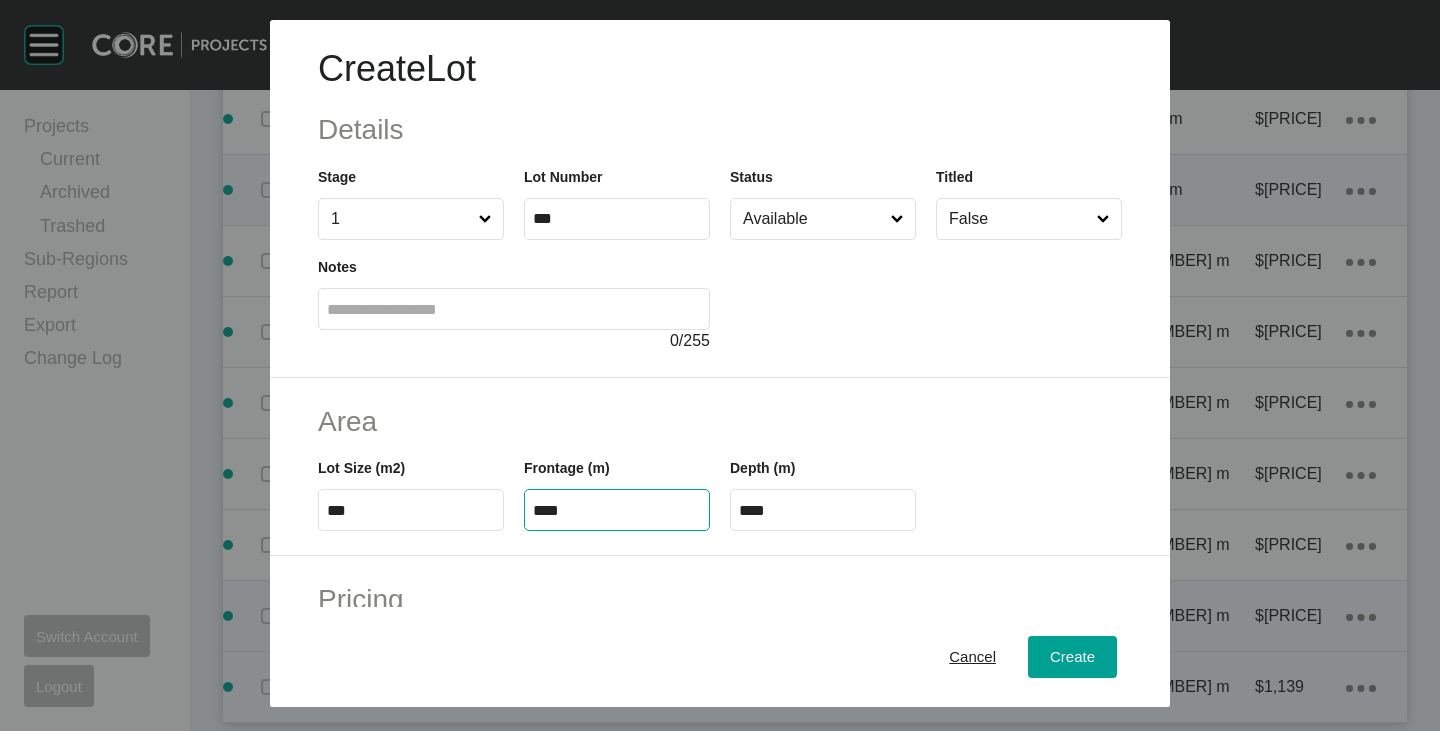 click on "****" at bounding box center [617, 510] 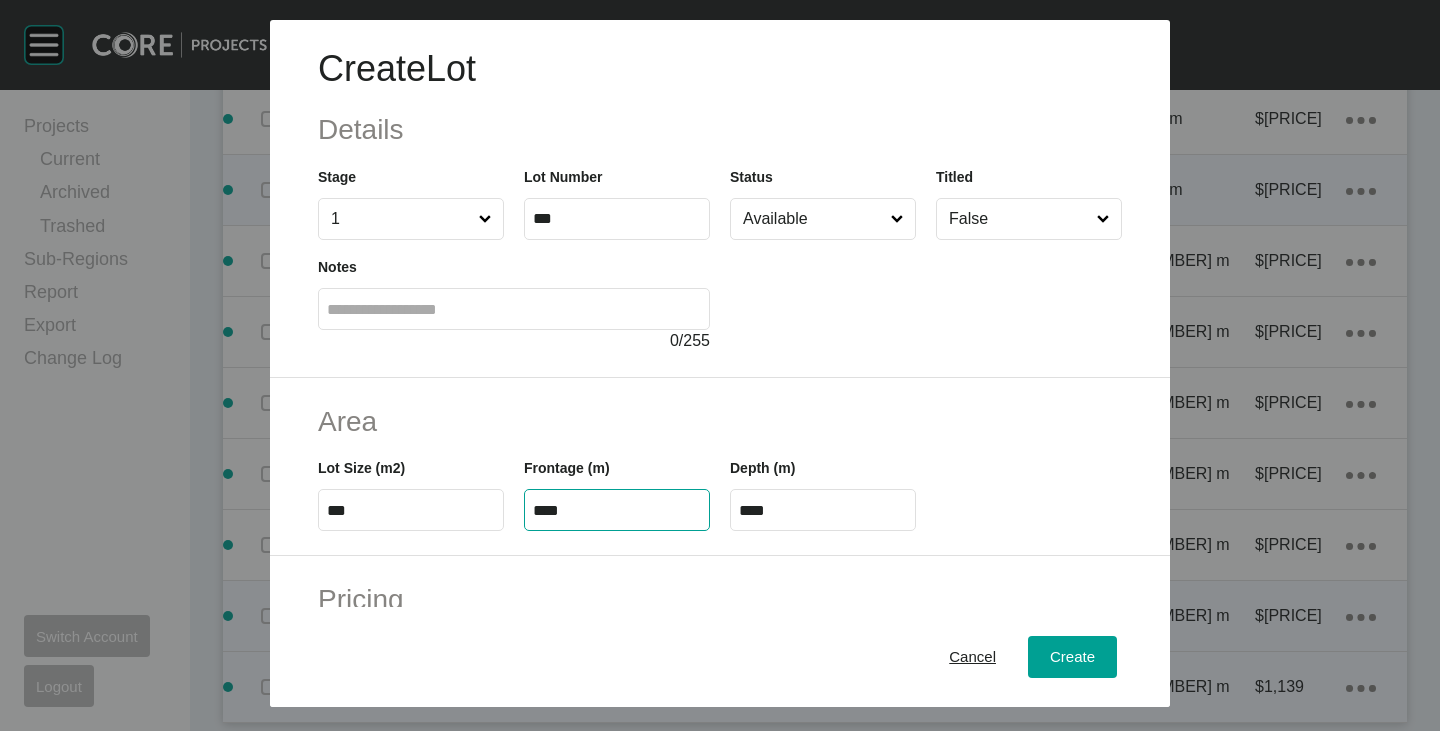 type on "****" 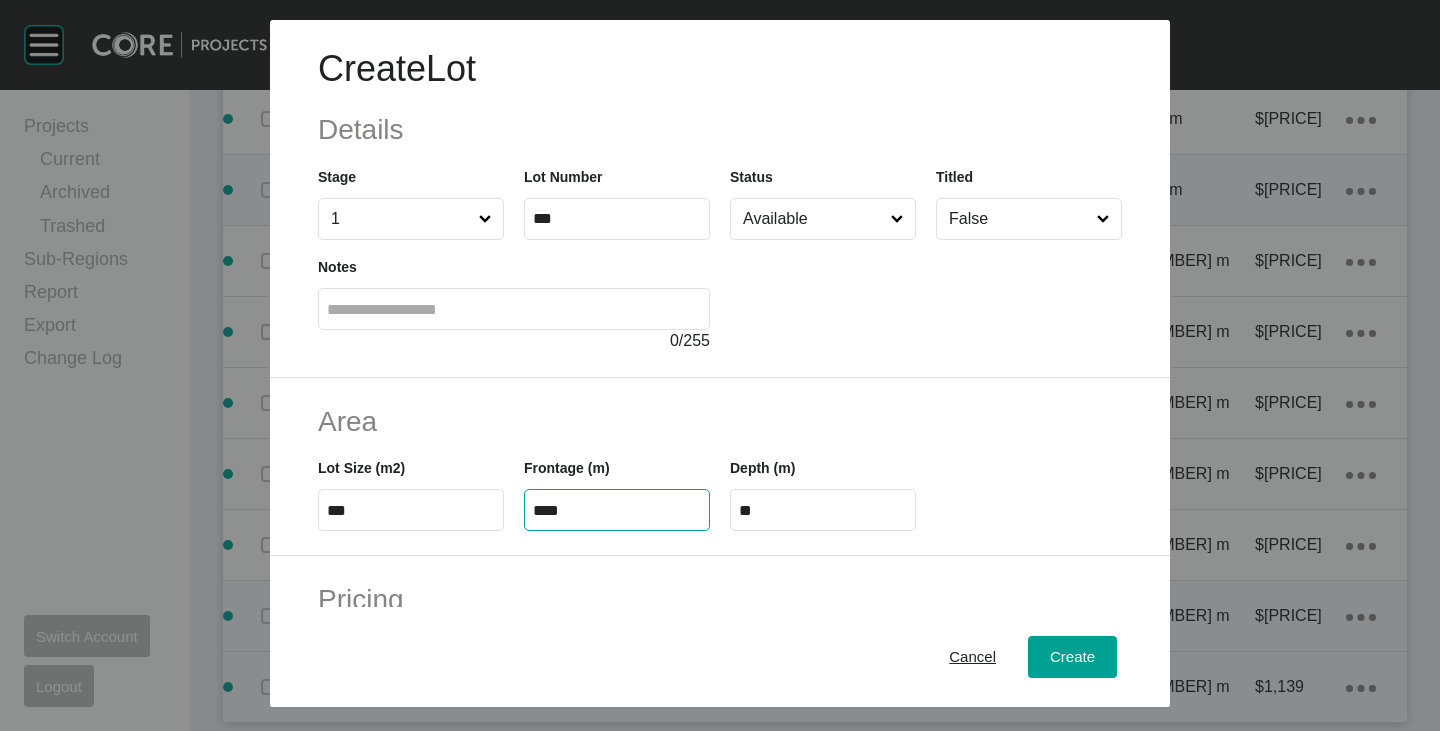 click on "Area" at bounding box center [720, 421] 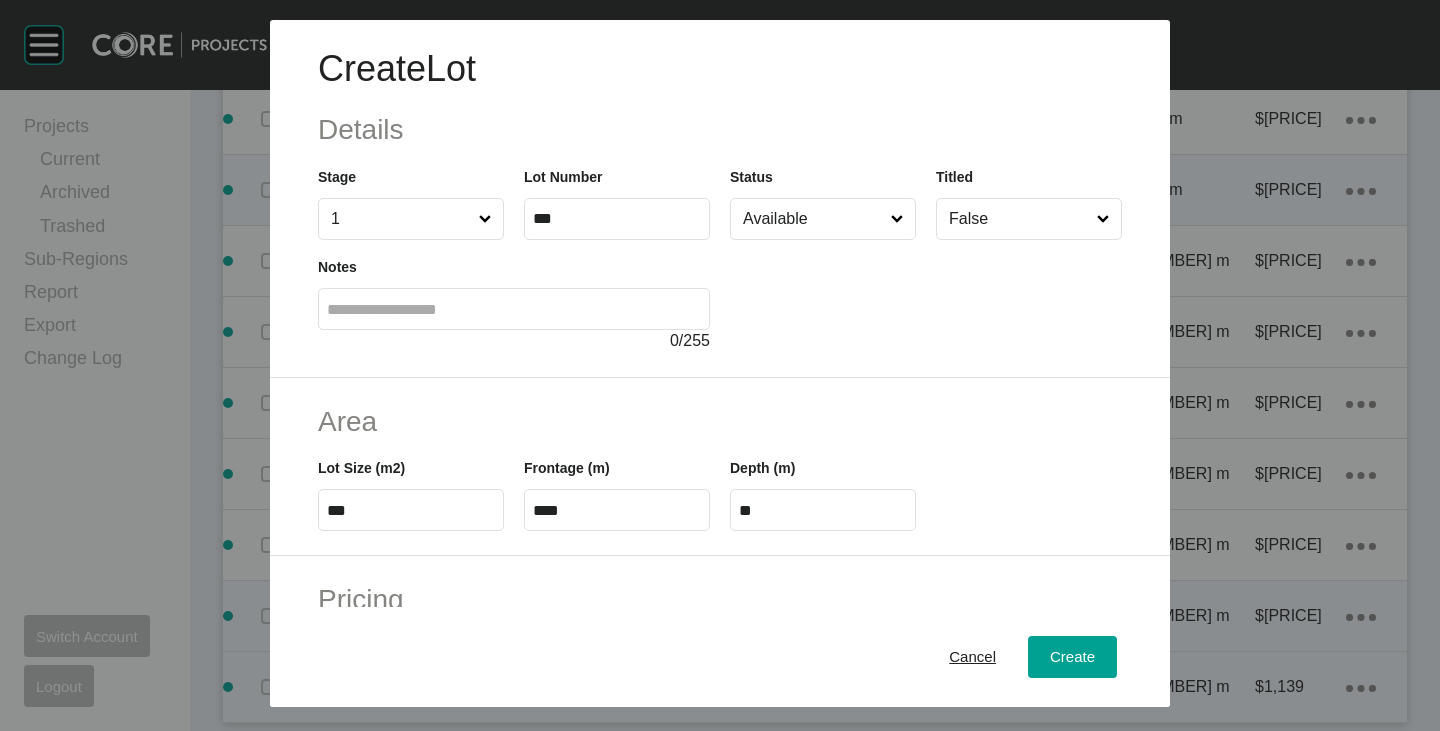scroll, scrollTop: 200, scrollLeft: 0, axis: vertical 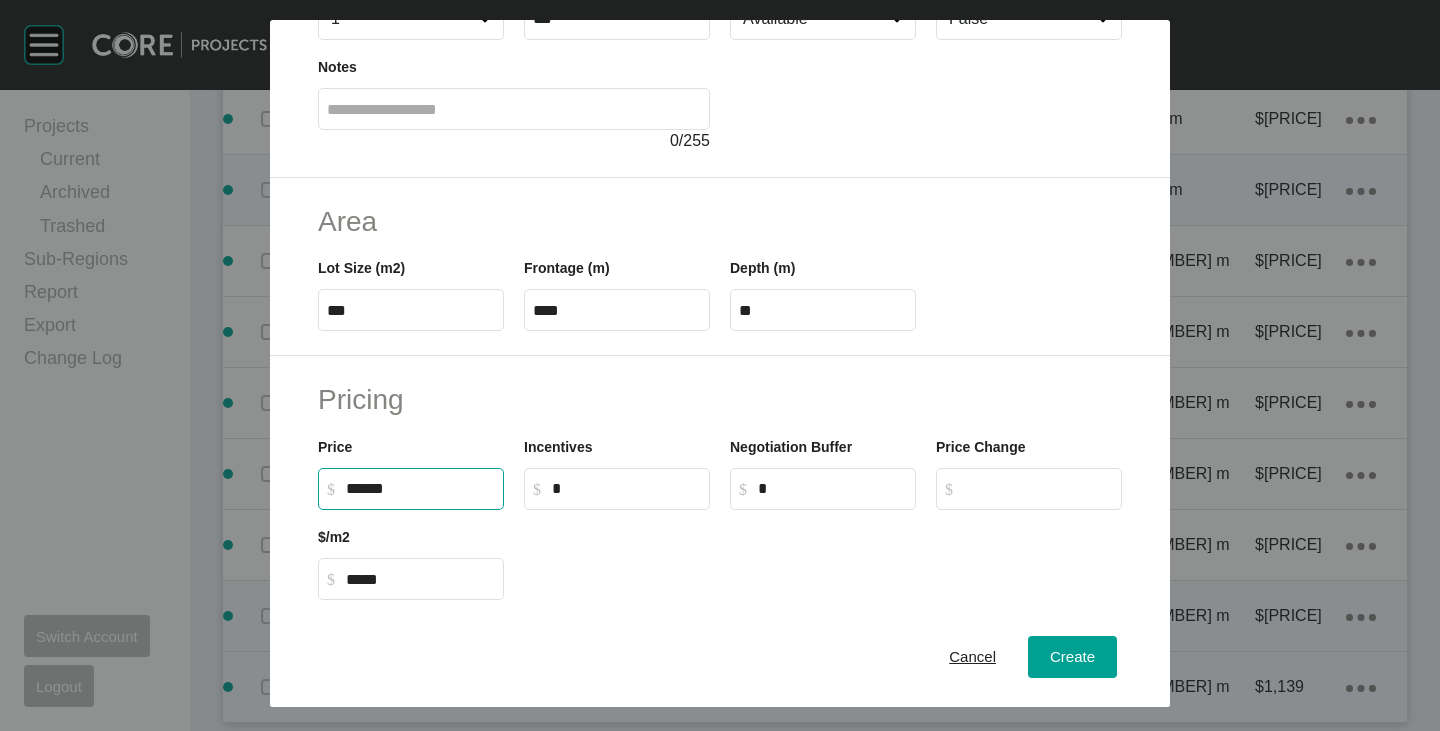 click on "$ Created with Sketch. $ ******" at bounding box center (411, 489) 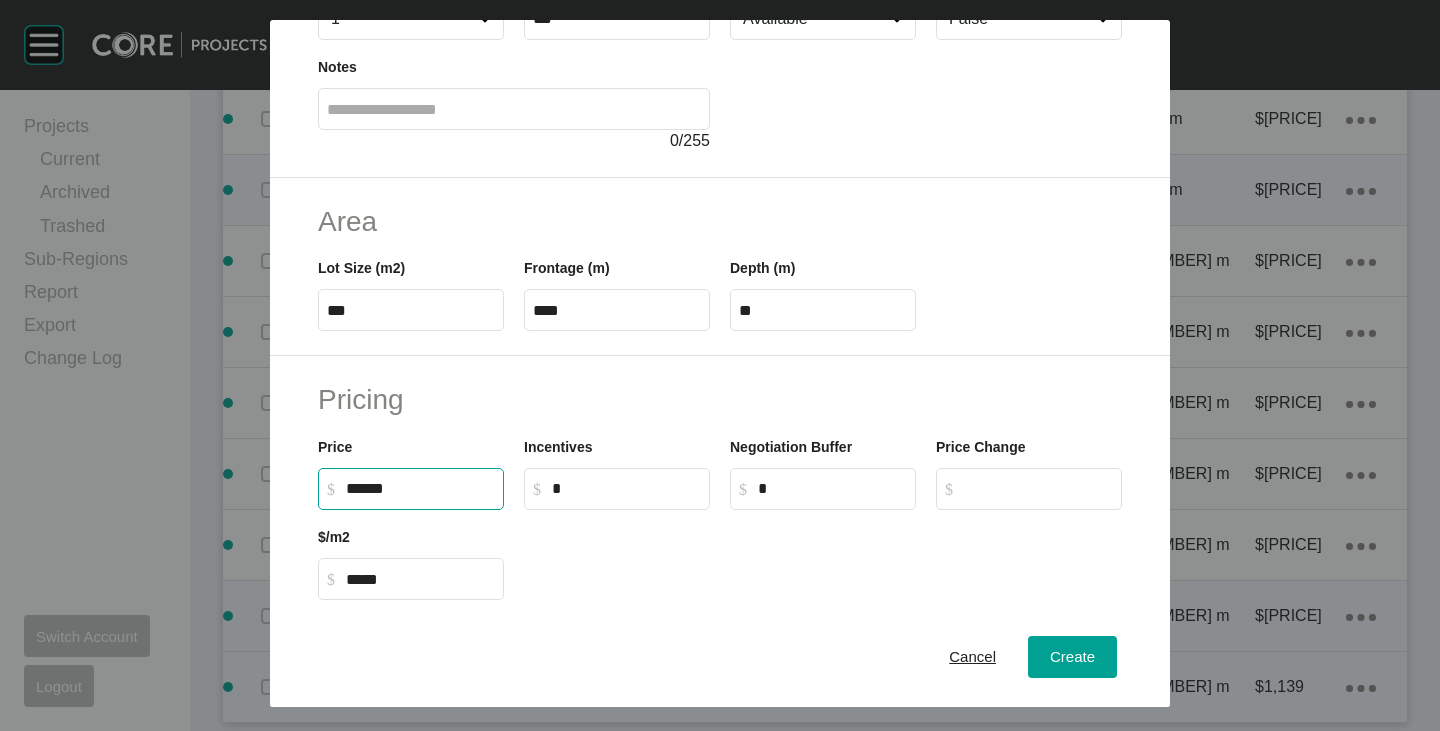 type on "*******" 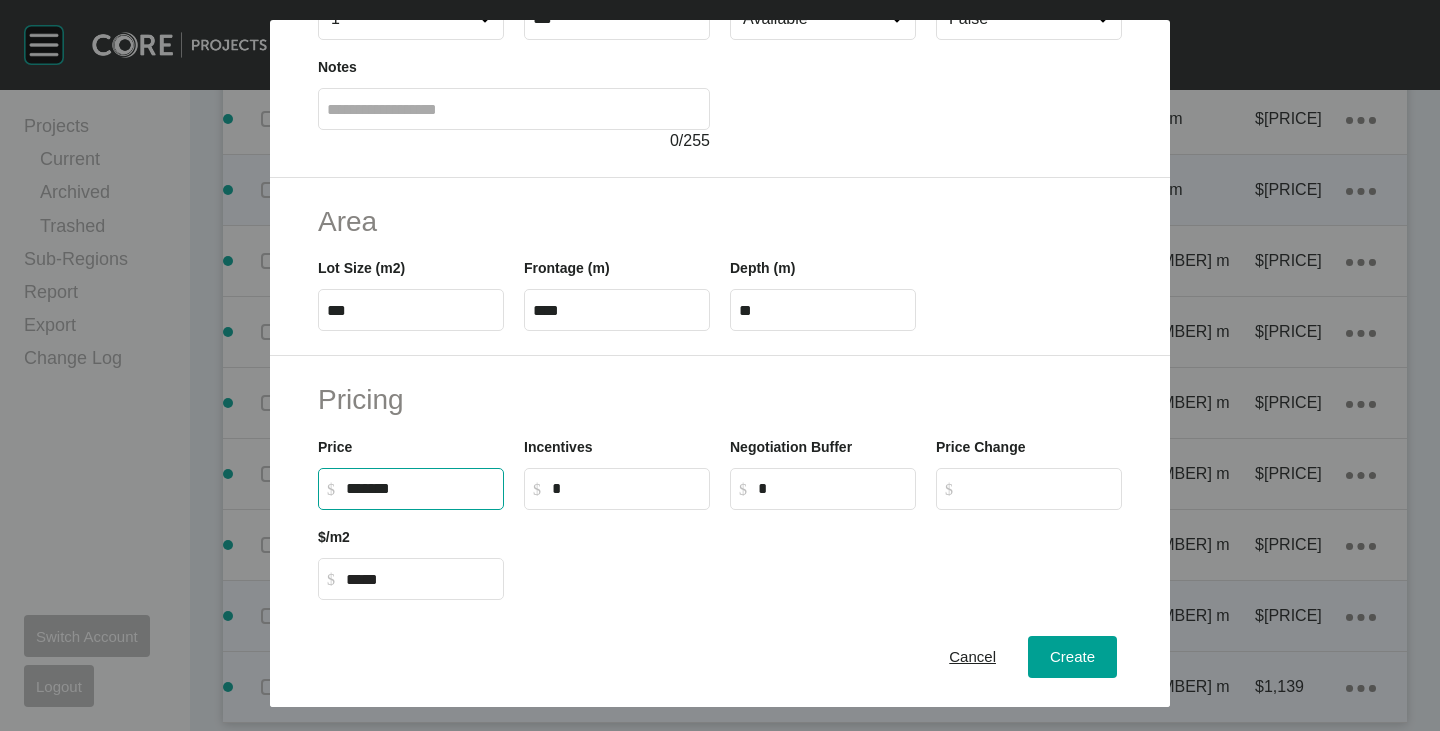 click on "Pricing" at bounding box center [720, 399] 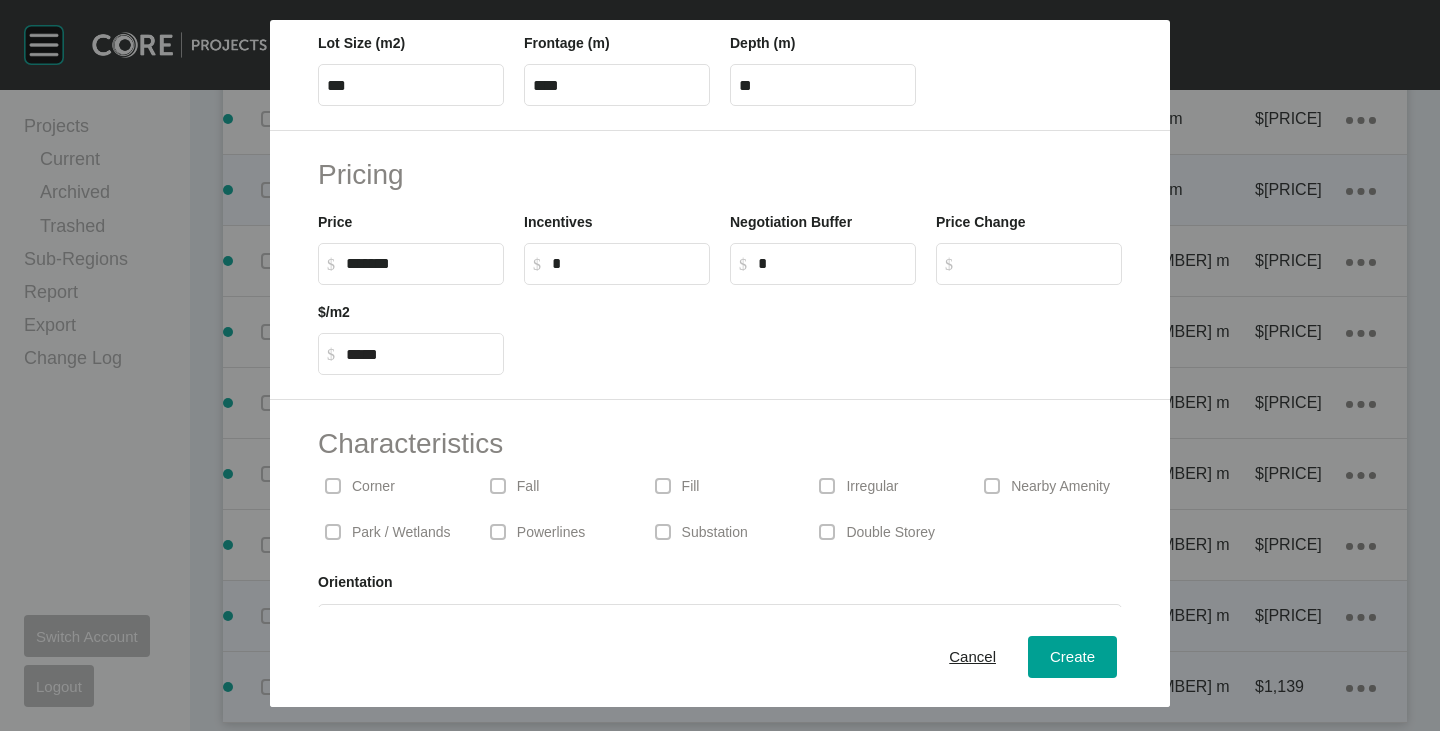 scroll, scrollTop: 489, scrollLeft: 0, axis: vertical 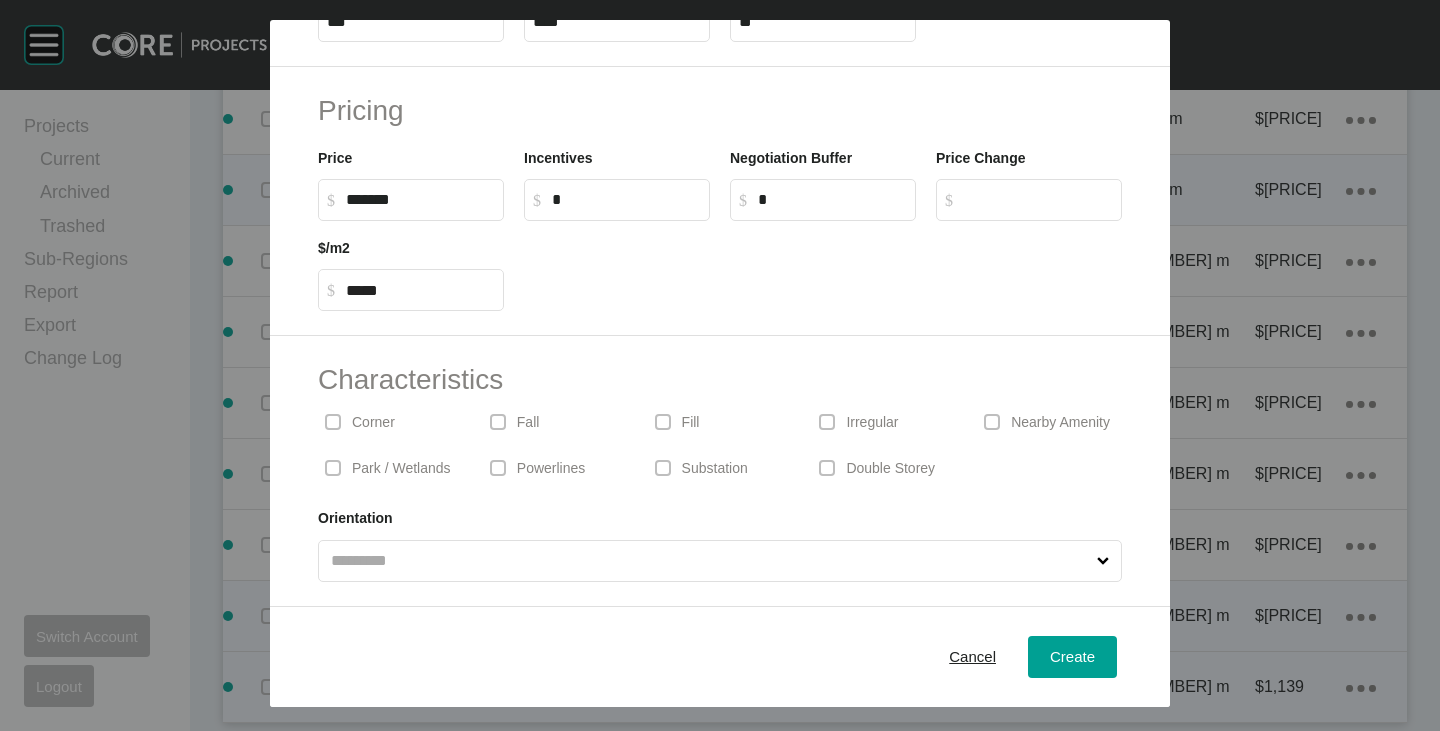 click on "Corner" at bounding box center (390, 422) 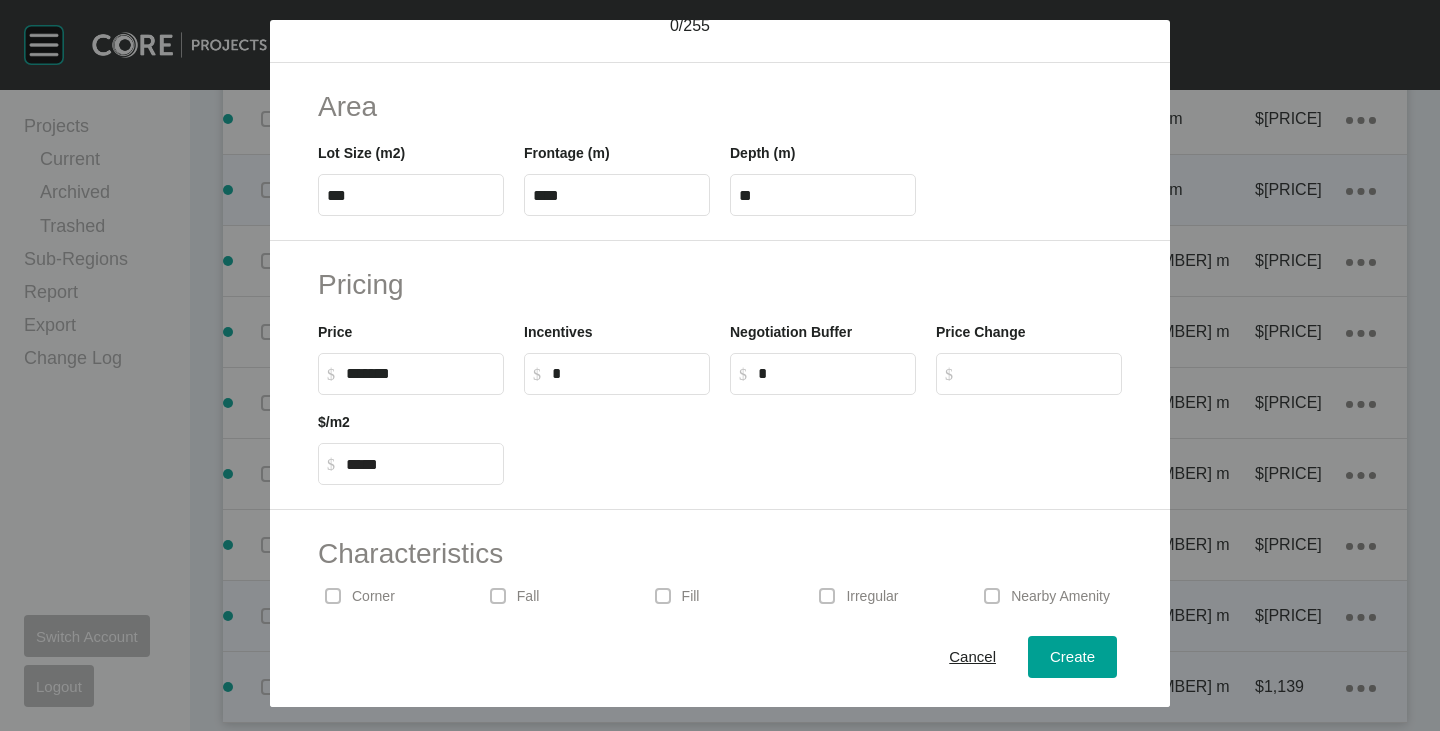 scroll, scrollTop: 489, scrollLeft: 0, axis: vertical 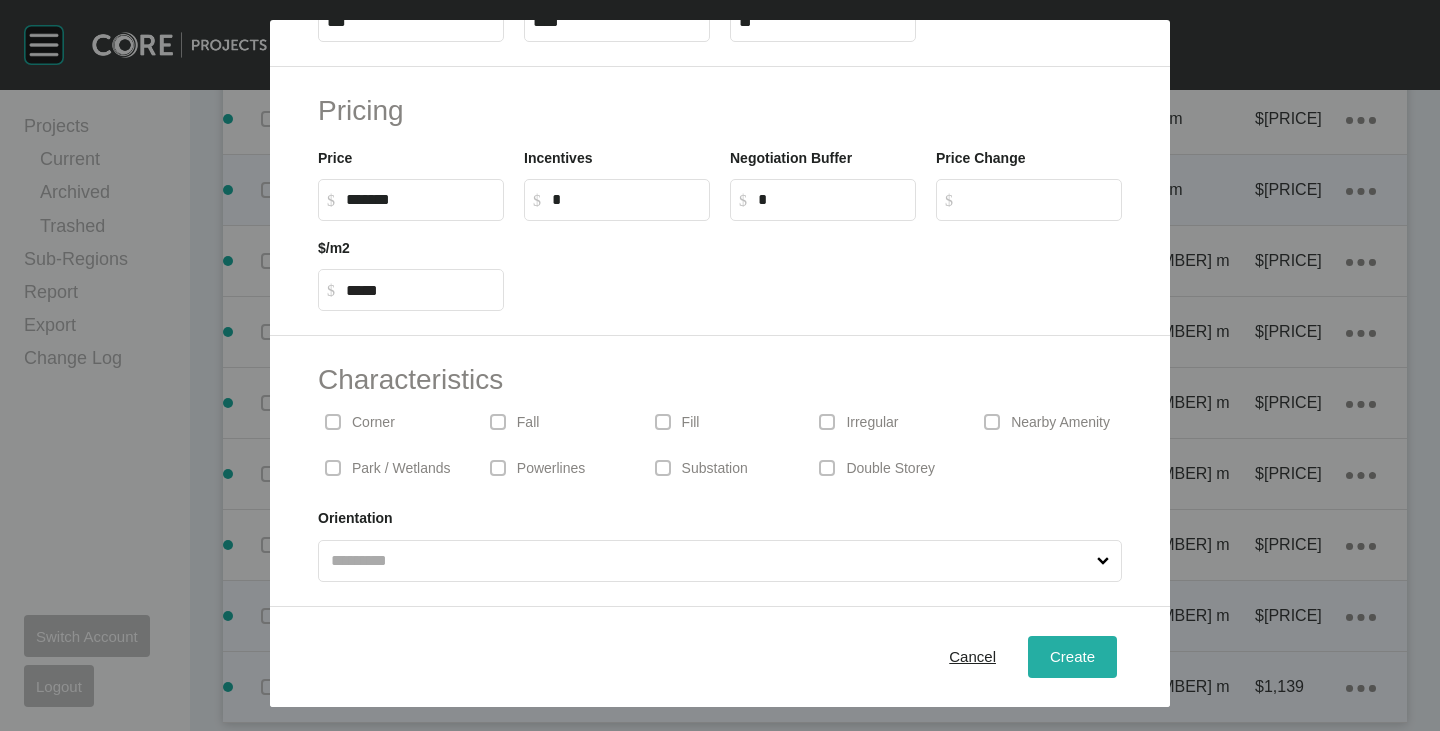 click on "Create" at bounding box center (1072, 656) 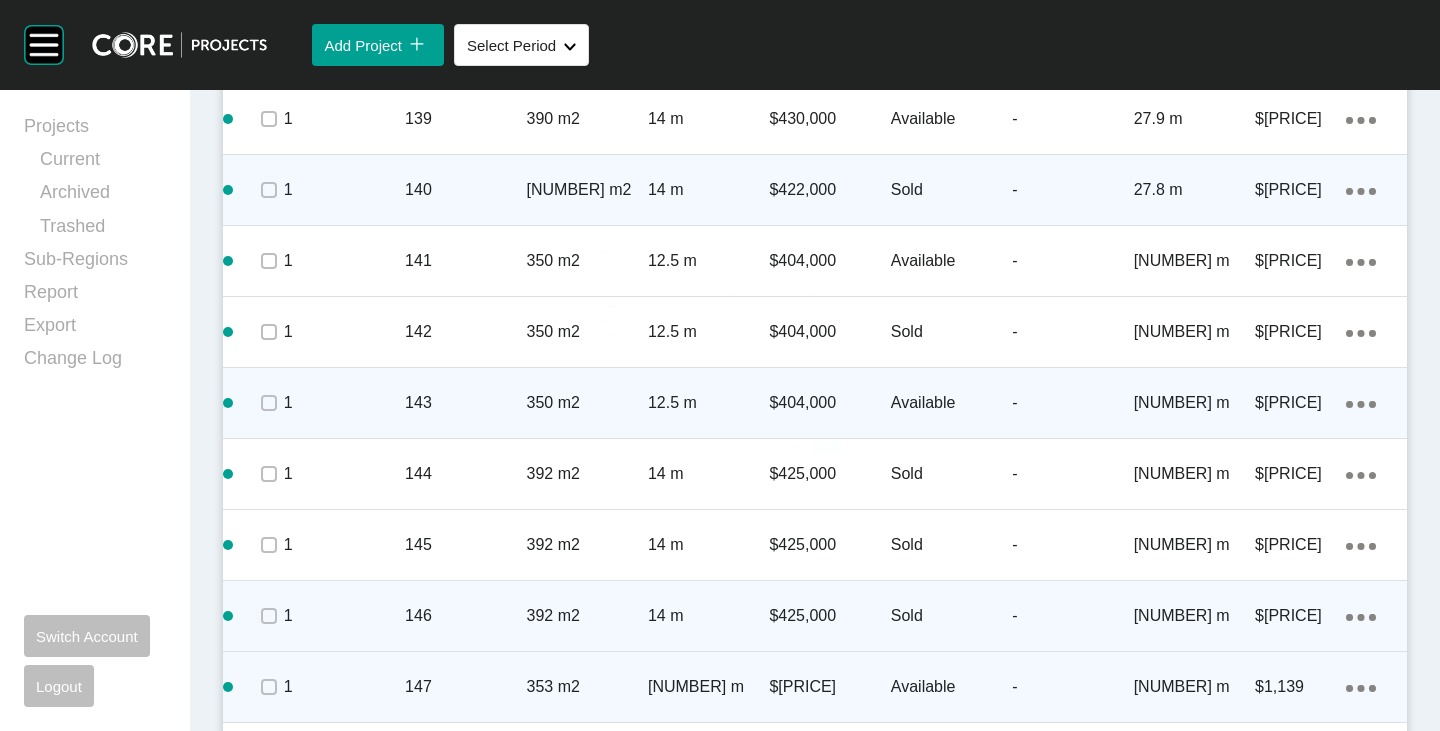 scroll, scrollTop: 3011, scrollLeft: 0, axis: vertical 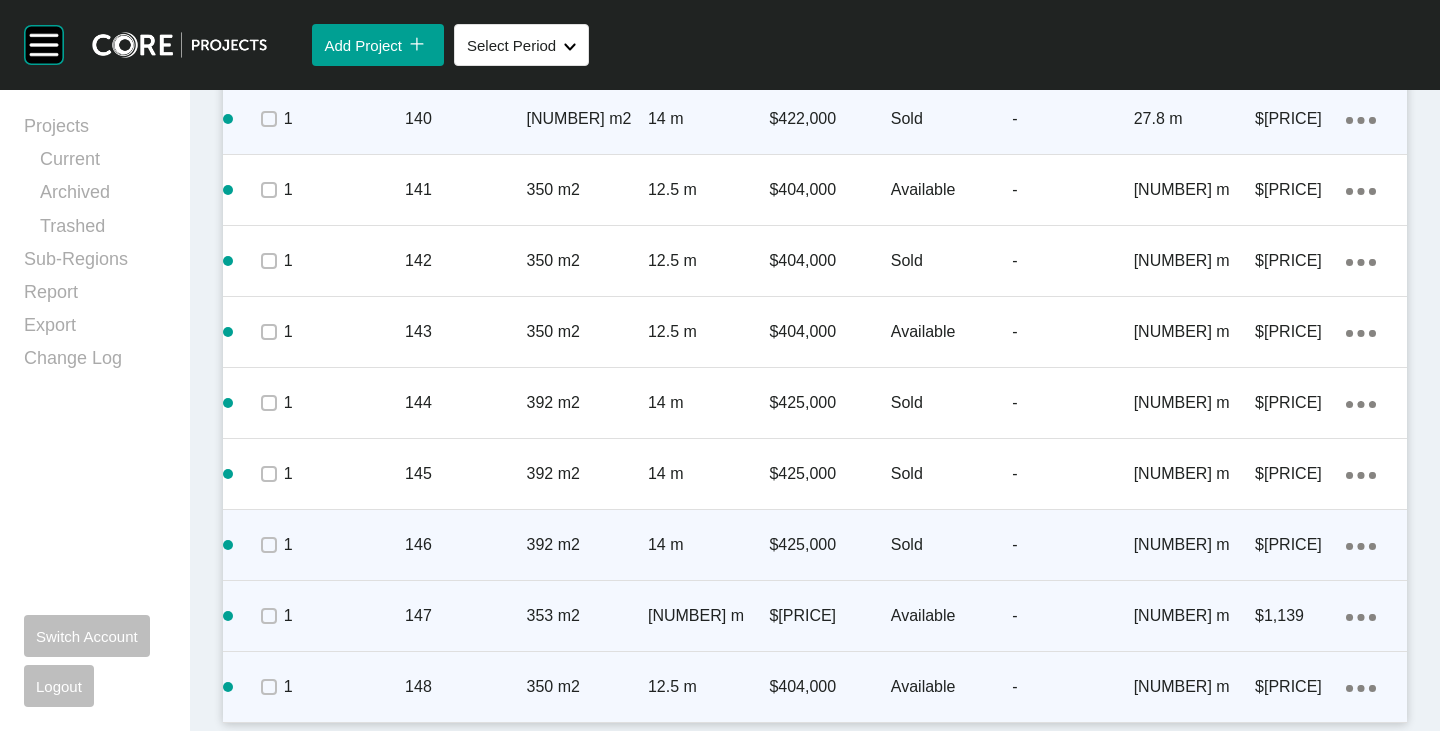 click 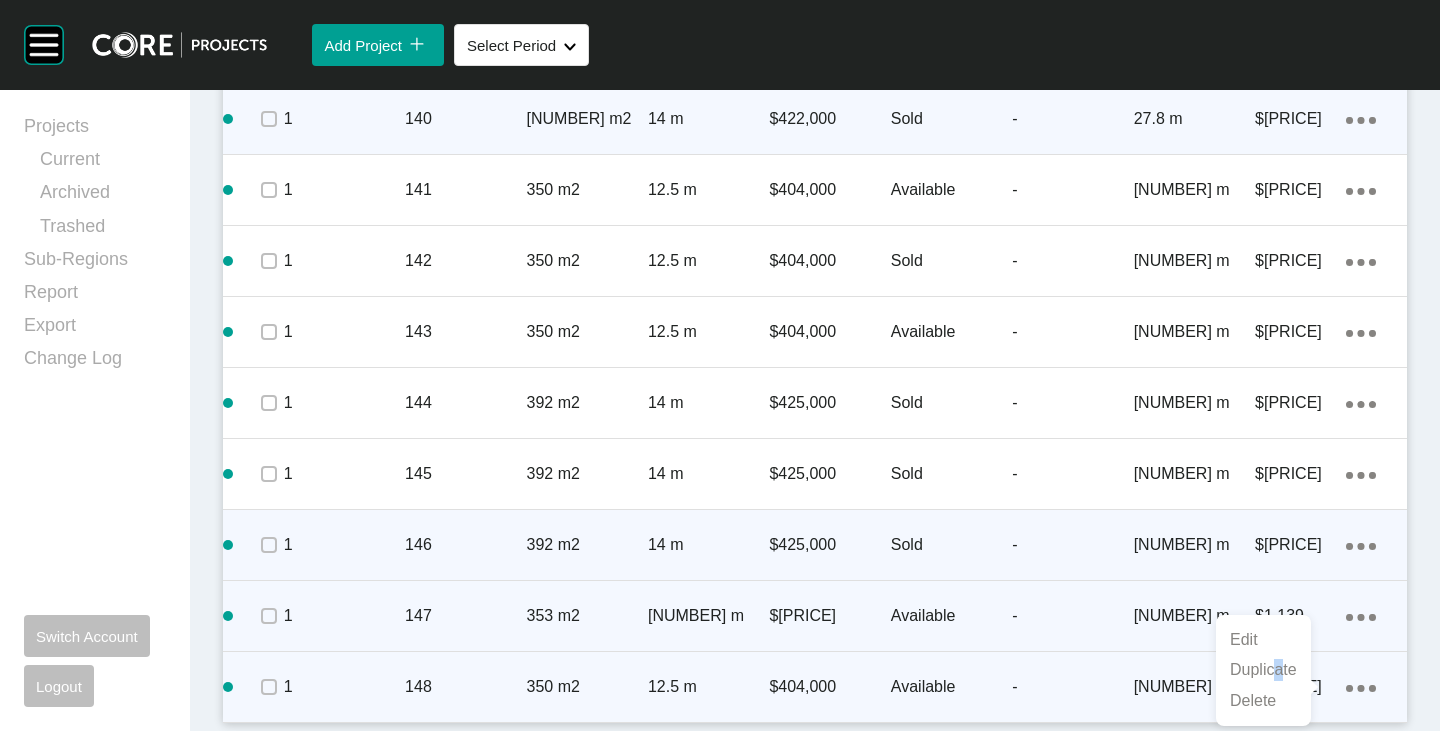 click on "Duplicate" at bounding box center (1263, 670) 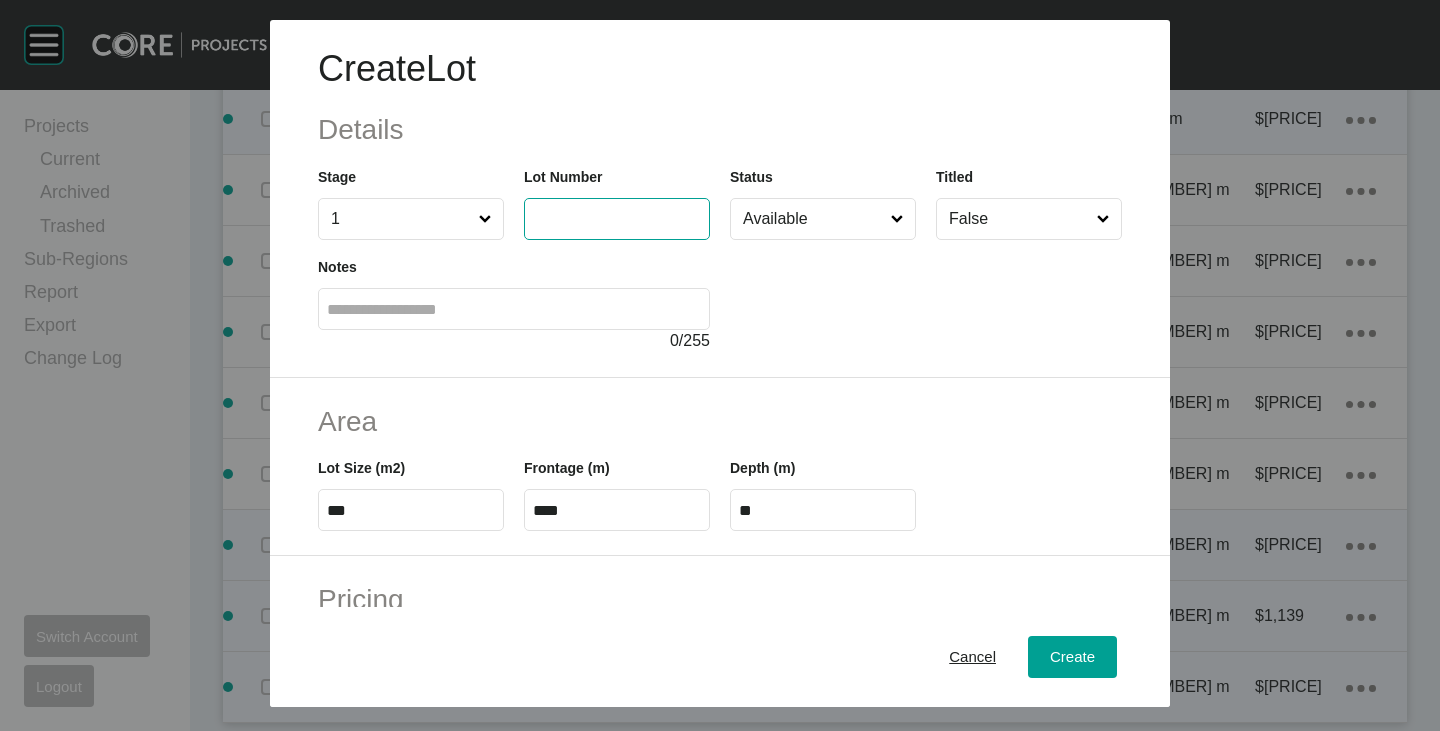 click at bounding box center (617, 218) 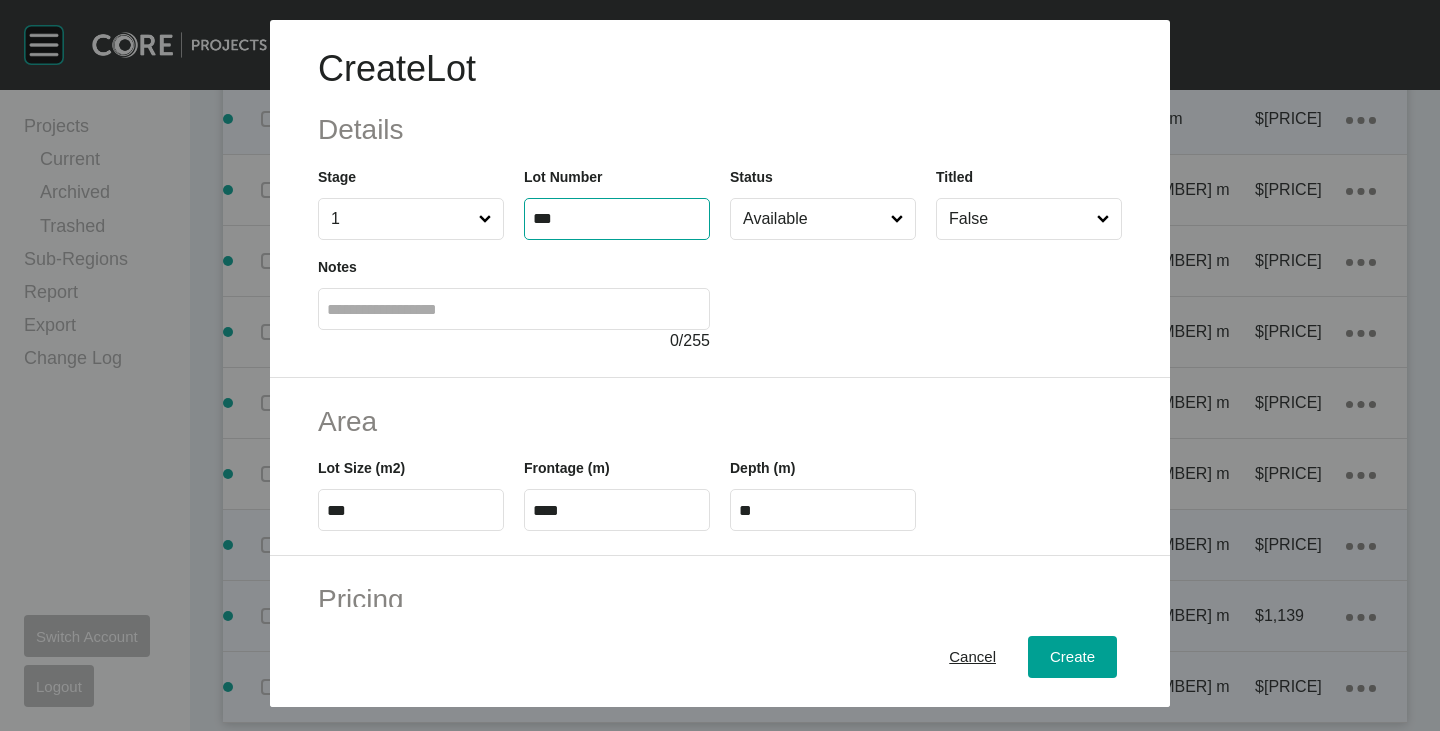 type on "***" 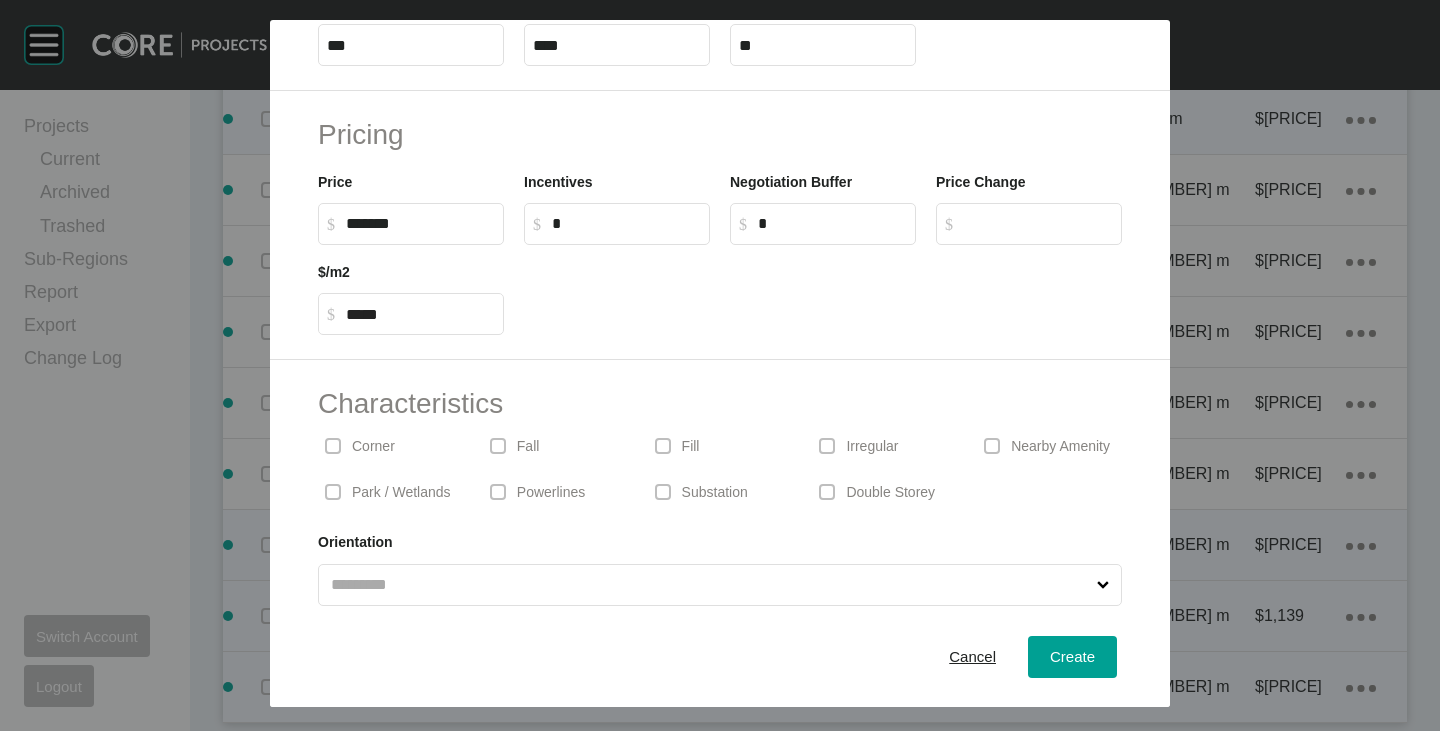 scroll, scrollTop: 489, scrollLeft: 0, axis: vertical 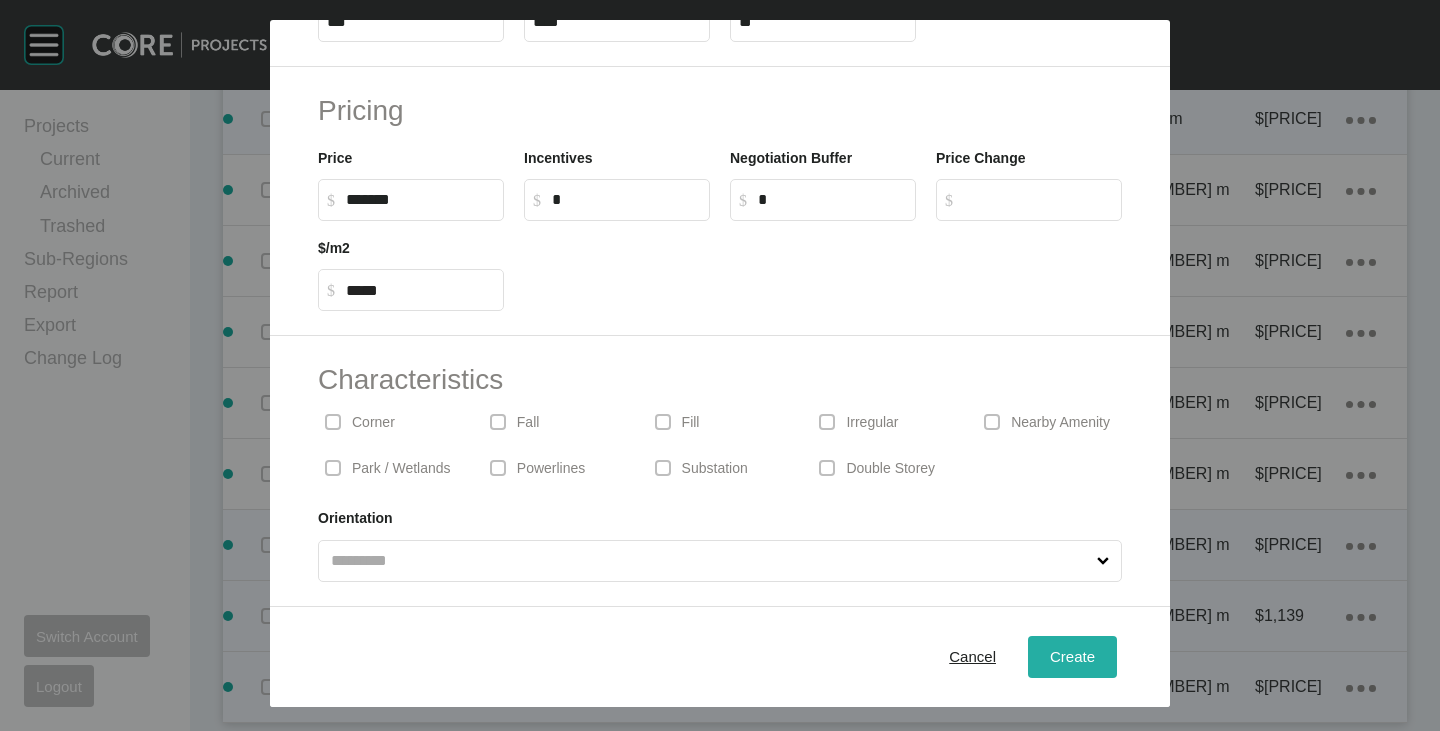 click on "Create" at bounding box center [1072, 656] 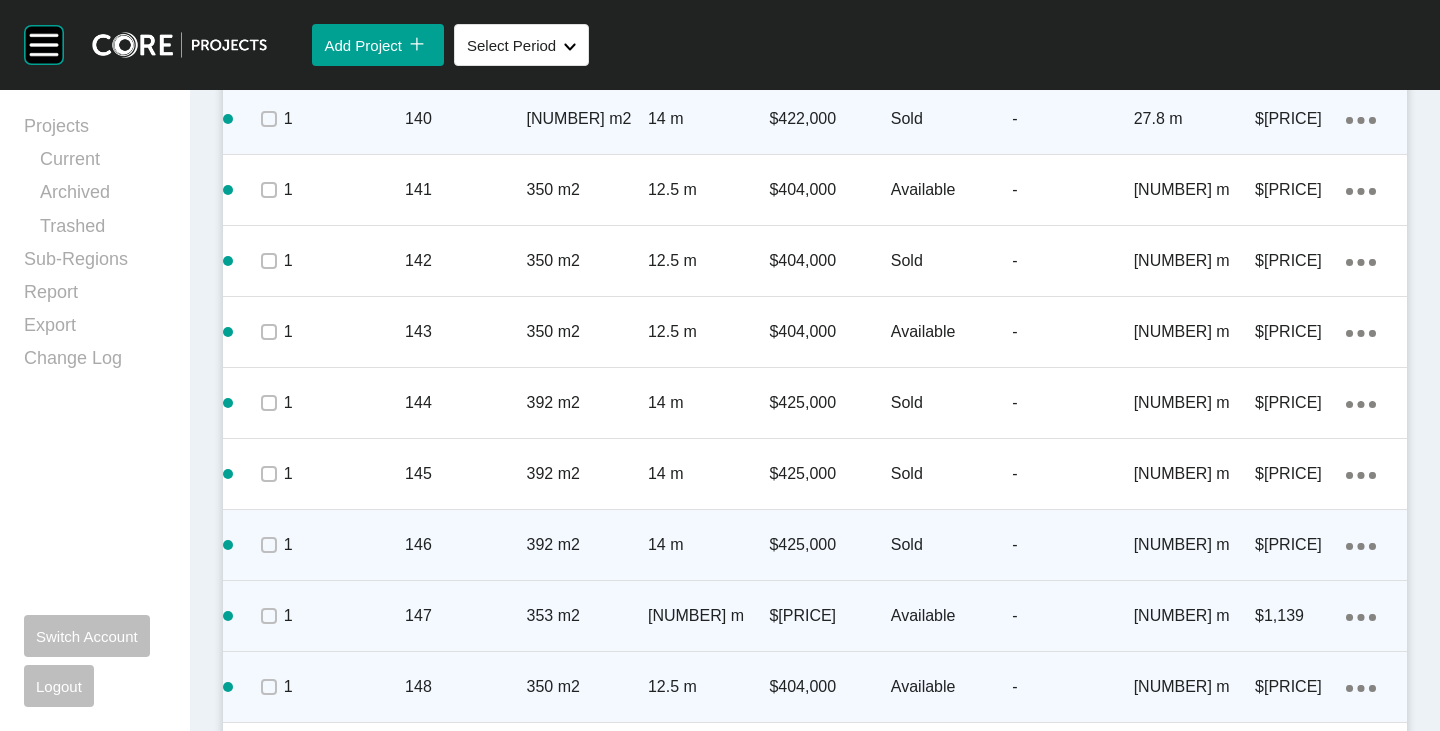 scroll, scrollTop: 3082, scrollLeft: 0, axis: vertical 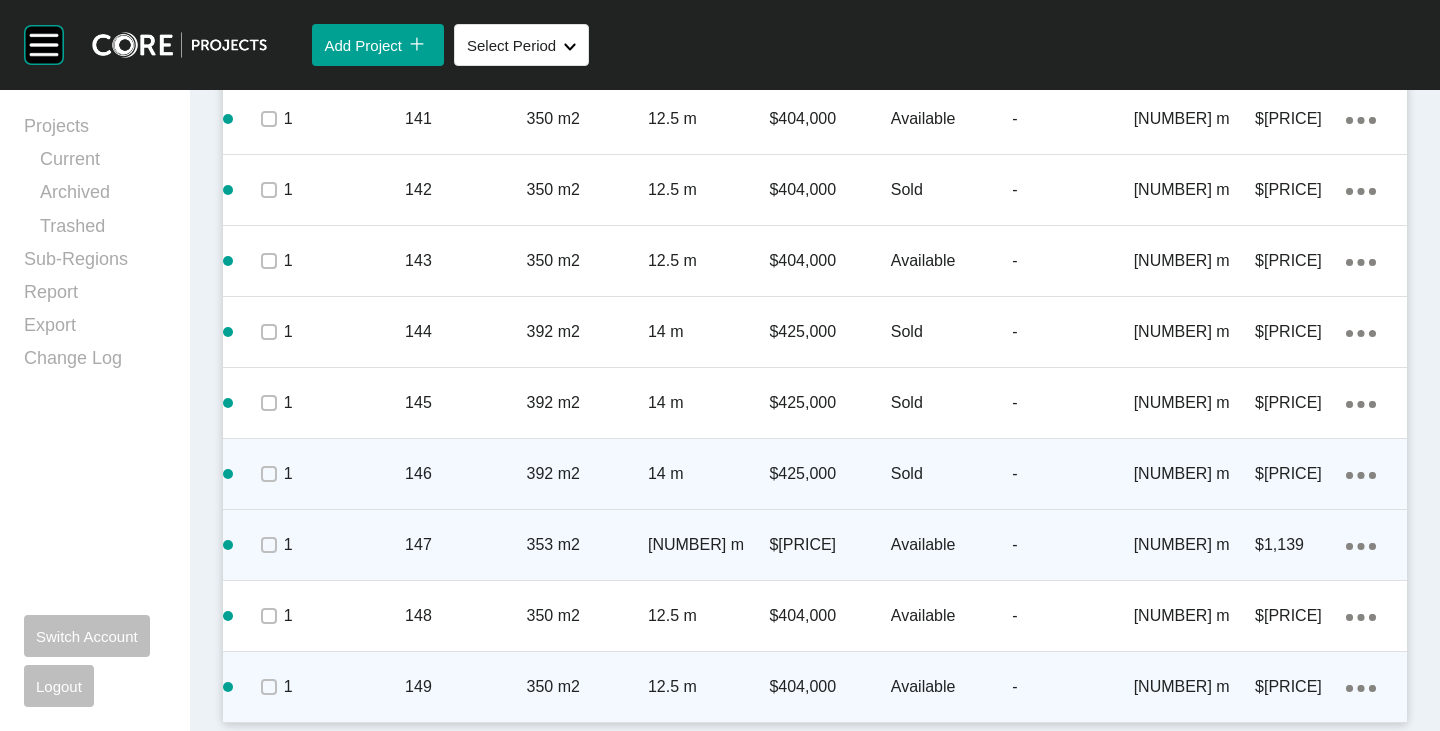 click 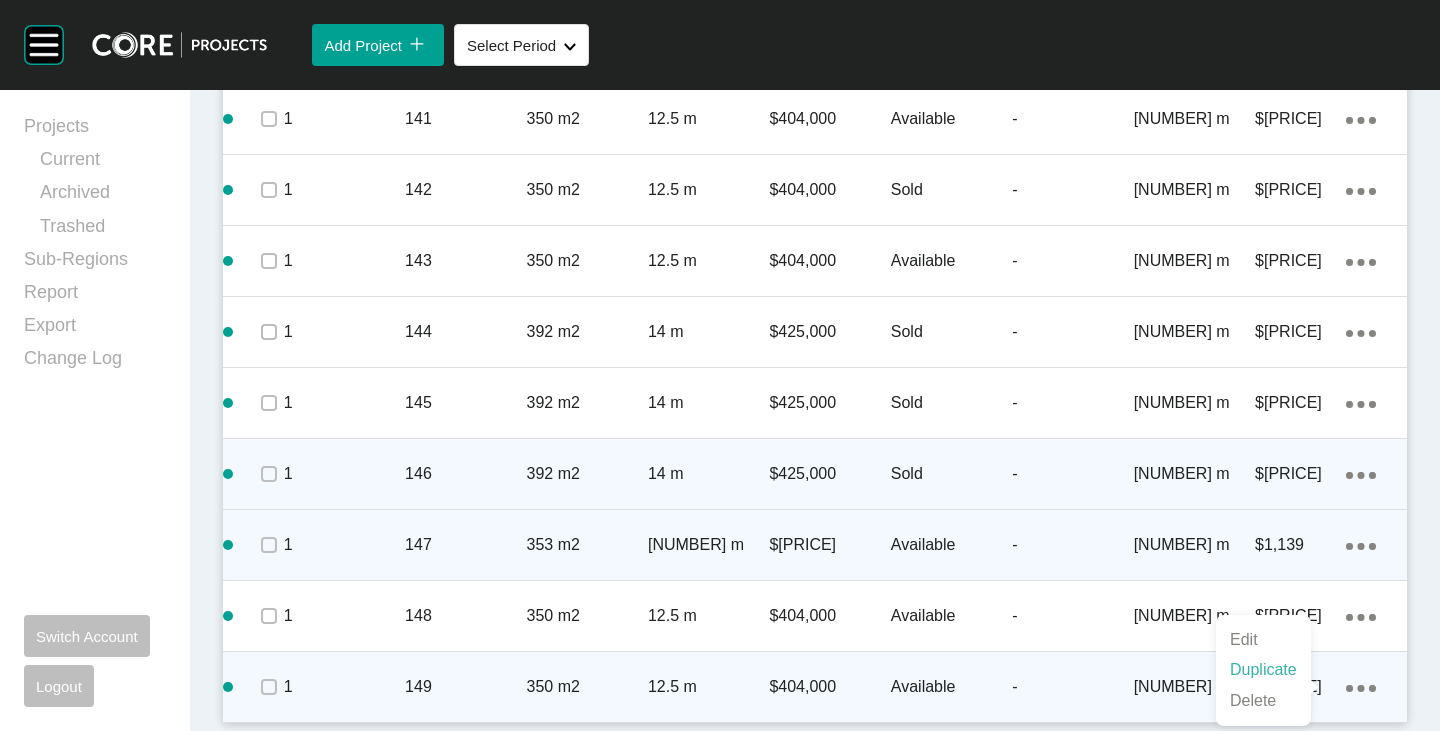 click on "Duplicate" at bounding box center [1263, 670] 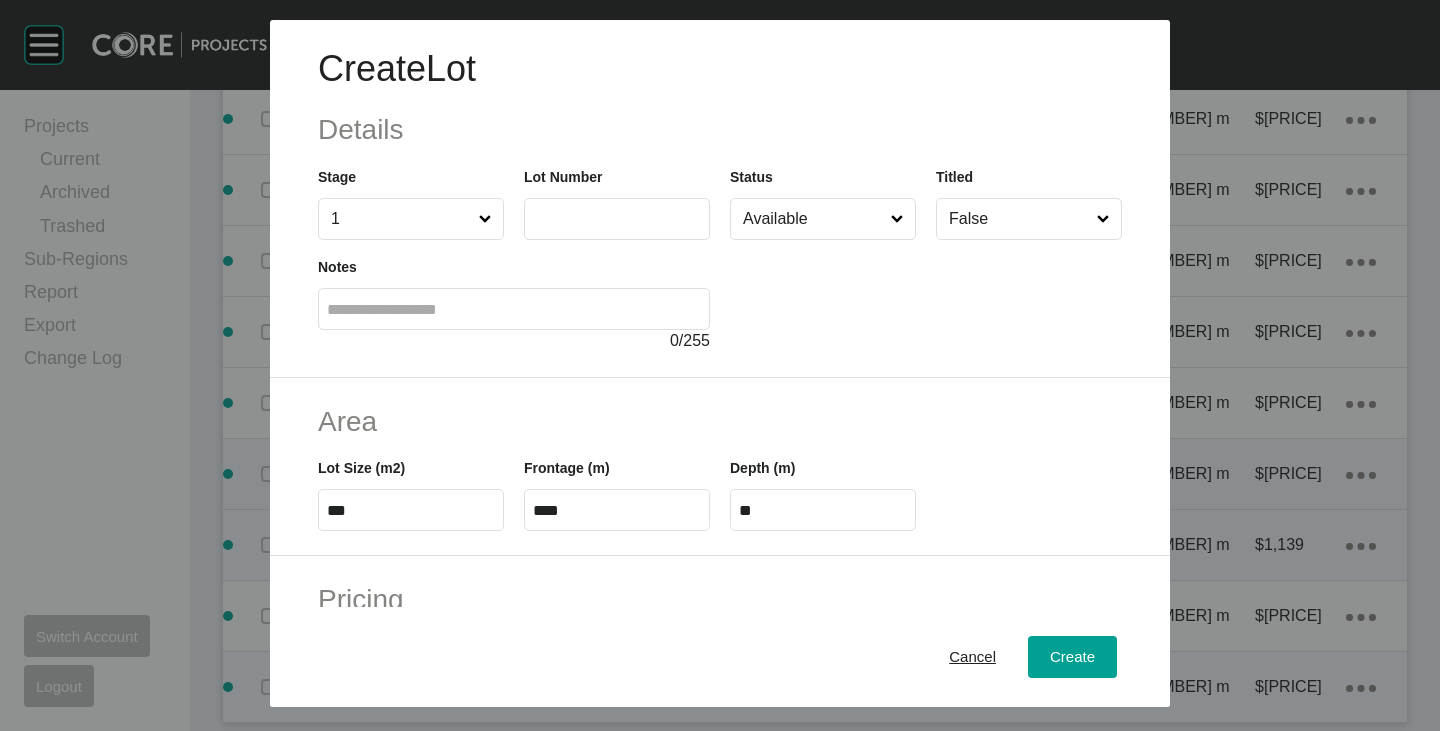 click at bounding box center [617, 218] 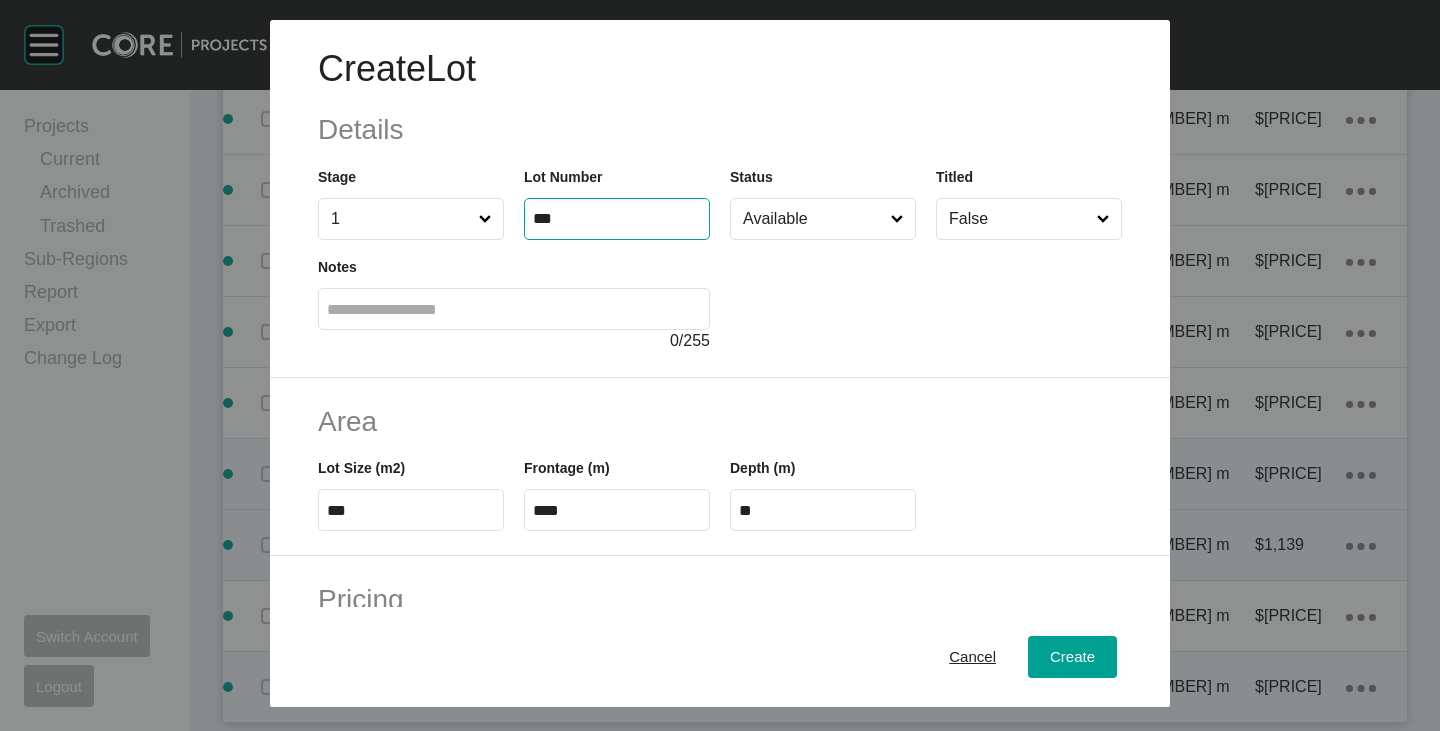 type on "***" 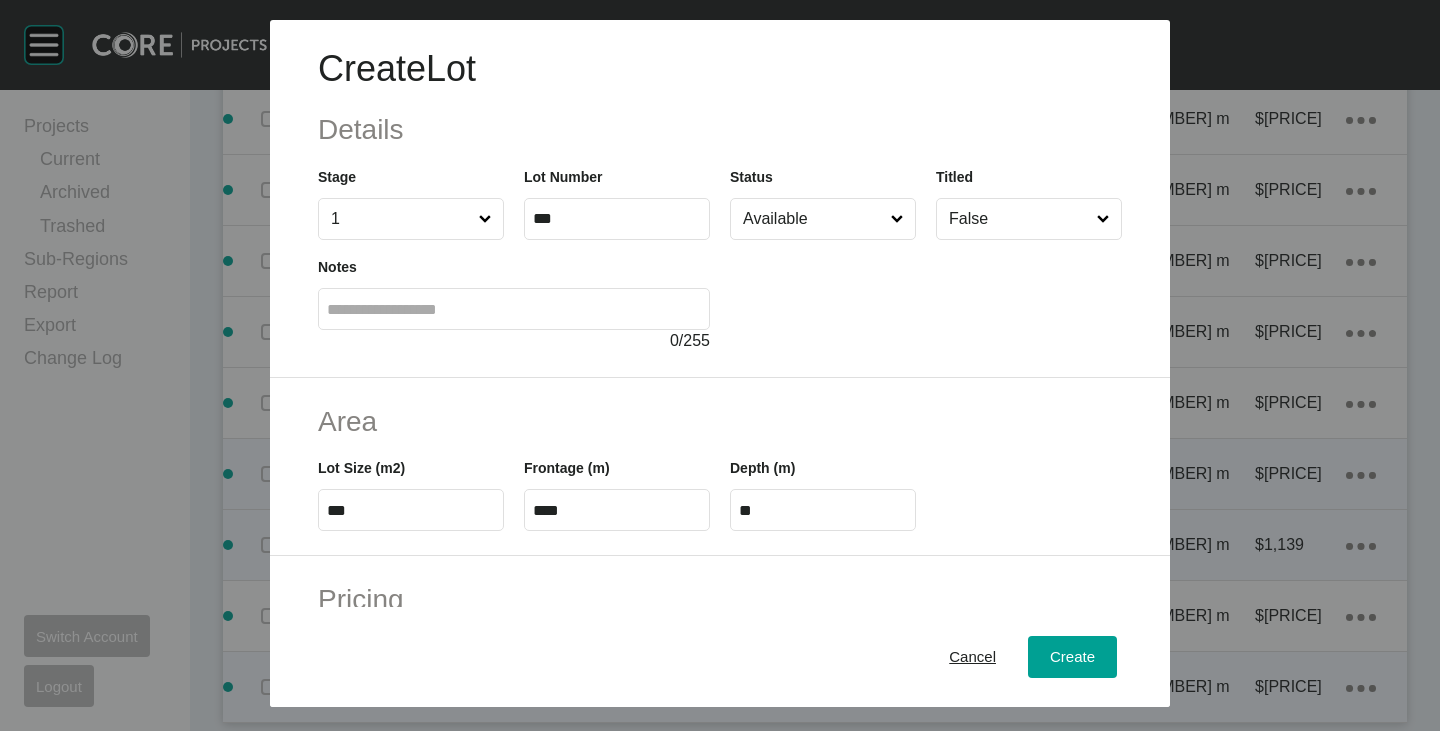 click on "Area Lot Size (m2) *** Frontage (m) **** Depth (m) **" at bounding box center [720, 467] 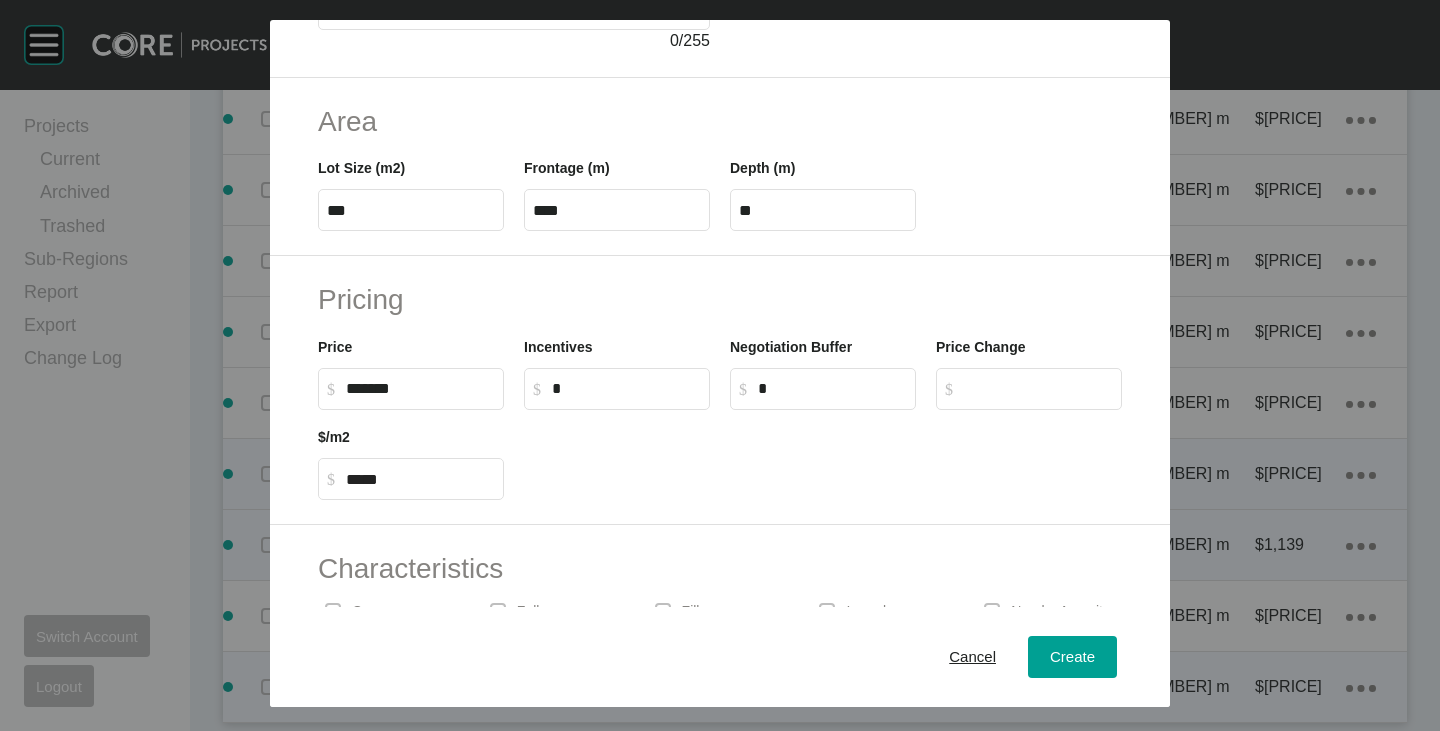 scroll, scrollTop: 489, scrollLeft: 0, axis: vertical 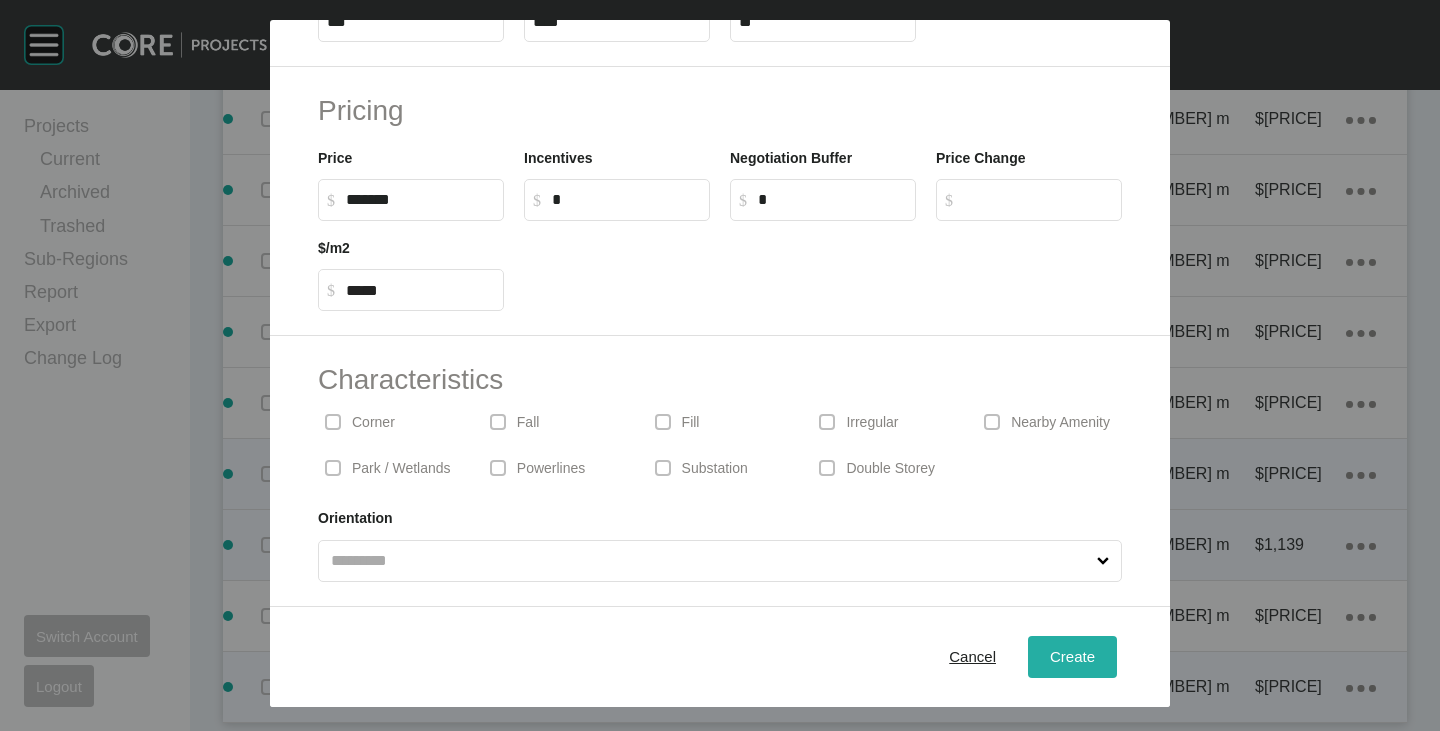 click on "Create" at bounding box center (1072, 656) 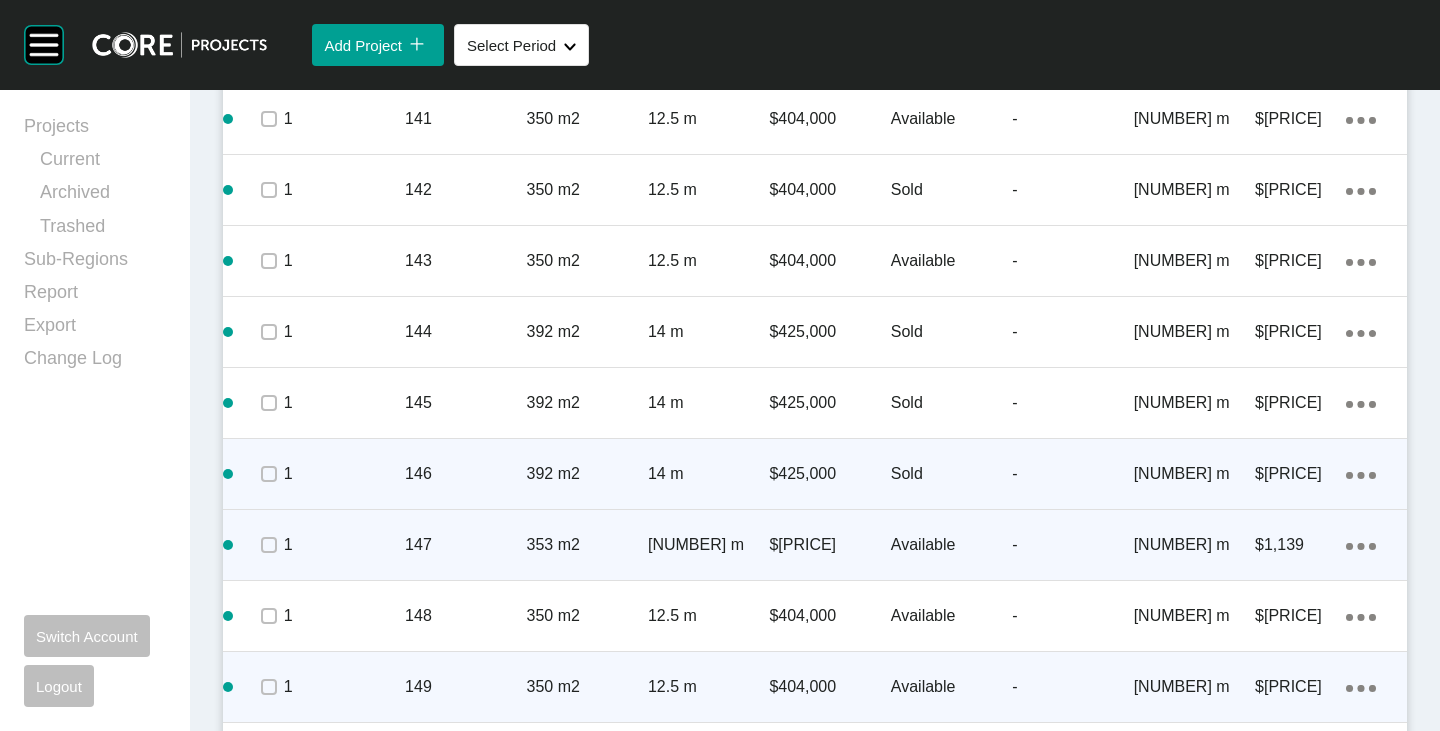 scroll, scrollTop: 3153, scrollLeft: 0, axis: vertical 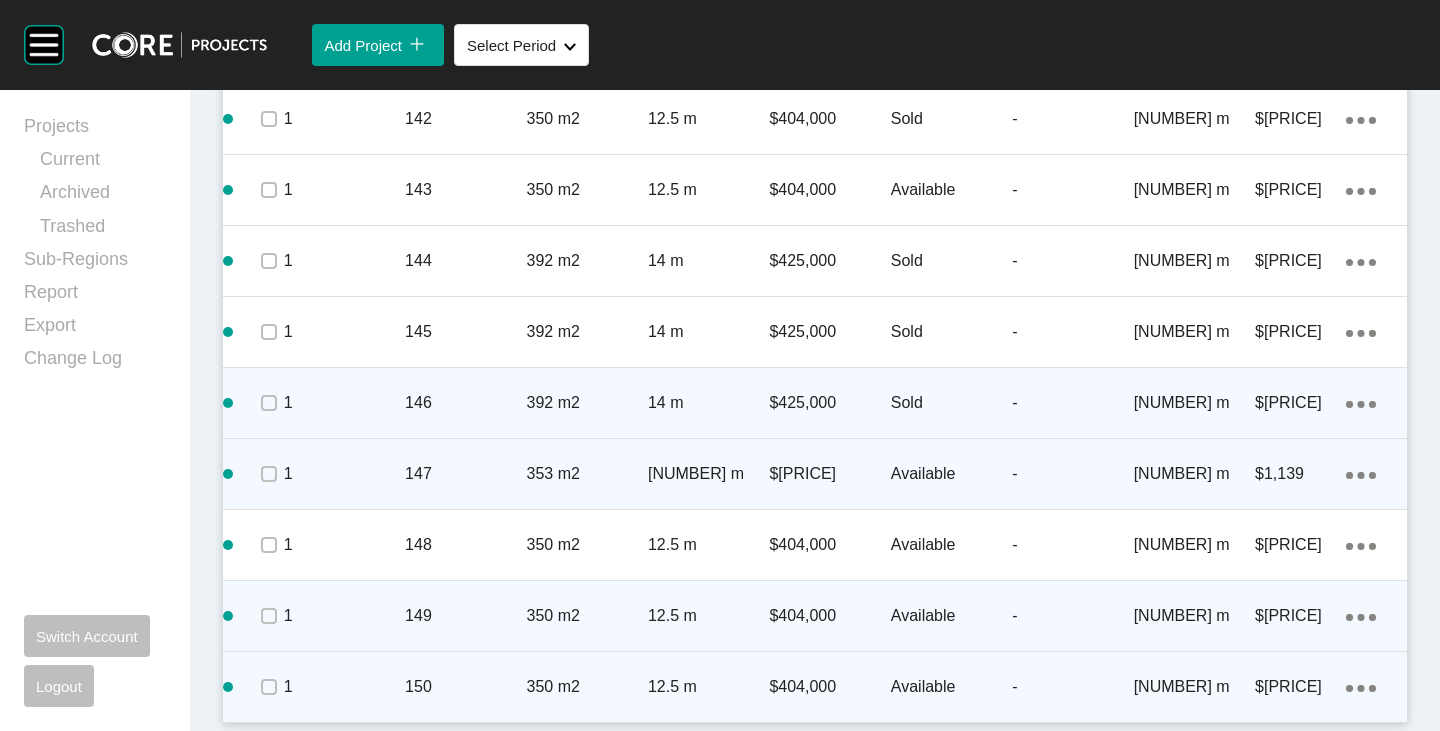 click on "Action Menu Dots Copy 6 Created with Sketch." 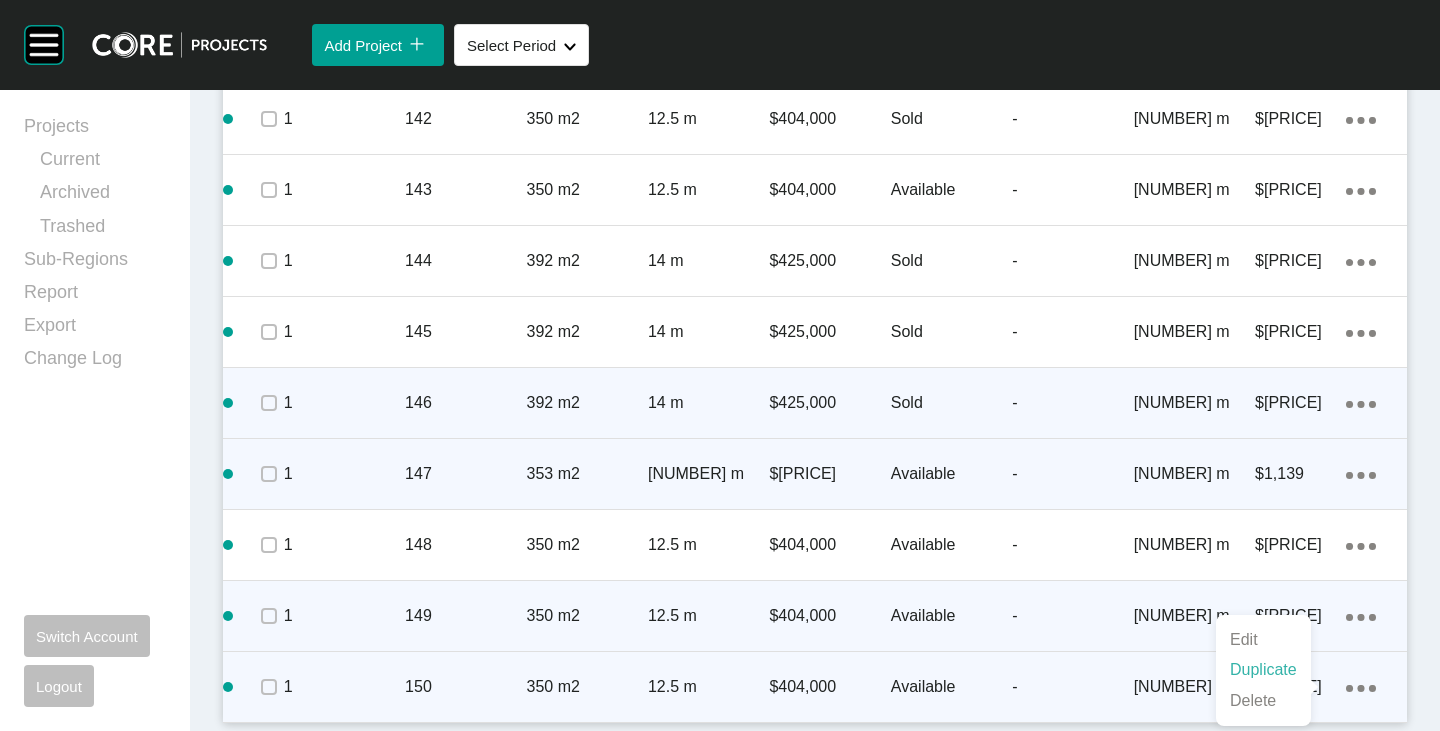 click on "Duplicate" at bounding box center [1263, 670] 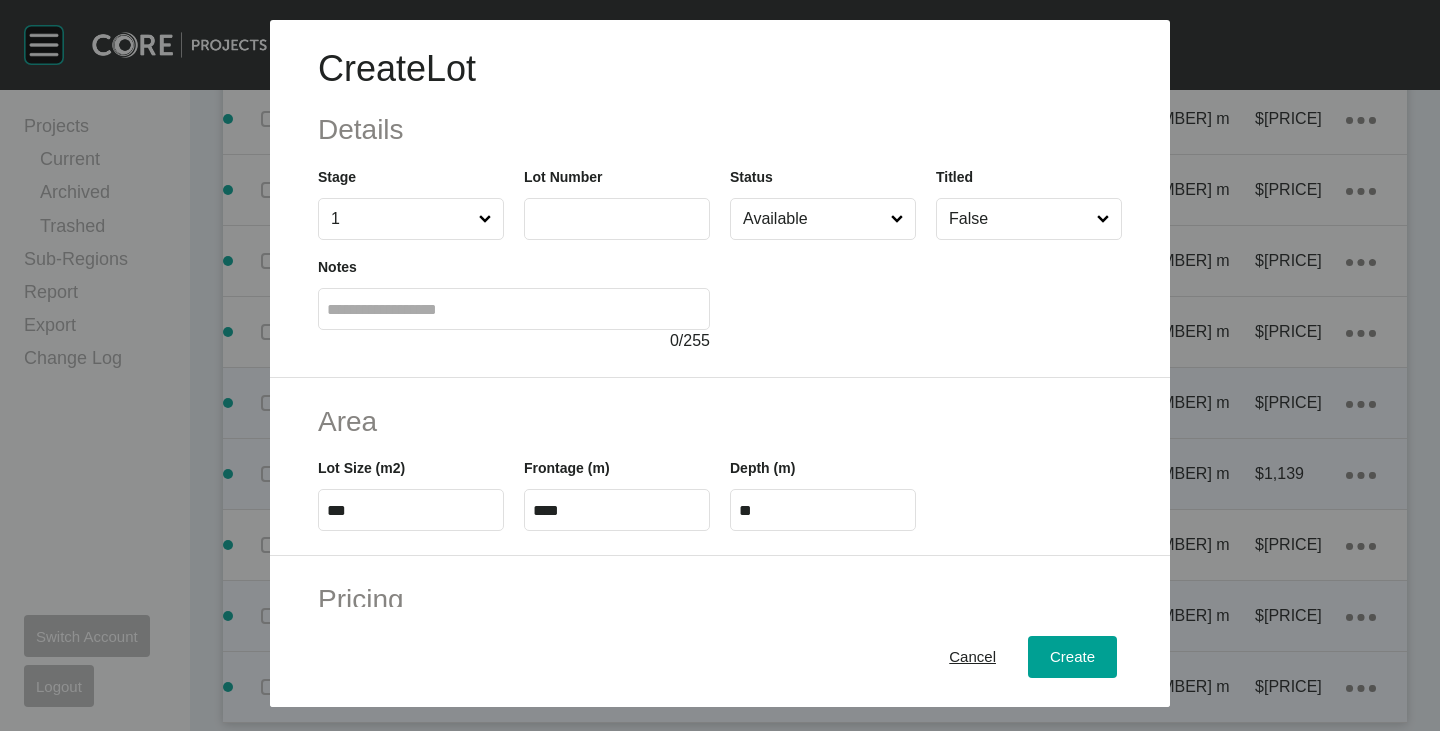 click at bounding box center [617, 218] 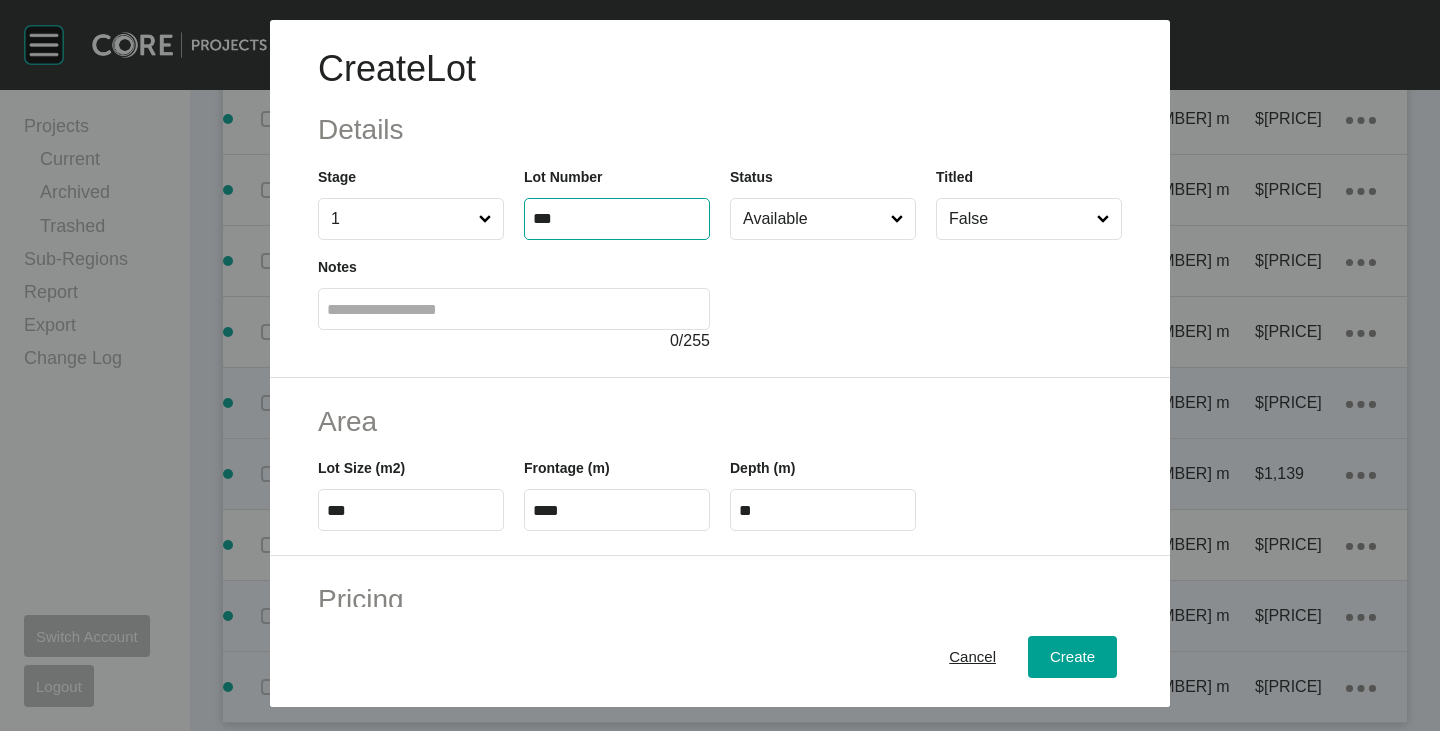type on "***" 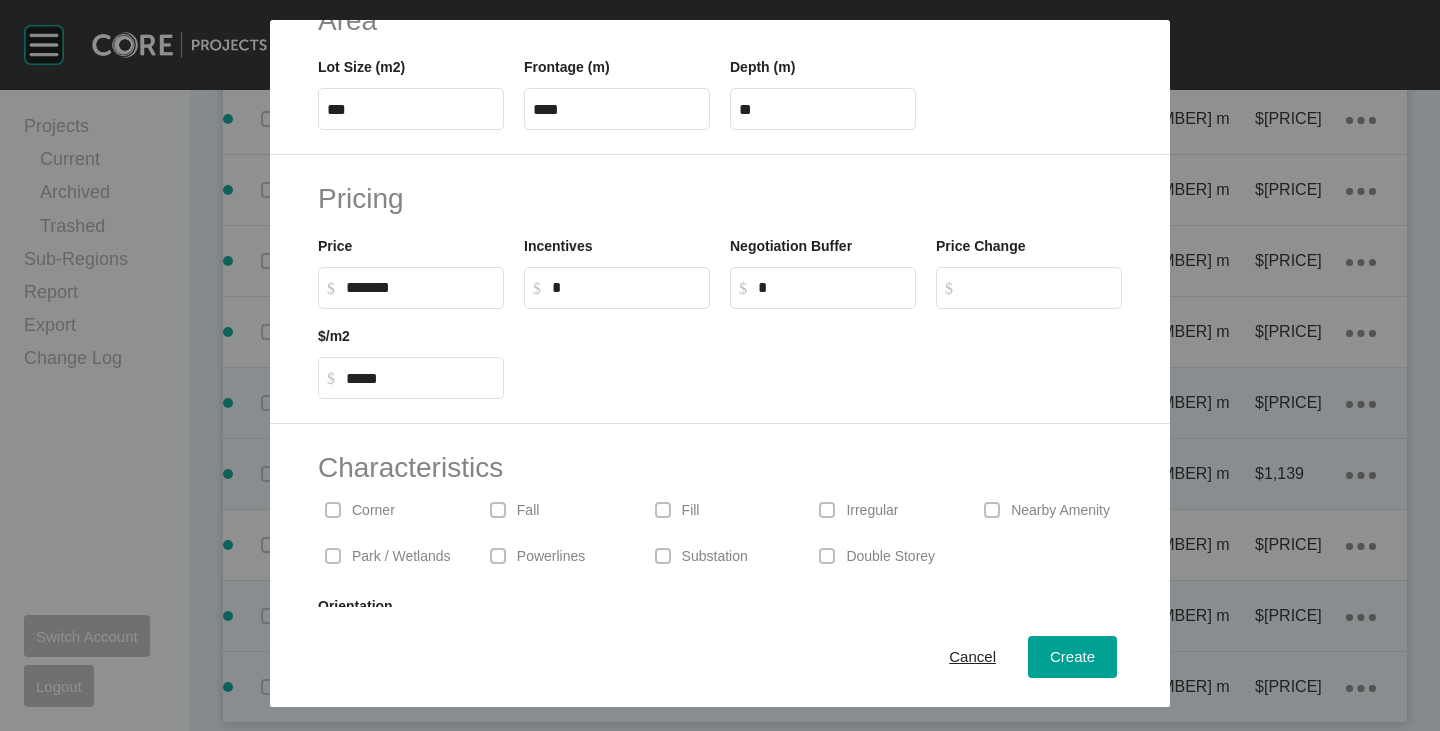 scroll, scrollTop: 489, scrollLeft: 0, axis: vertical 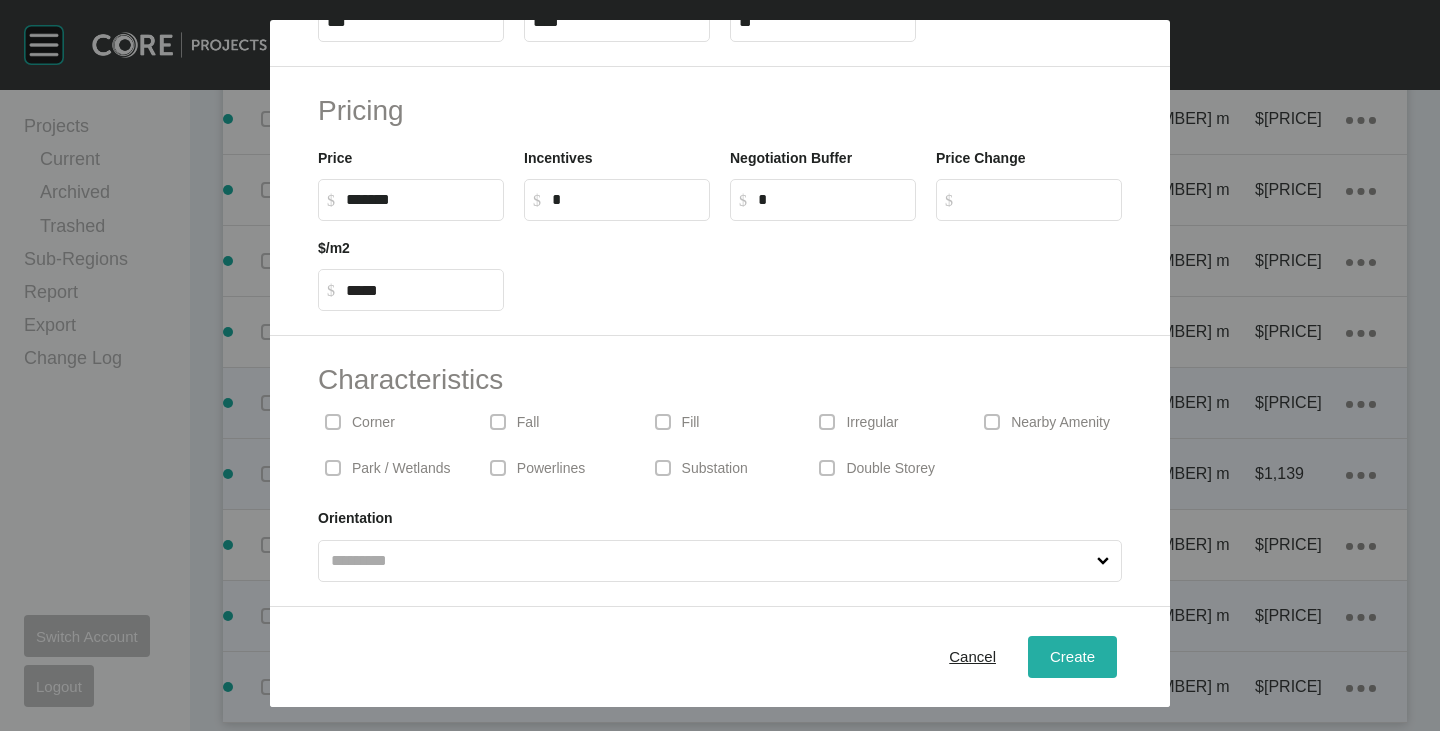 click on "Create" at bounding box center (1072, 656) 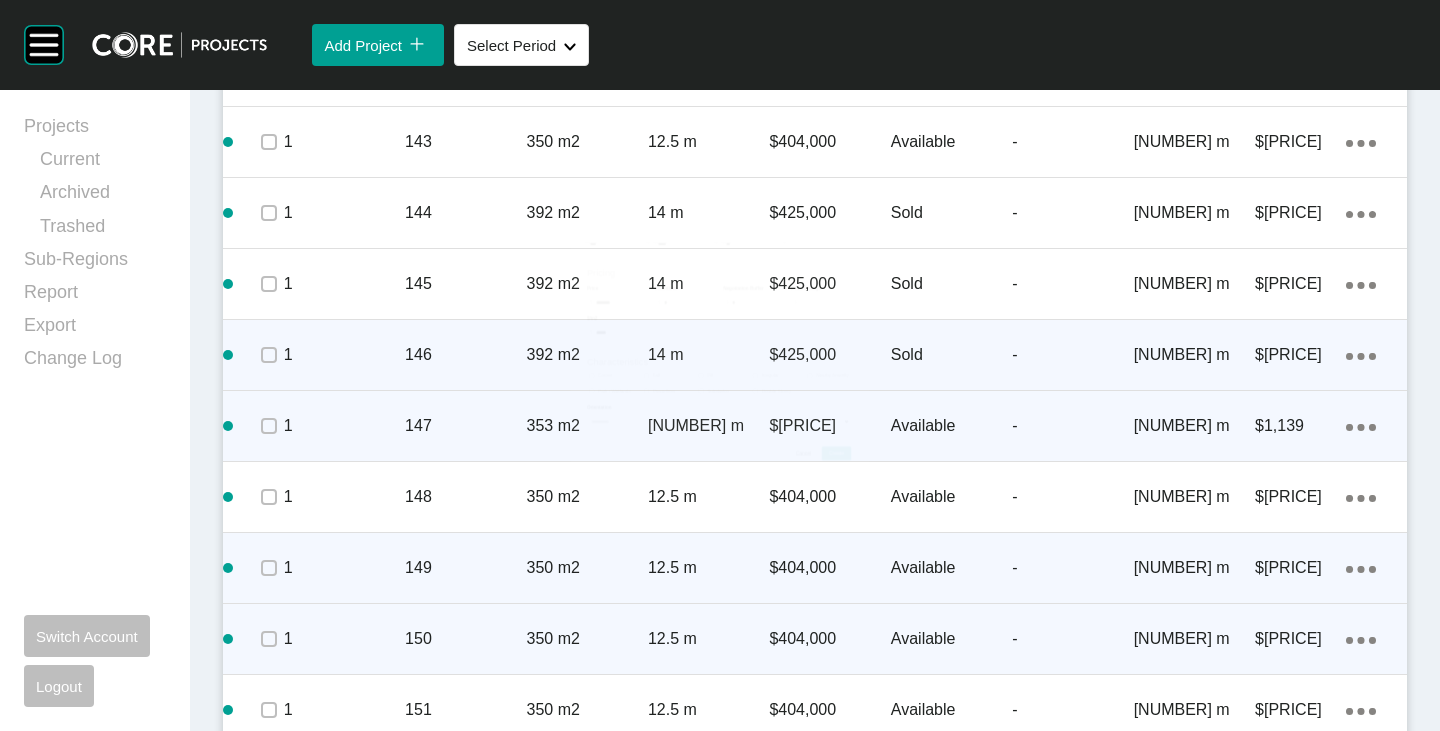 scroll, scrollTop: 3224, scrollLeft: 0, axis: vertical 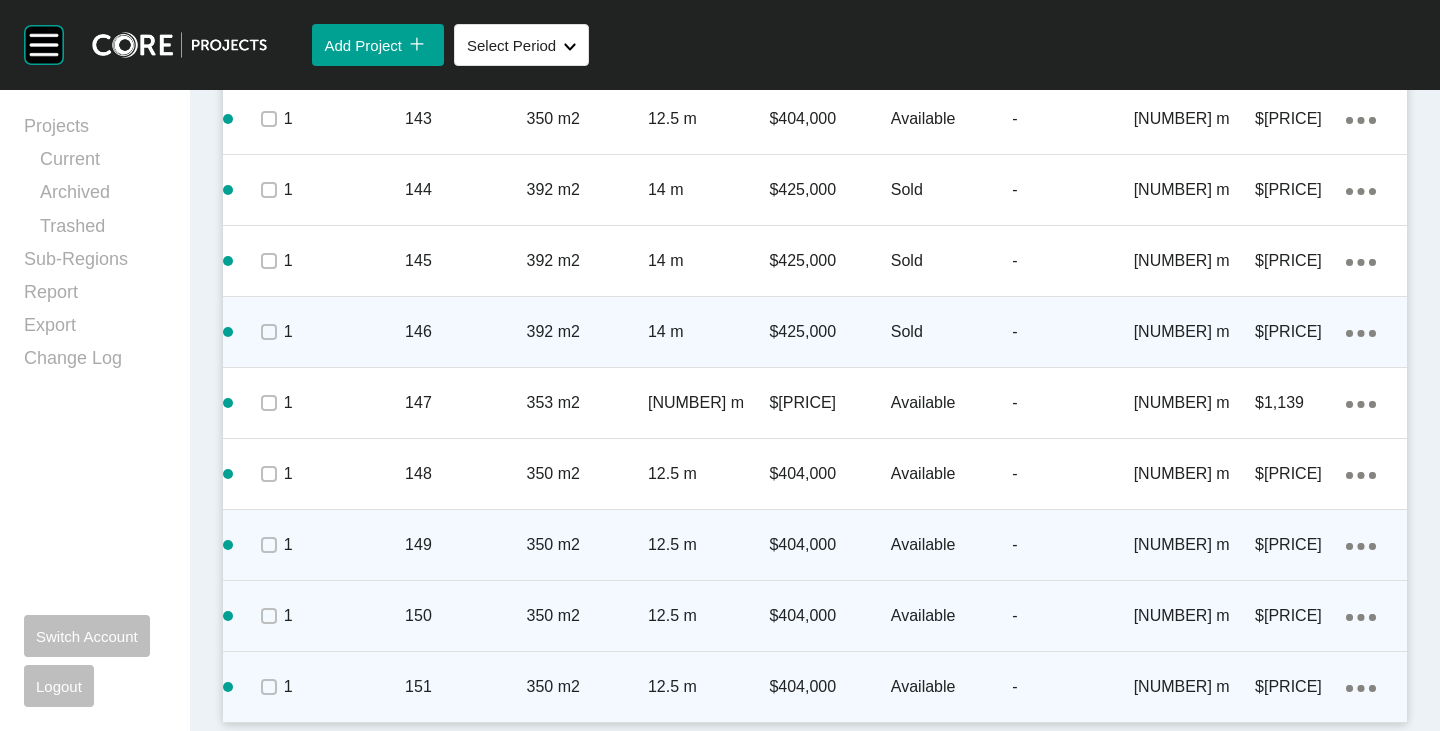click 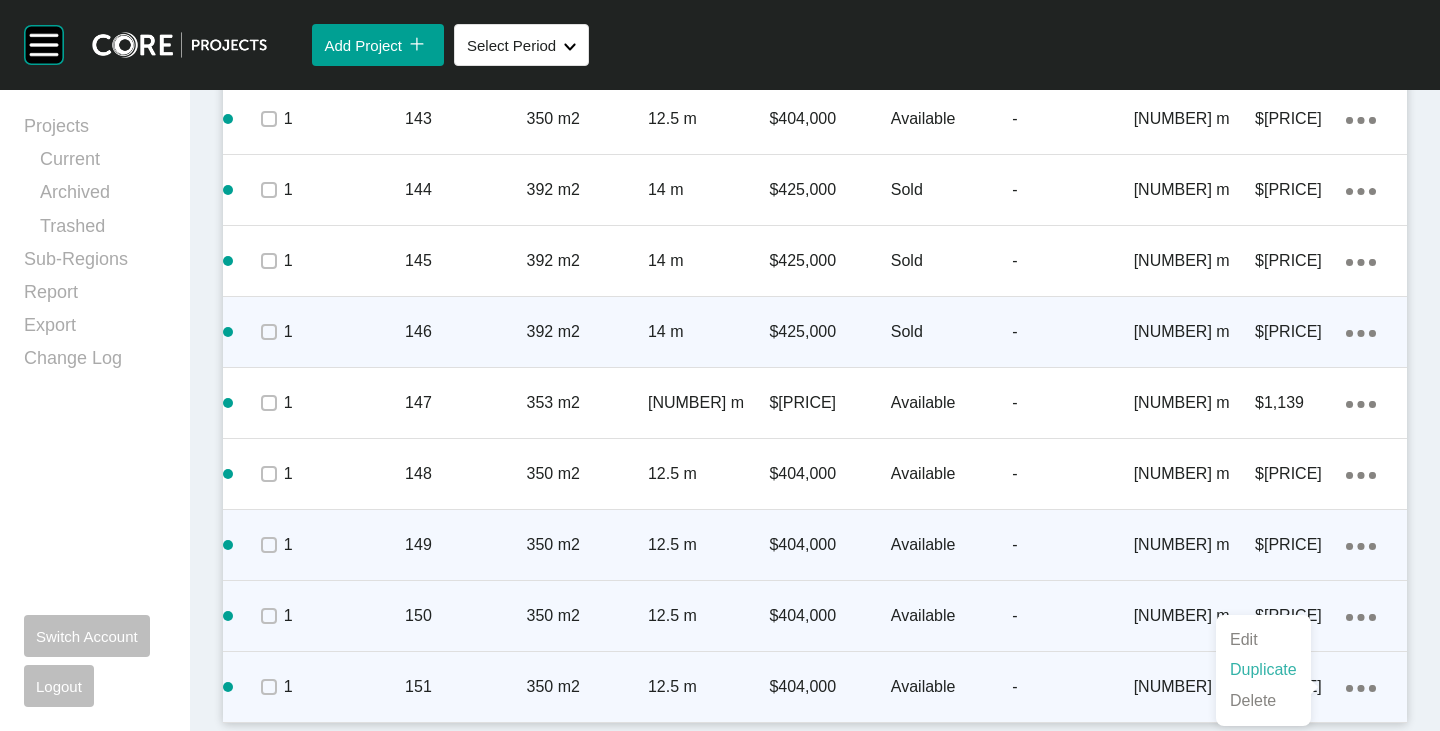 click on "Duplicate" at bounding box center (1263, 670) 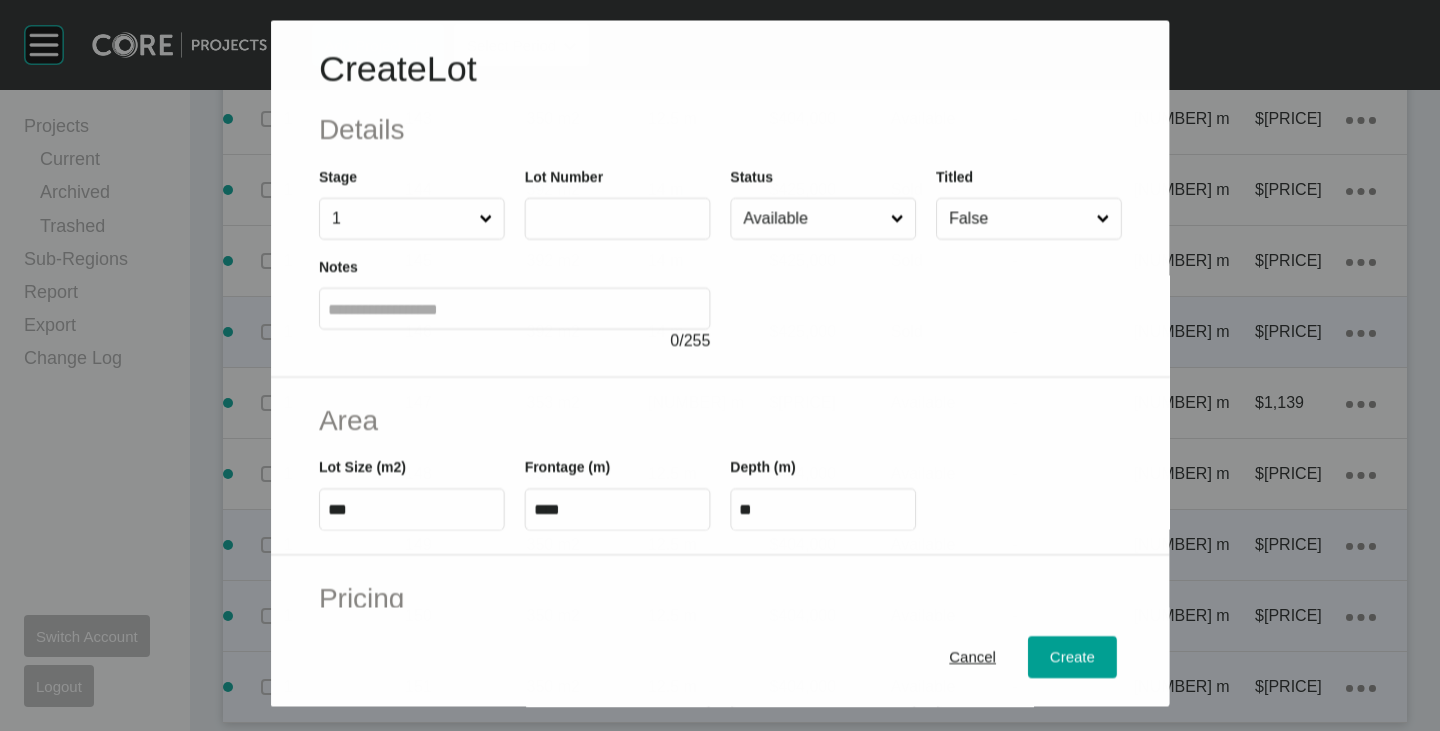 click at bounding box center (617, 219) 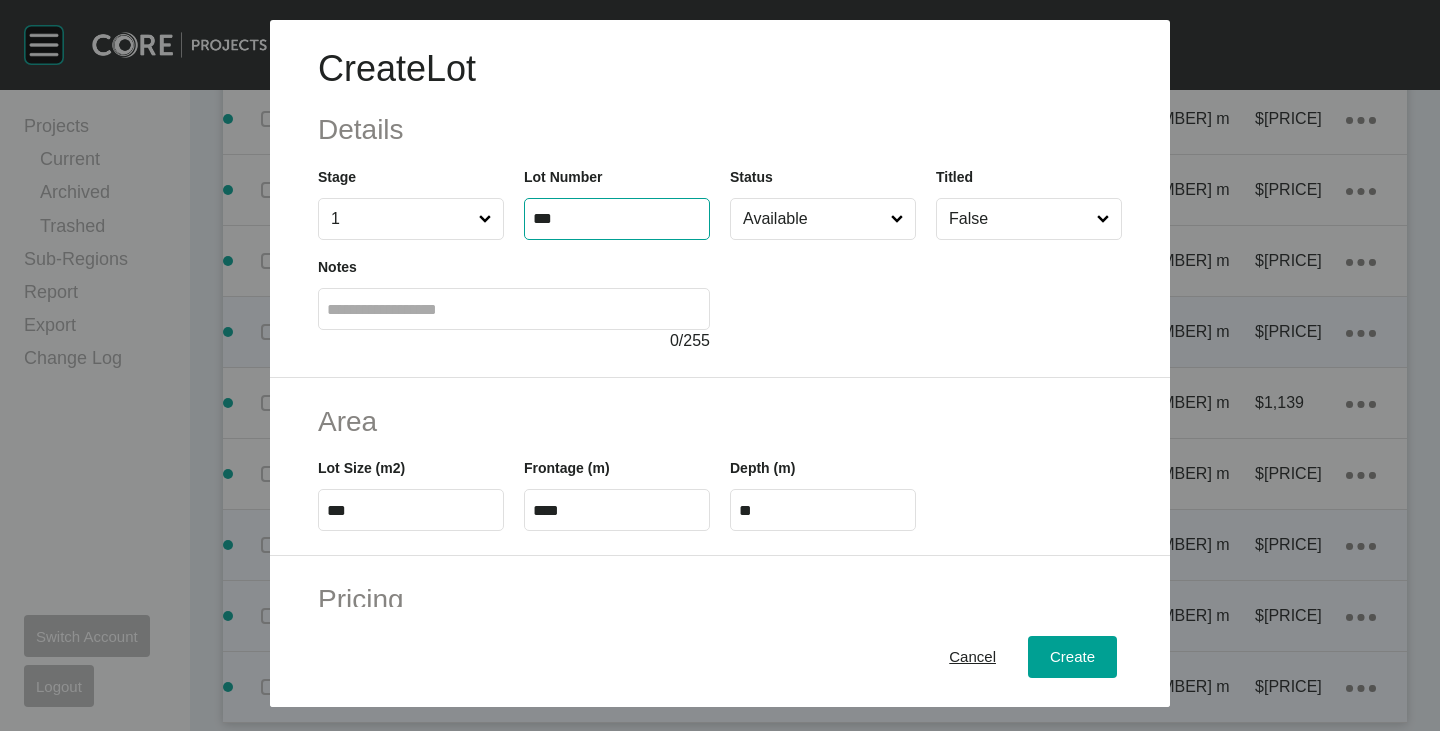 type on "***" 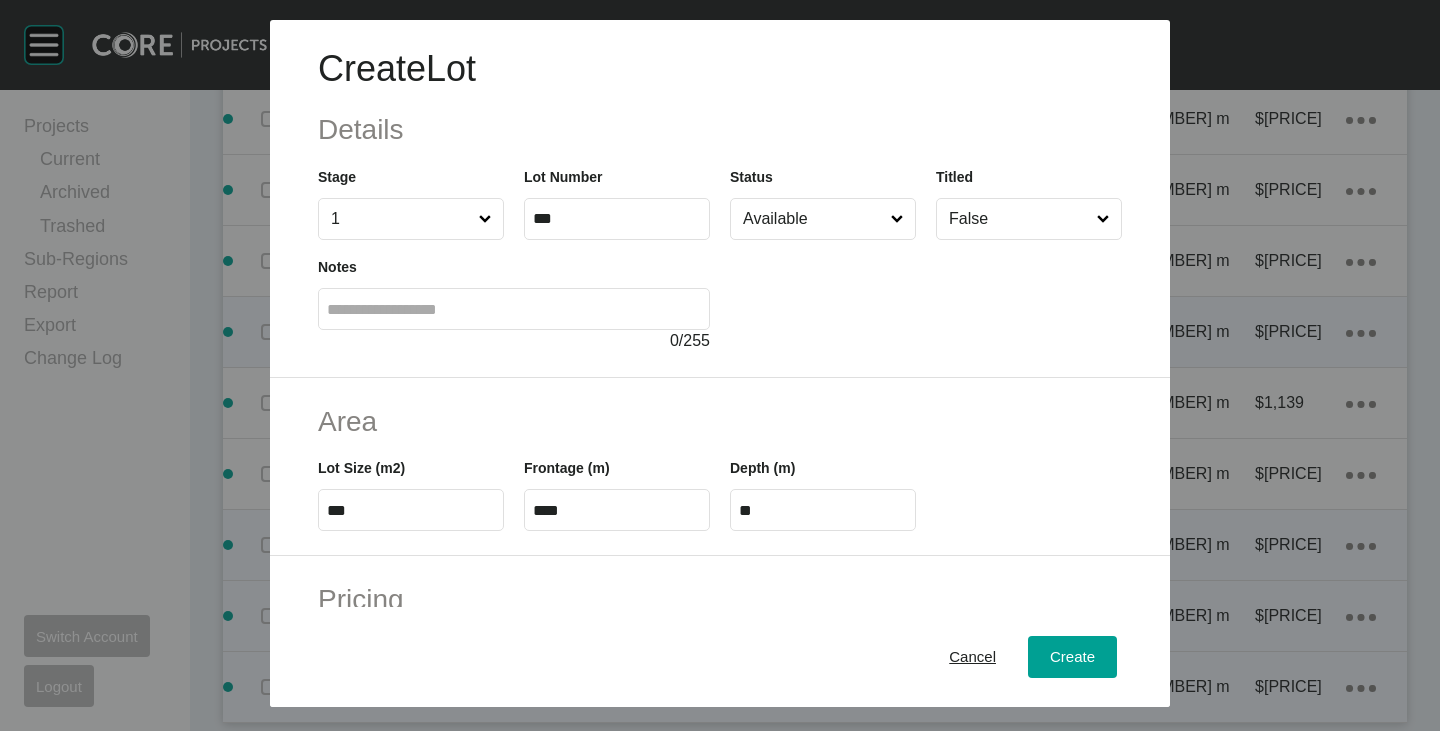 click at bounding box center [926, 296] 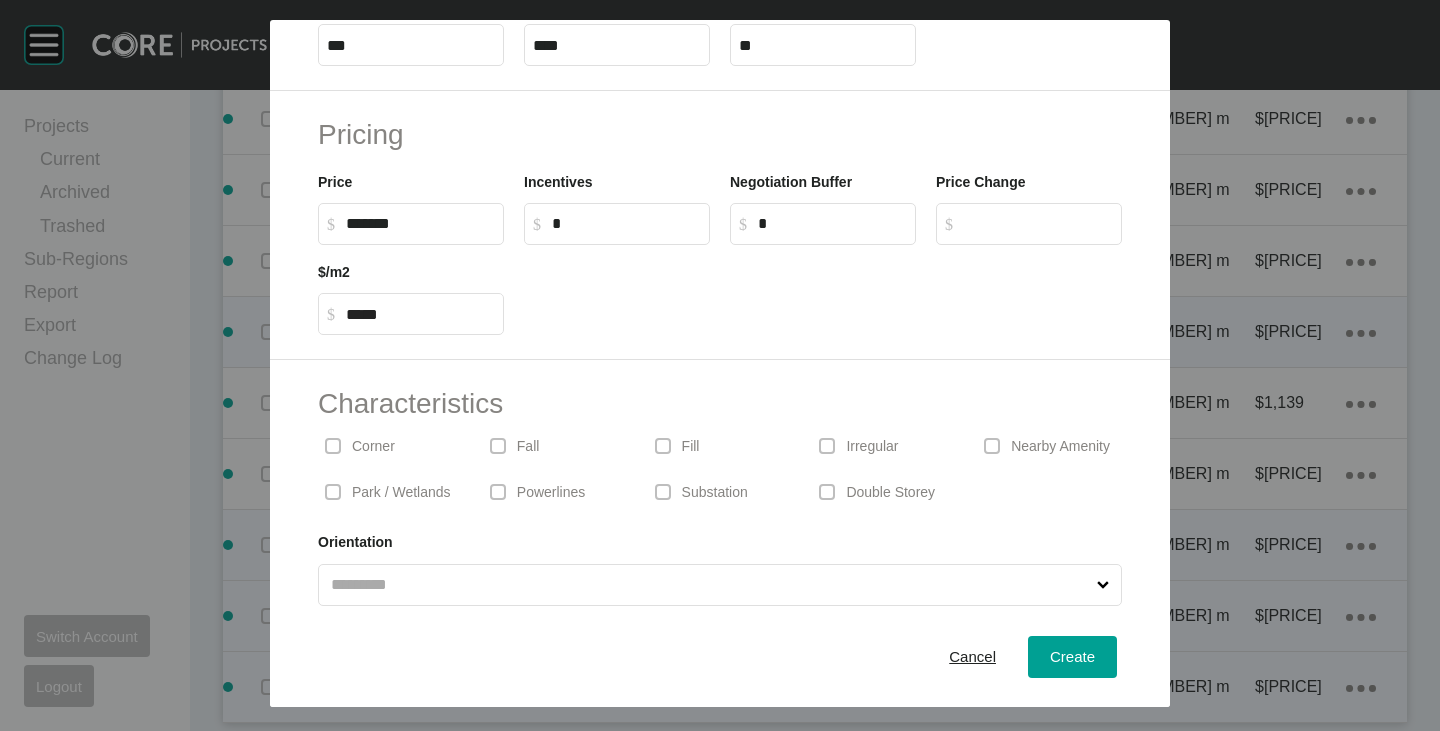 scroll, scrollTop: 489, scrollLeft: 0, axis: vertical 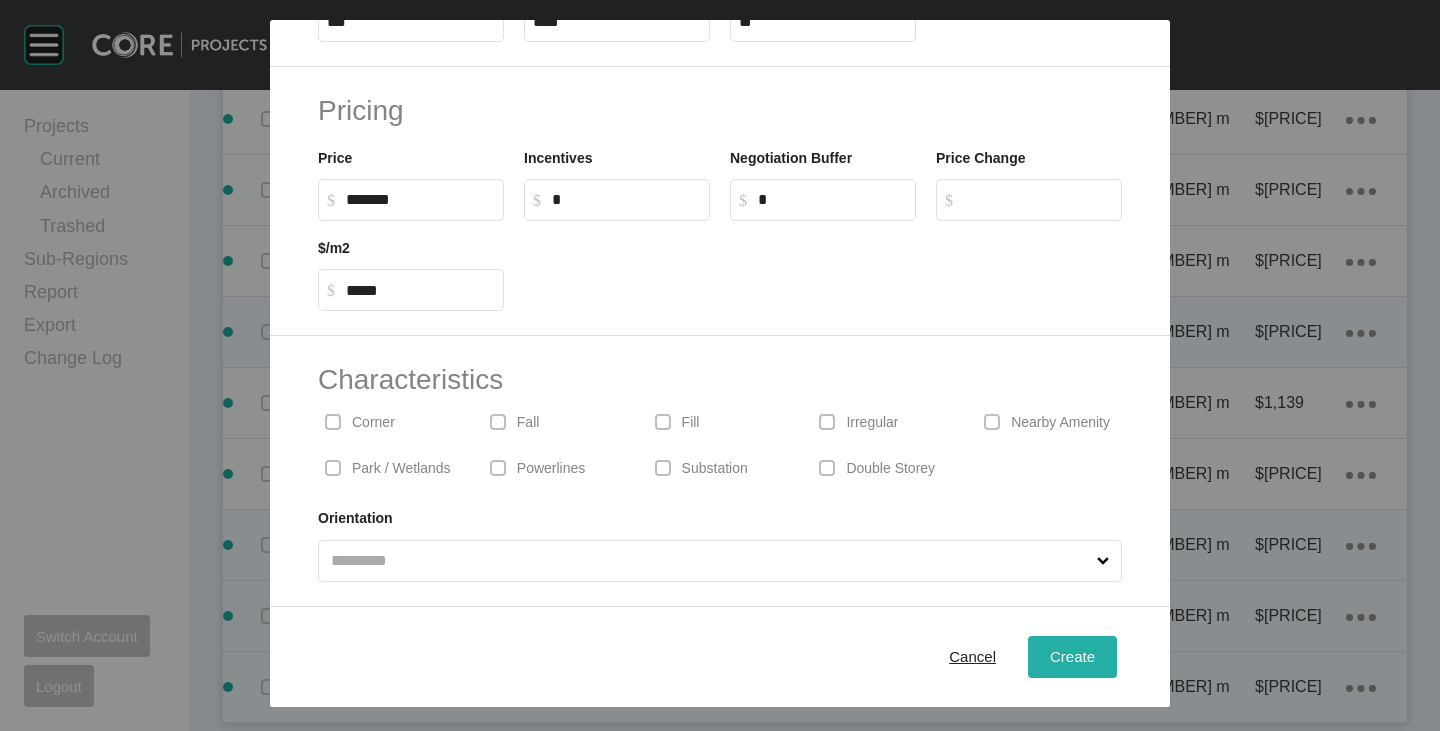 click on "Create" at bounding box center (1072, 657) 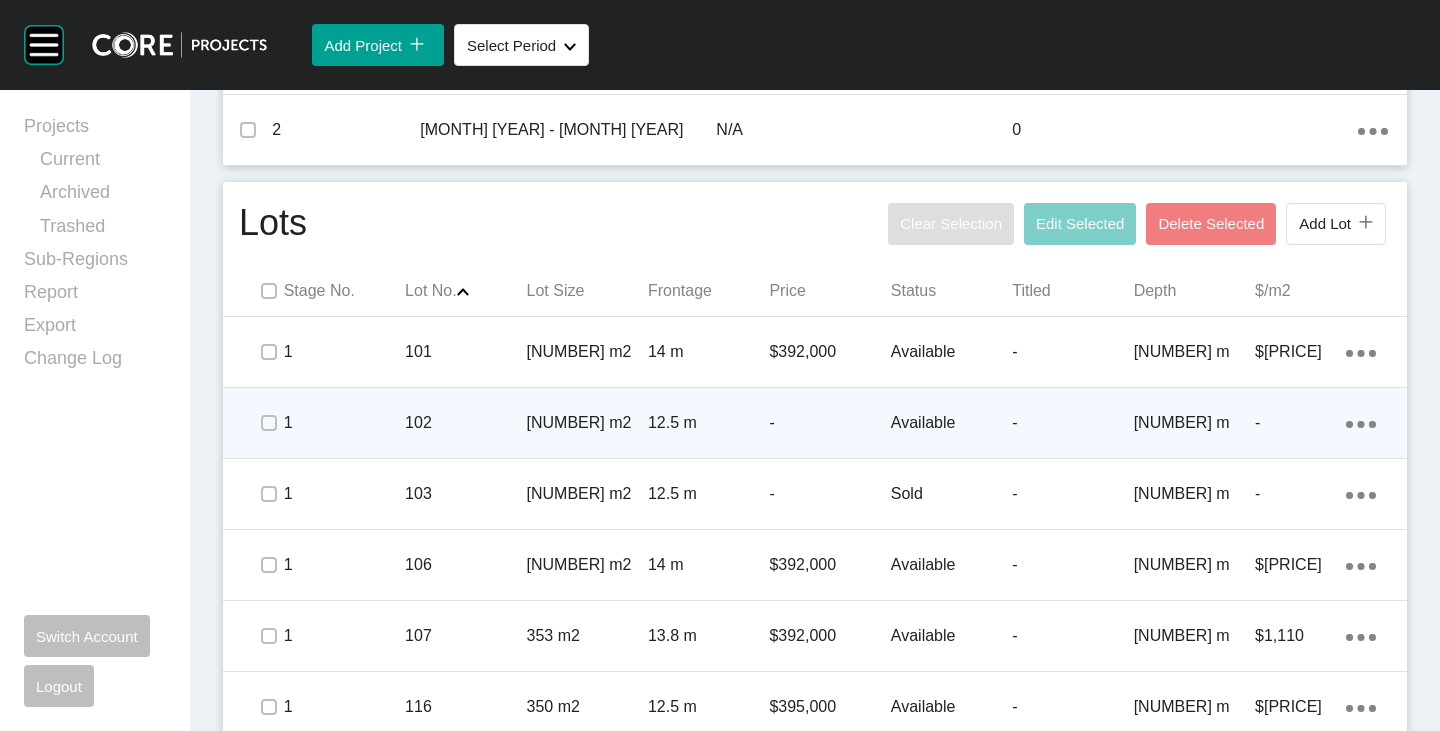 scroll, scrollTop: 900, scrollLeft: 0, axis: vertical 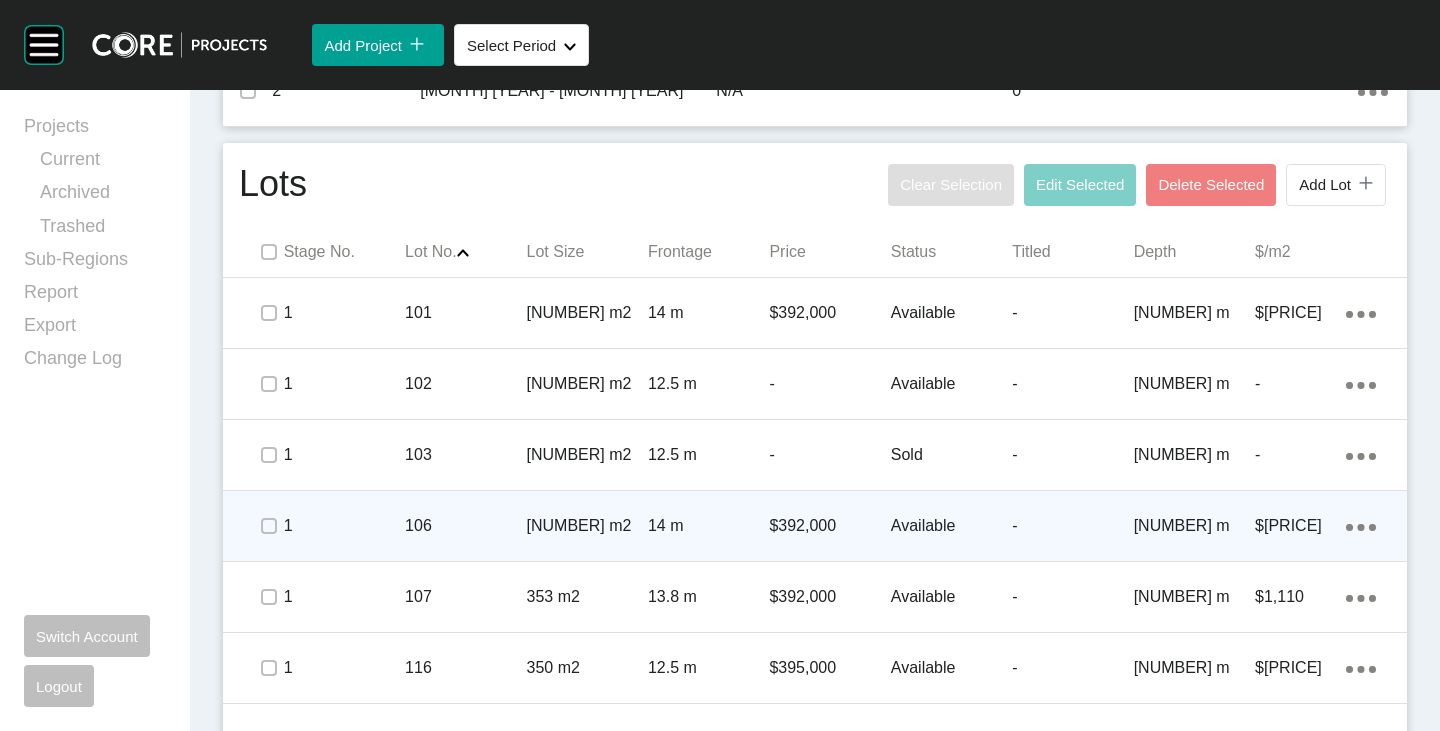 click on "$392,000" at bounding box center (829, 526) 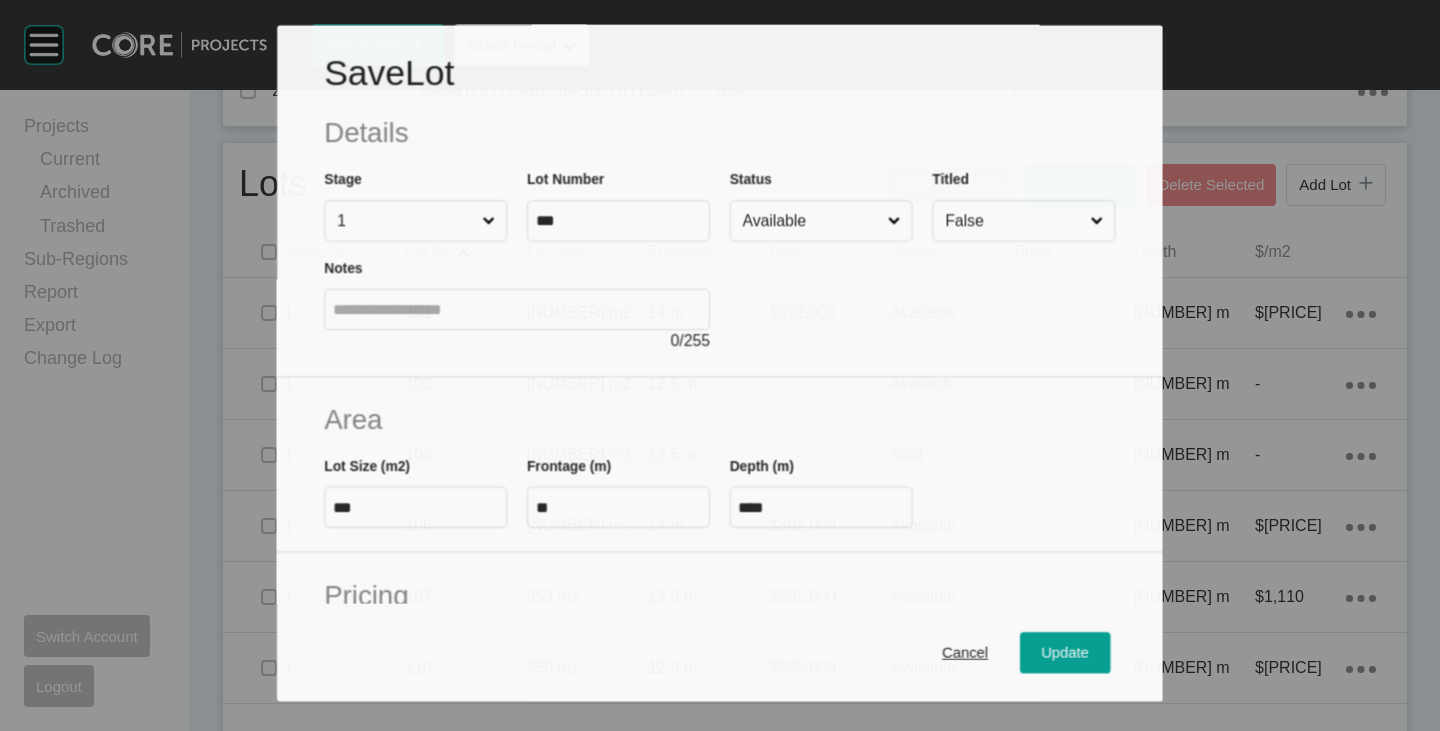 scroll, scrollTop: 200, scrollLeft: 0, axis: vertical 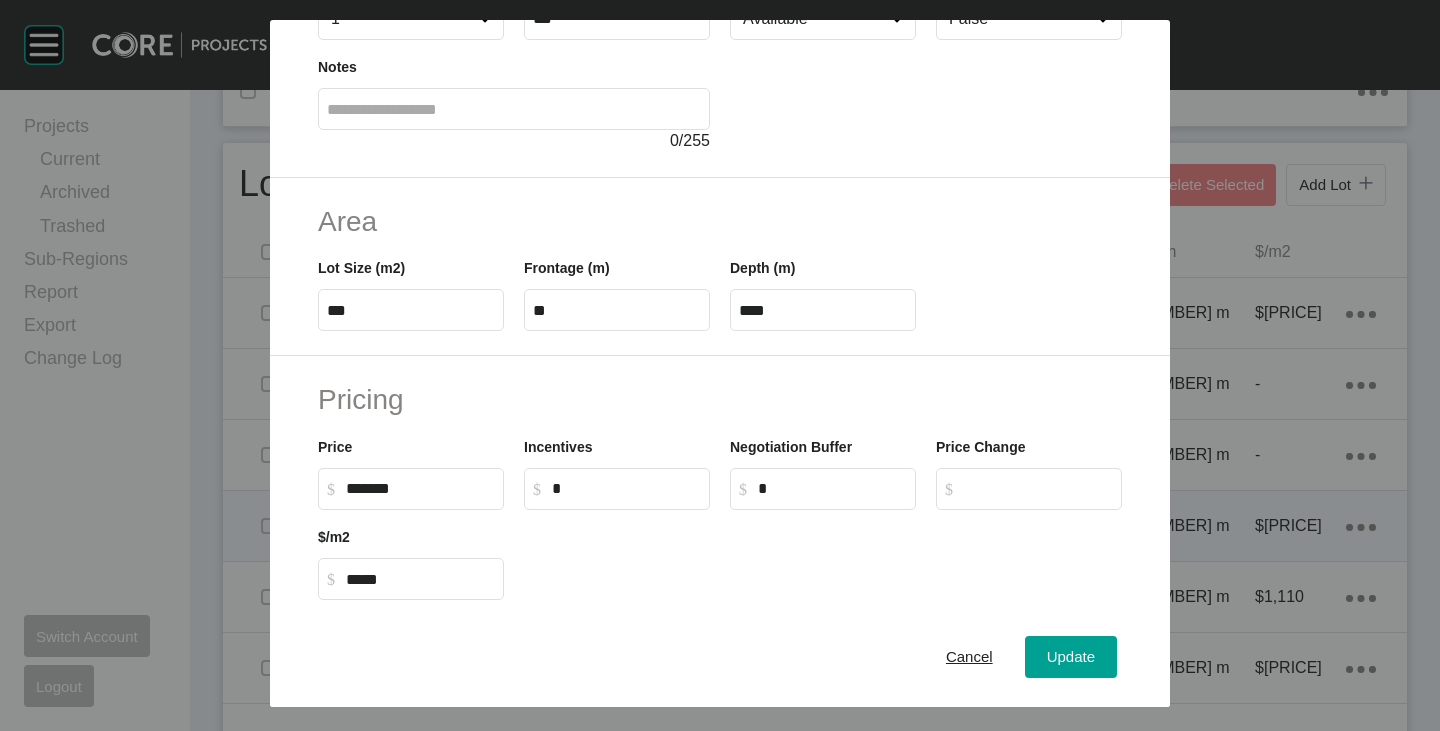 drag, startPoint x: 945, startPoint y: 649, endPoint x: 940, endPoint y: 497, distance: 152.08221 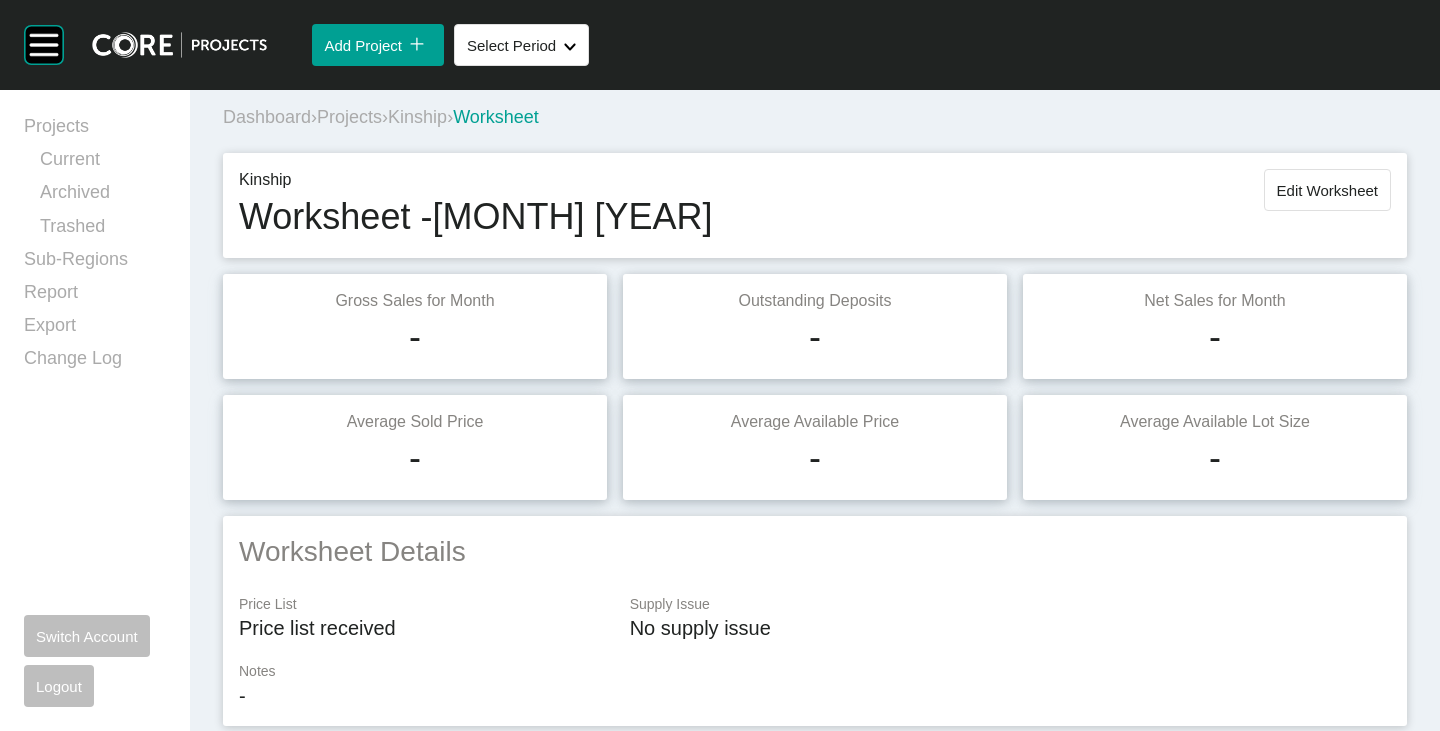 scroll, scrollTop: 0, scrollLeft: 0, axis: both 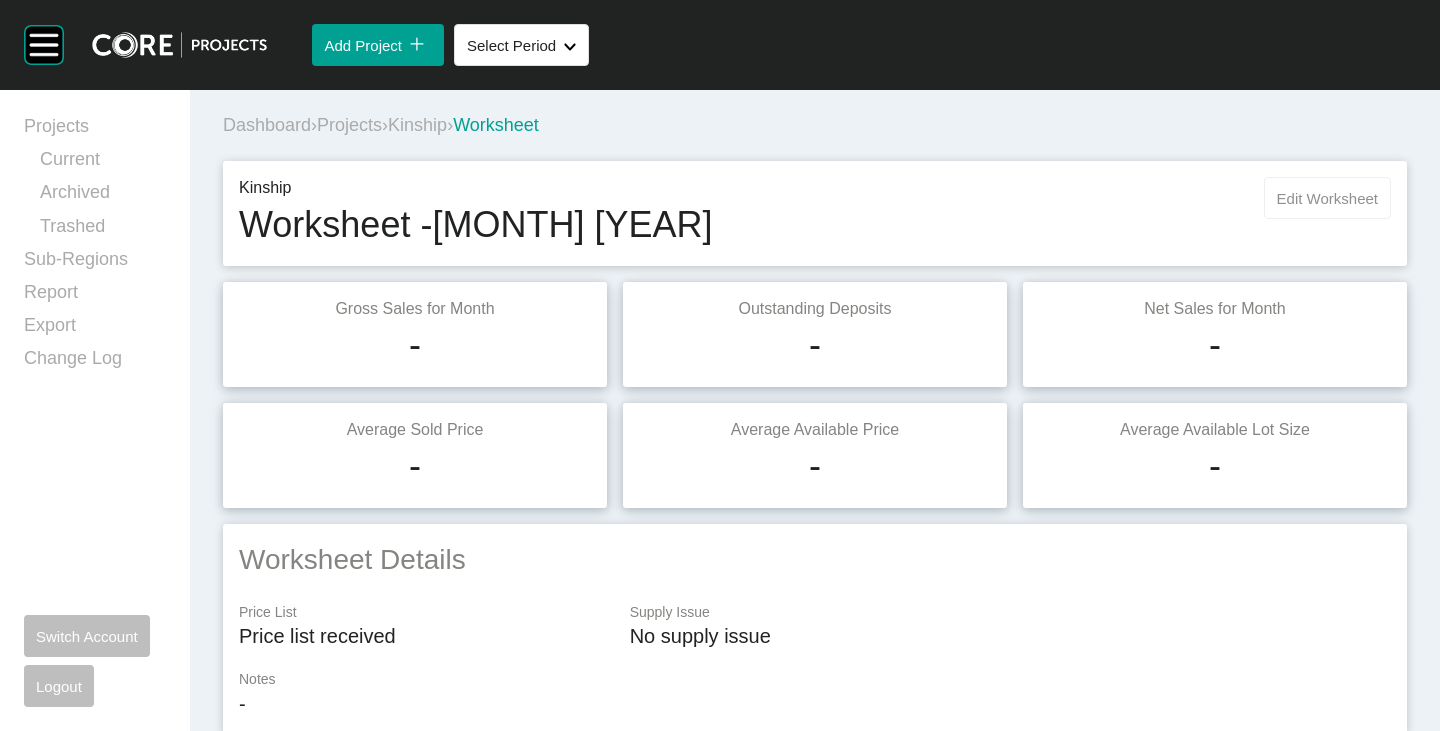 click on "Edit Worksheet" at bounding box center [1327, 198] 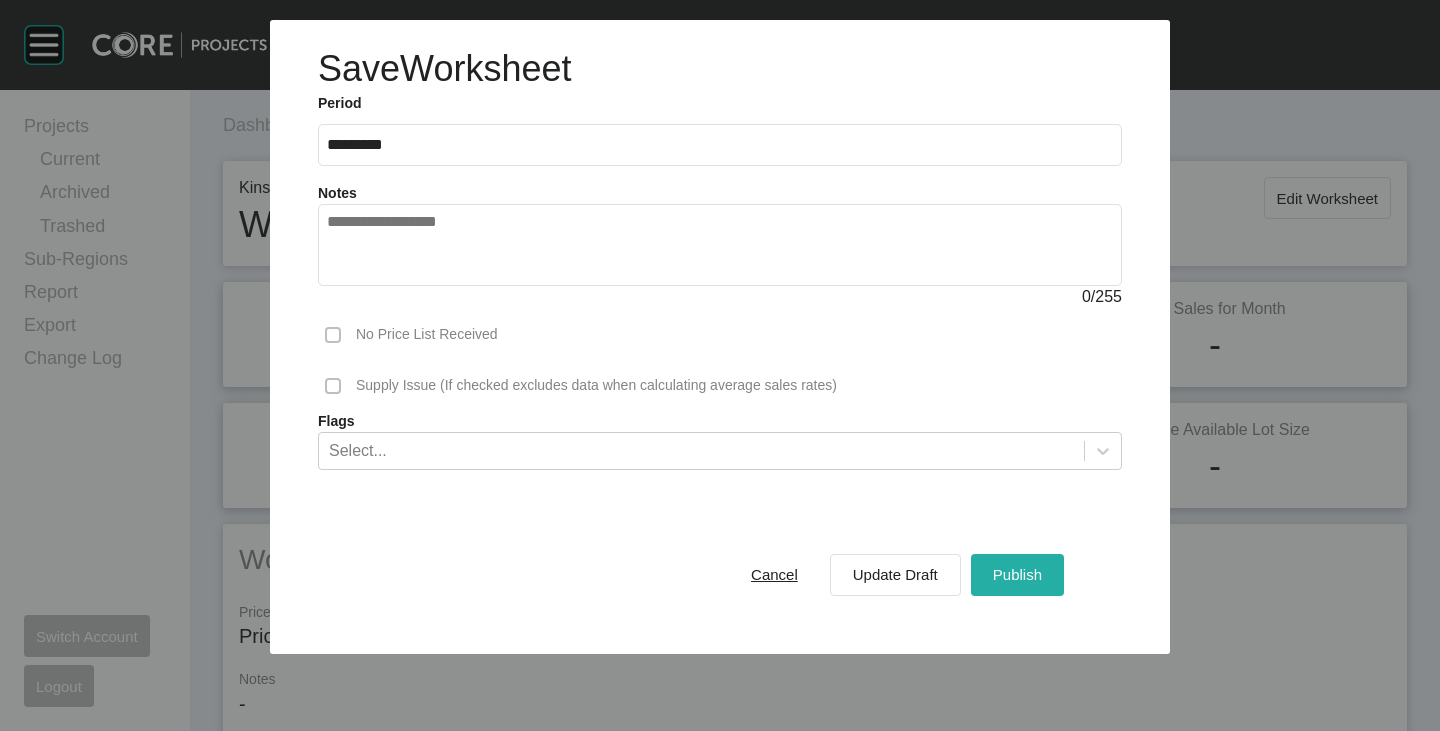 click on "Publish" at bounding box center (1017, 574) 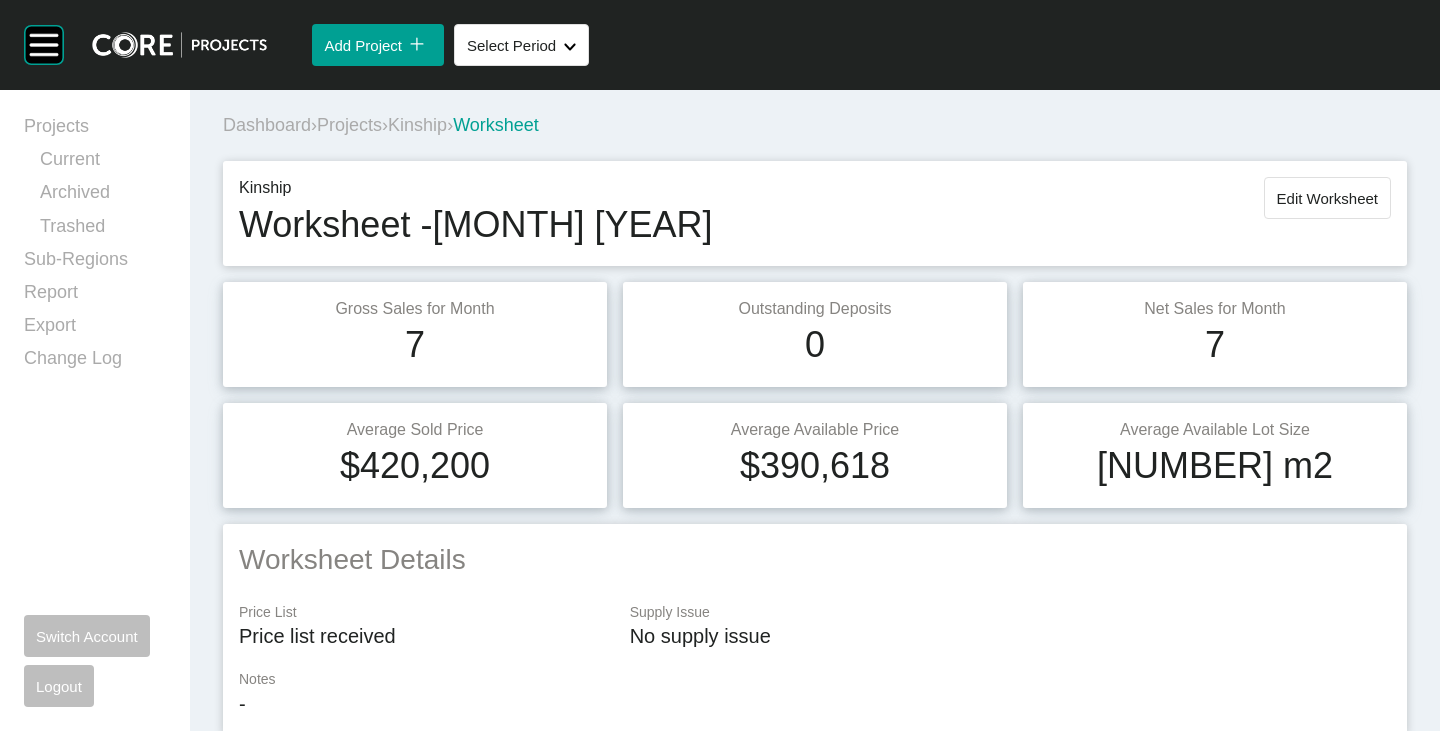 click on "Kinship" at bounding box center (417, 125) 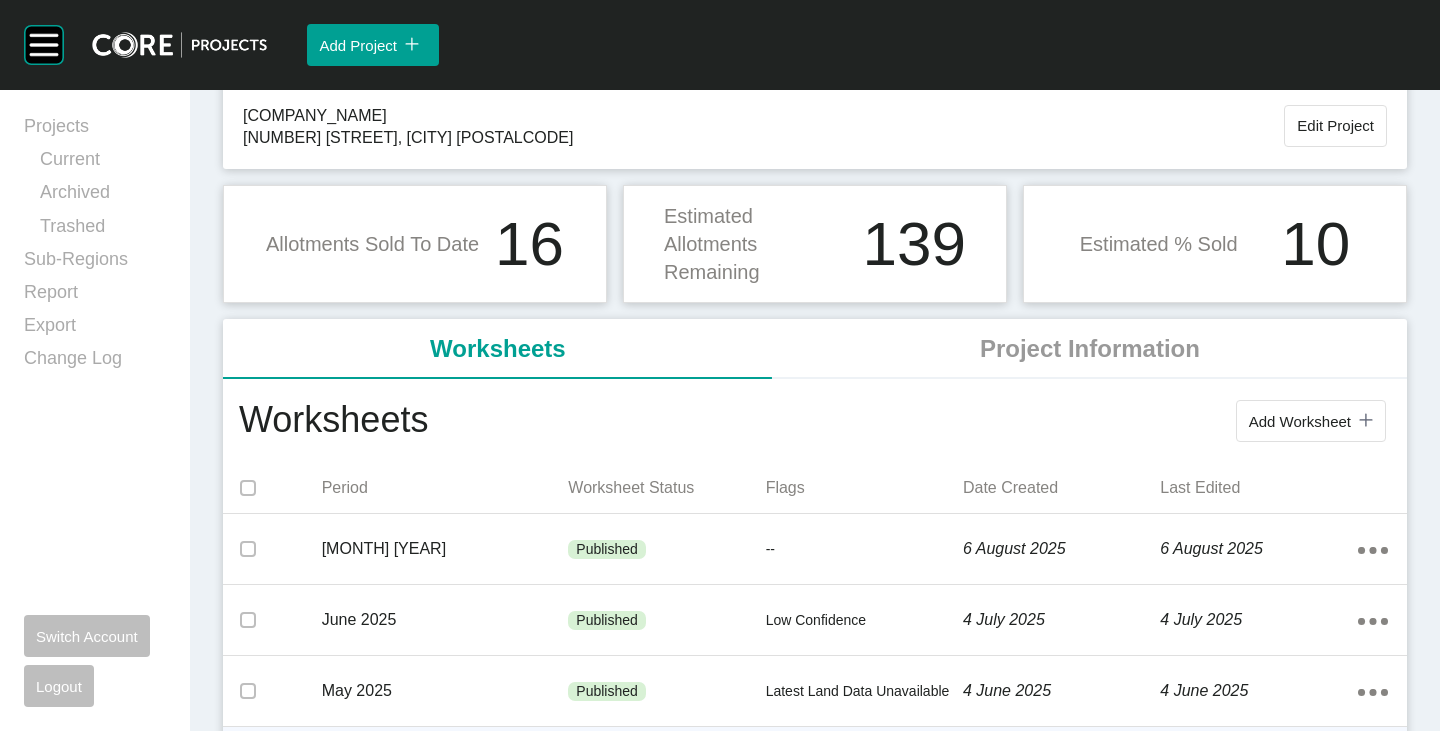 scroll, scrollTop: 0, scrollLeft: 0, axis: both 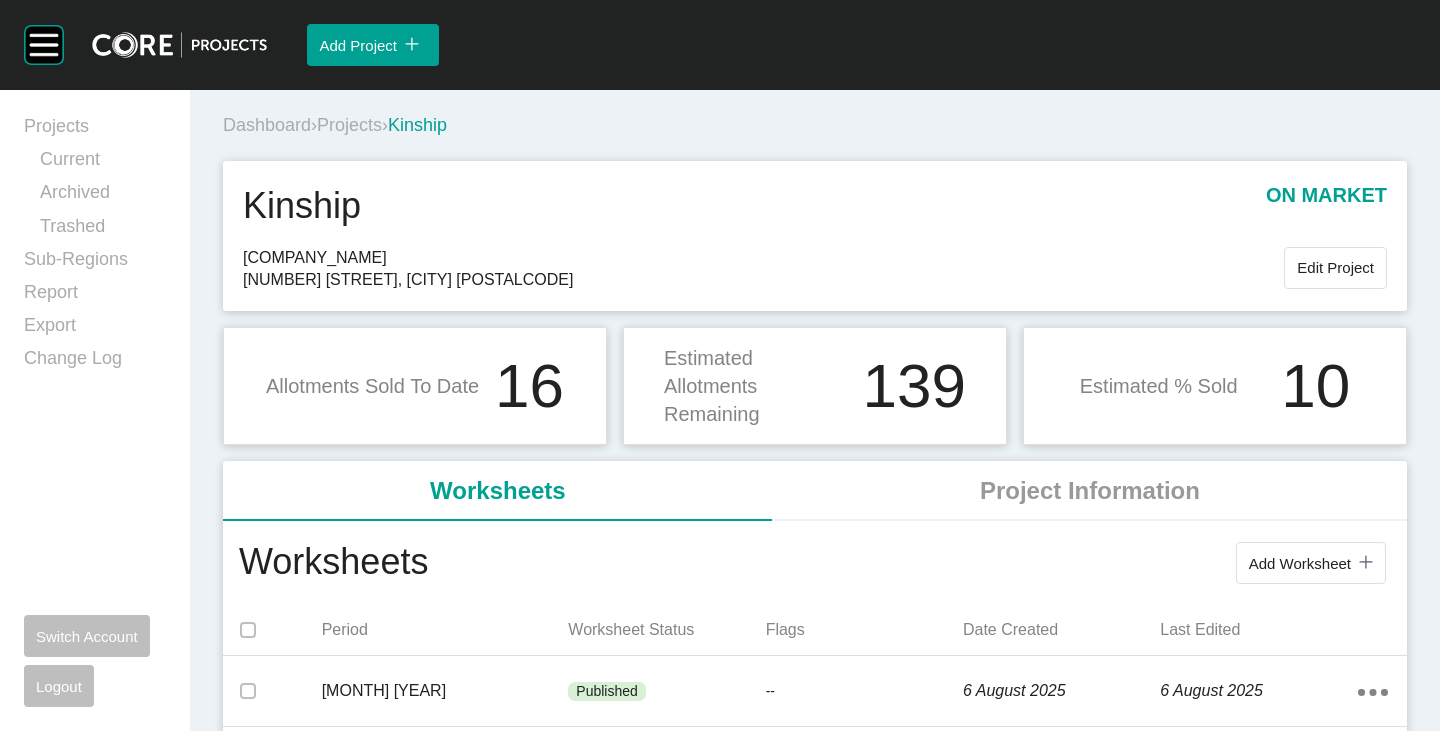 click on "Projects" at bounding box center [349, 125] 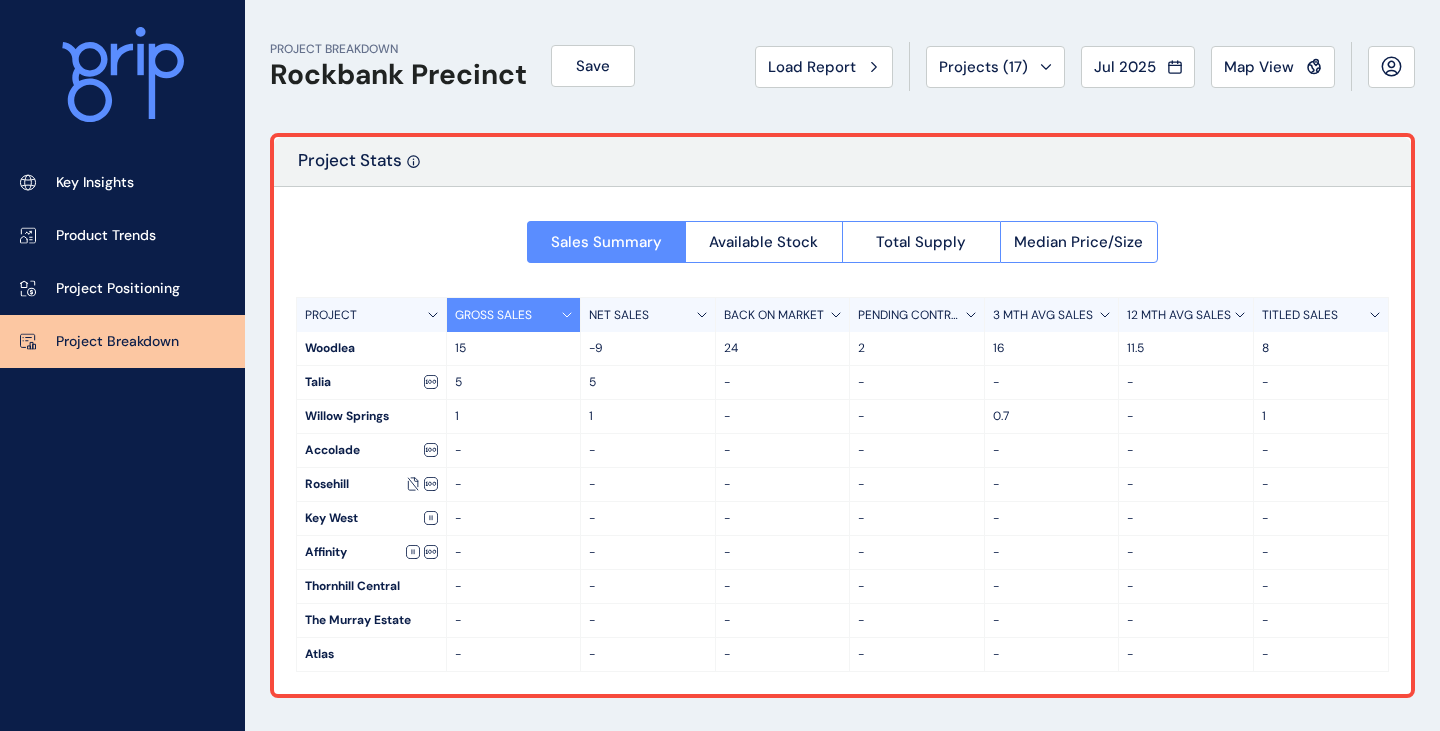 scroll, scrollTop: 0, scrollLeft: 0, axis: both 